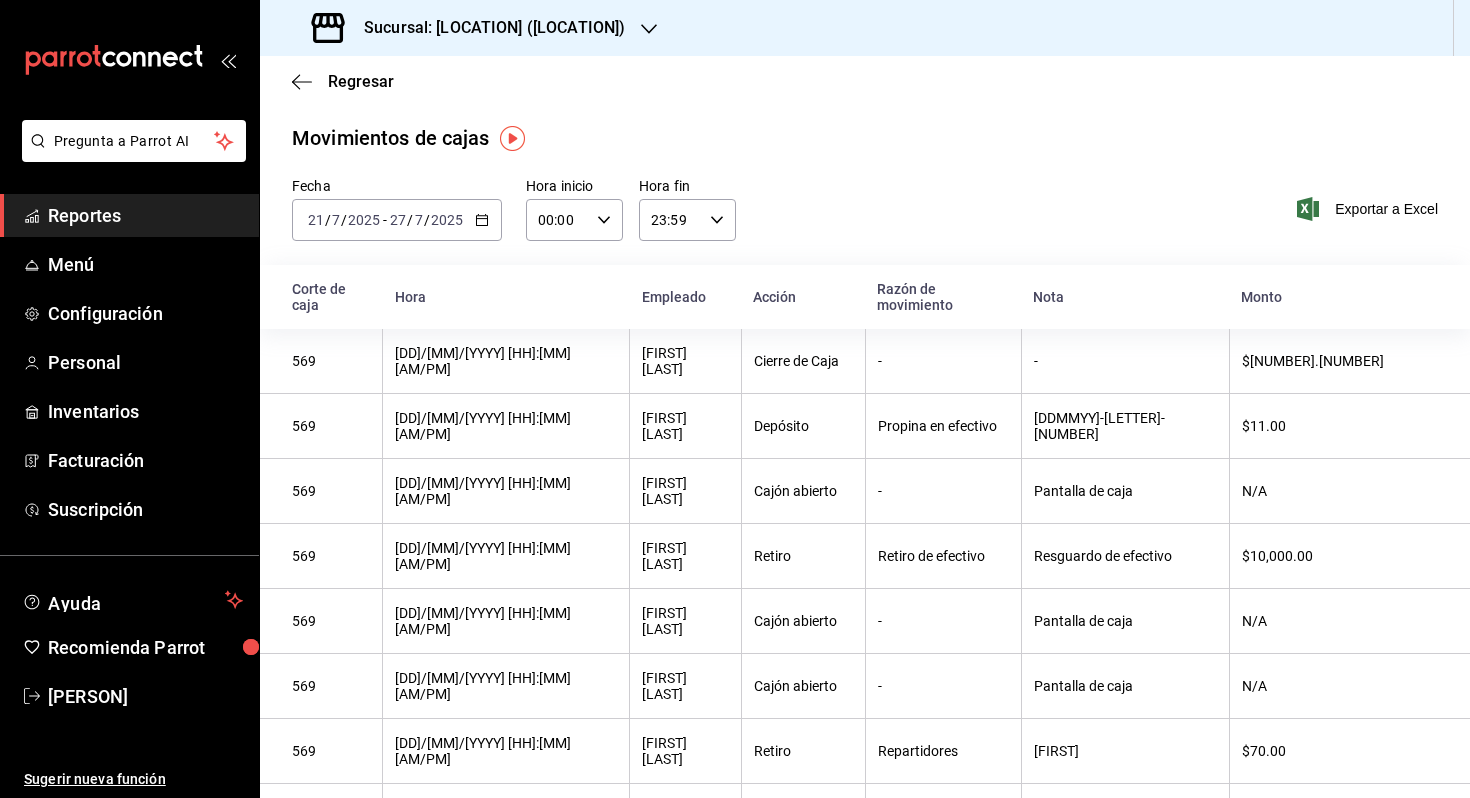 scroll, scrollTop: 0, scrollLeft: 0, axis: both 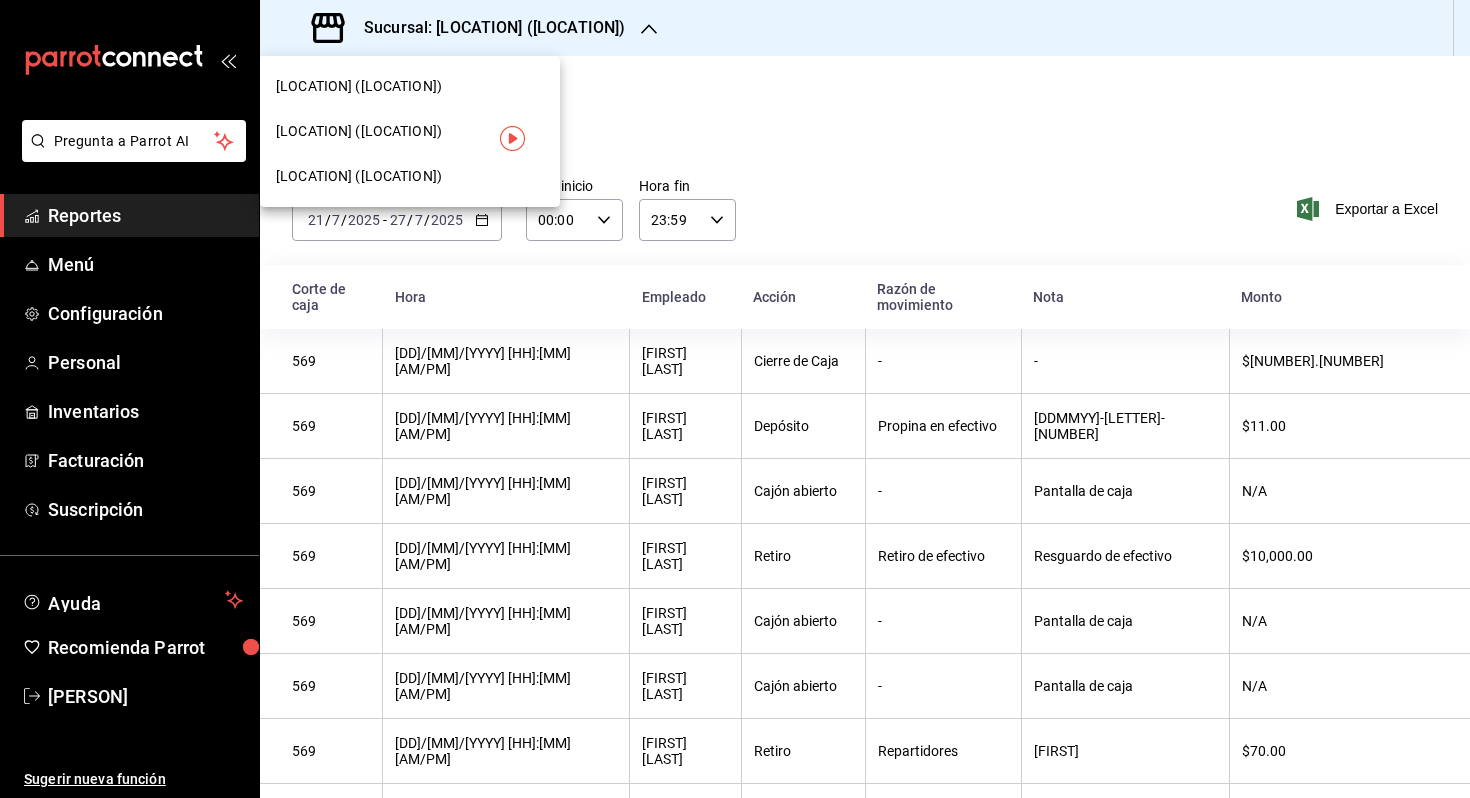click on "[LOCATION] ([LOCATION])" at bounding box center [410, 131] 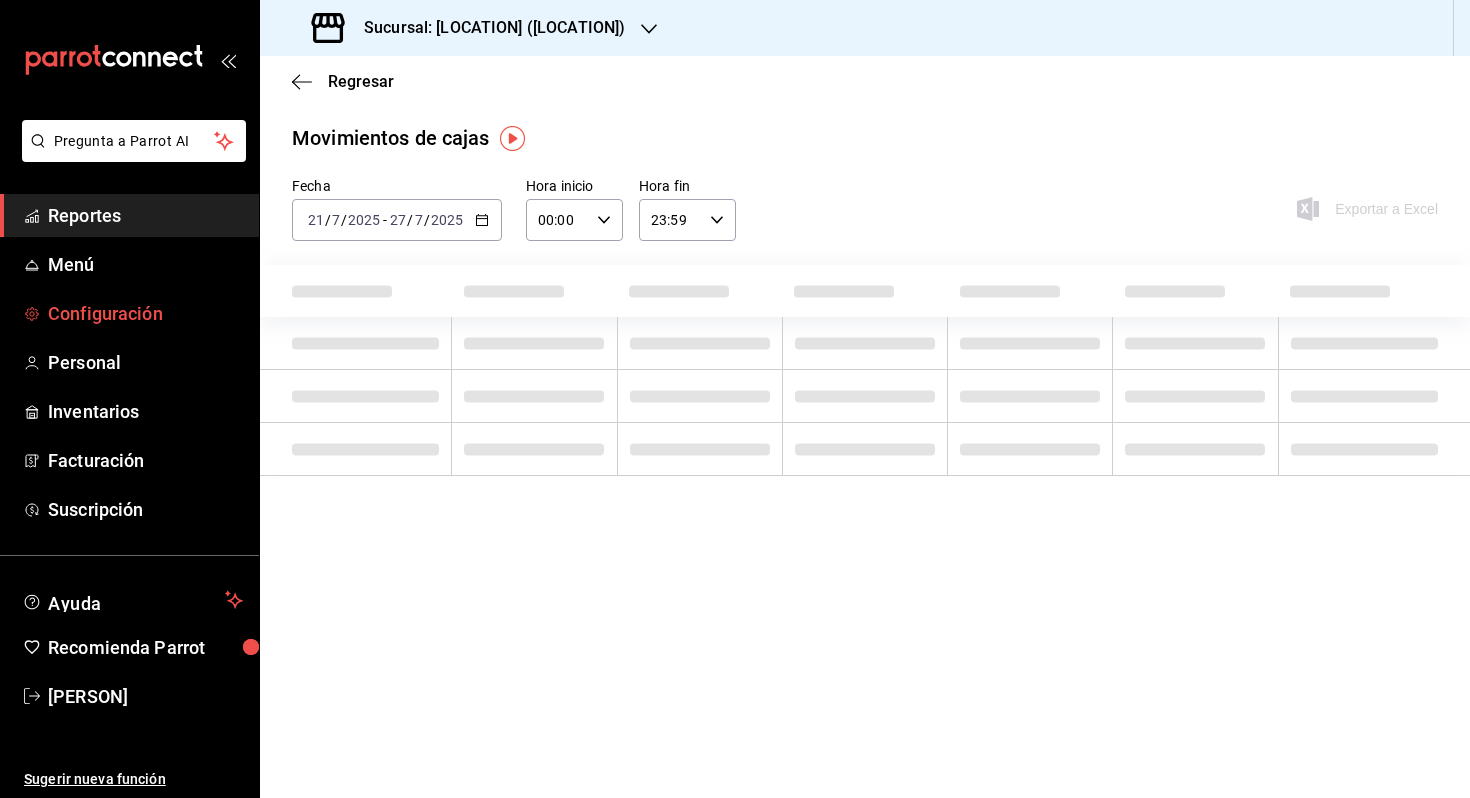 click on "Configuración" at bounding box center [145, 313] 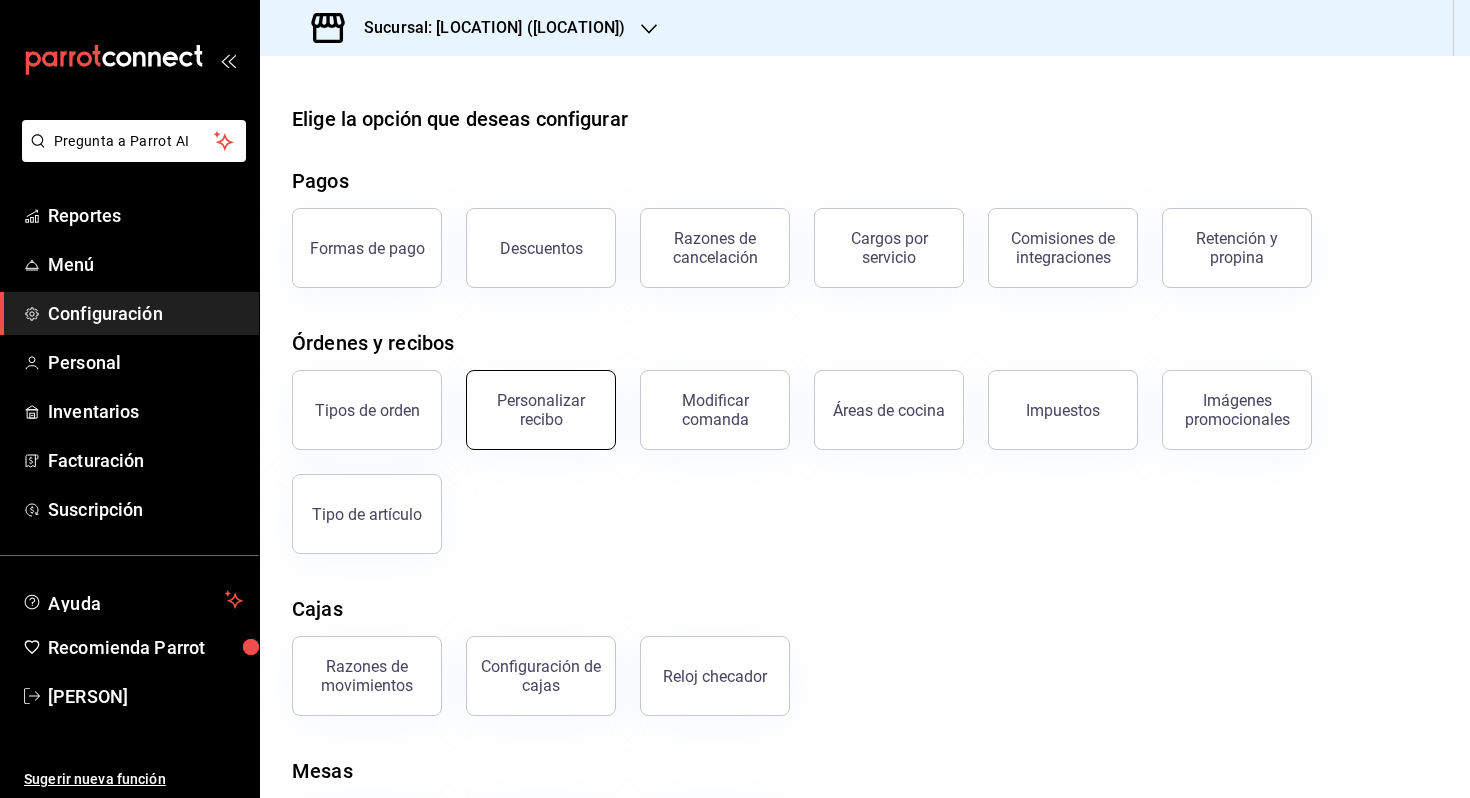 click on "Personalizar recibo" at bounding box center [541, 410] 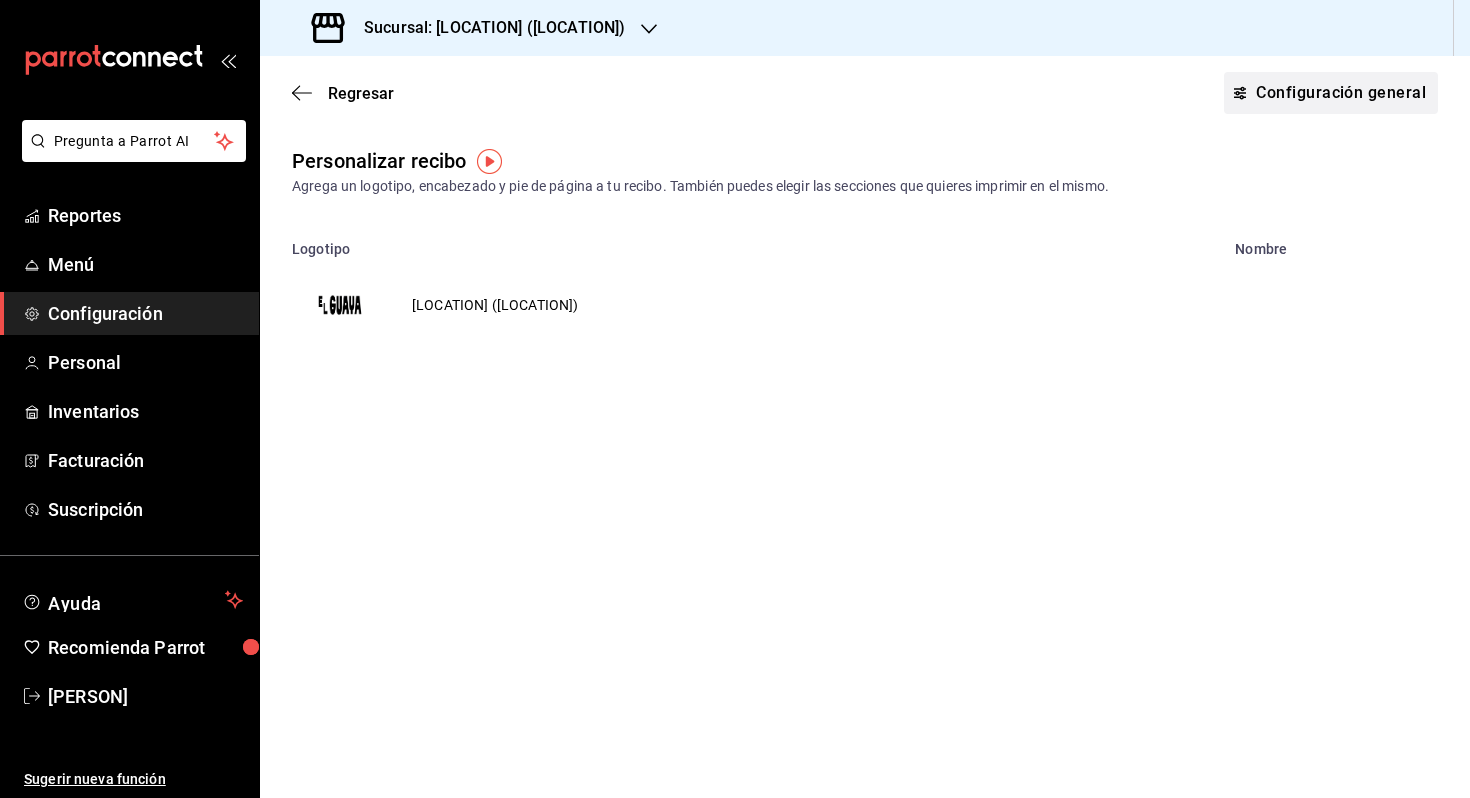 click on "Configuración general" at bounding box center [1331, 93] 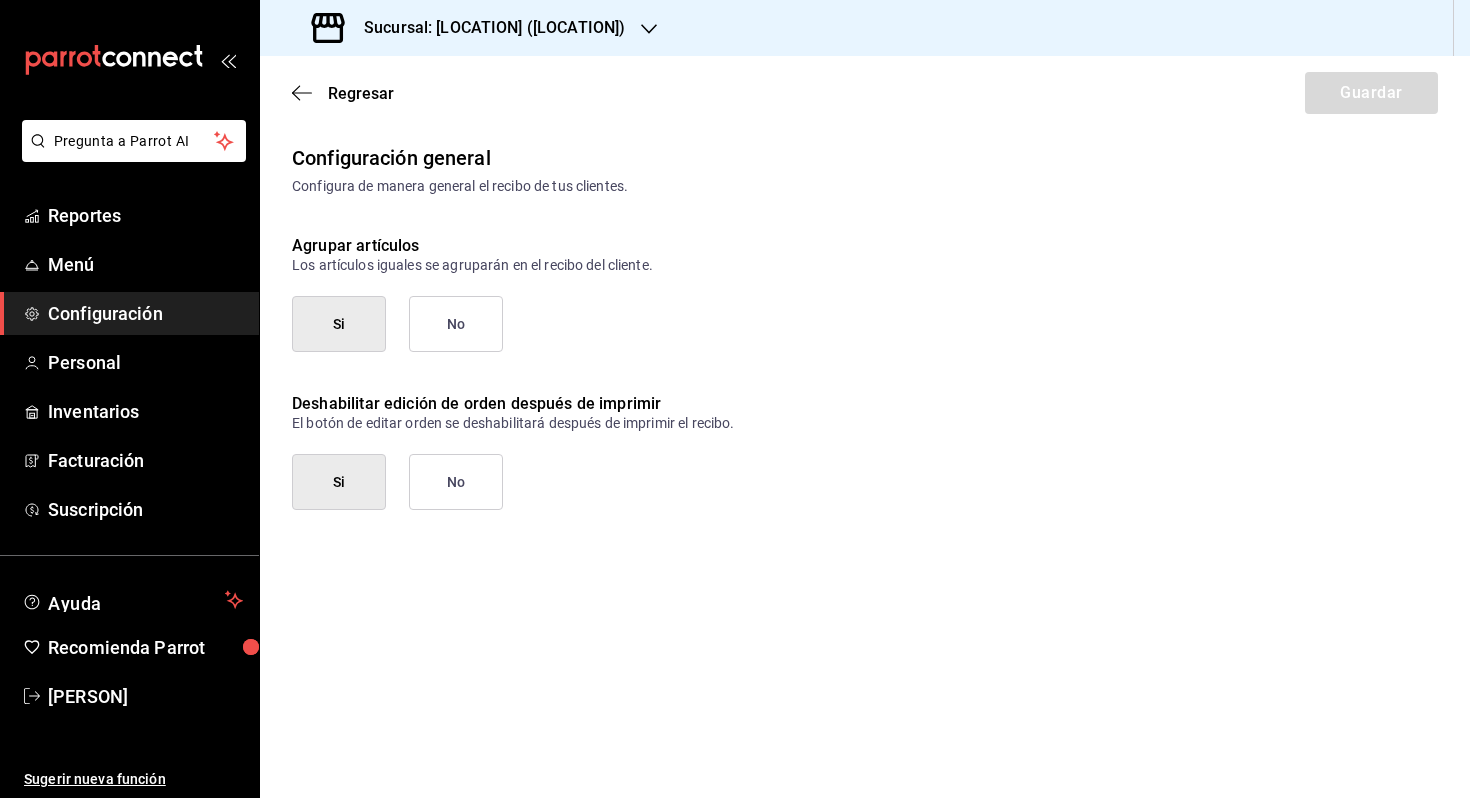 click on "Si" at bounding box center [339, 324] 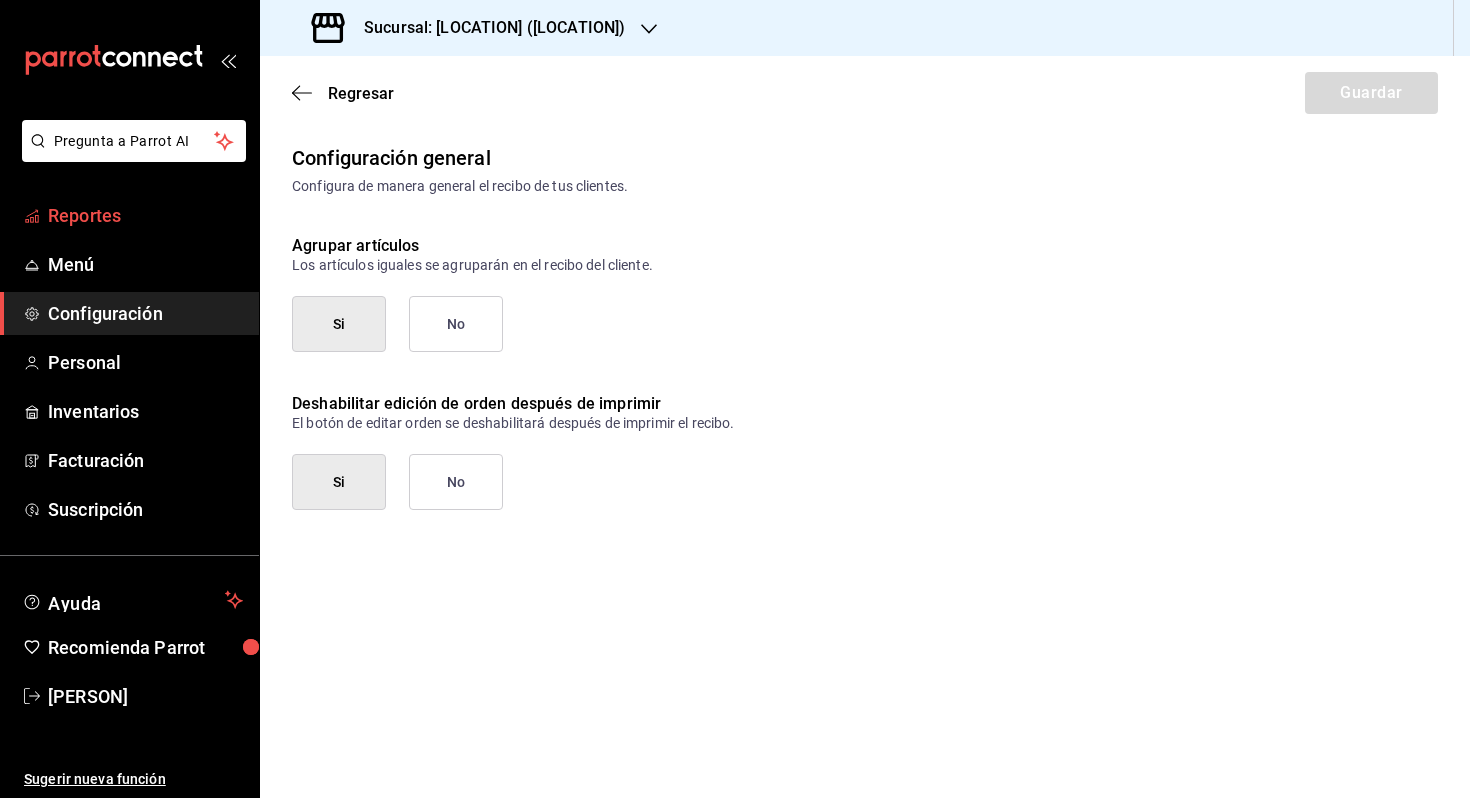 click on "Reportes" at bounding box center [145, 215] 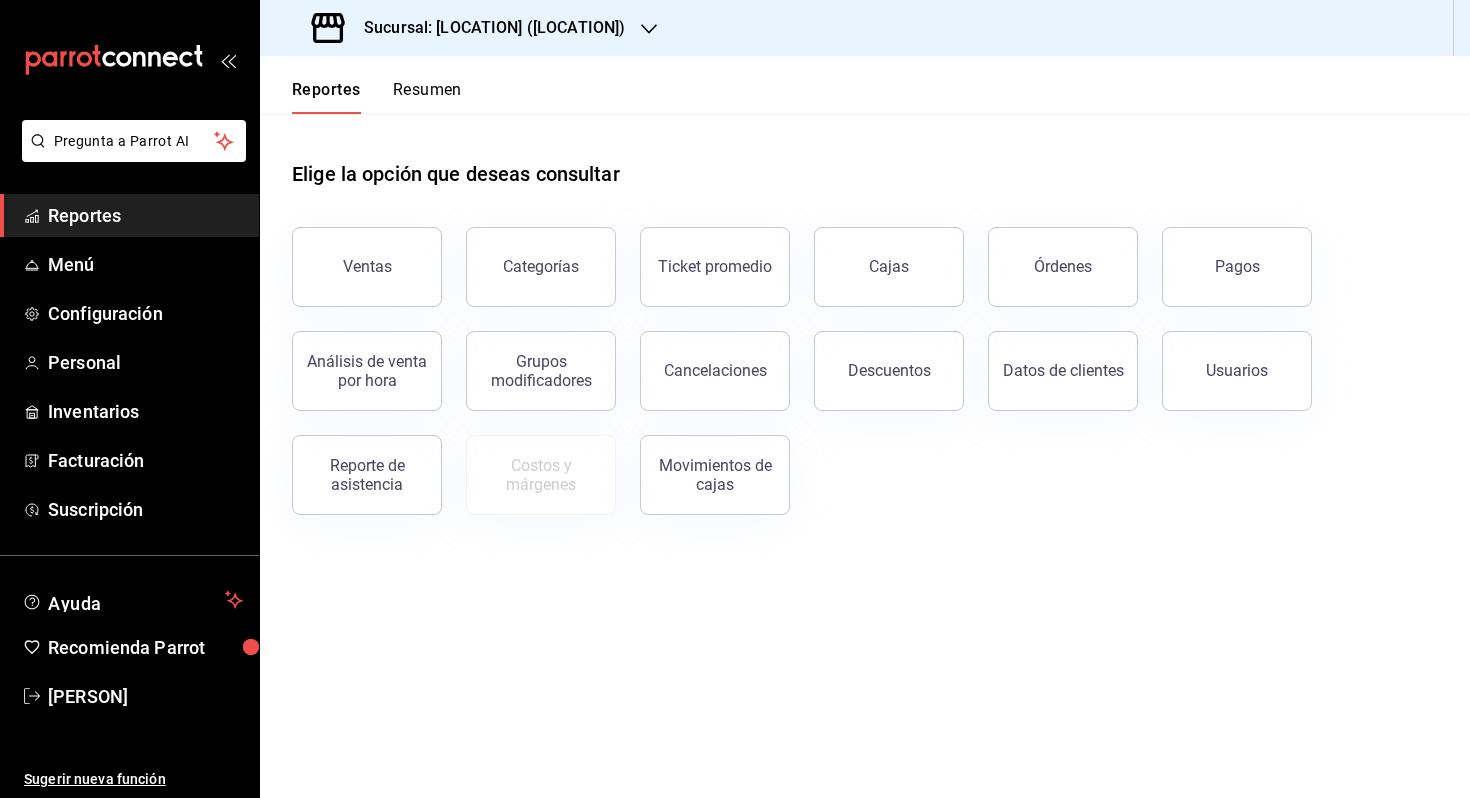 click on "Sucursal: [LOCATION] ([LOCATION])" at bounding box center [486, 28] 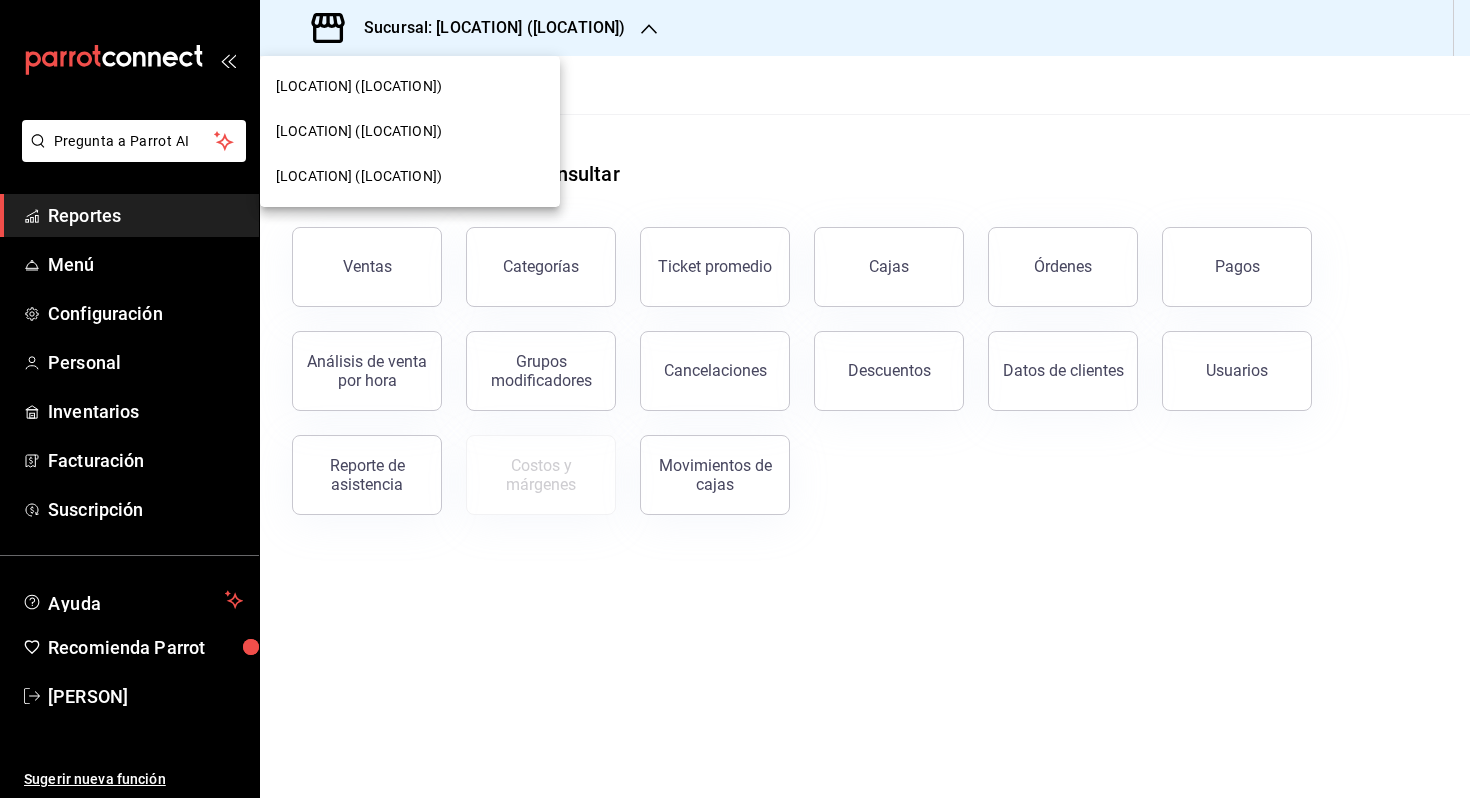 click on "[LOCATION] ([LOCATION])" at bounding box center [410, 176] 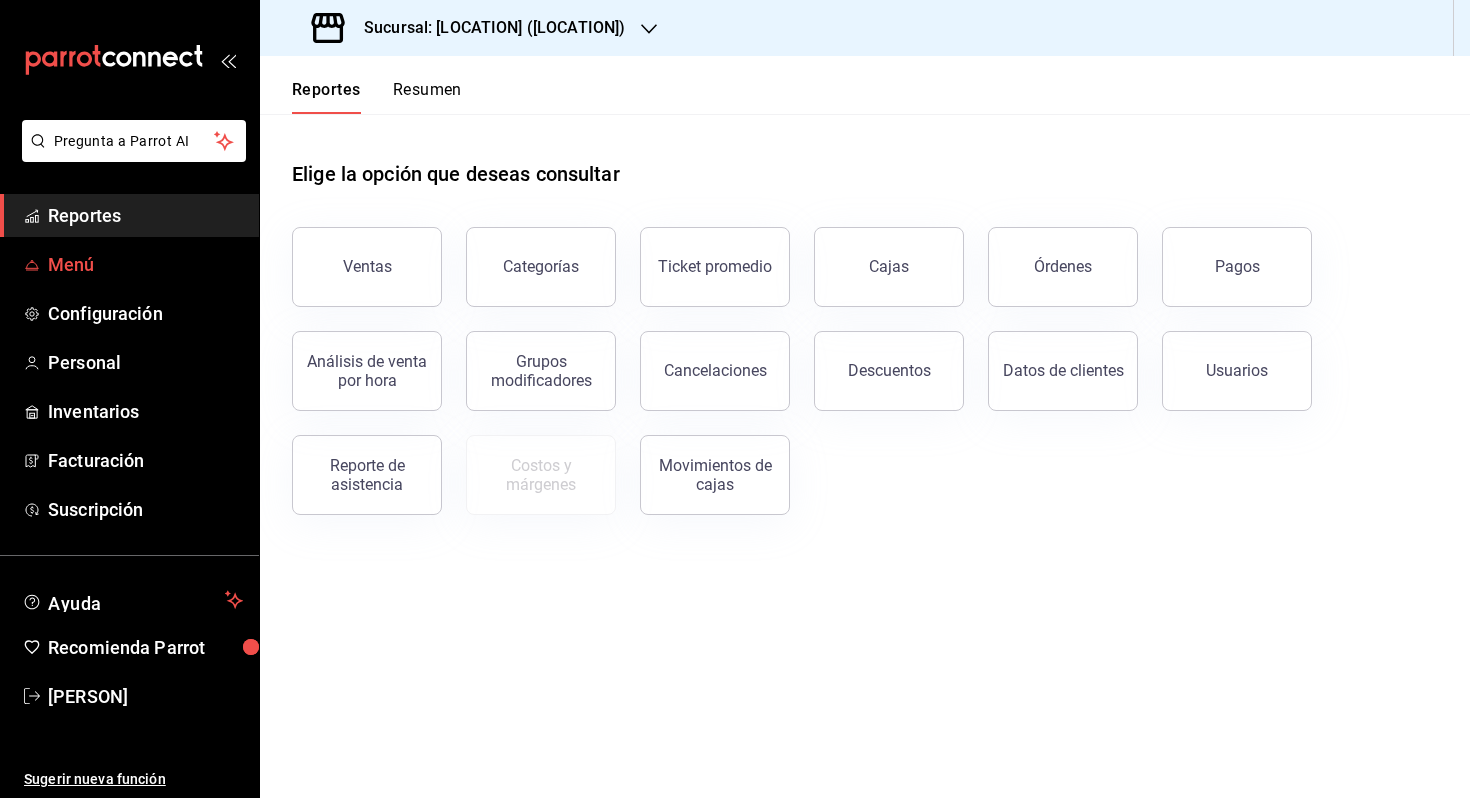 click on "Menú" at bounding box center [129, 264] 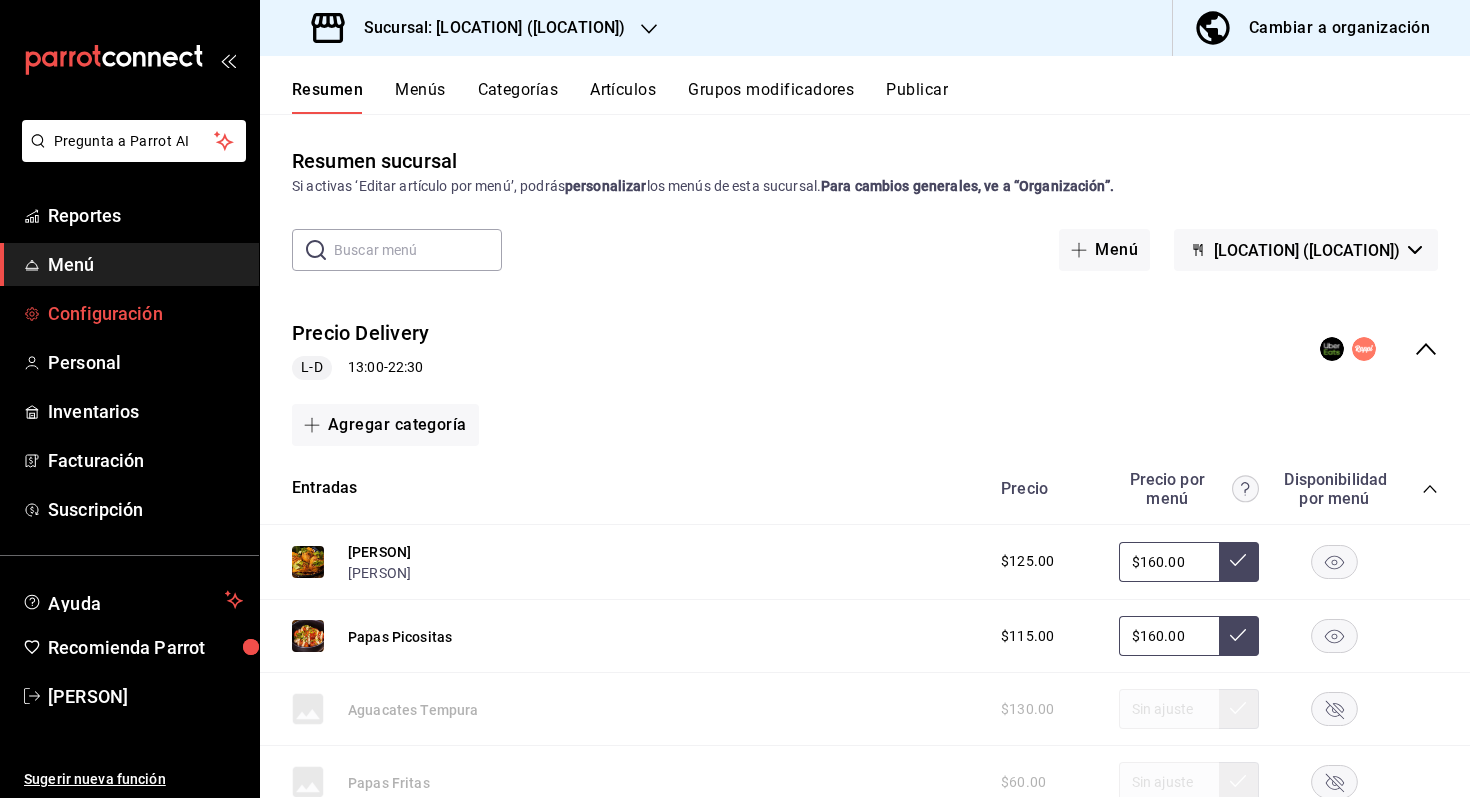 click on "Configuración" at bounding box center (145, 313) 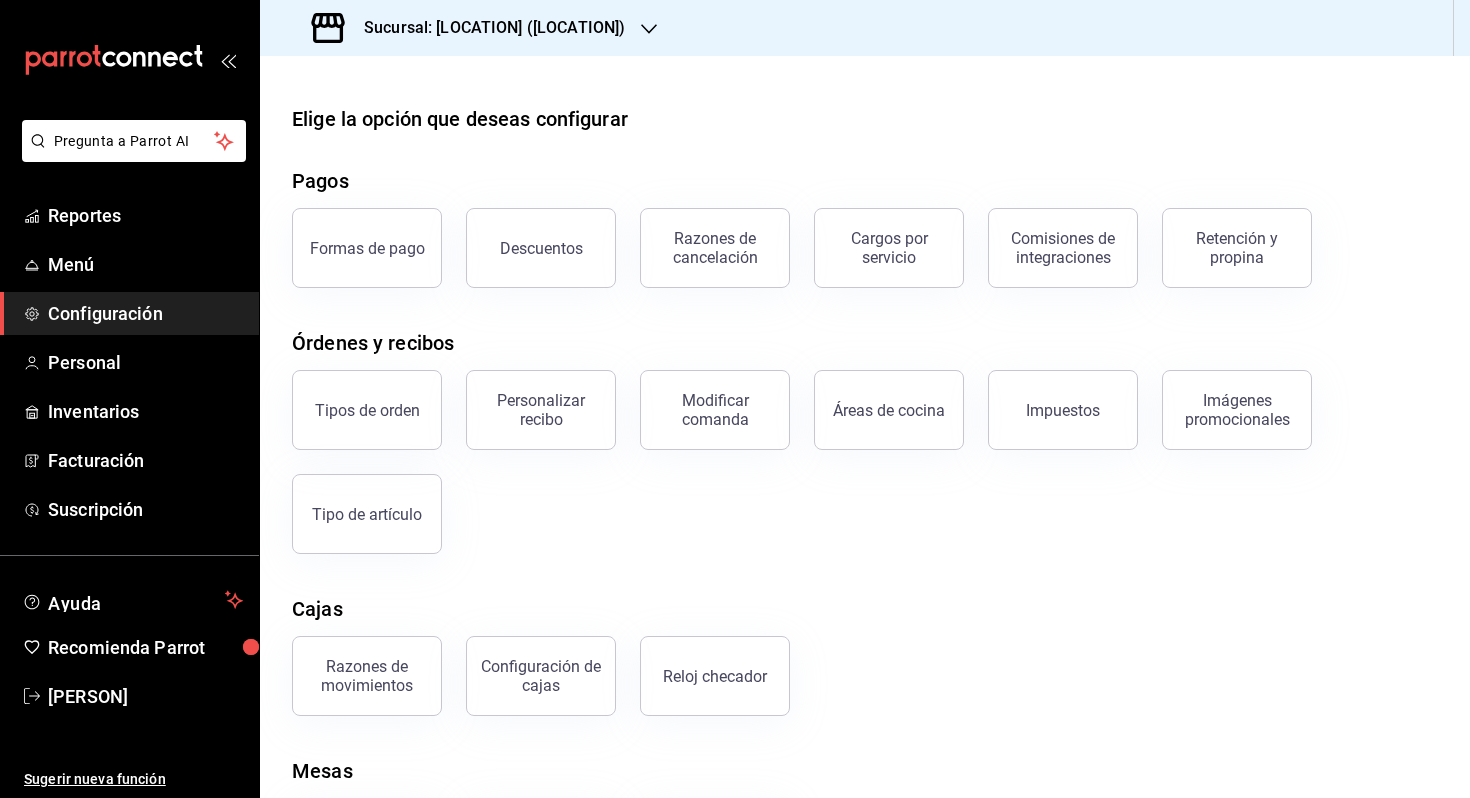 scroll, scrollTop: 112, scrollLeft: 0, axis: vertical 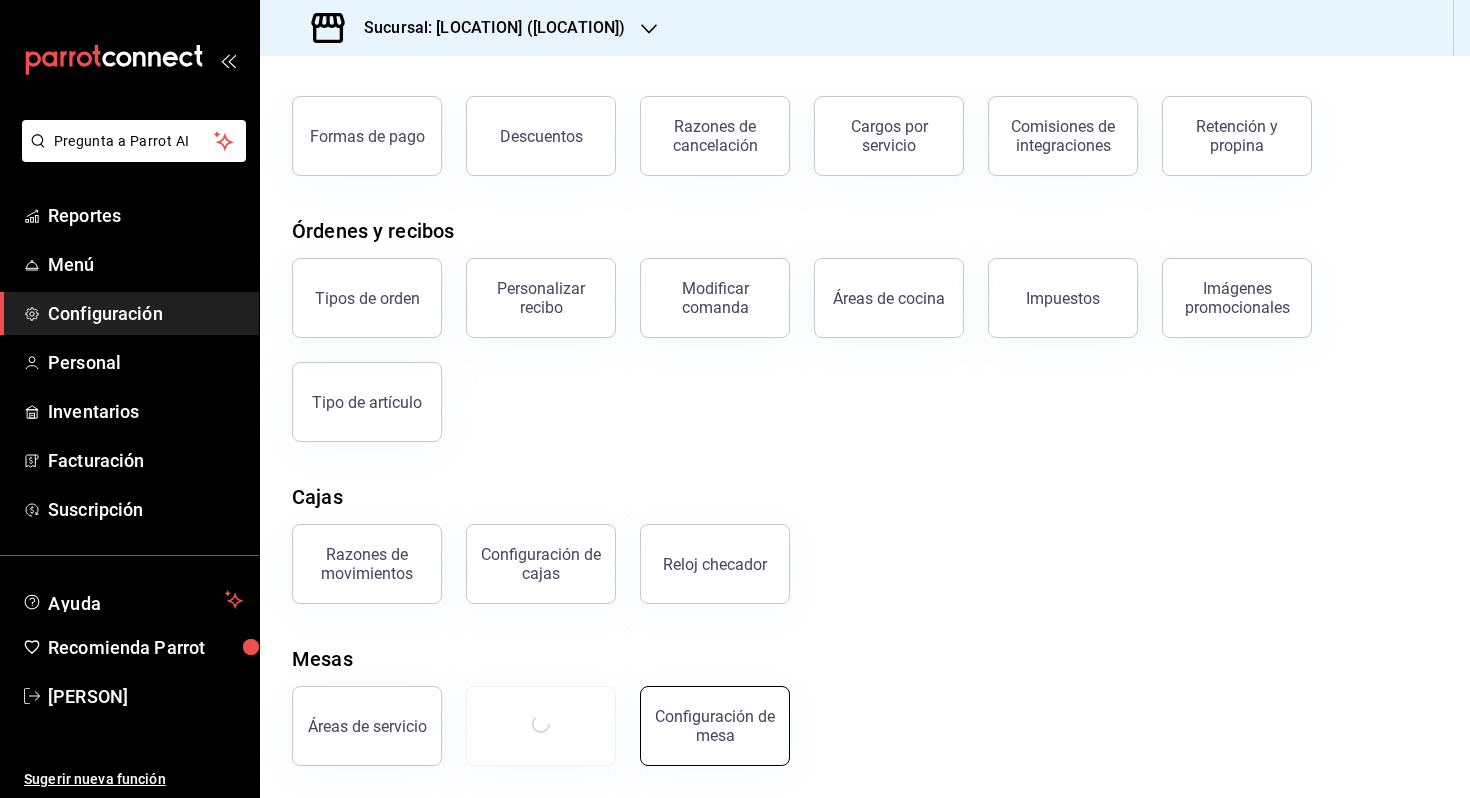 click on "Configuración de mesa" at bounding box center [715, 726] 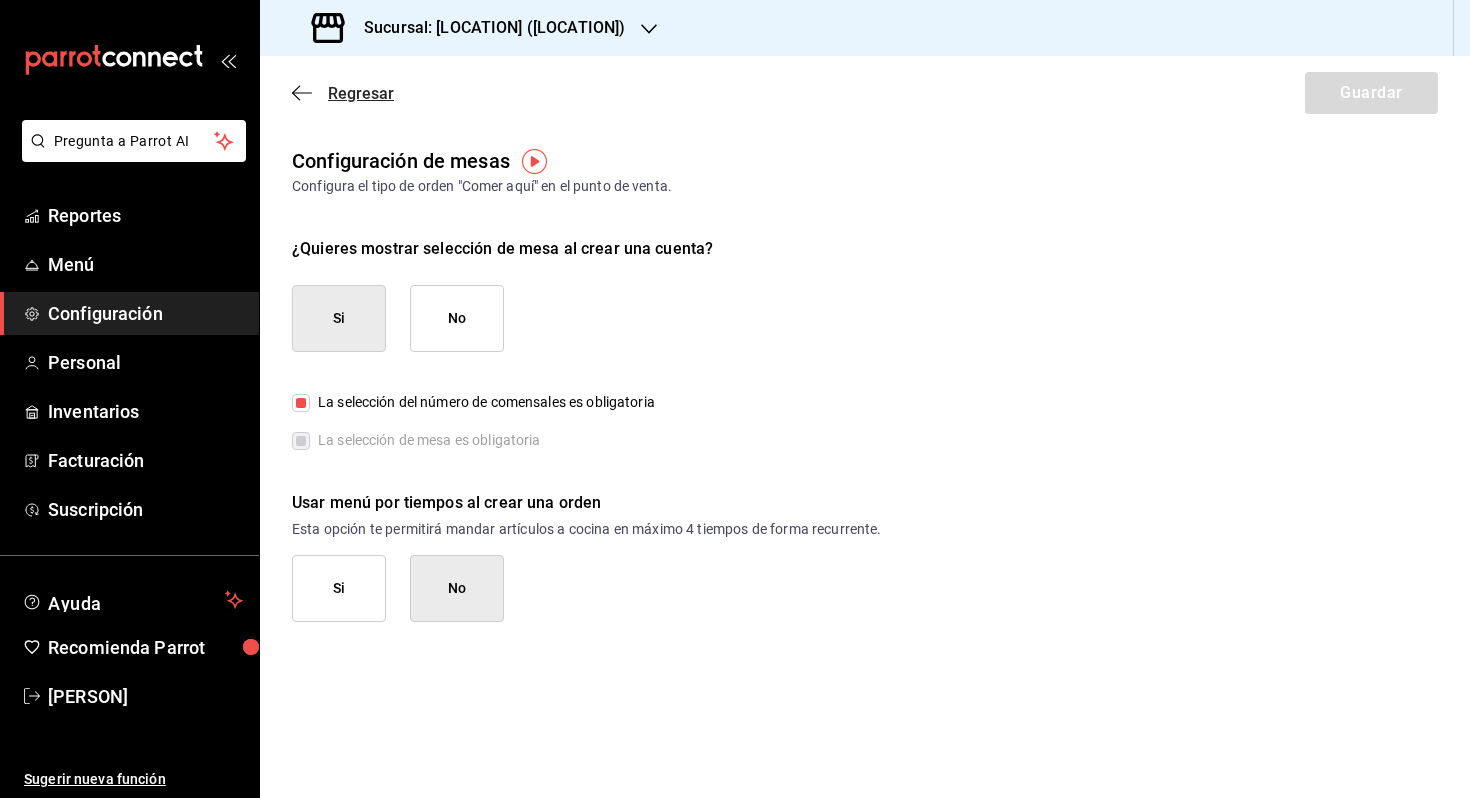 click on "Regresar" at bounding box center (343, 93) 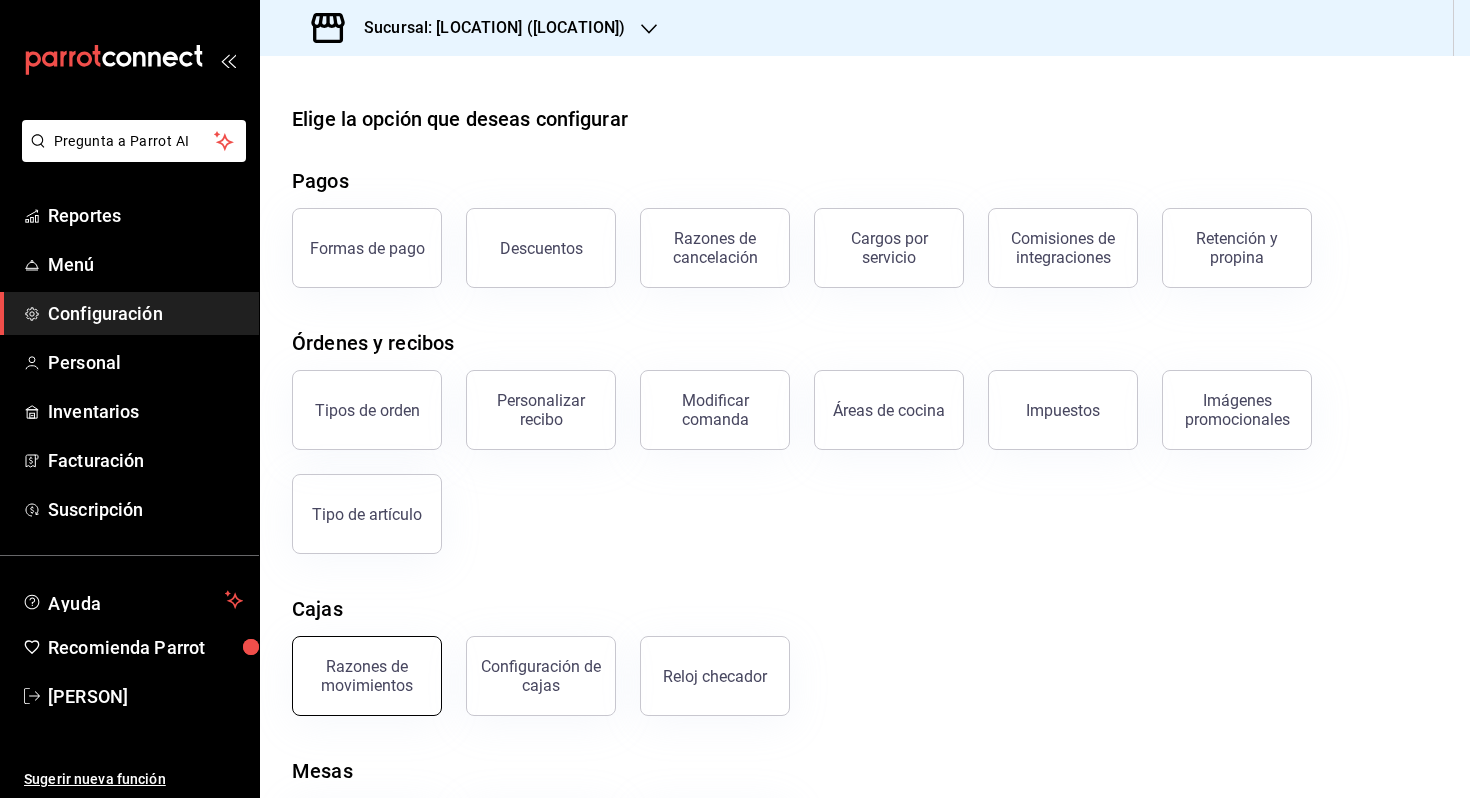 scroll, scrollTop: 112, scrollLeft: 0, axis: vertical 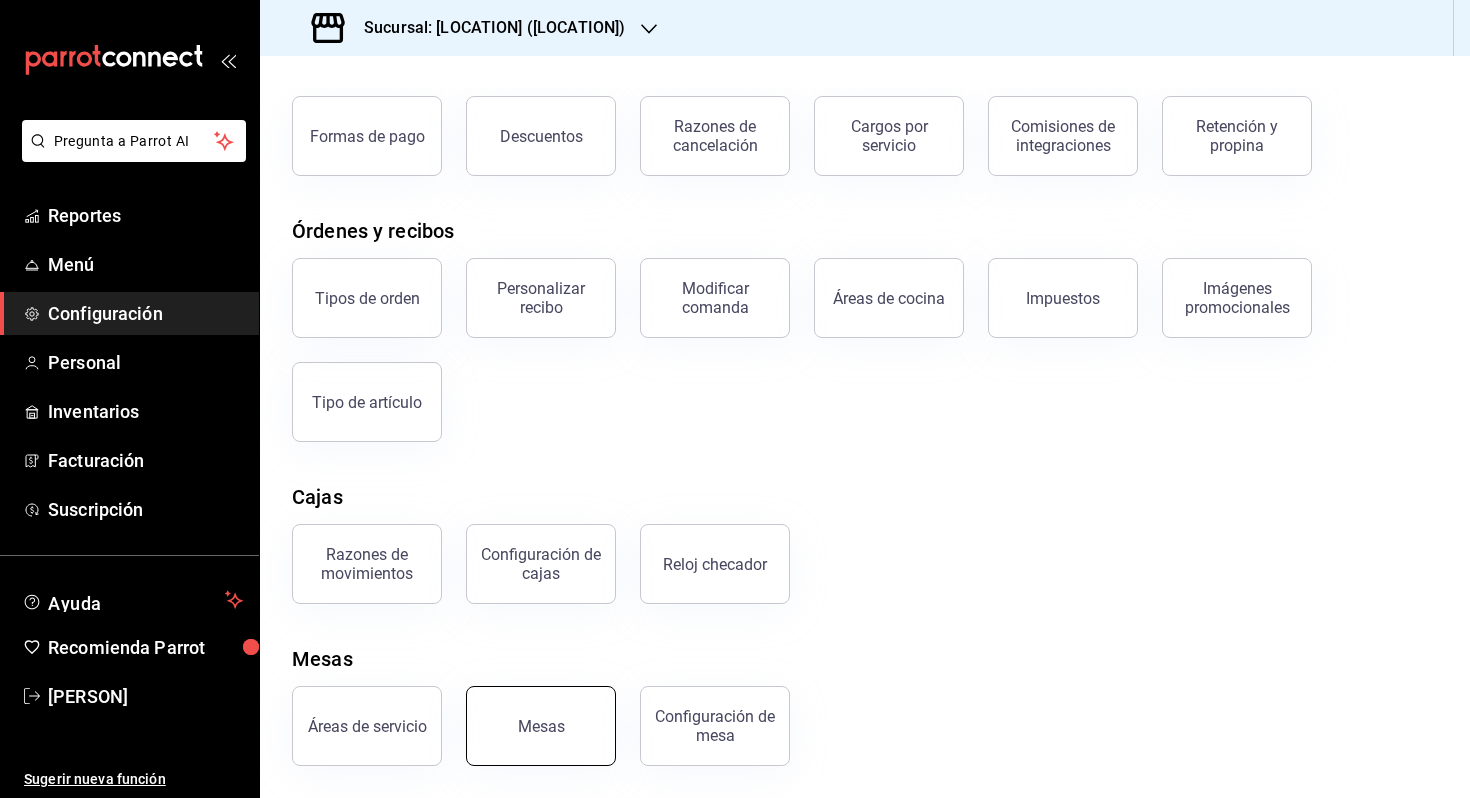 click on "Mesas" at bounding box center [541, 726] 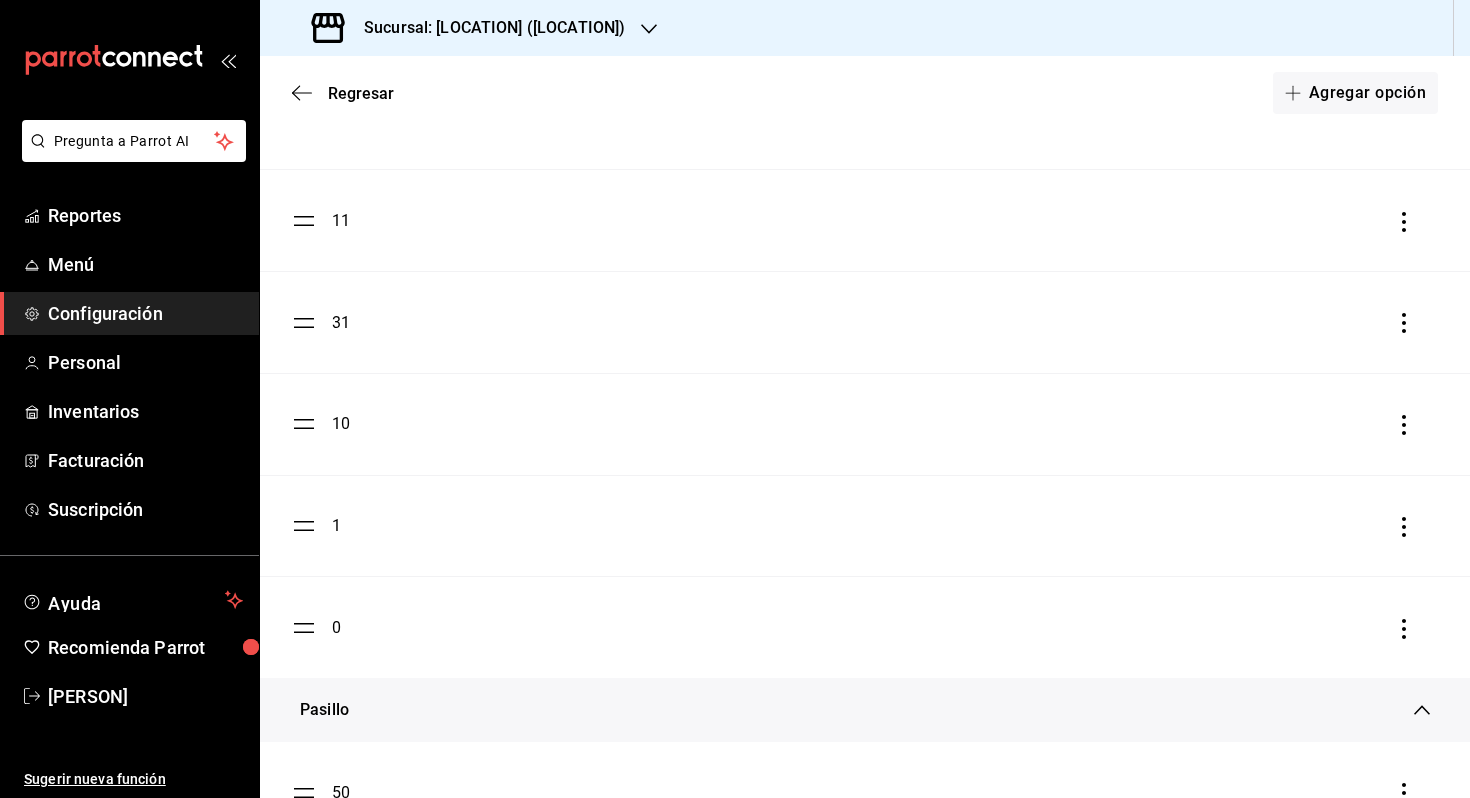 scroll, scrollTop: 433, scrollLeft: 0, axis: vertical 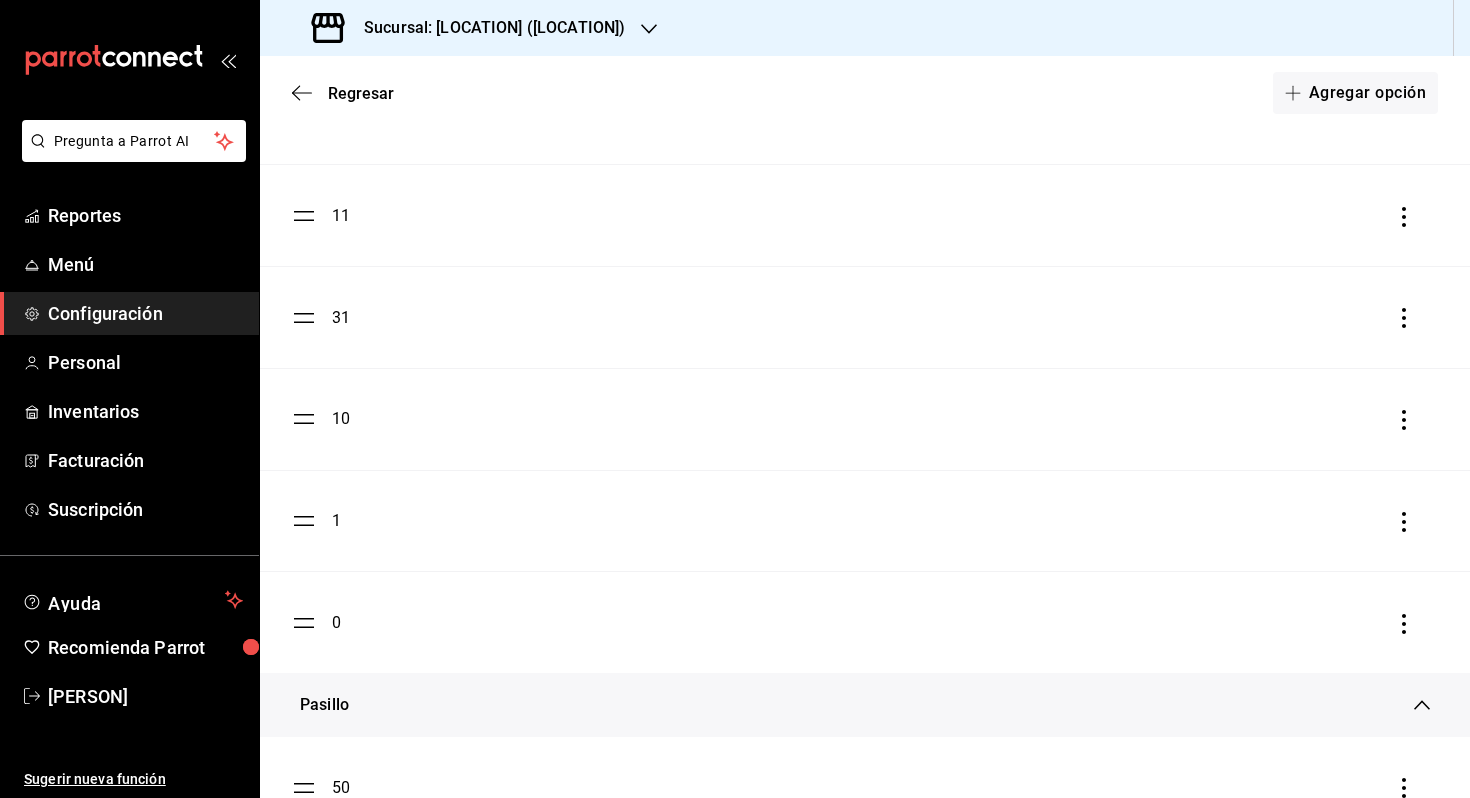click 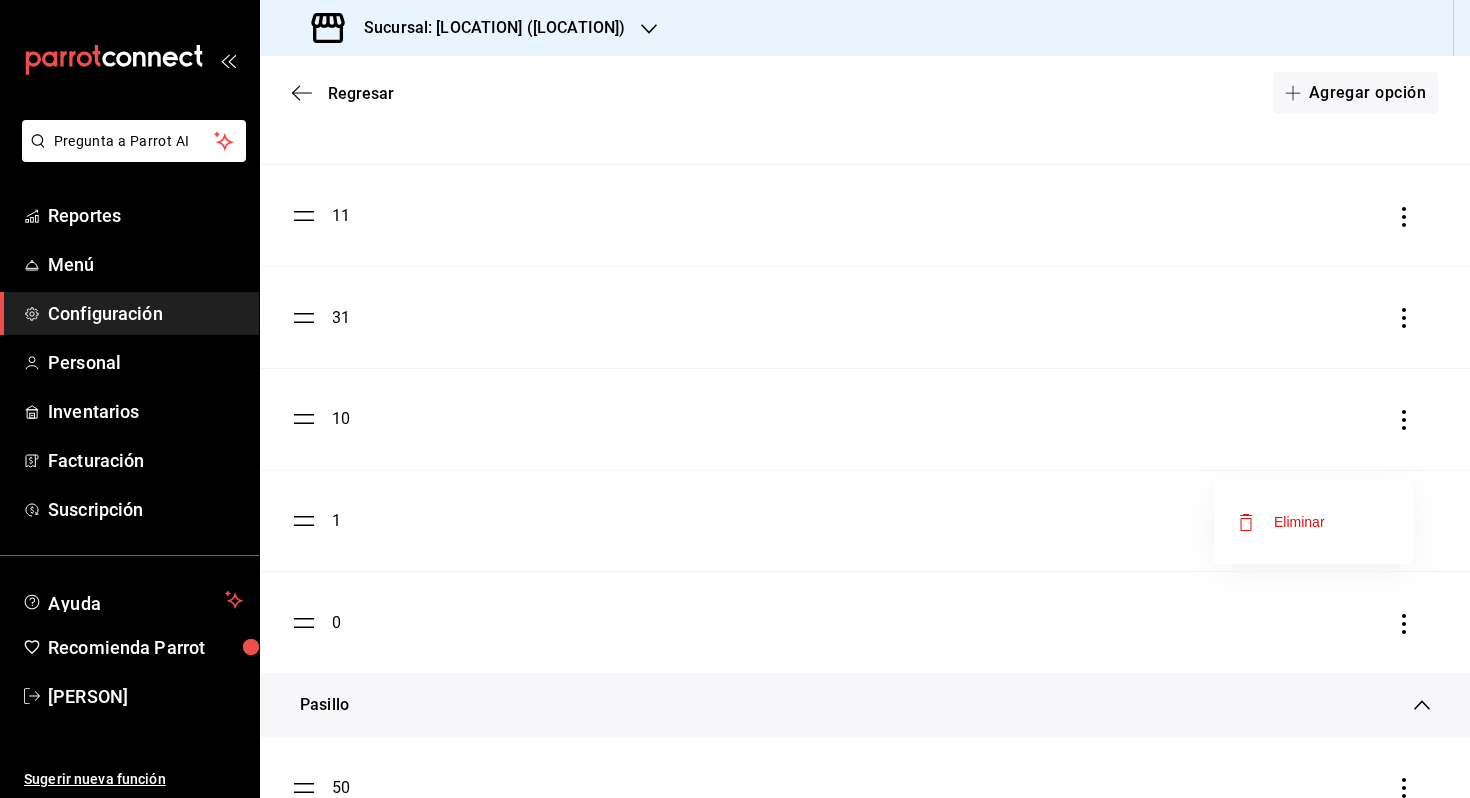 click on "Eliminar" at bounding box center (1314, 522) 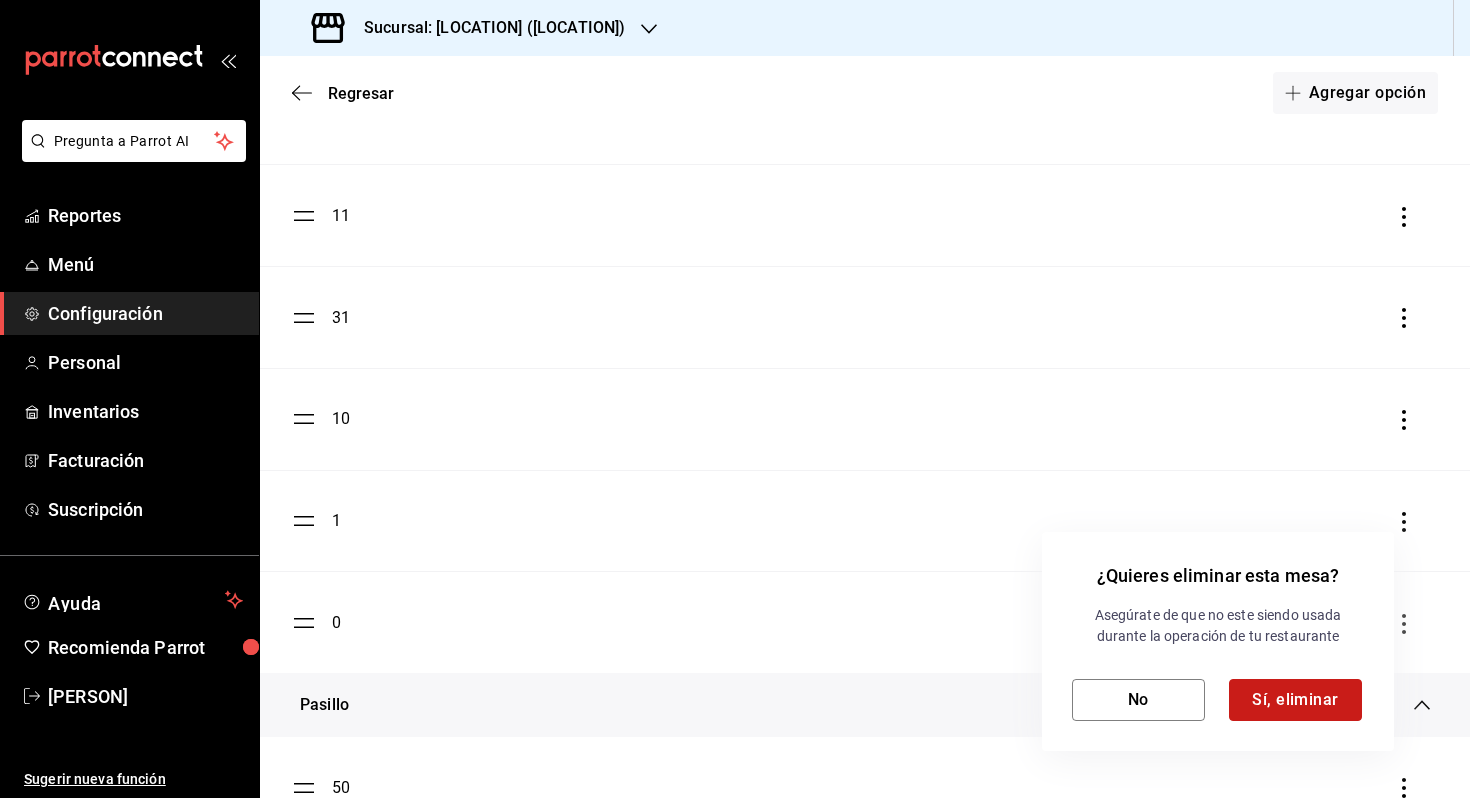 click on "Sí, eliminar" at bounding box center (1295, 700) 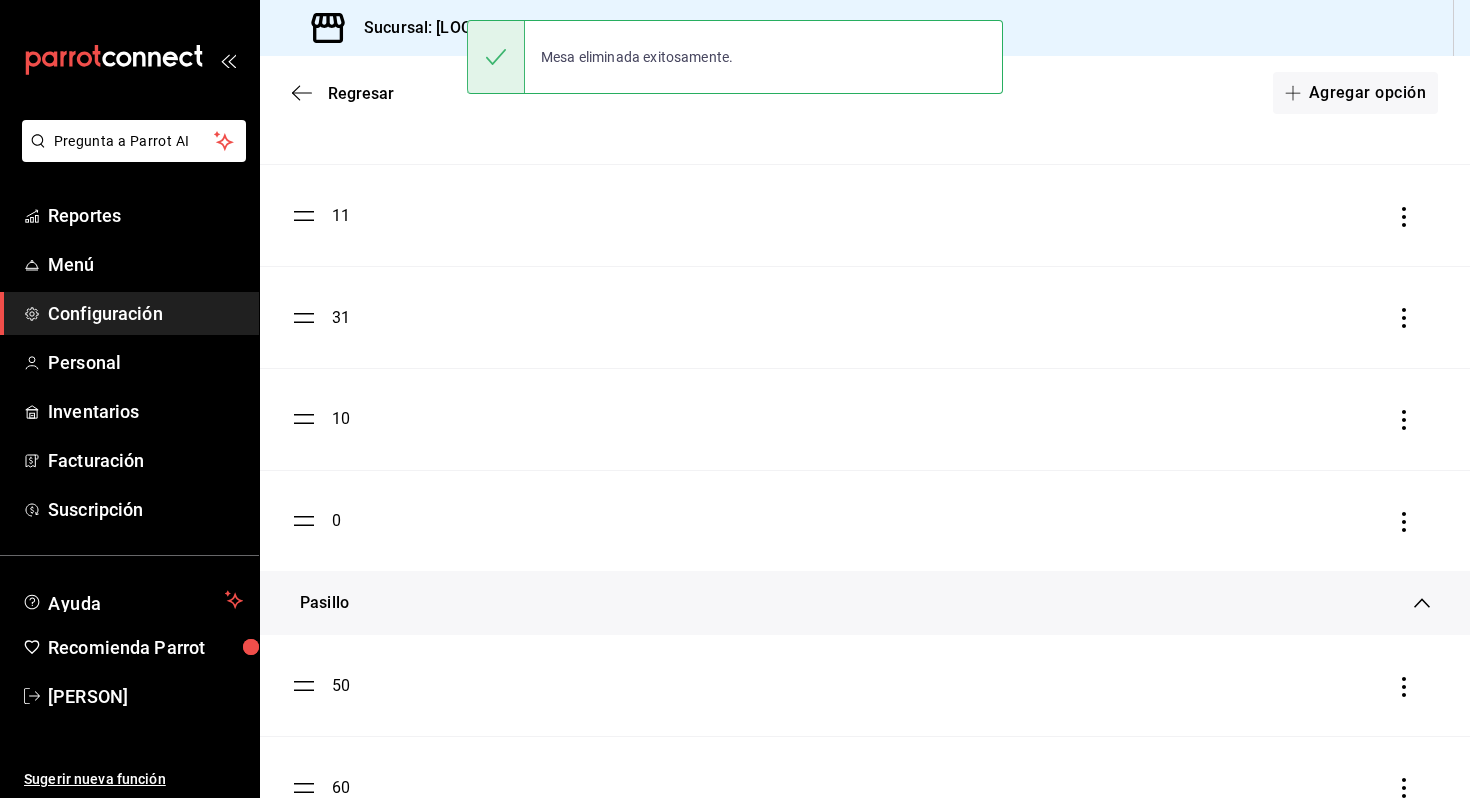 click 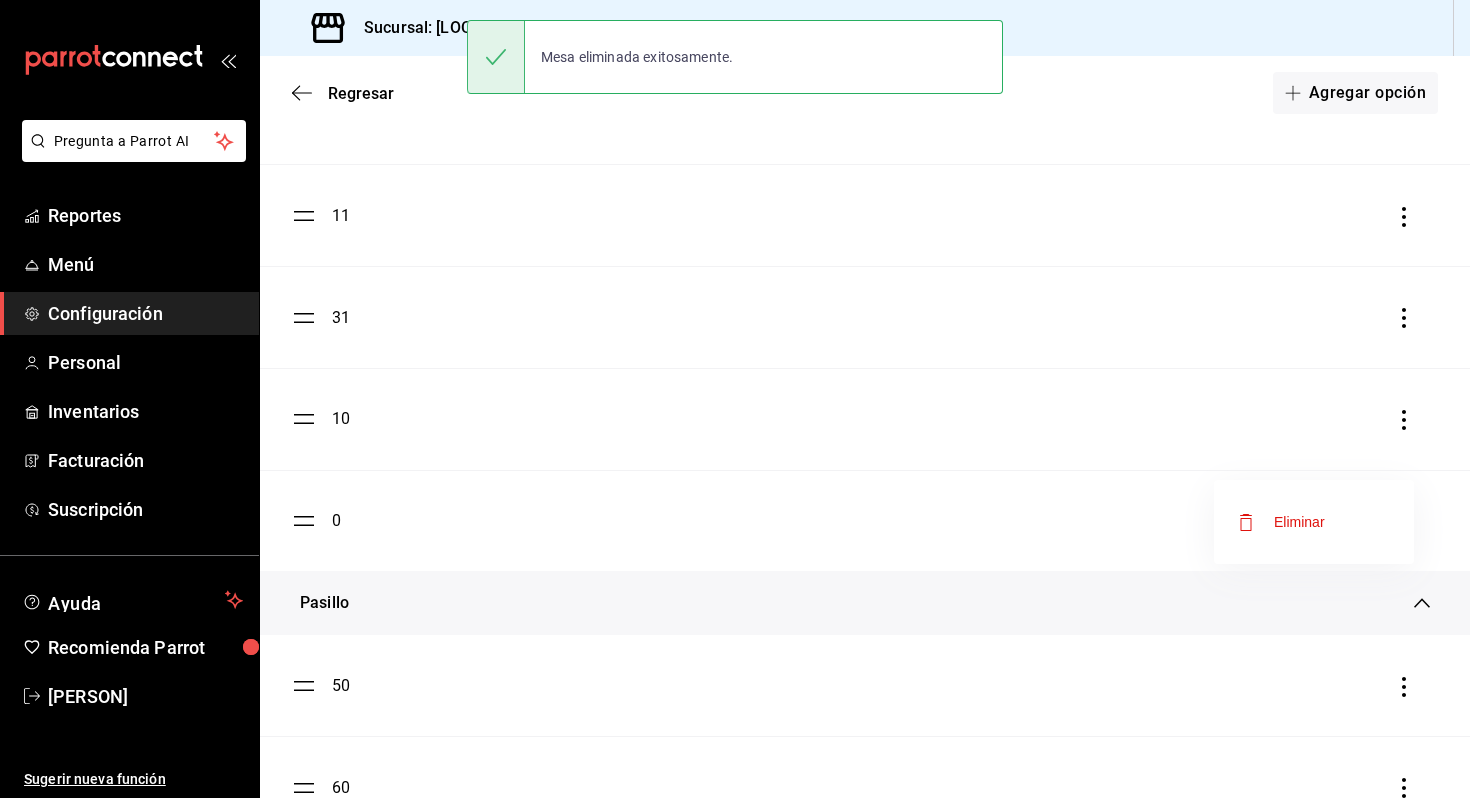 click on "Eliminar" at bounding box center (1314, 522) 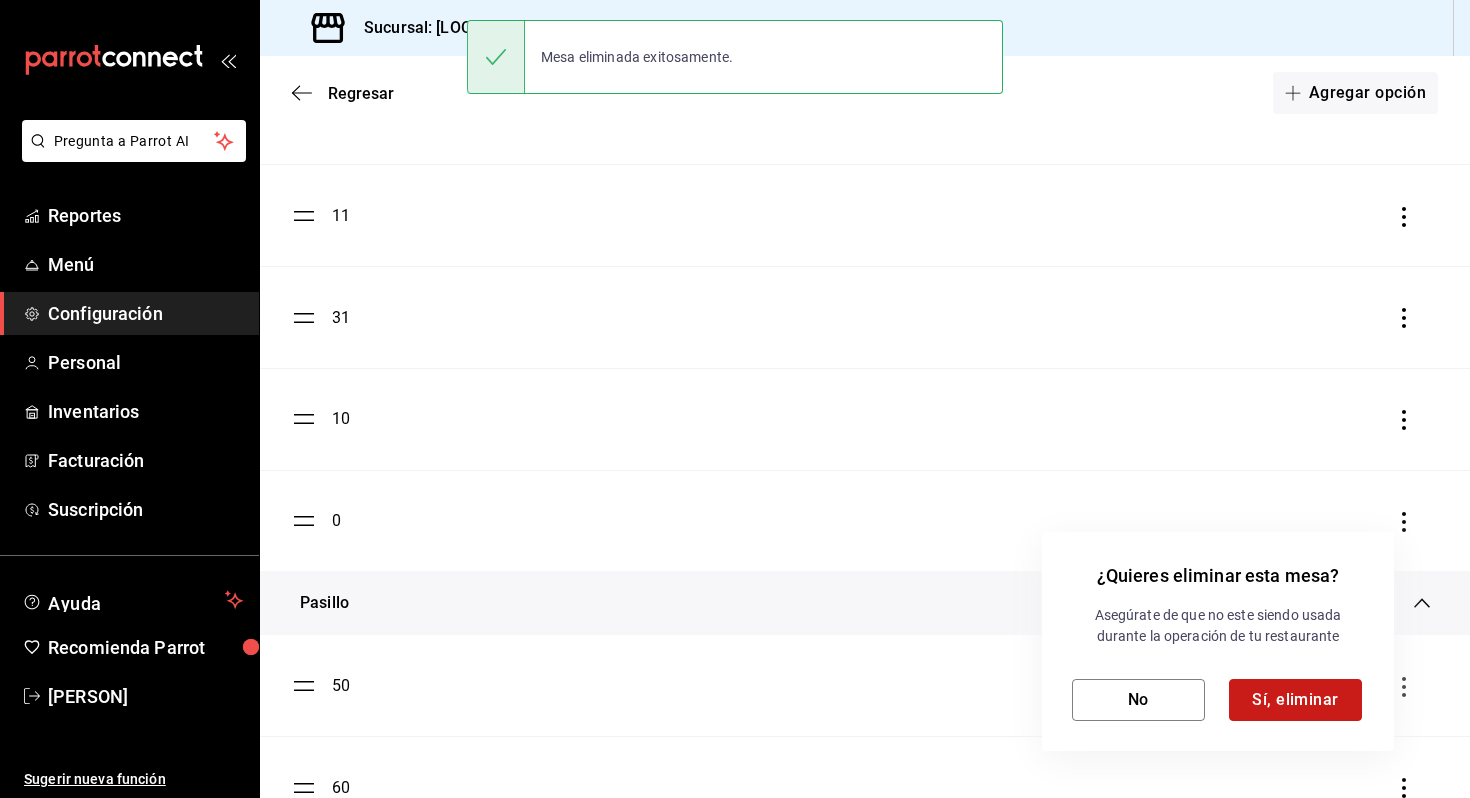 click on "Sí, eliminar" at bounding box center [1295, 700] 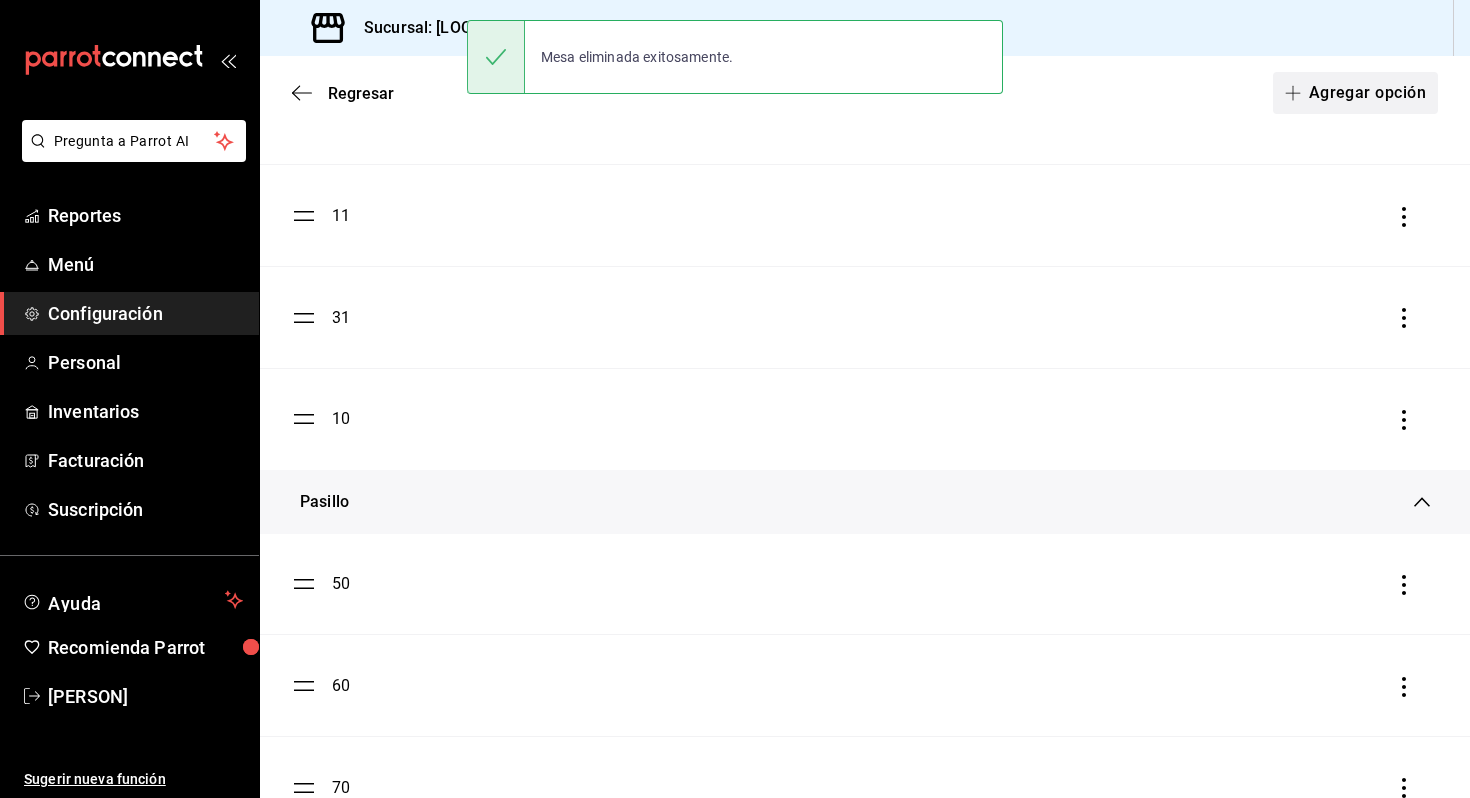 click on "Agregar opción" at bounding box center [1355, 93] 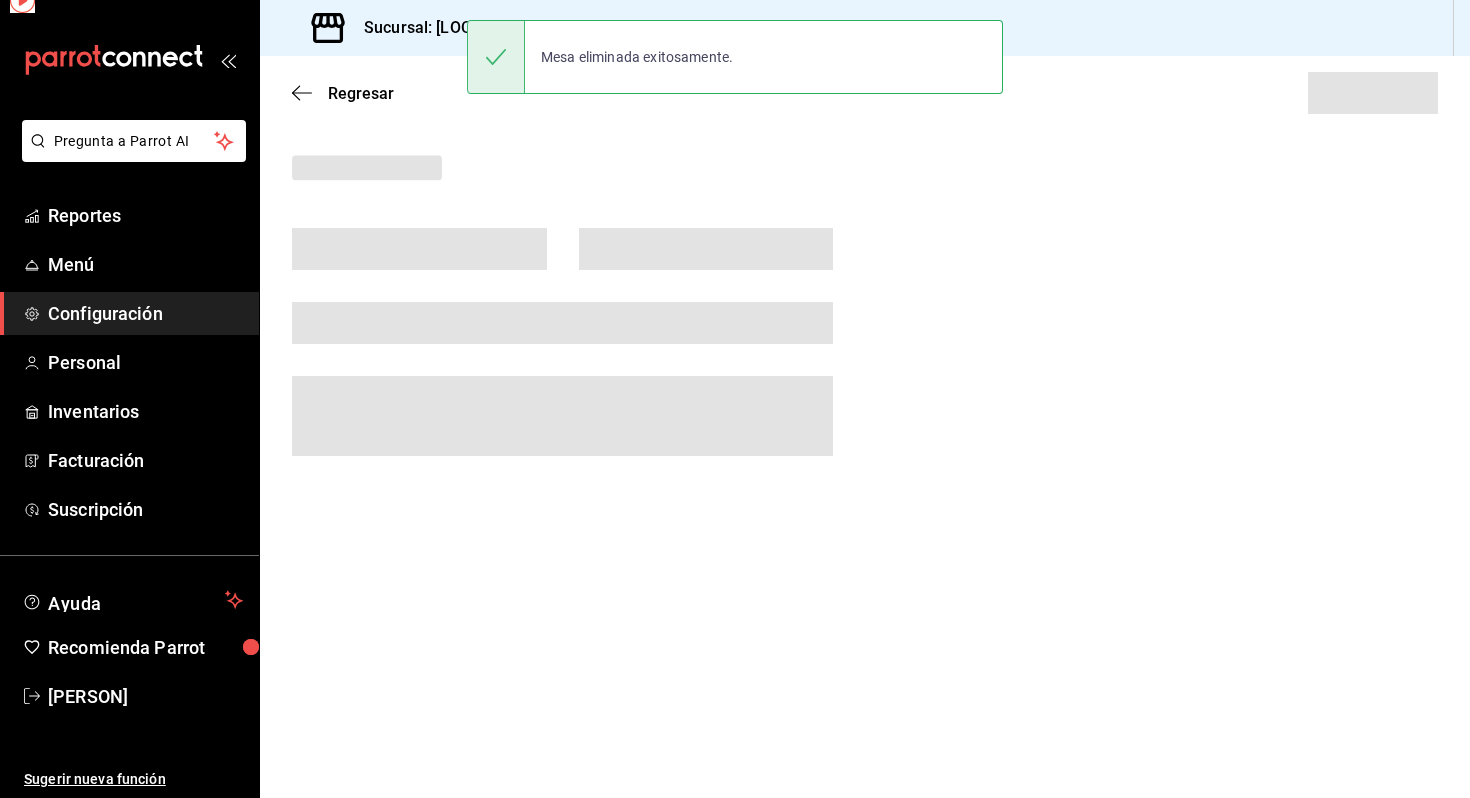 scroll, scrollTop: 0, scrollLeft: 0, axis: both 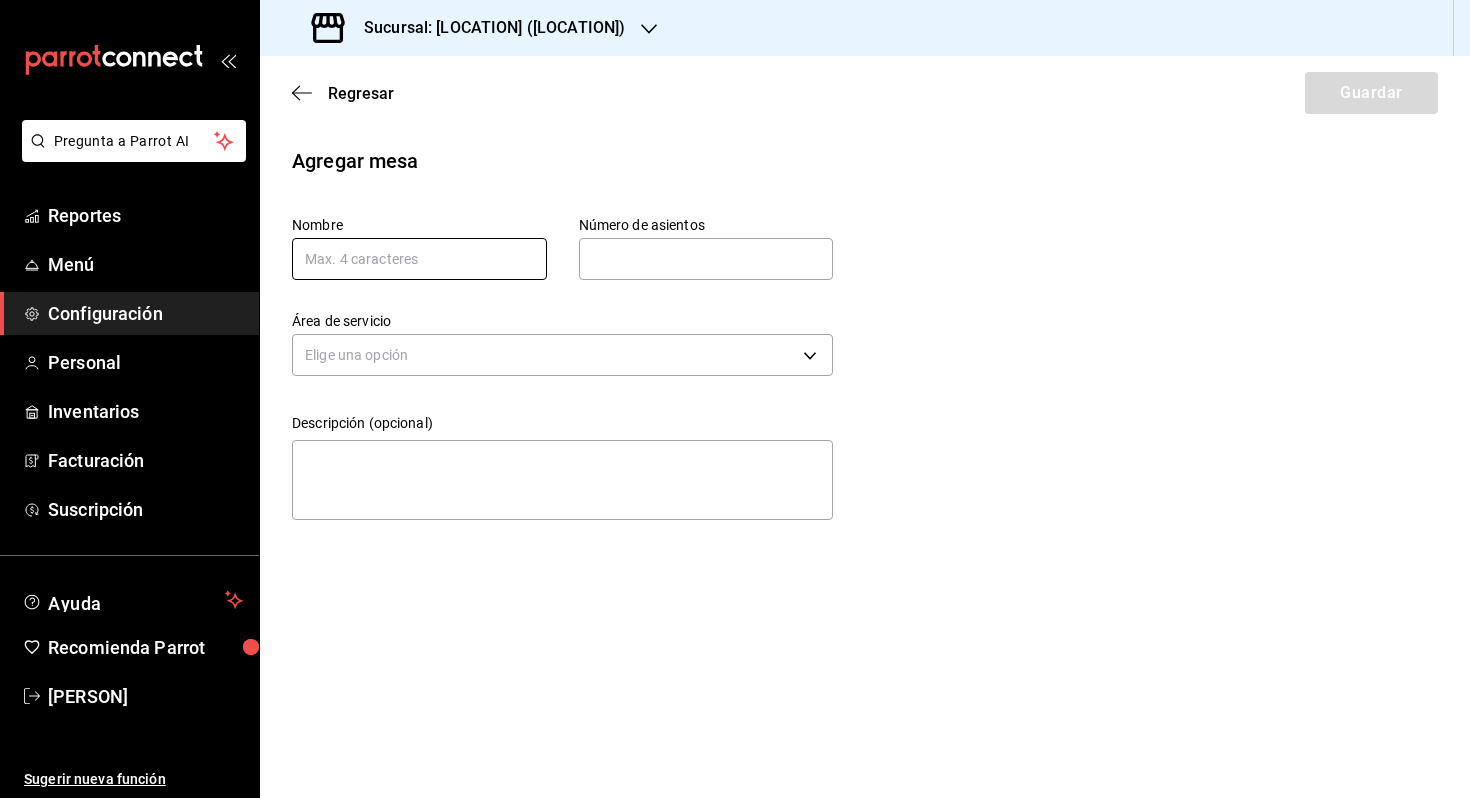 click at bounding box center [419, 259] 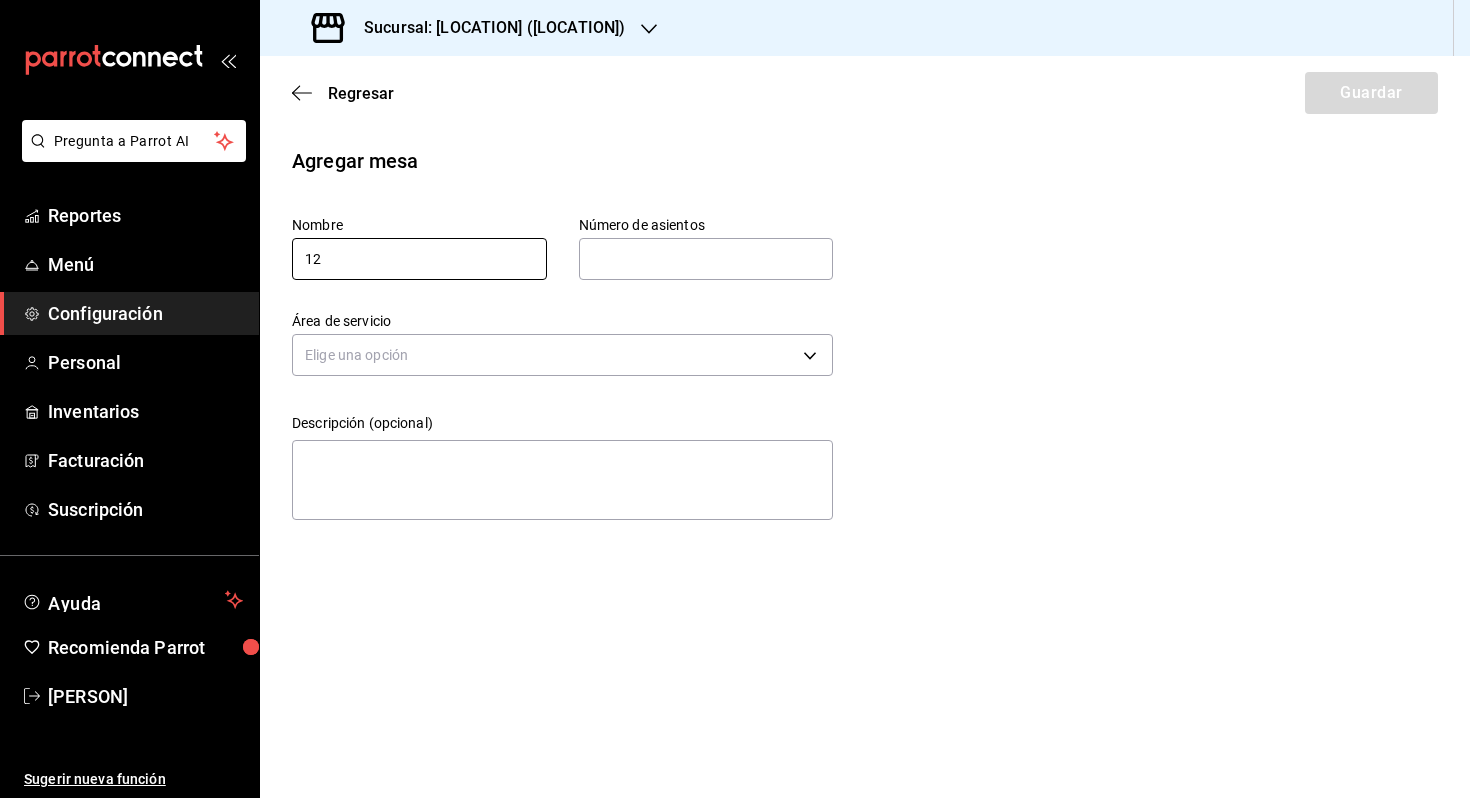 type on "12" 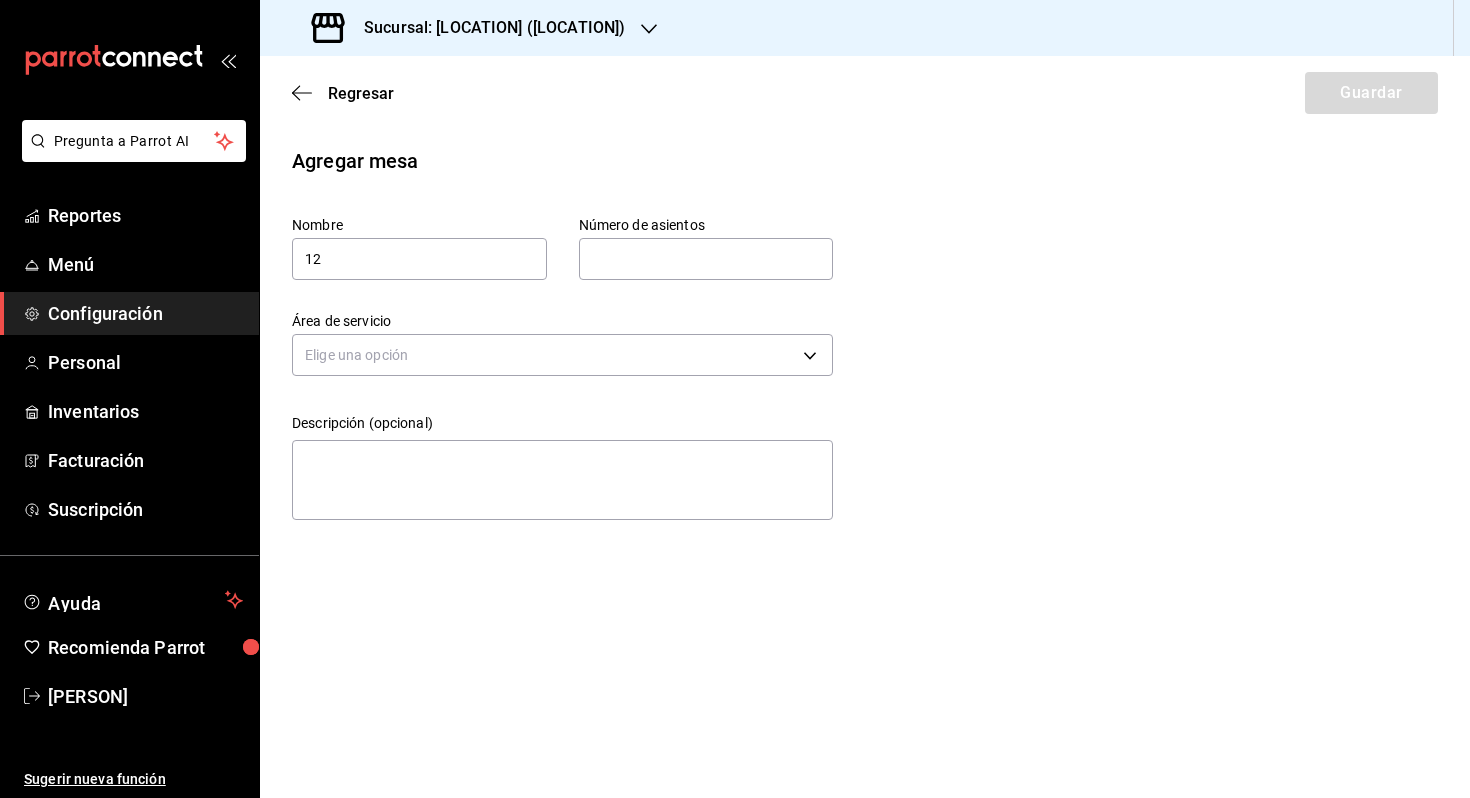 click at bounding box center [706, 259] 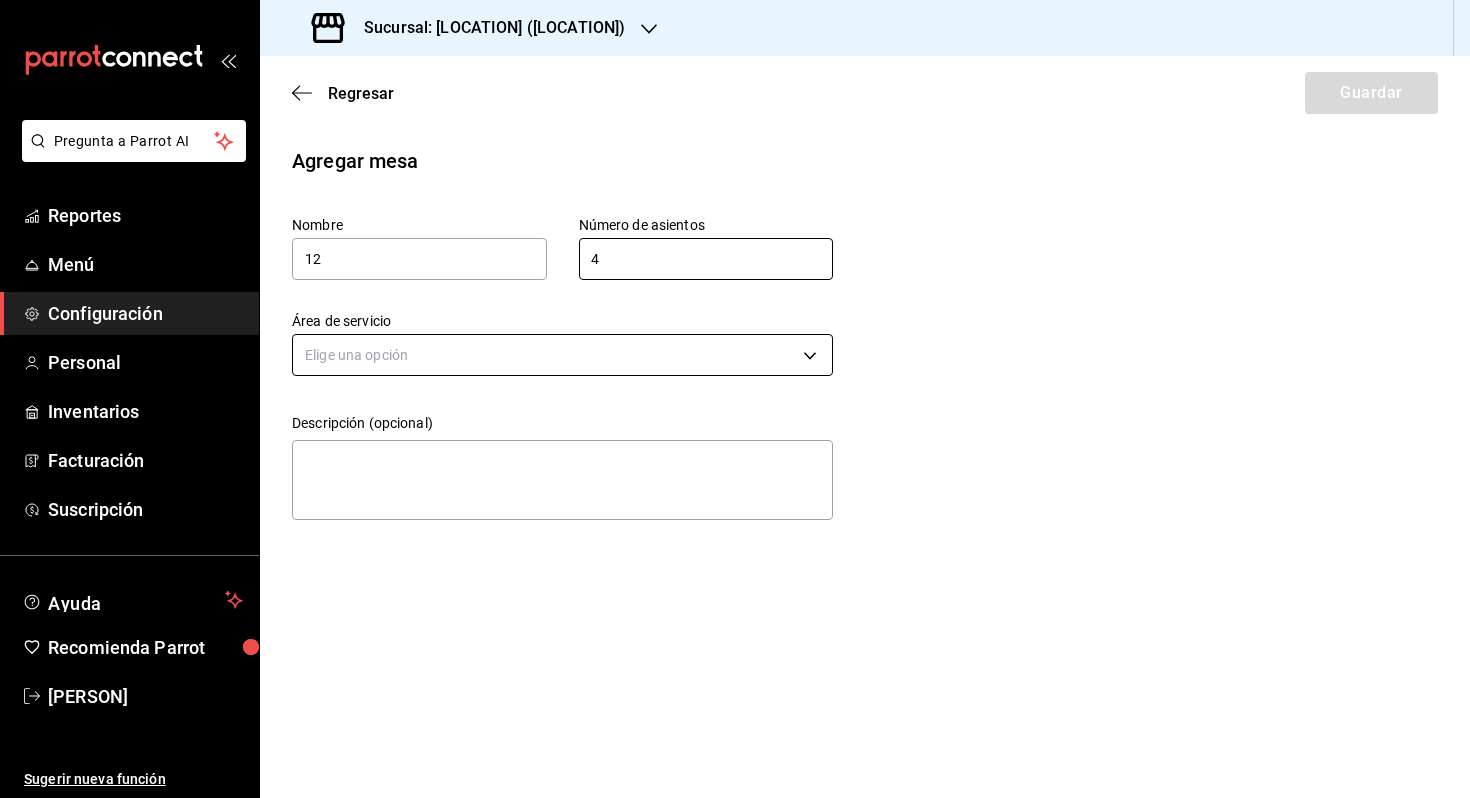 type on "4" 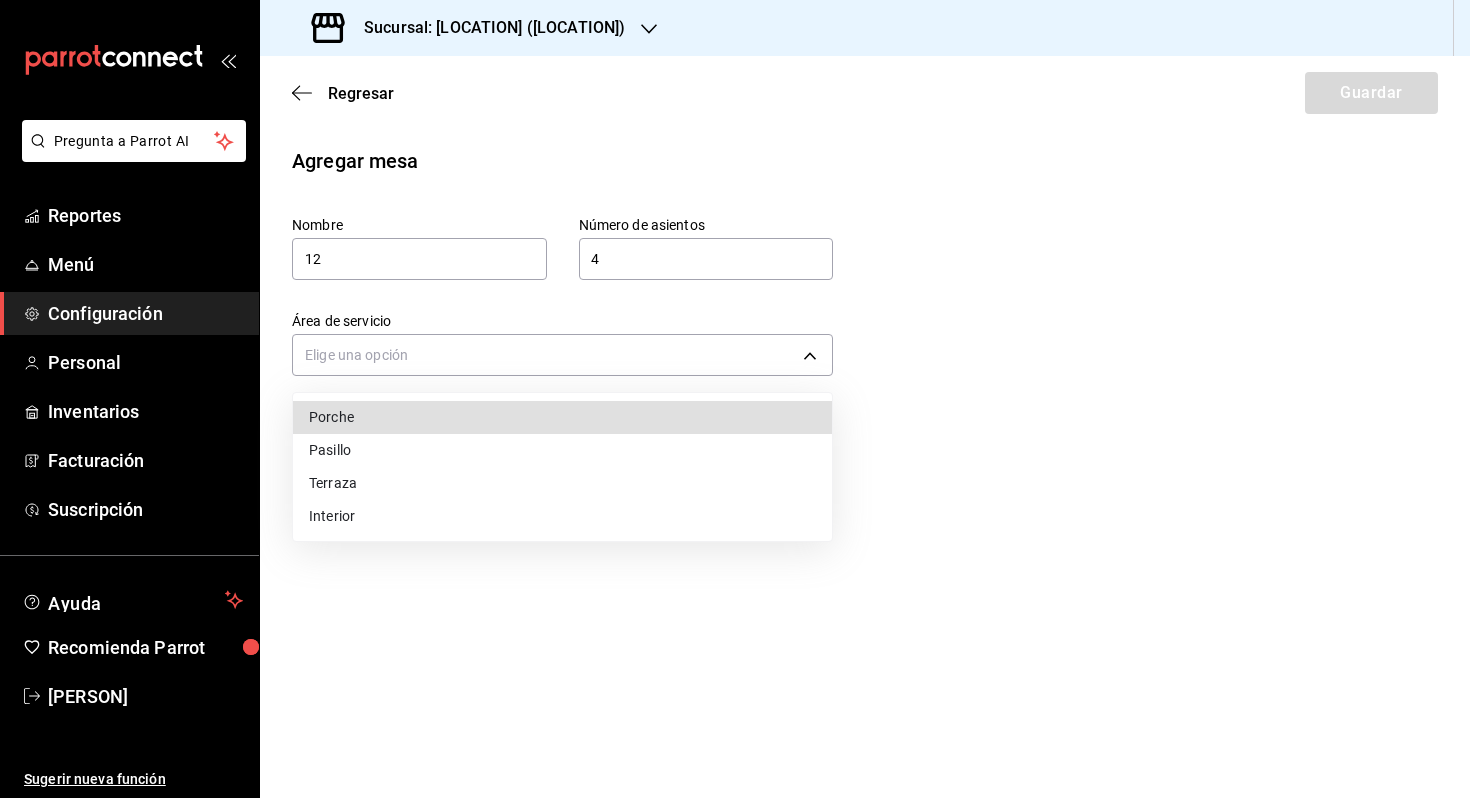 click on "Porche" at bounding box center (562, 417) 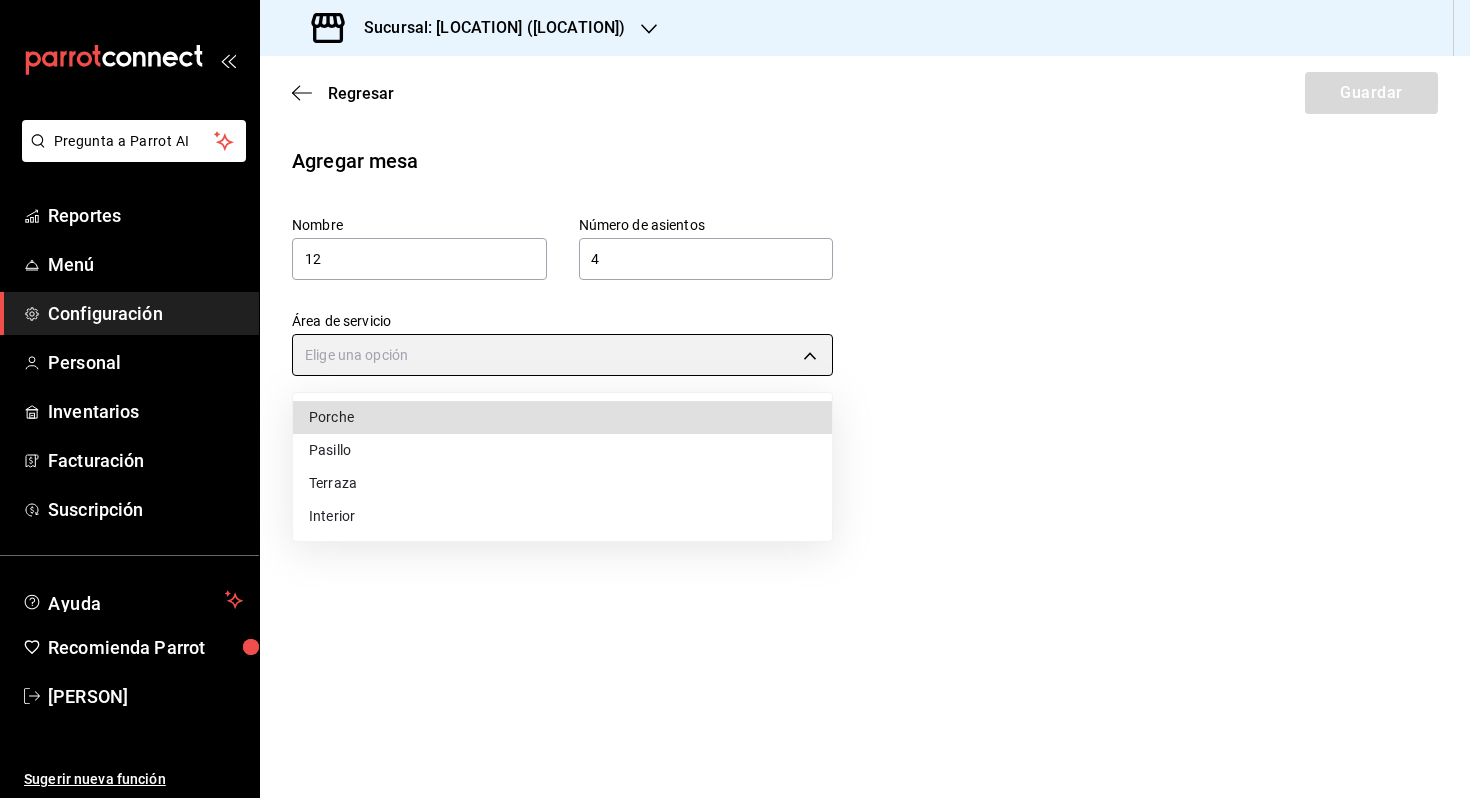 type on "[UUID]" 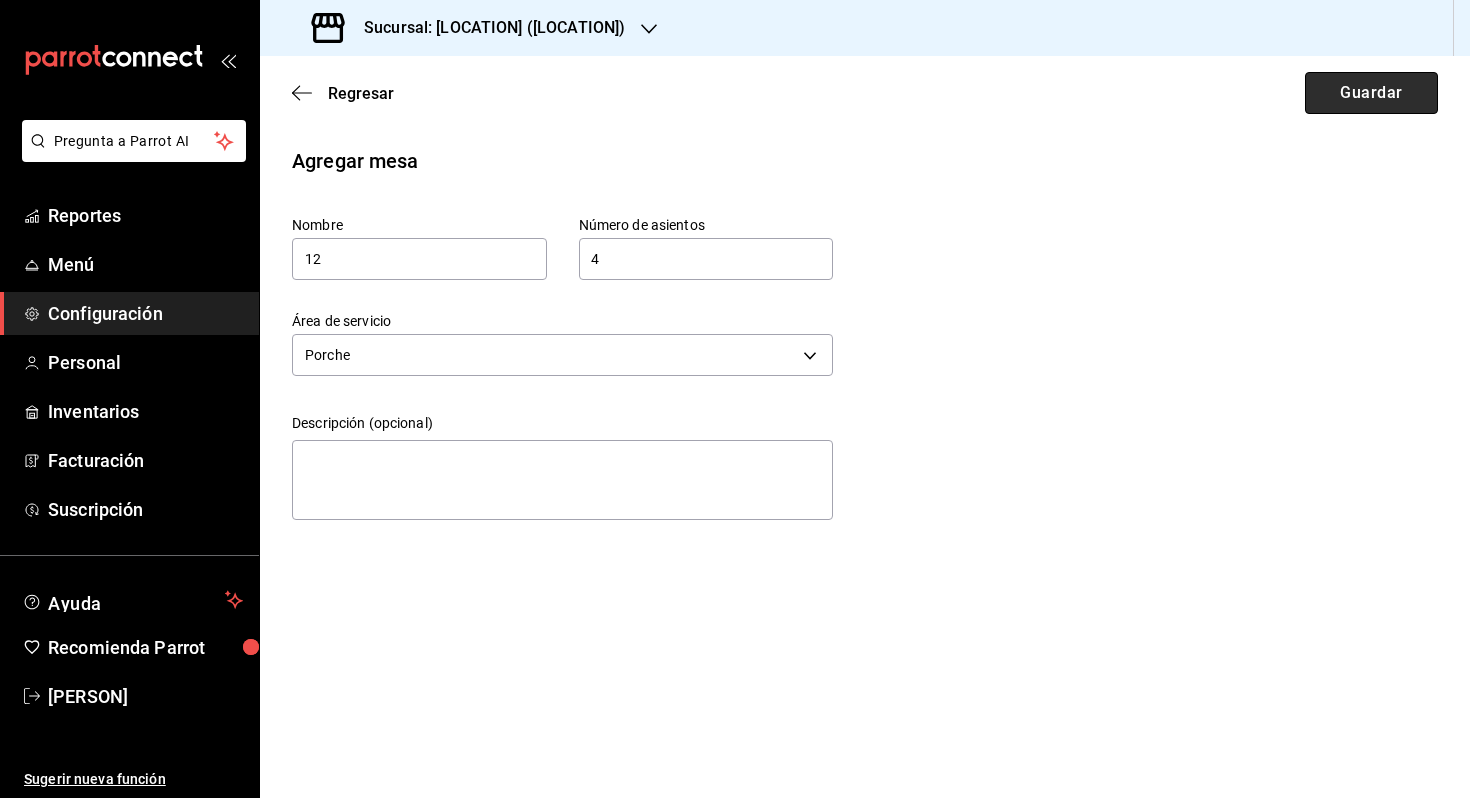 click on "Guardar" at bounding box center [1371, 93] 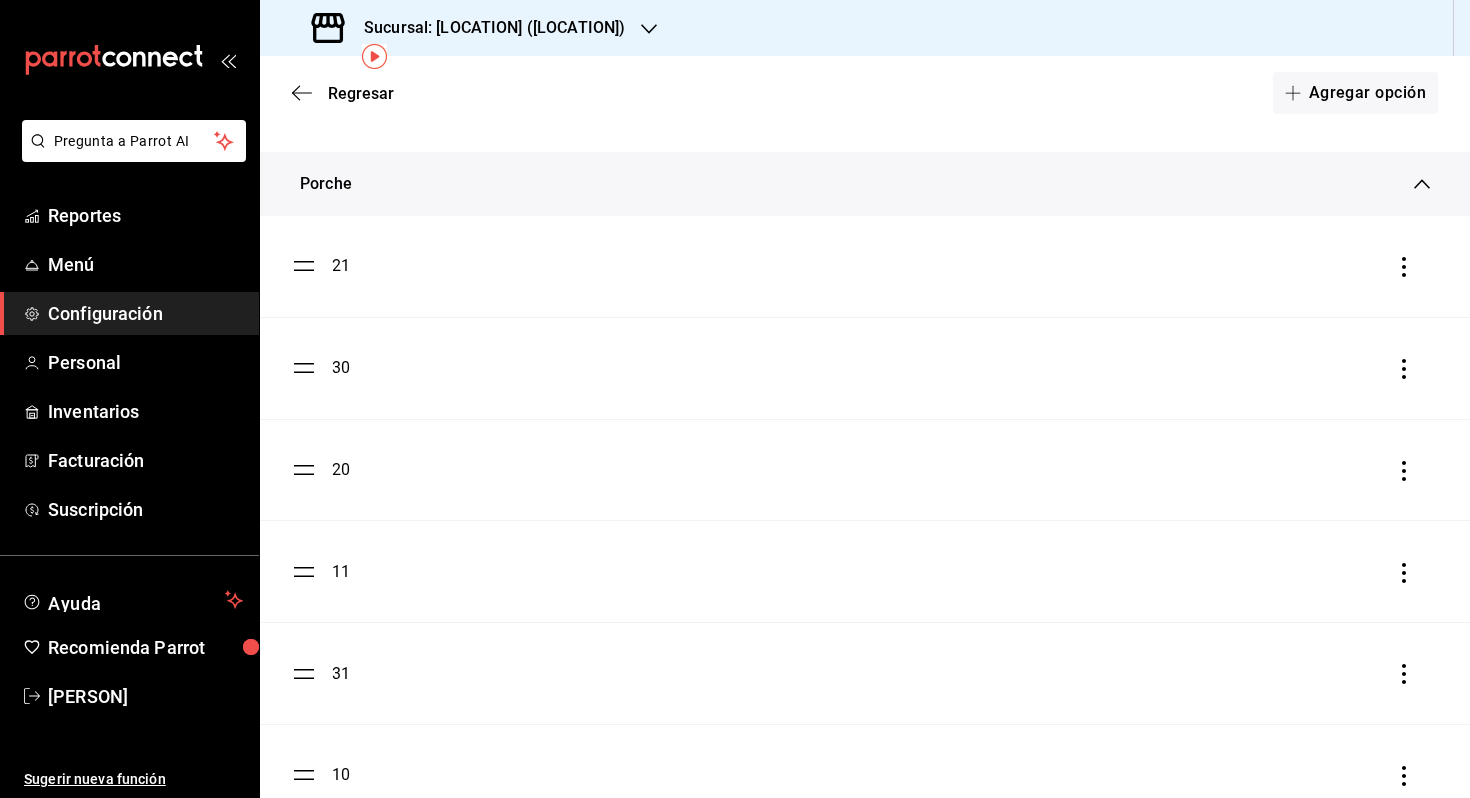 scroll, scrollTop: 72, scrollLeft: 0, axis: vertical 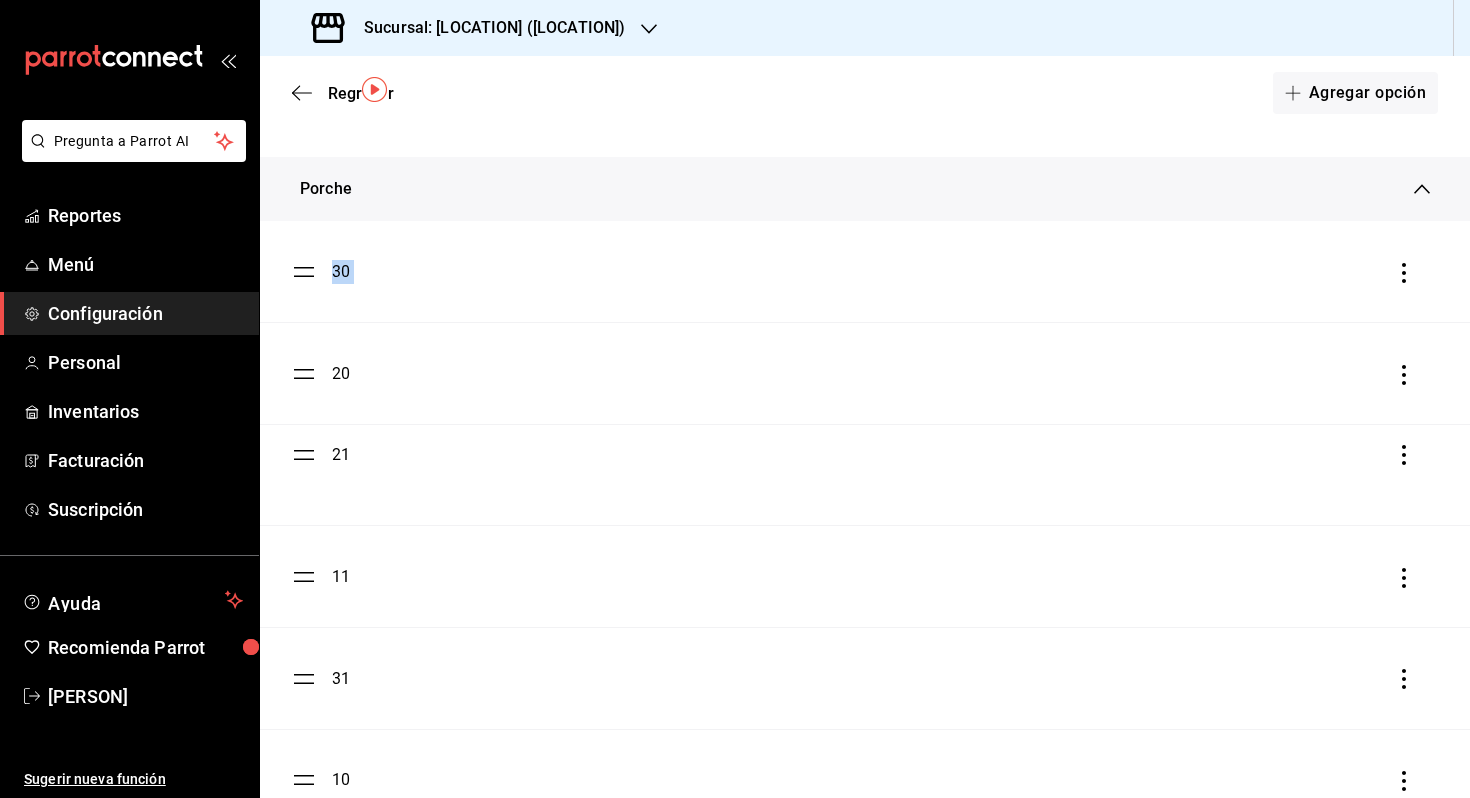 drag, startPoint x: 309, startPoint y: 277, endPoint x: 301, endPoint y: 459, distance: 182.17574 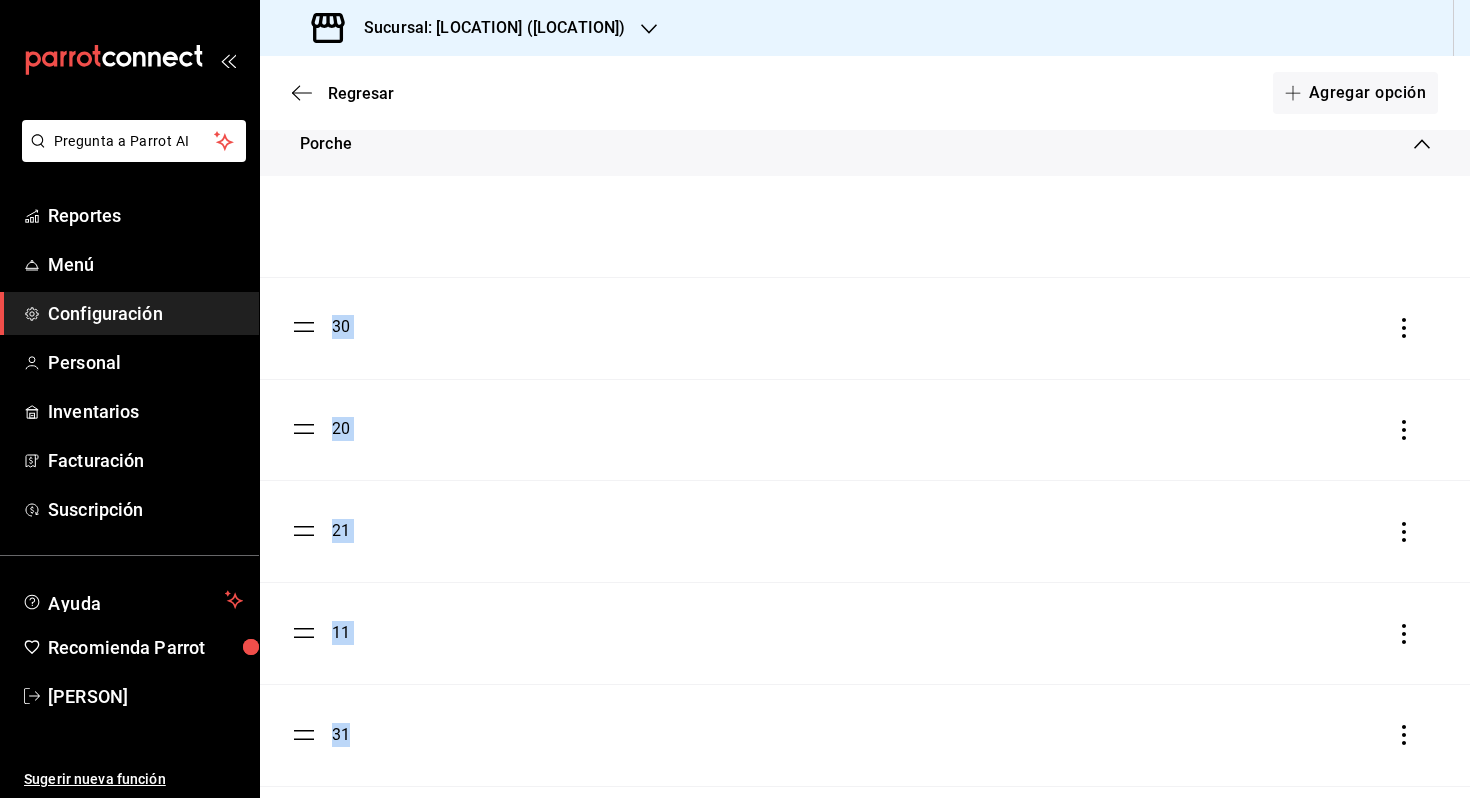 scroll, scrollTop: 0, scrollLeft: 0, axis: both 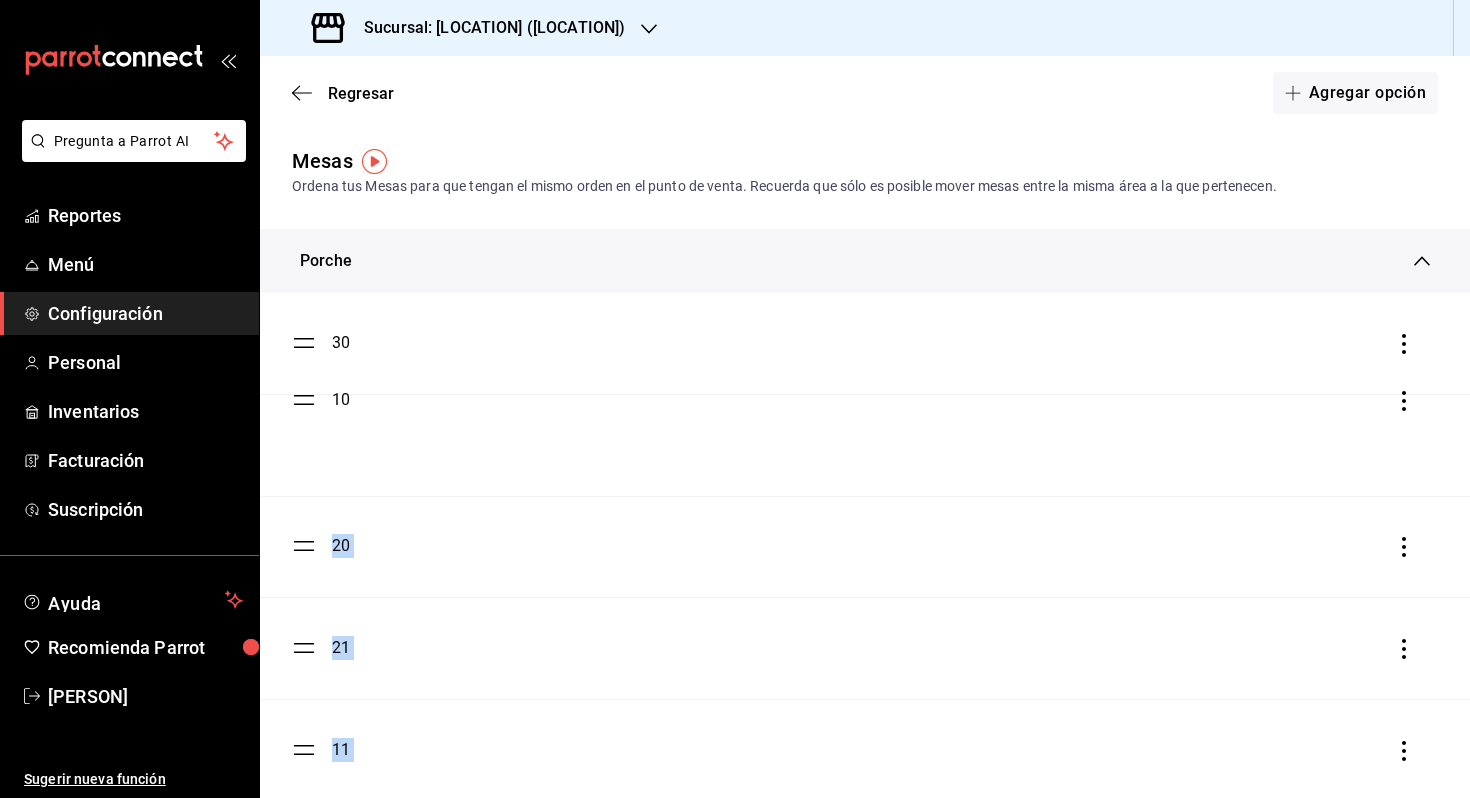 drag, startPoint x: 300, startPoint y: 479, endPoint x: 323, endPoint y: 400, distance: 82.28001 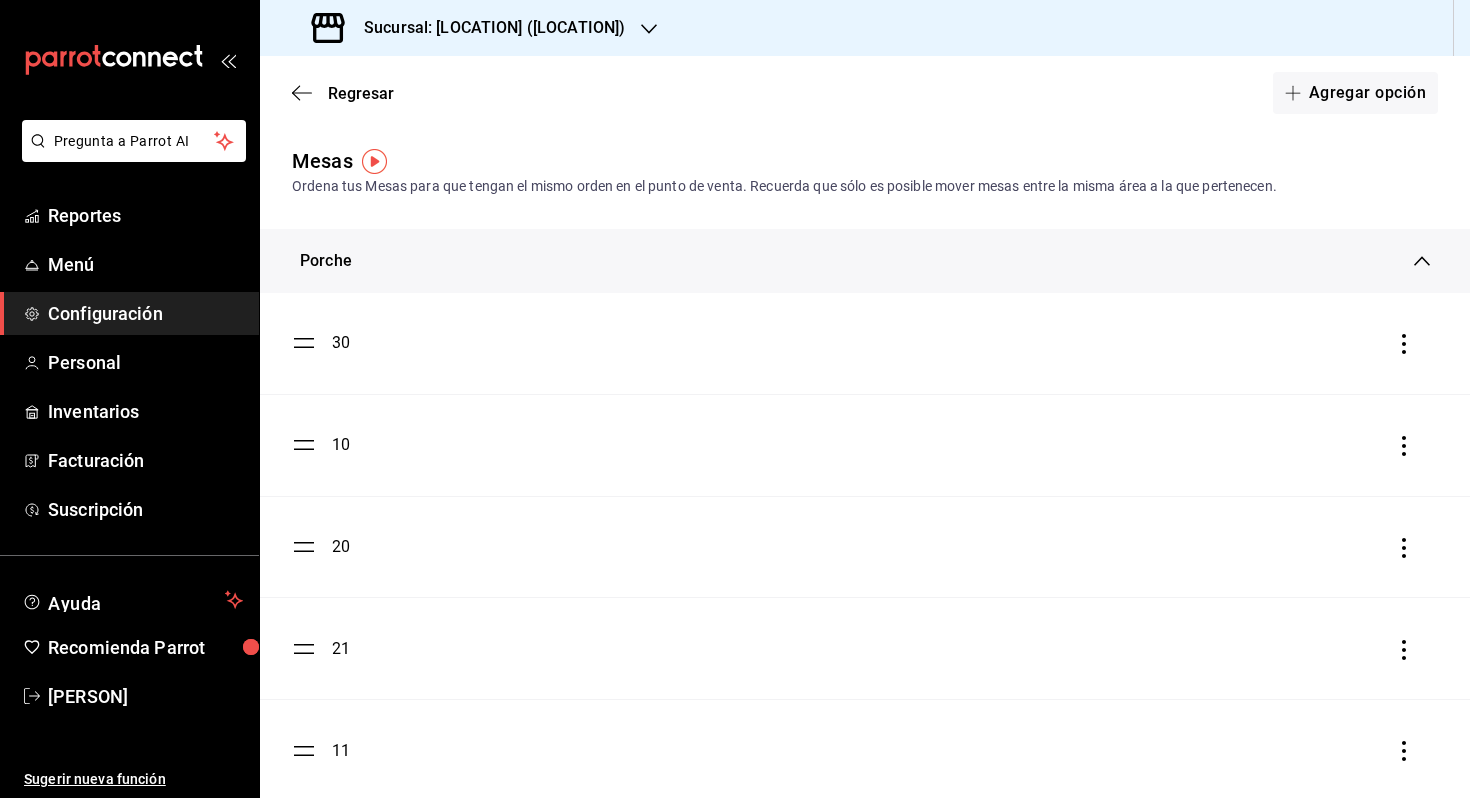 click on "10" at bounding box center (865, 445) 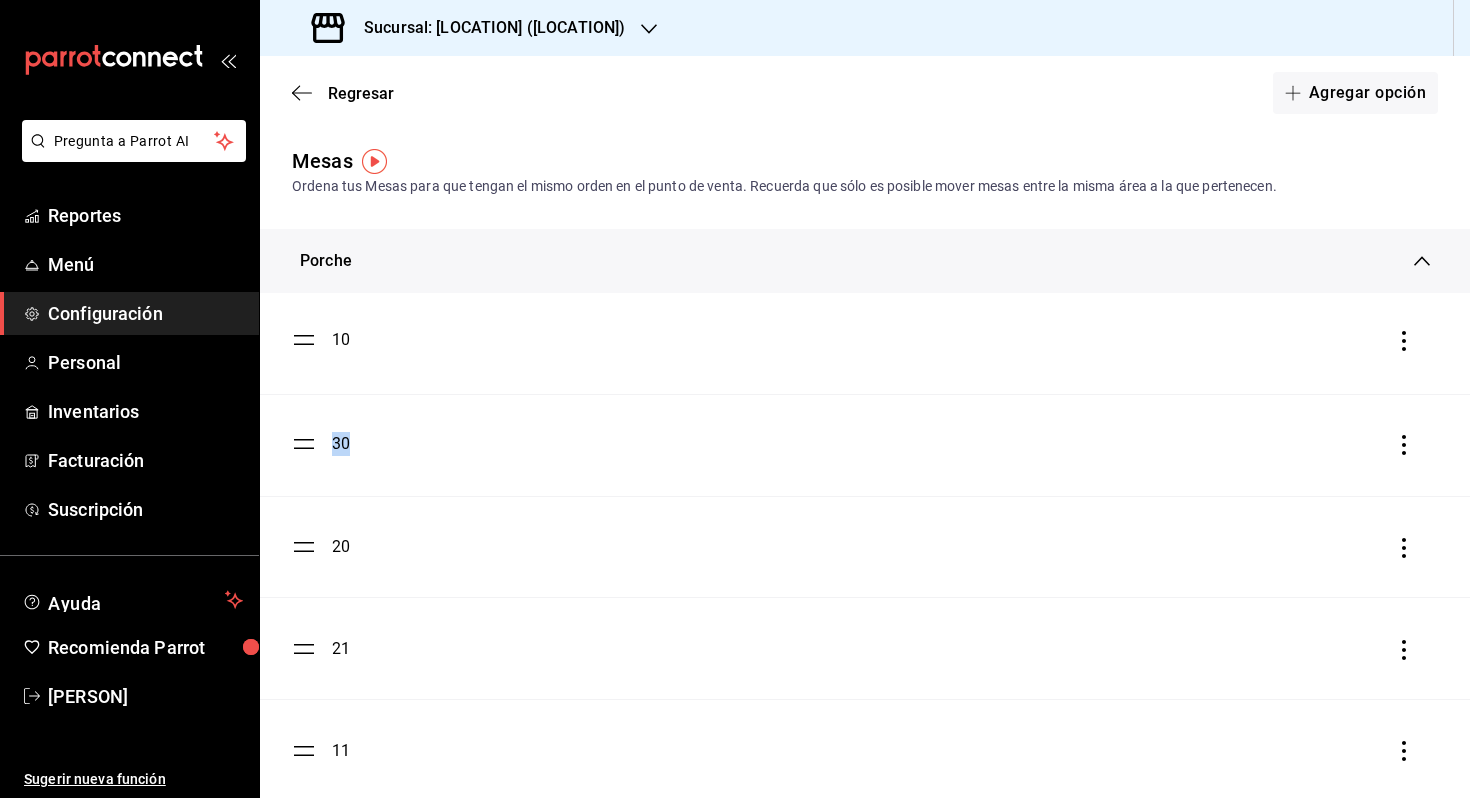 drag, startPoint x: 309, startPoint y: 438, endPoint x: 313, endPoint y: 333, distance: 105.076164 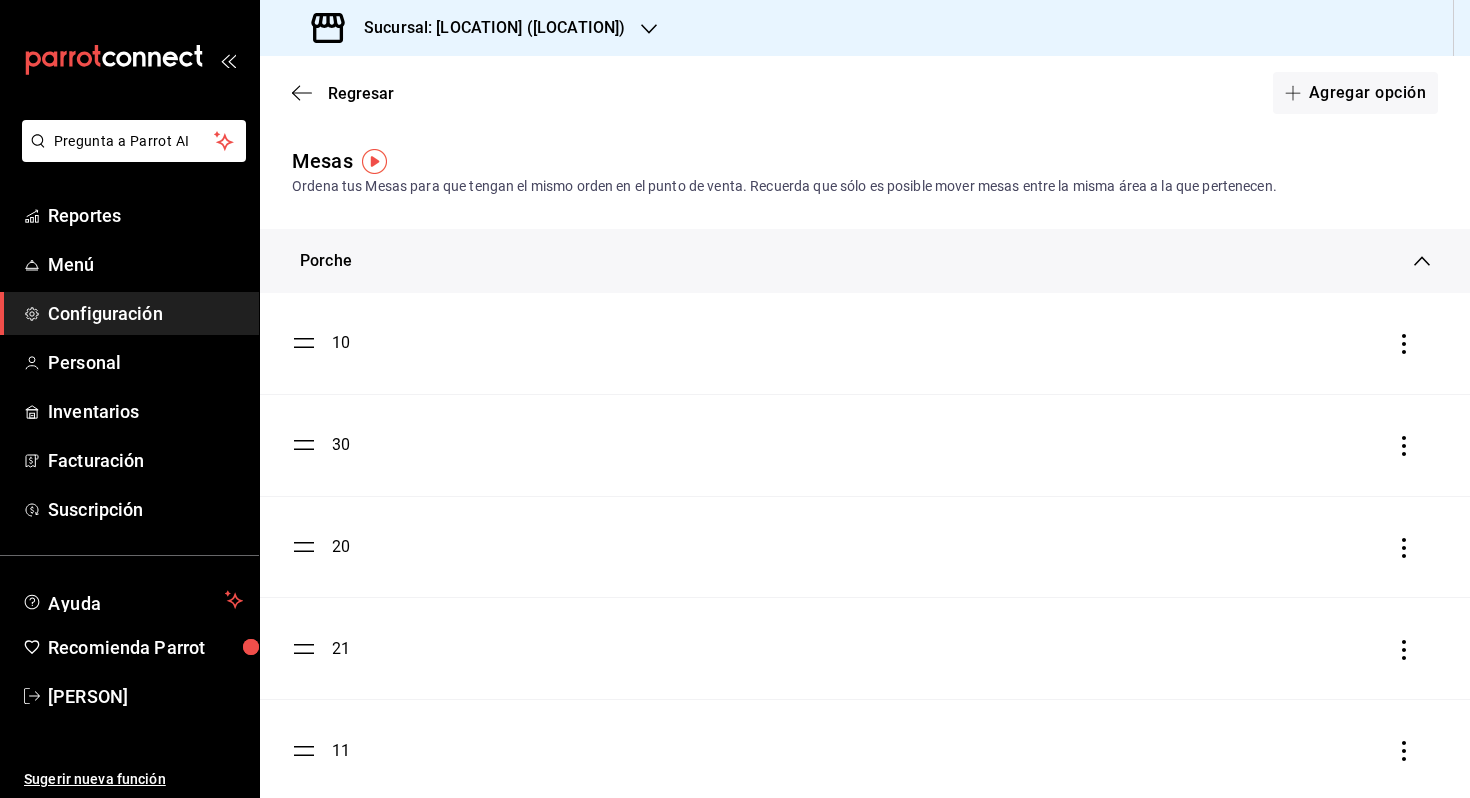 scroll, scrollTop: 2, scrollLeft: 0, axis: vertical 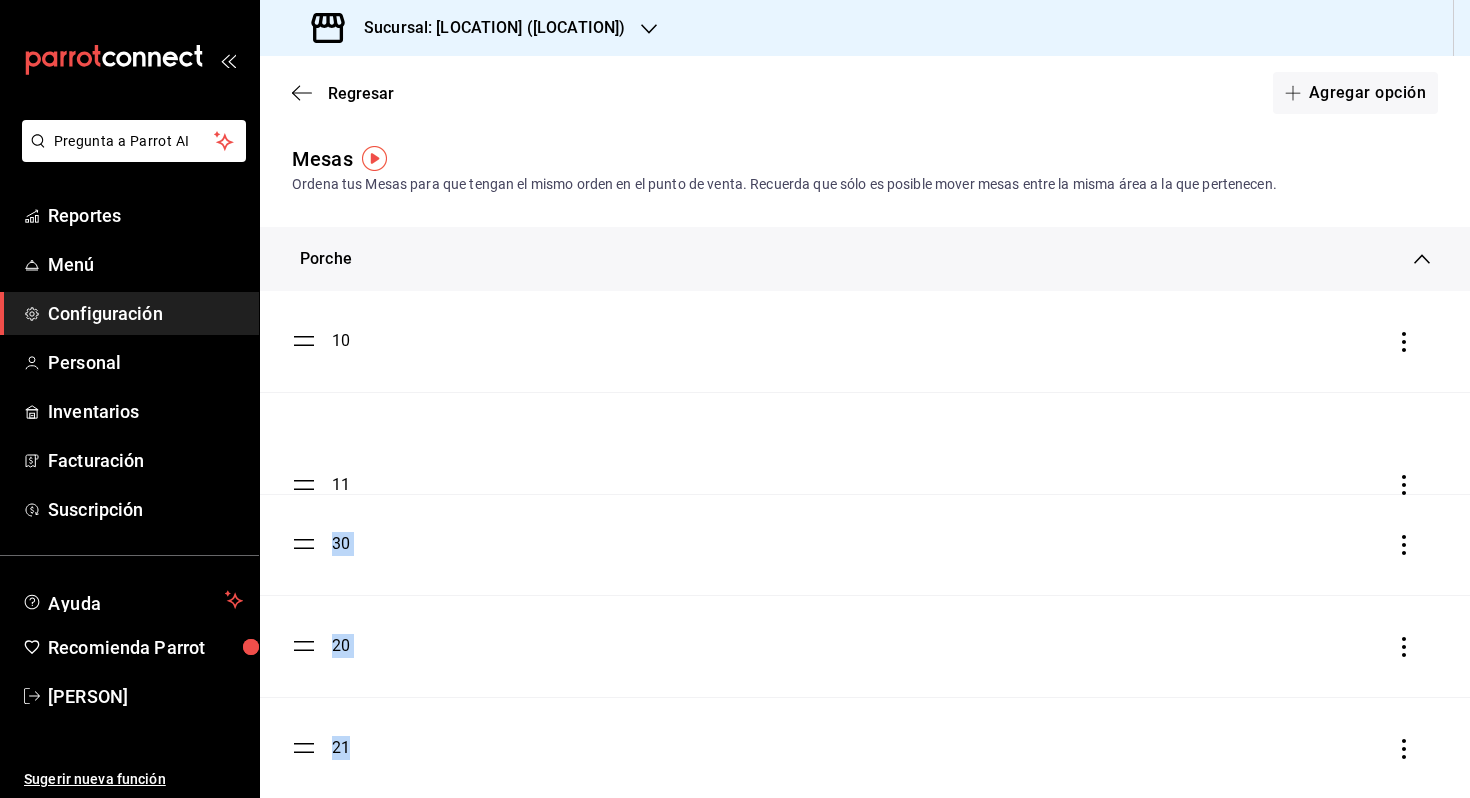 drag, startPoint x: 303, startPoint y: 759, endPoint x: 312, endPoint y: 493, distance: 266.15222 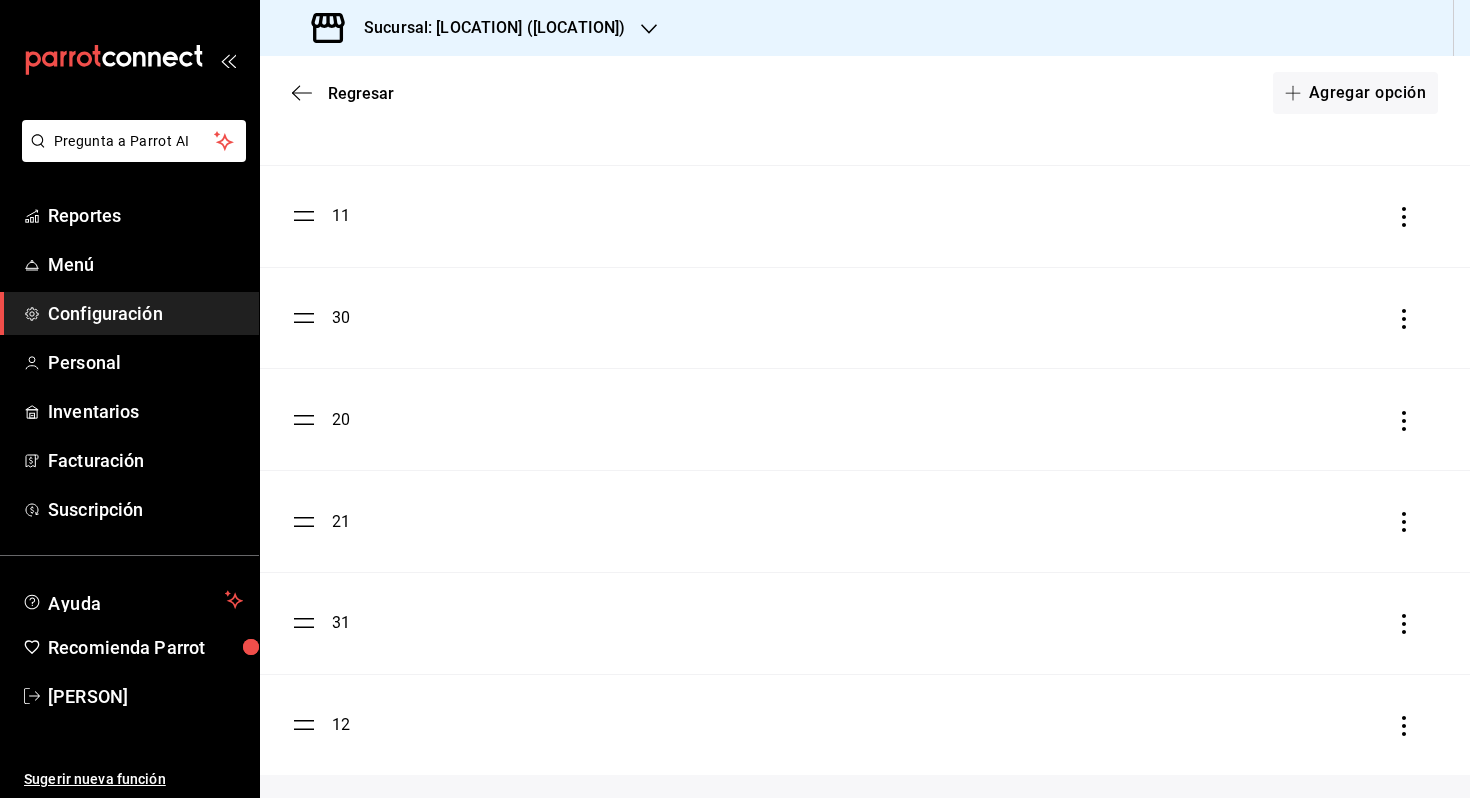 scroll, scrollTop: 233, scrollLeft: 0, axis: vertical 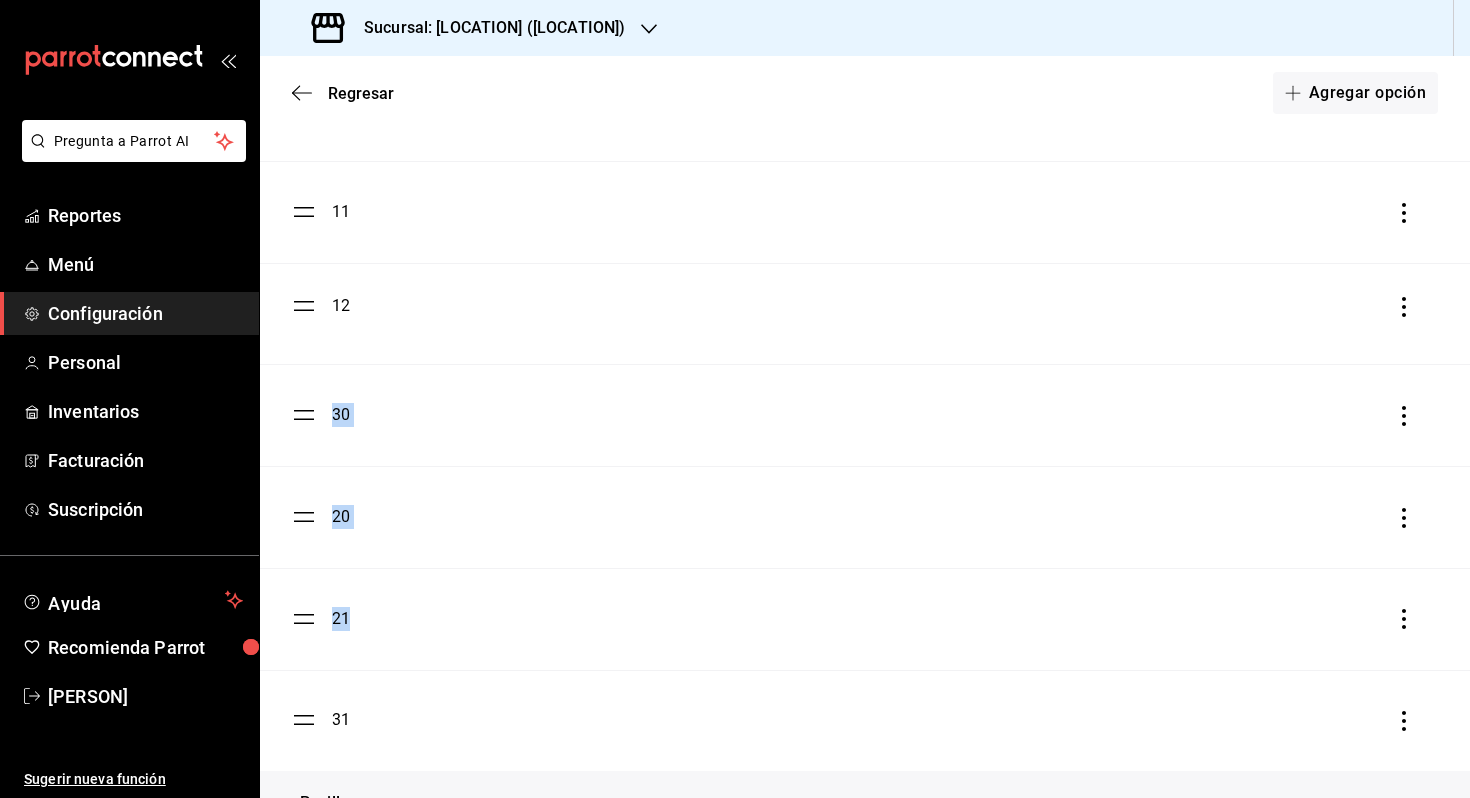 drag, startPoint x: 298, startPoint y: 722, endPoint x: 329, endPoint y: 307, distance: 416.15622 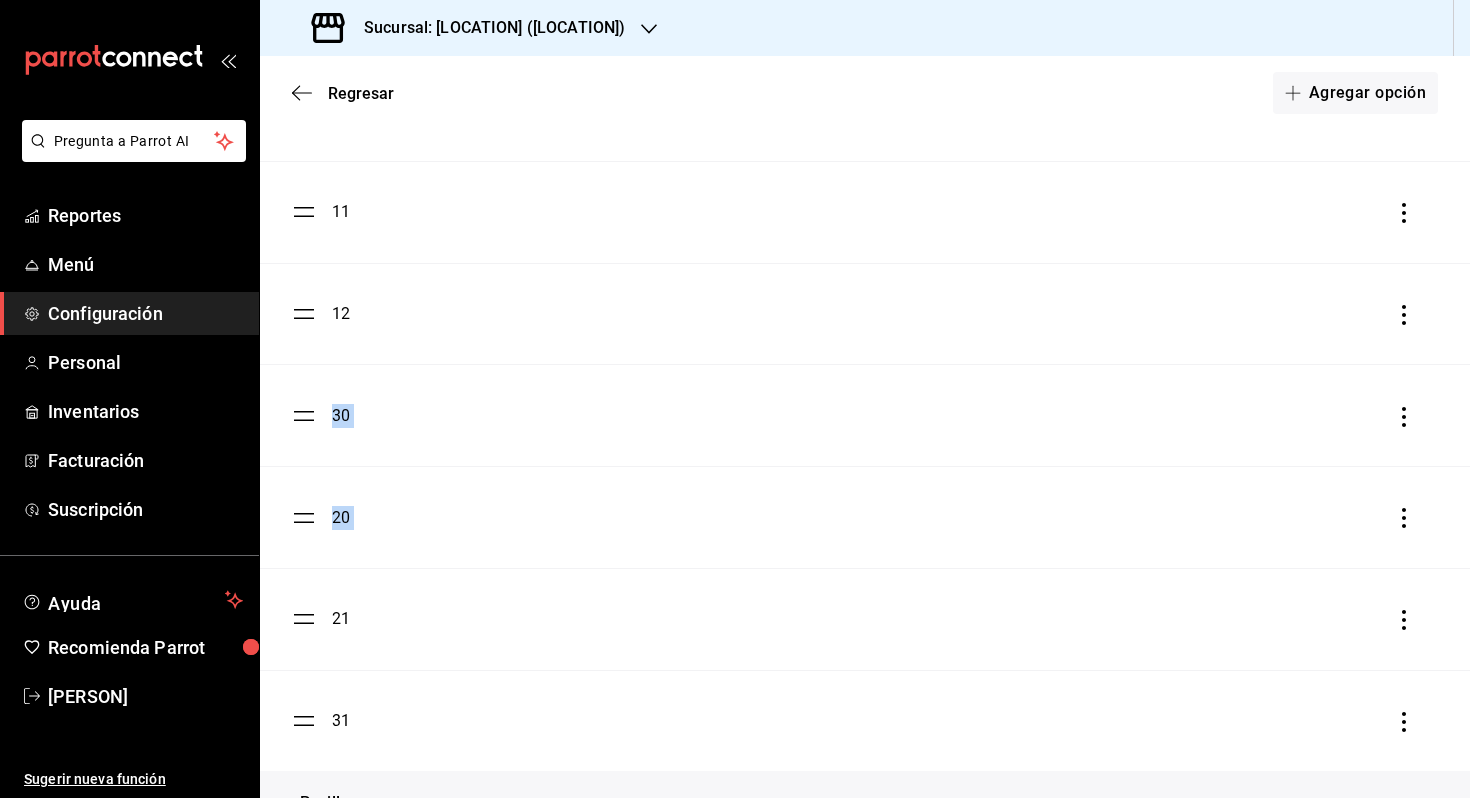 drag, startPoint x: 317, startPoint y: 415, endPoint x: 323, endPoint y: 641, distance: 226.07964 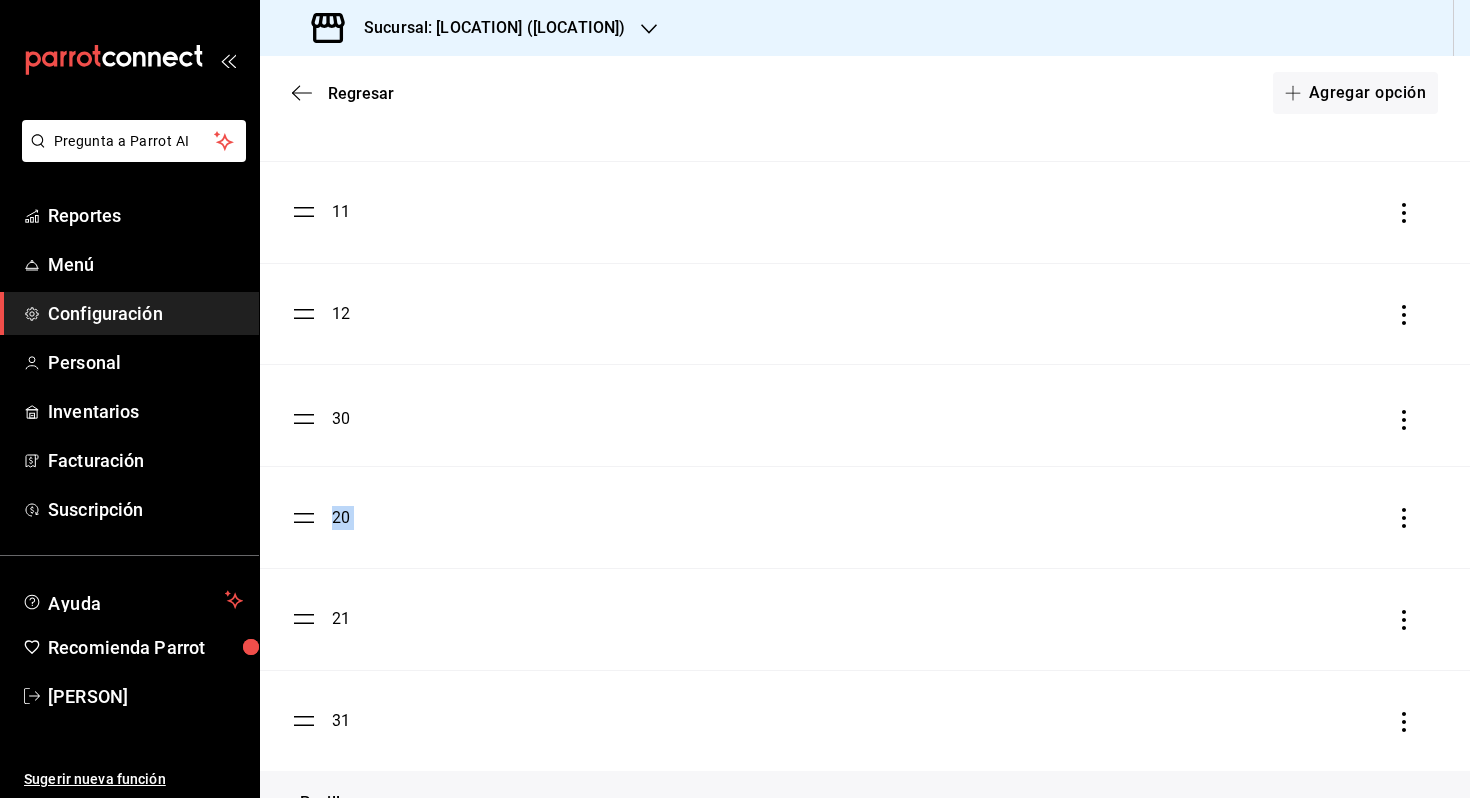 click on "21" at bounding box center (865, 619) 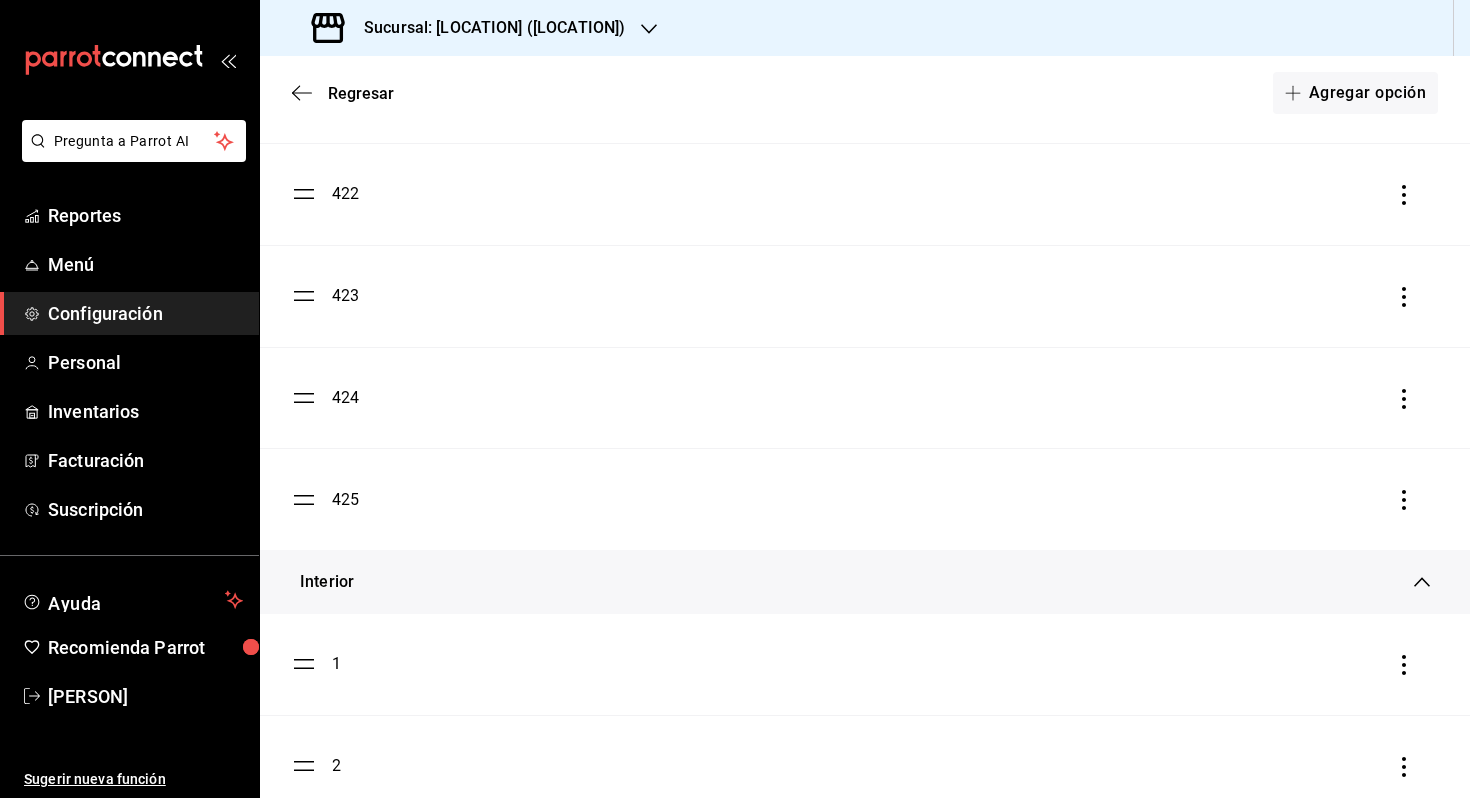 scroll, scrollTop: 1574, scrollLeft: 0, axis: vertical 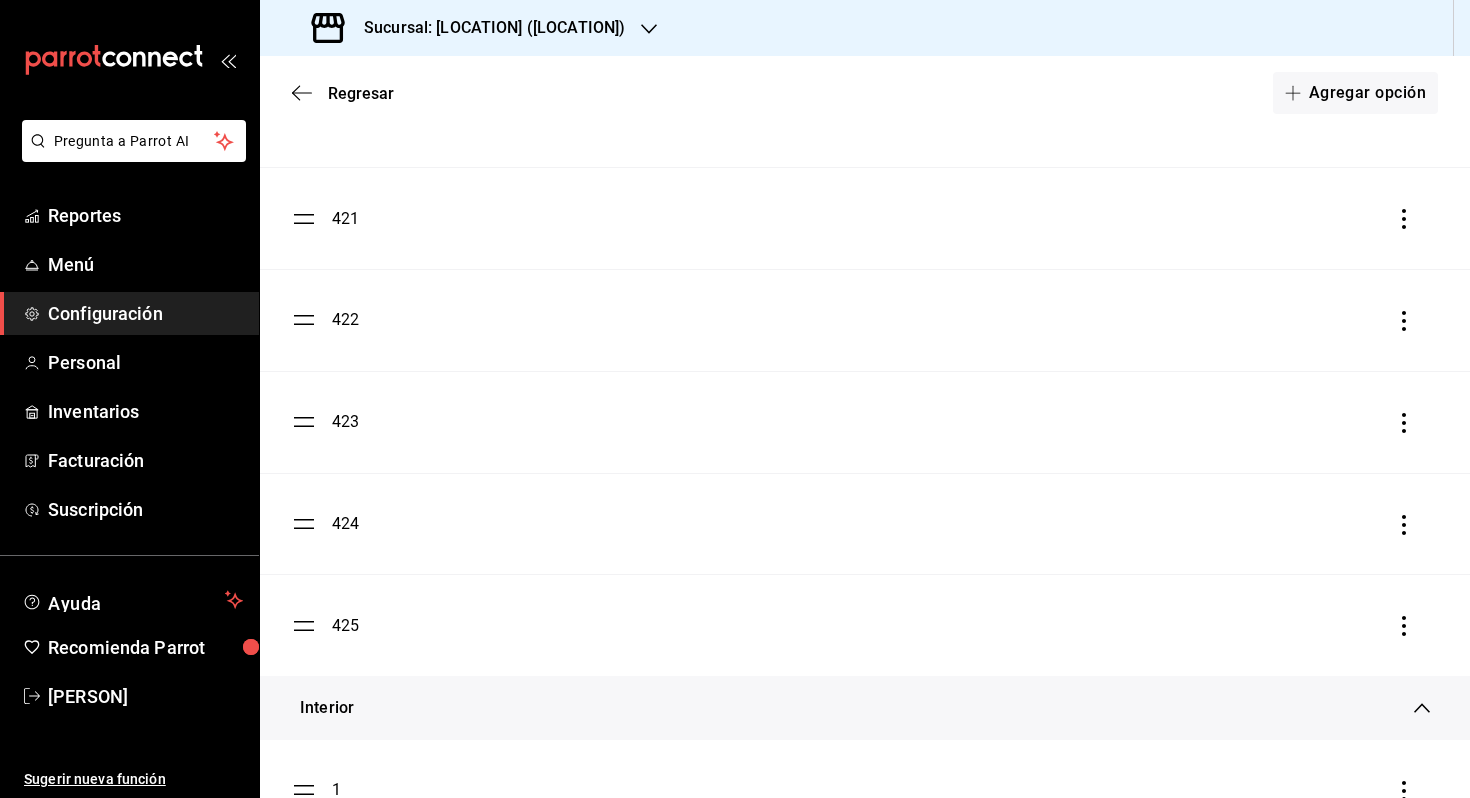 click on "424" at bounding box center (345, 524) 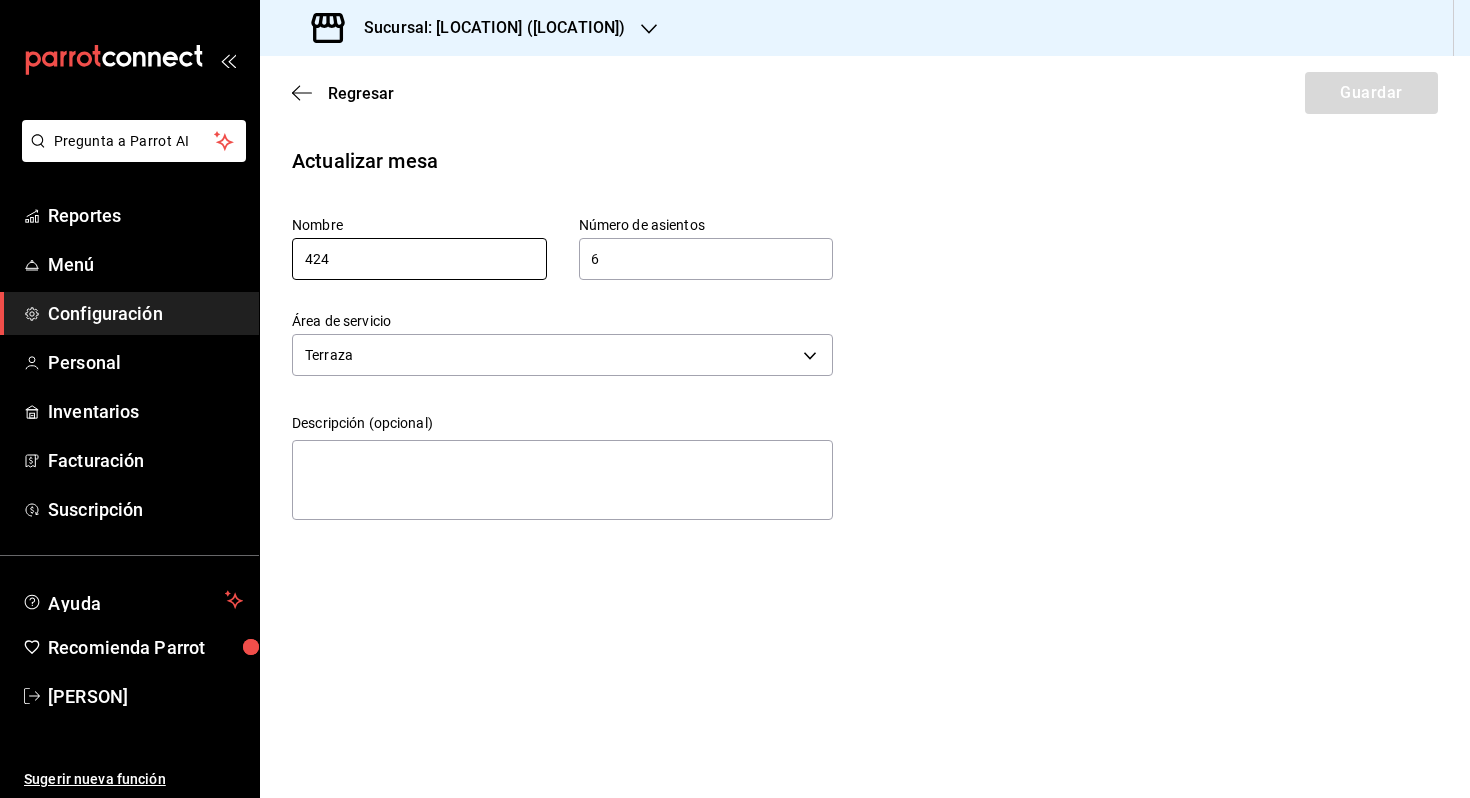 click on "424" at bounding box center [419, 259] 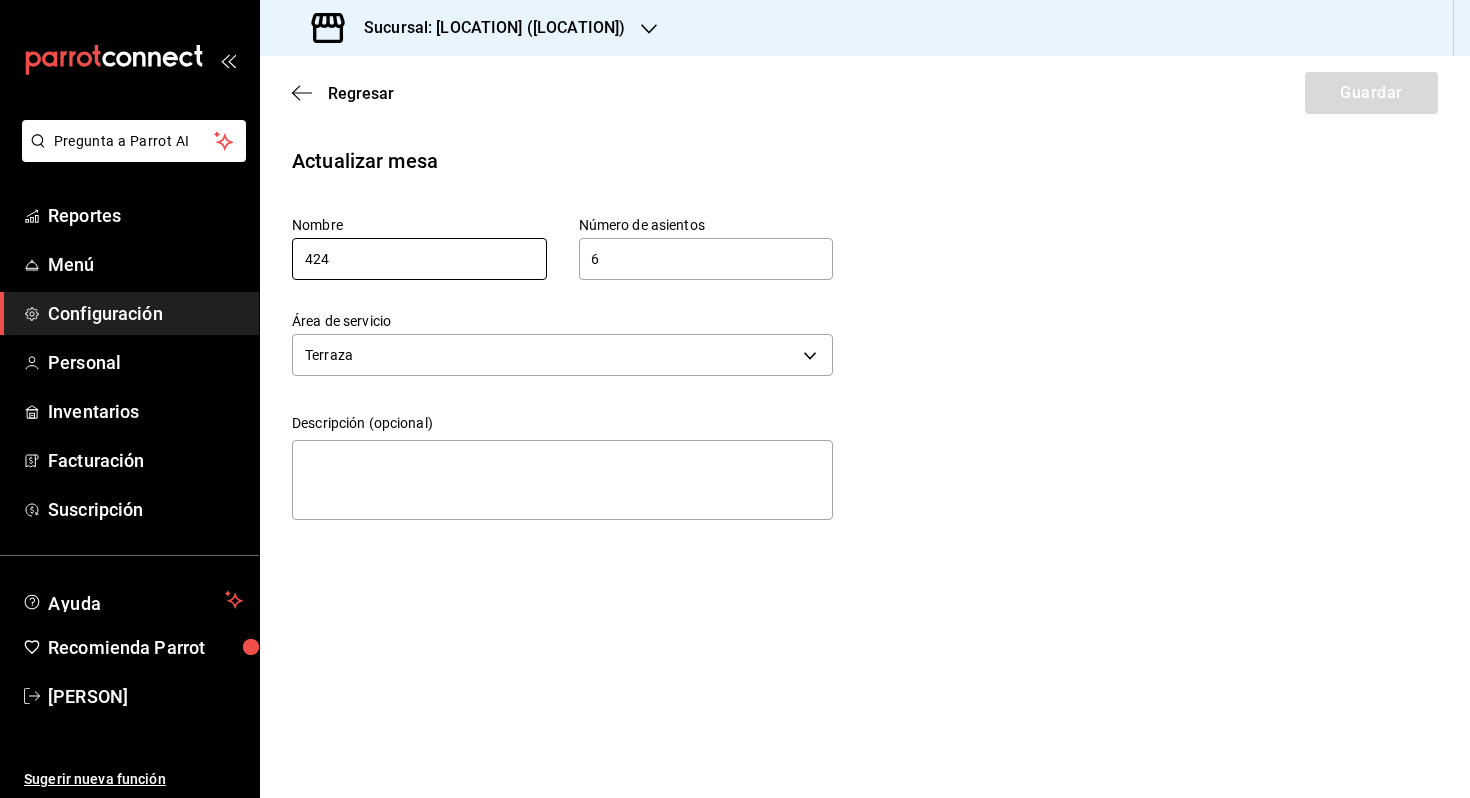 click on "424" at bounding box center [419, 259] 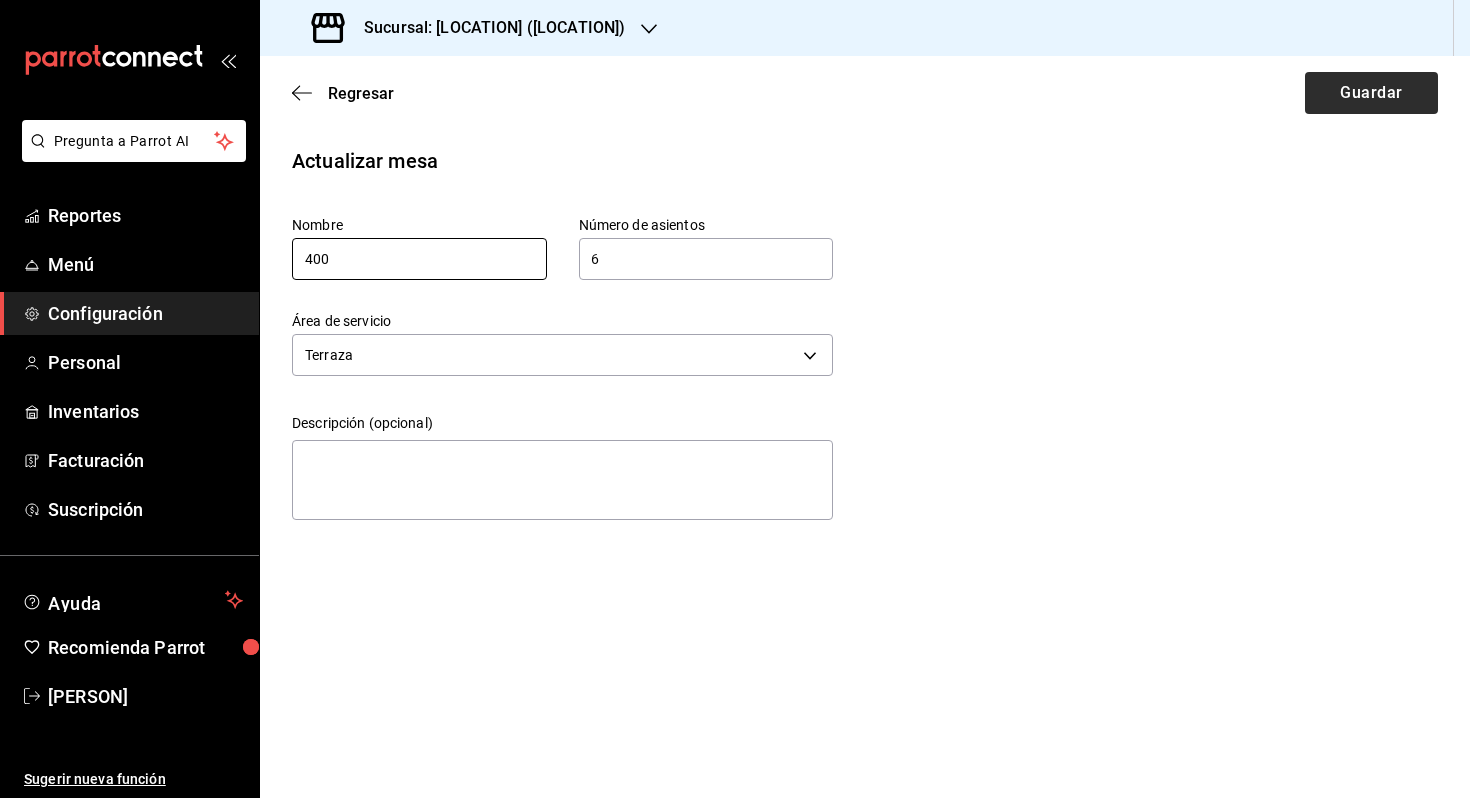 type on "400" 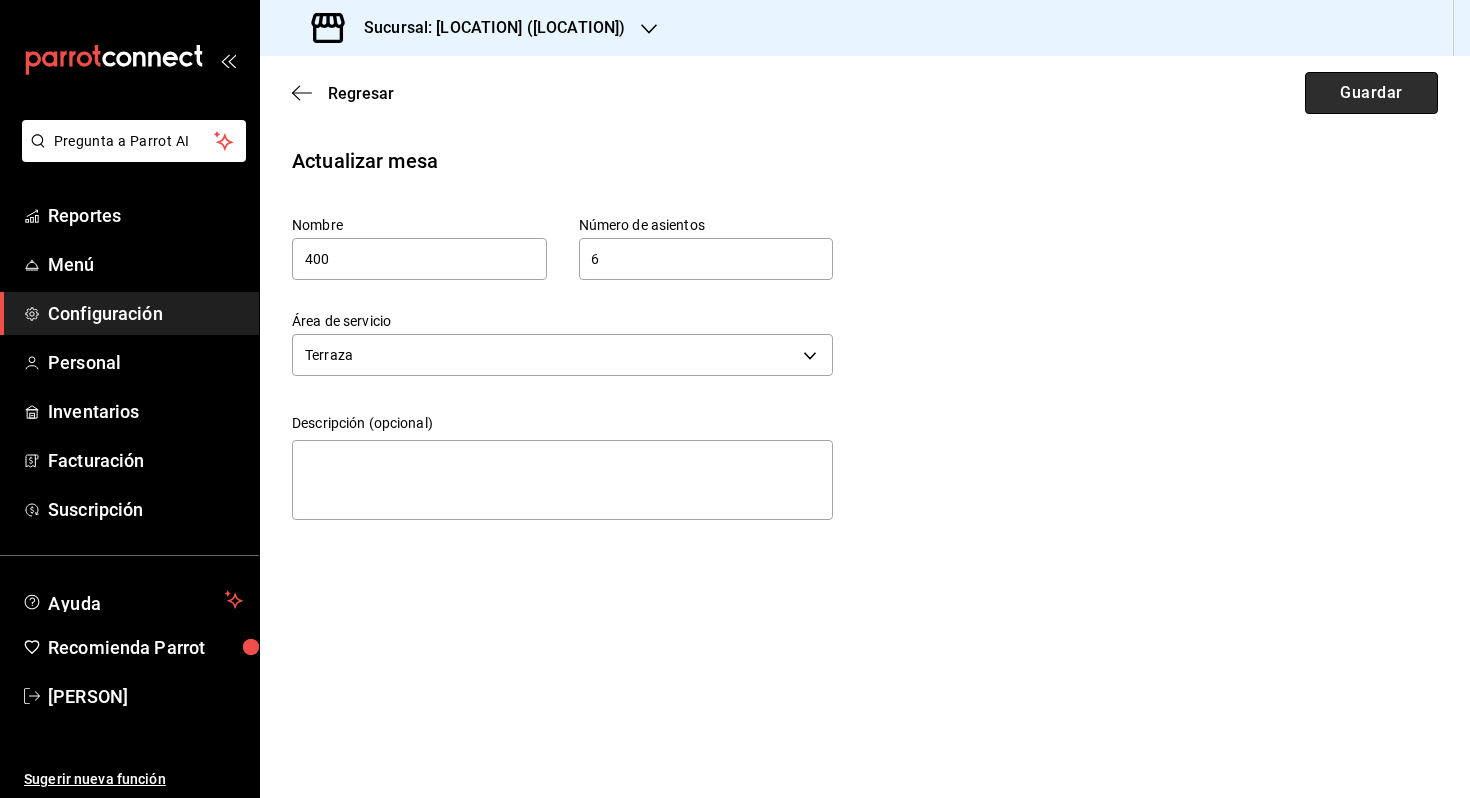 click on "Guardar" at bounding box center (1371, 93) 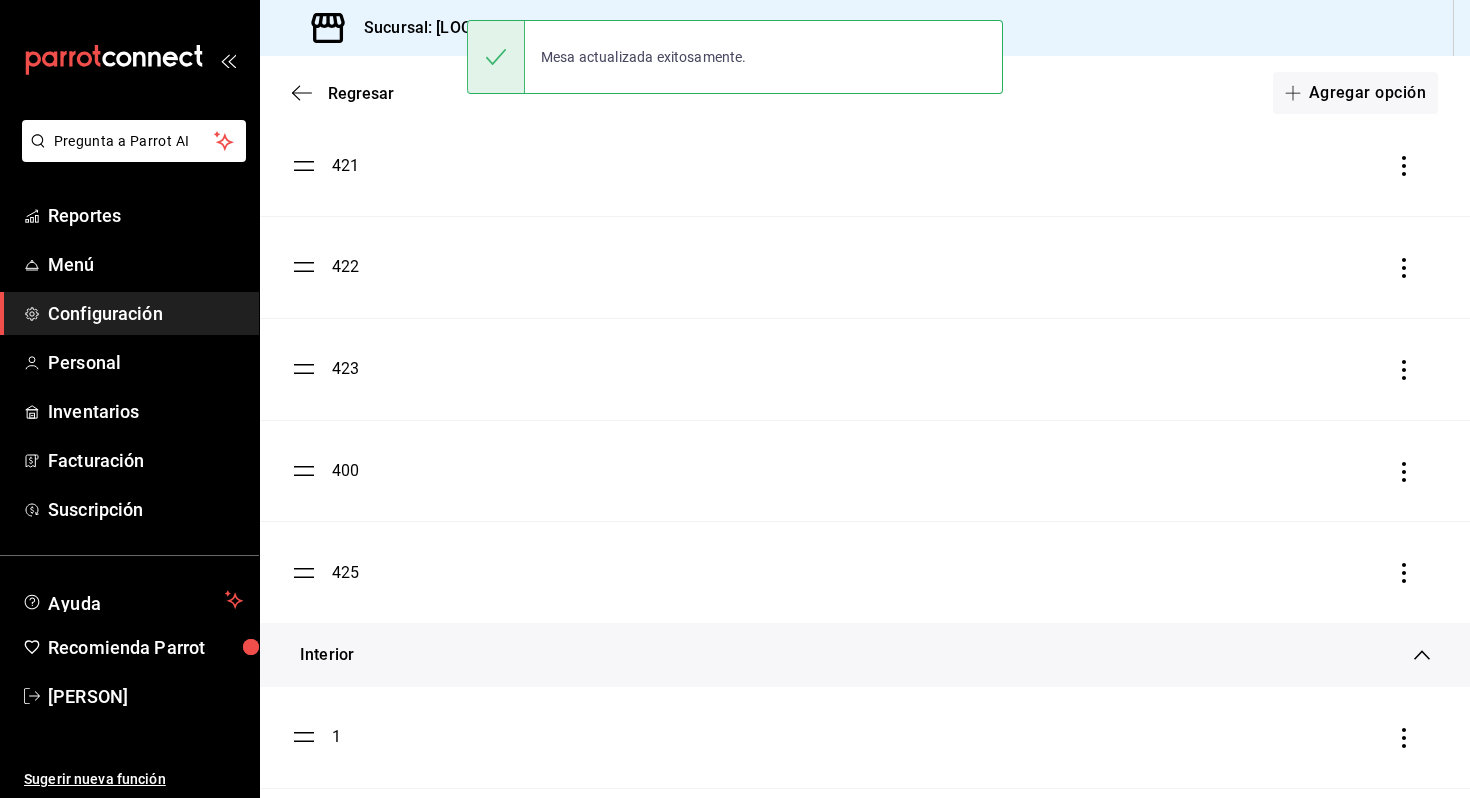 scroll, scrollTop: 1492, scrollLeft: 0, axis: vertical 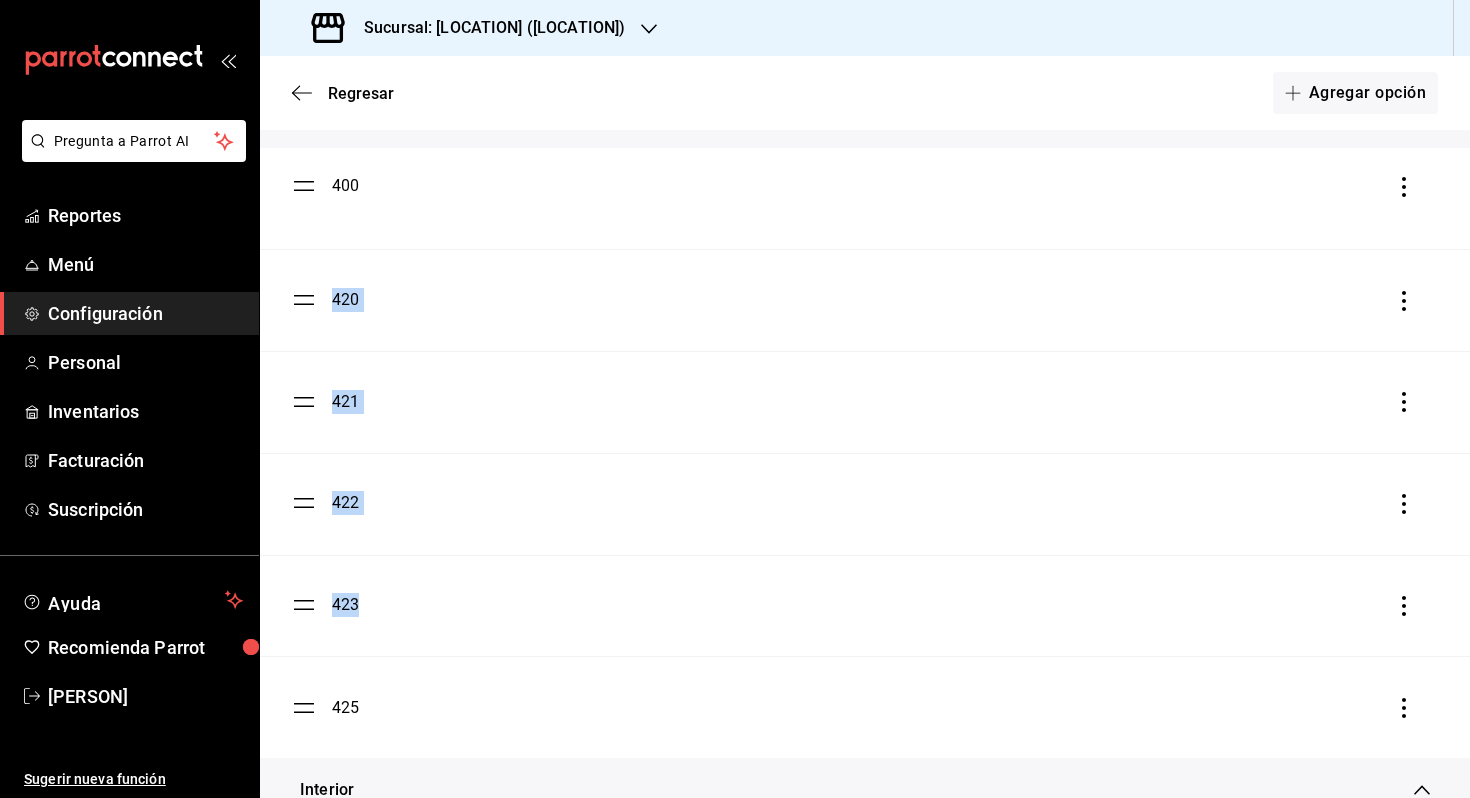 drag, startPoint x: 309, startPoint y: 609, endPoint x: 309, endPoint y: 189, distance: 420 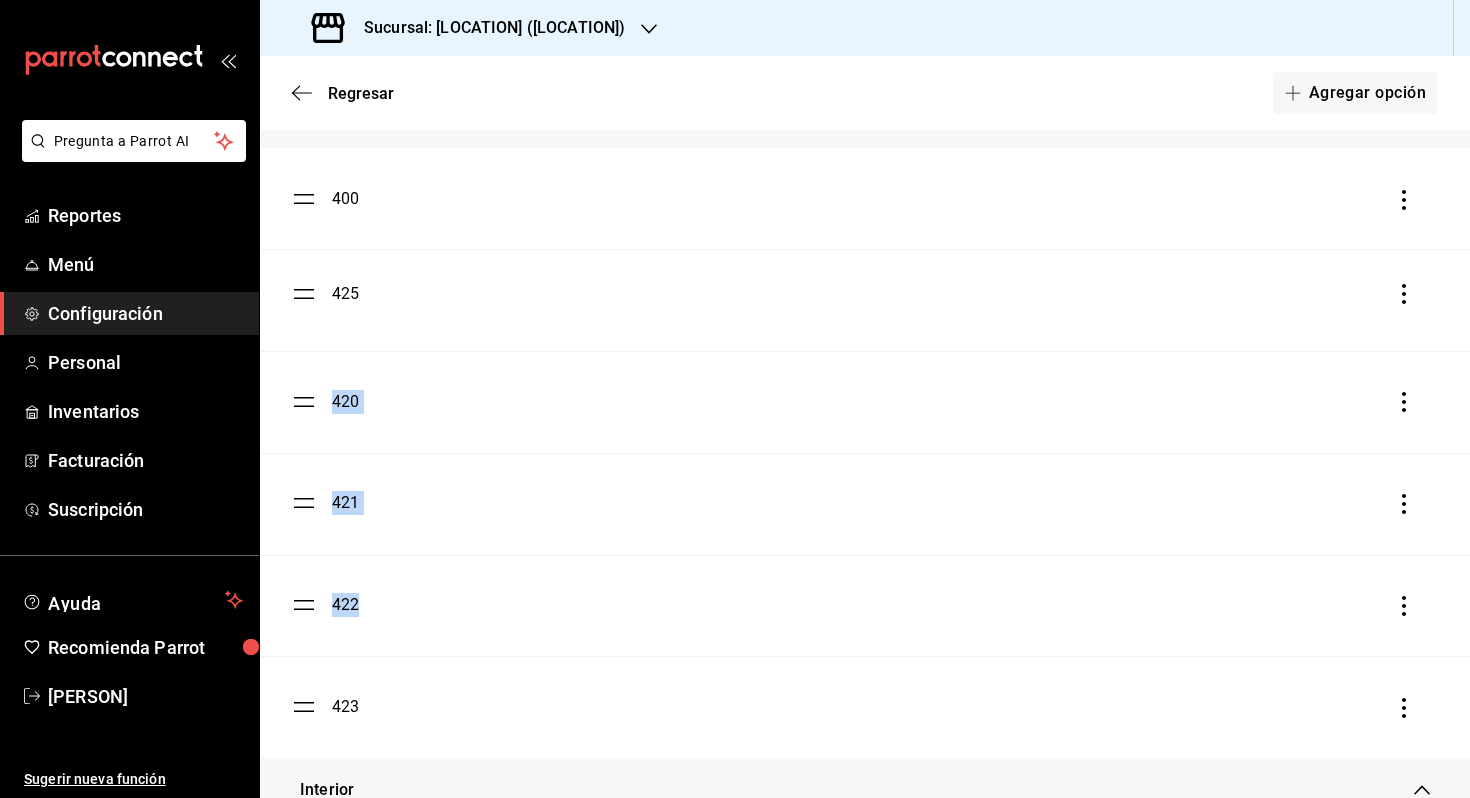 drag, startPoint x: 302, startPoint y: 709, endPoint x: 330, endPoint y: 294, distance: 415.9435 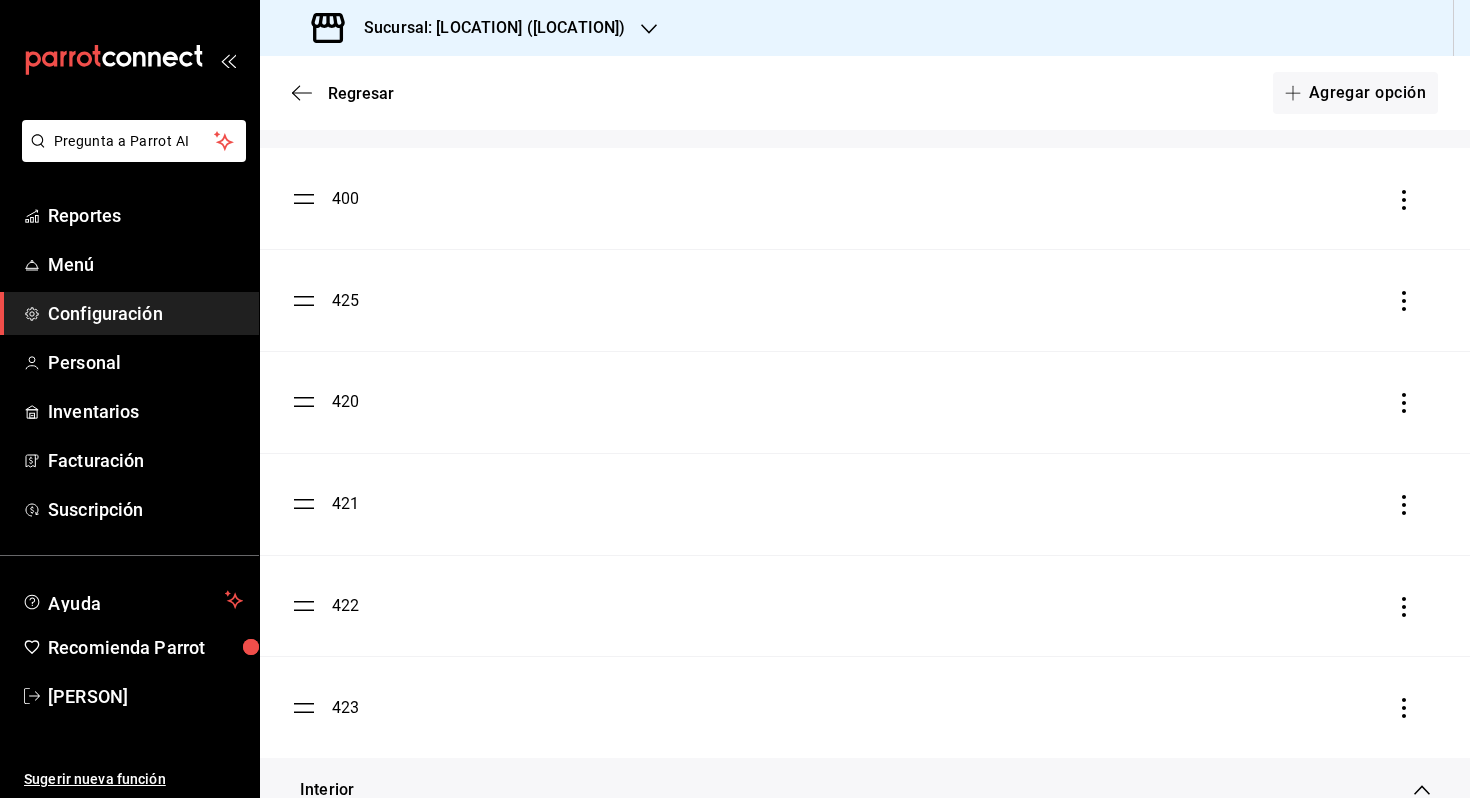 click on "425" at bounding box center [345, 301] 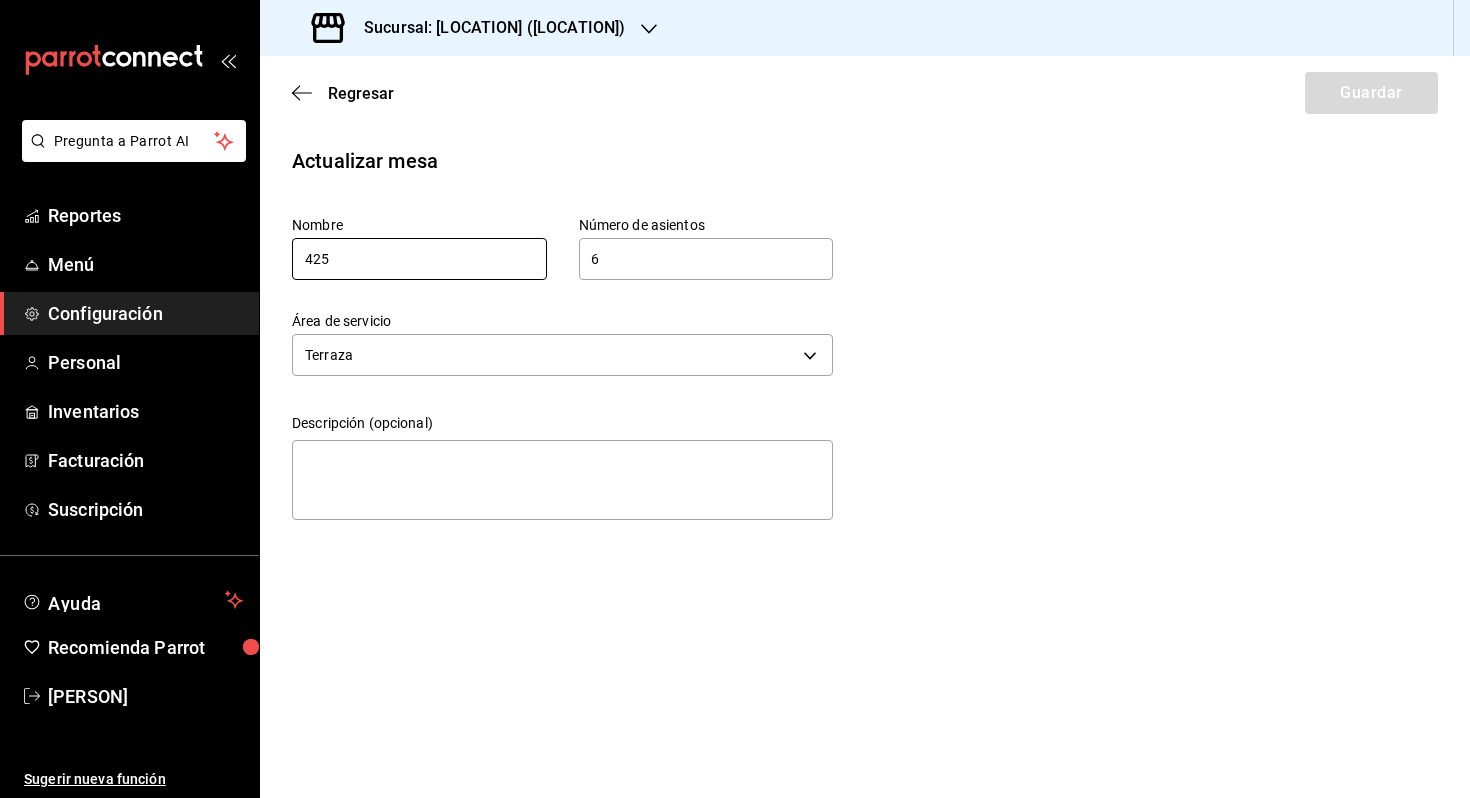 click on "425" at bounding box center [419, 259] 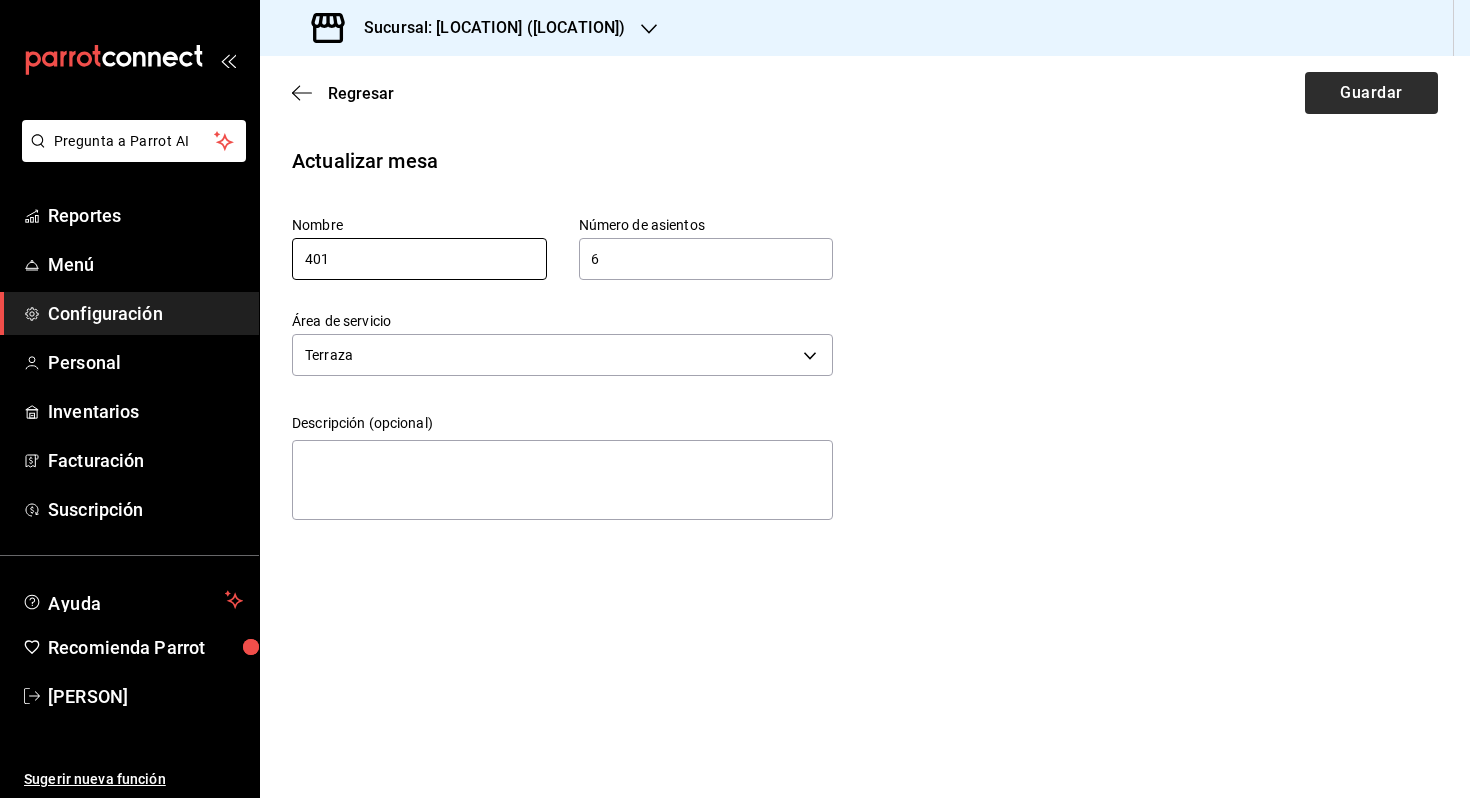 type on "401" 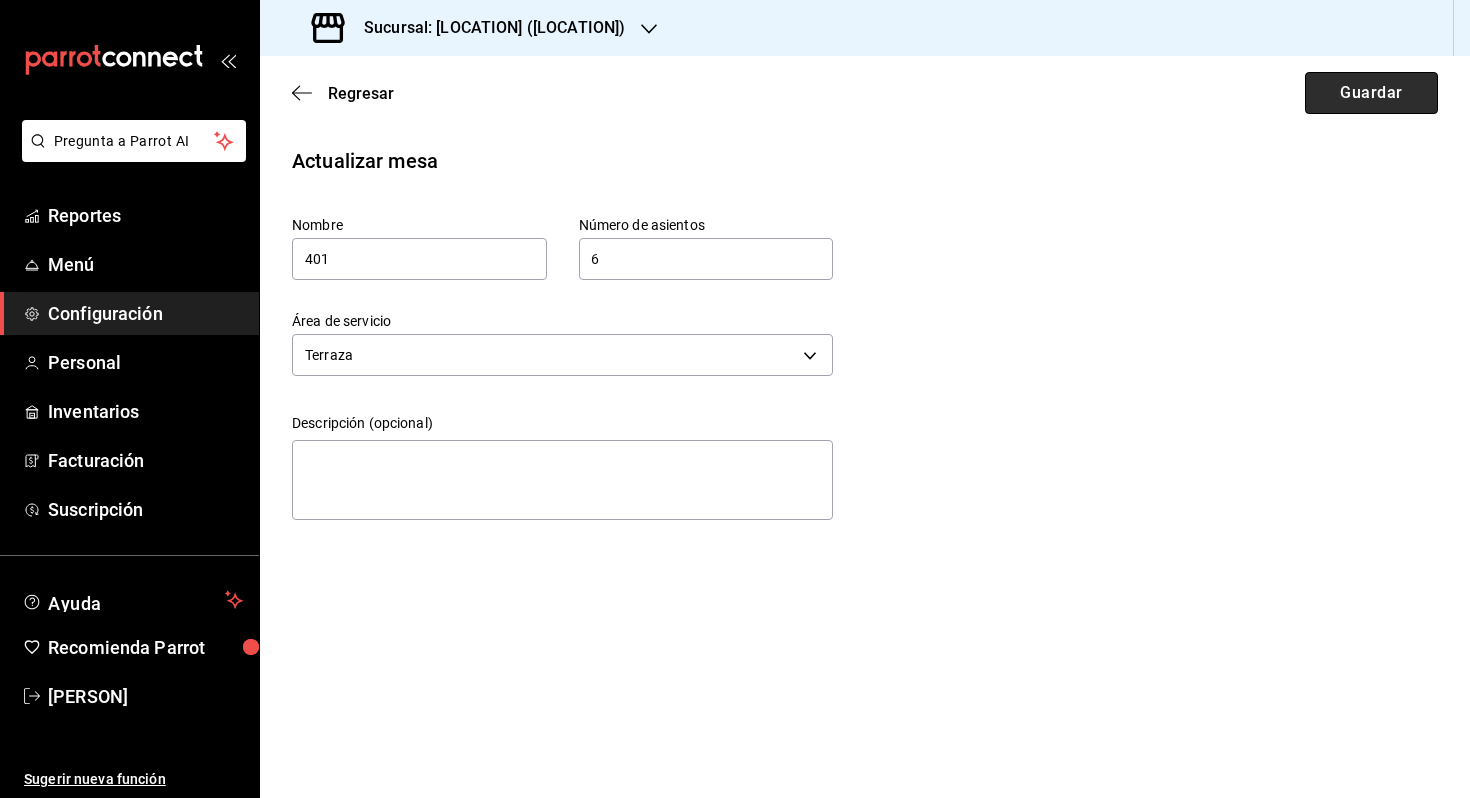 click on "Guardar" at bounding box center [1371, 93] 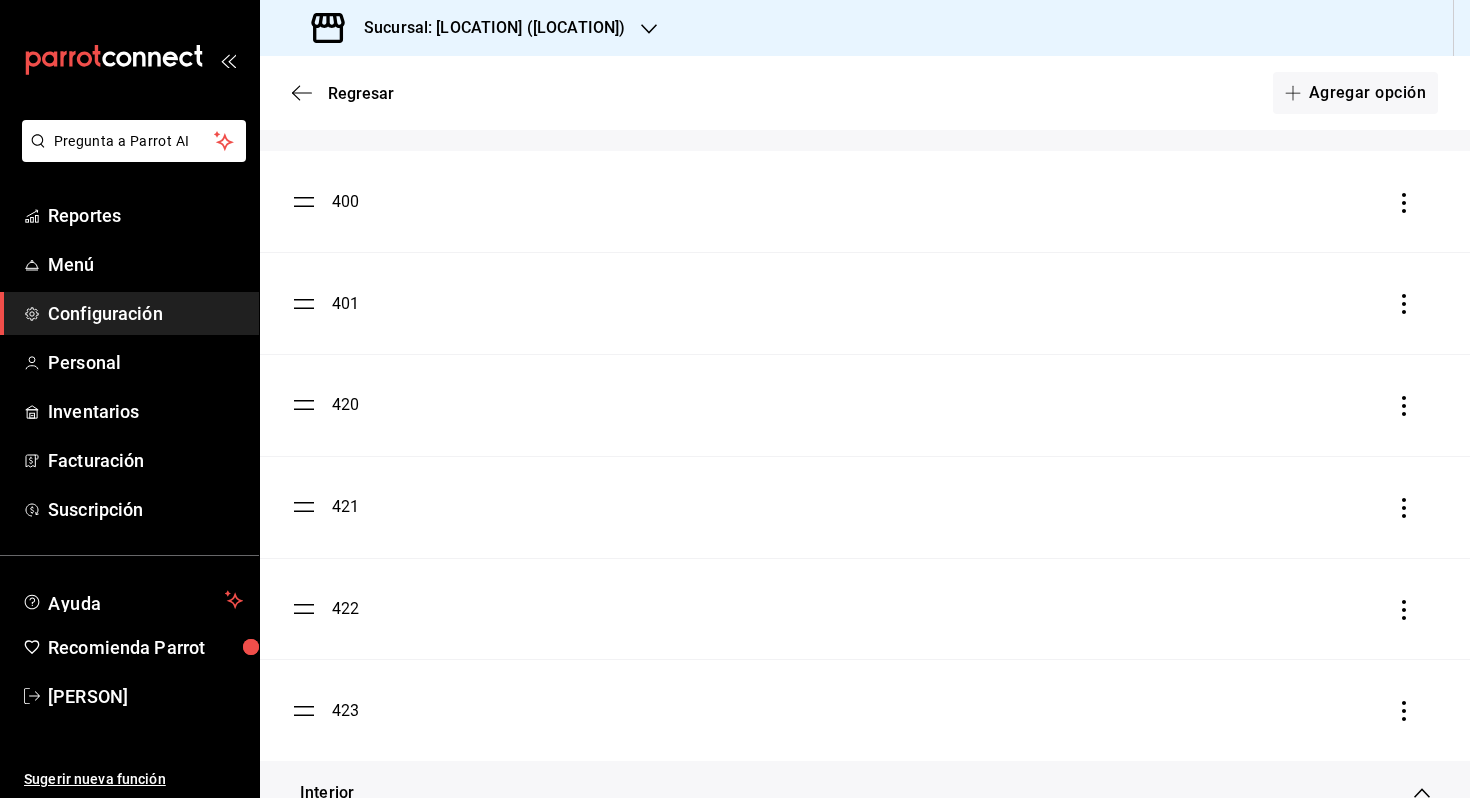 scroll, scrollTop: 1484, scrollLeft: 0, axis: vertical 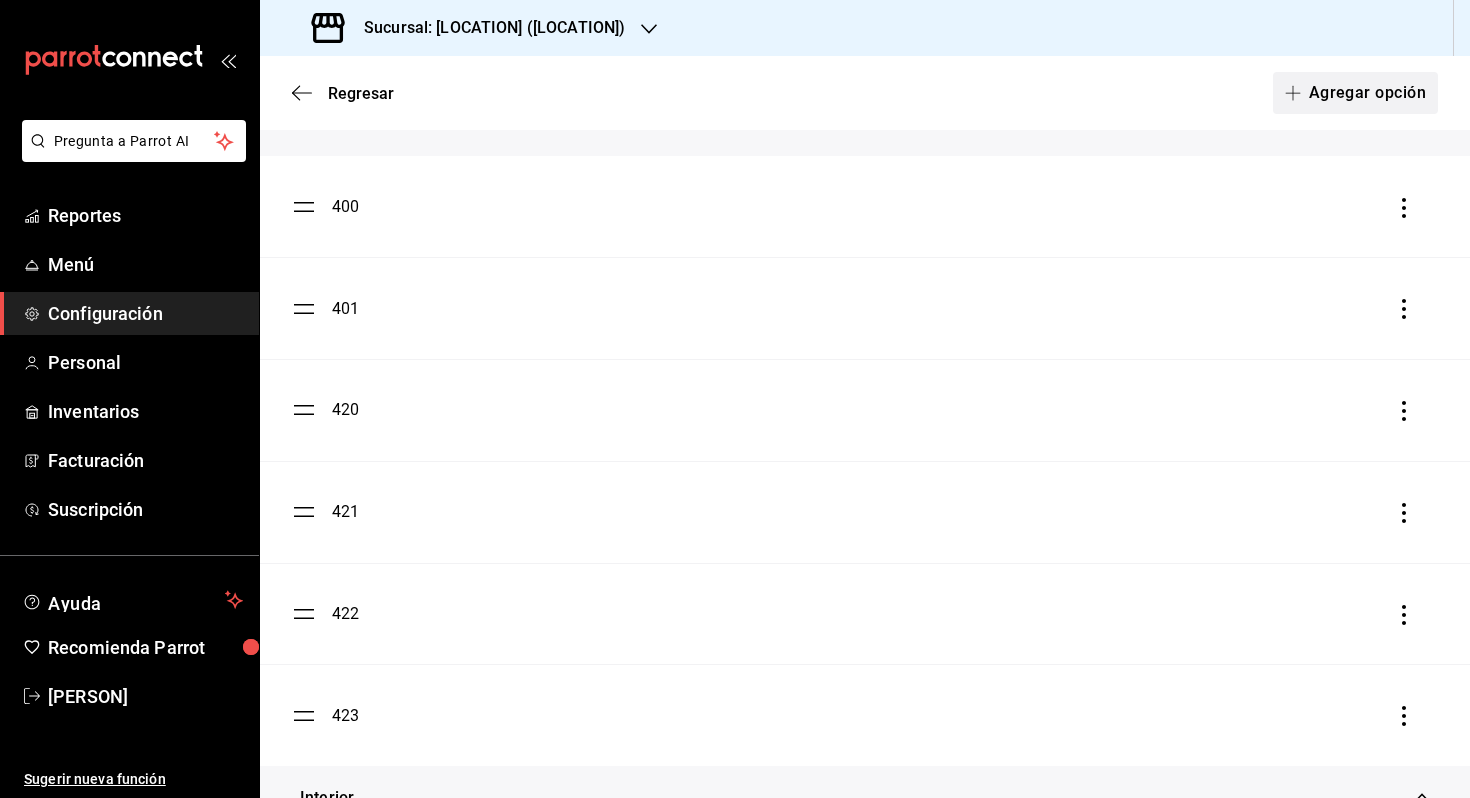 click on "Agregar opción" at bounding box center (1355, 93) 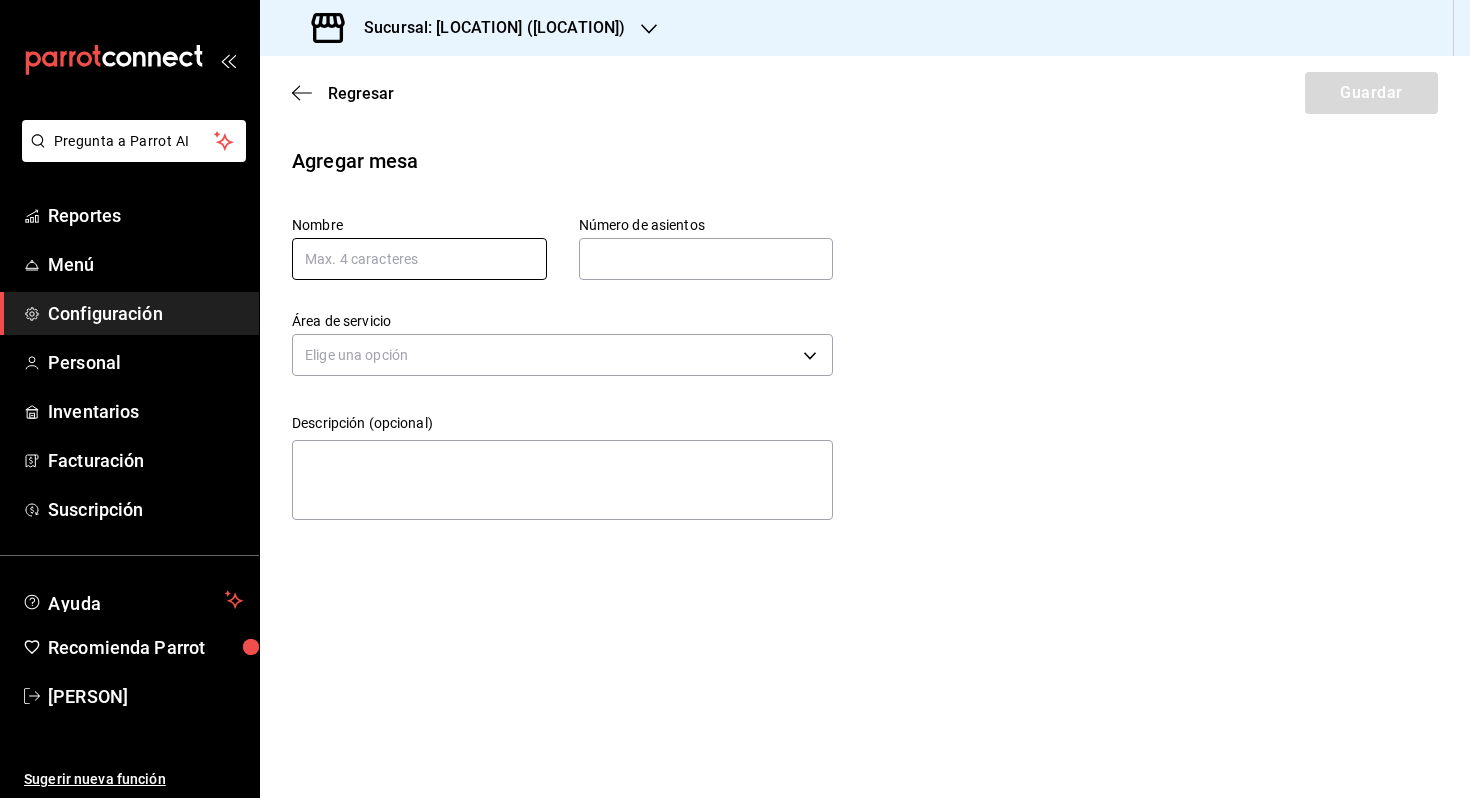 click at bounding box center (419, 259) 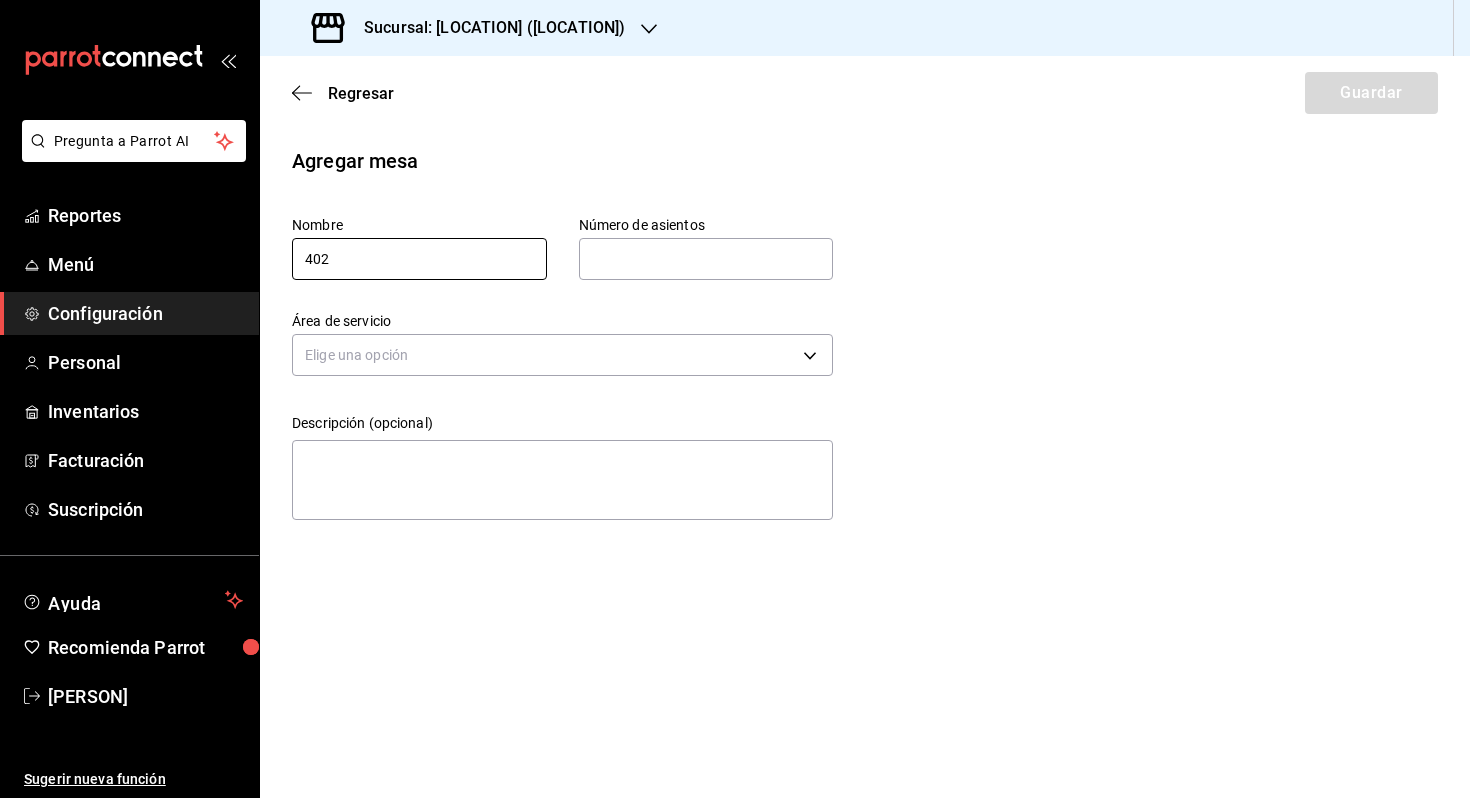 type on "402" 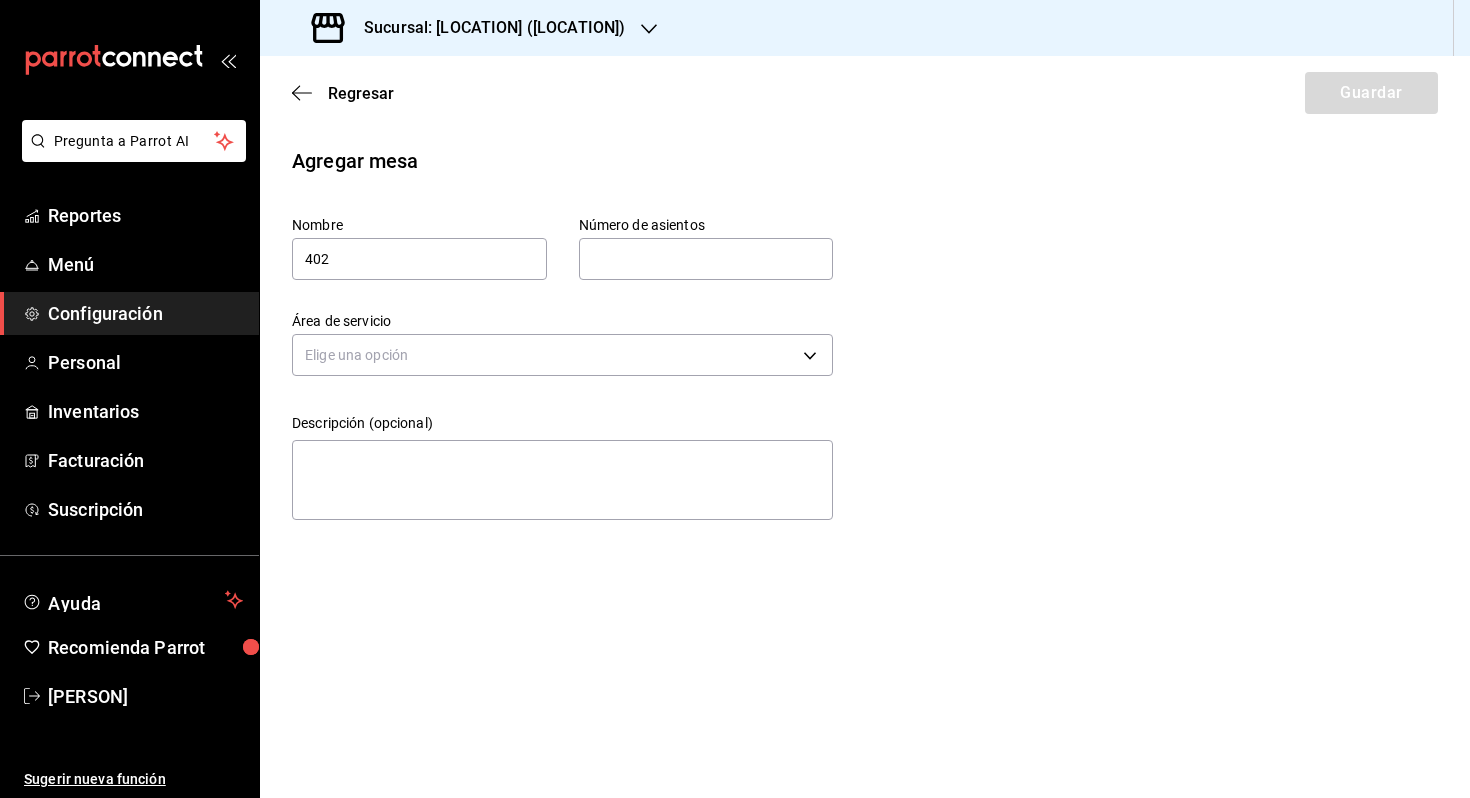 click at bounding box center [706, 259] 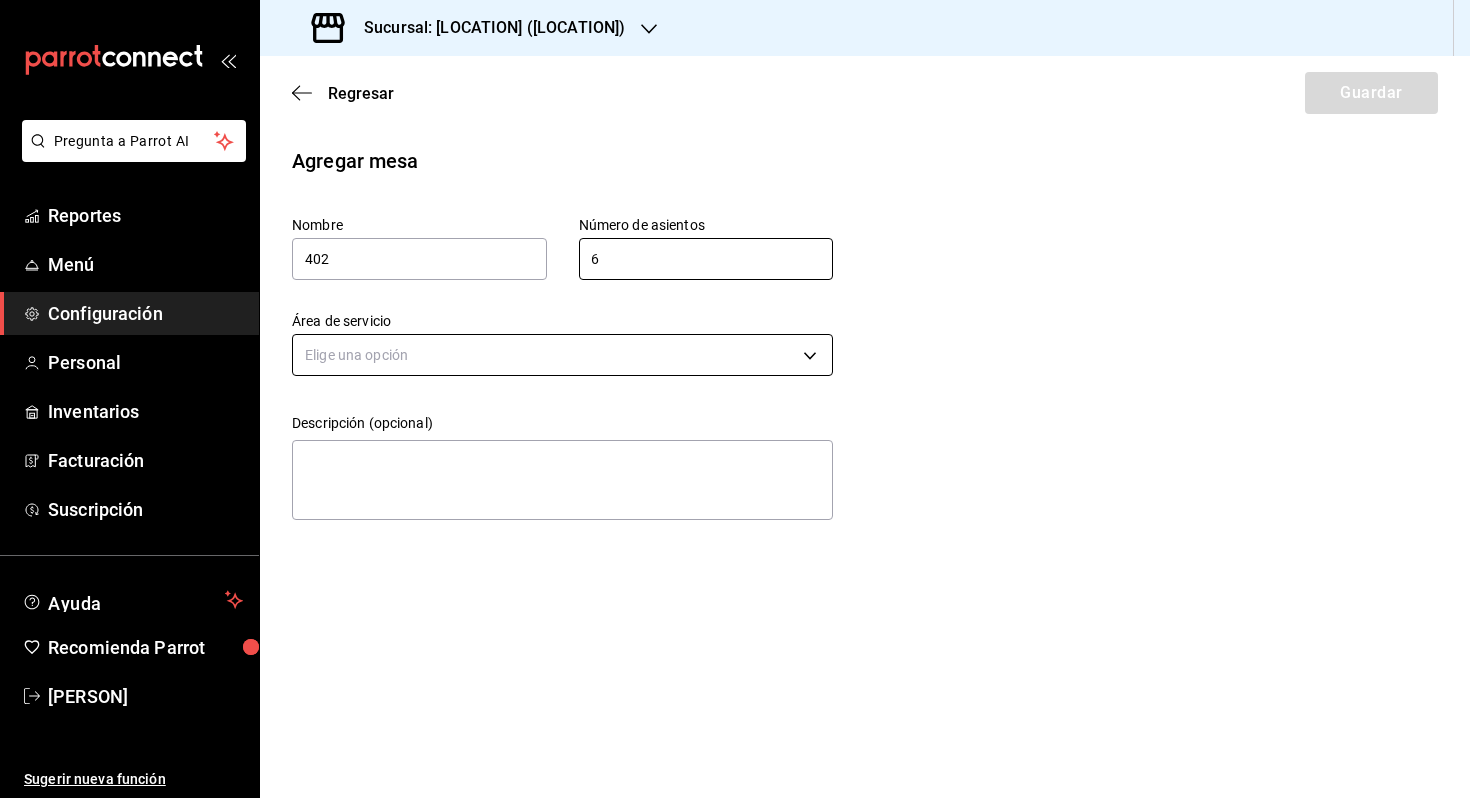 type on "6" 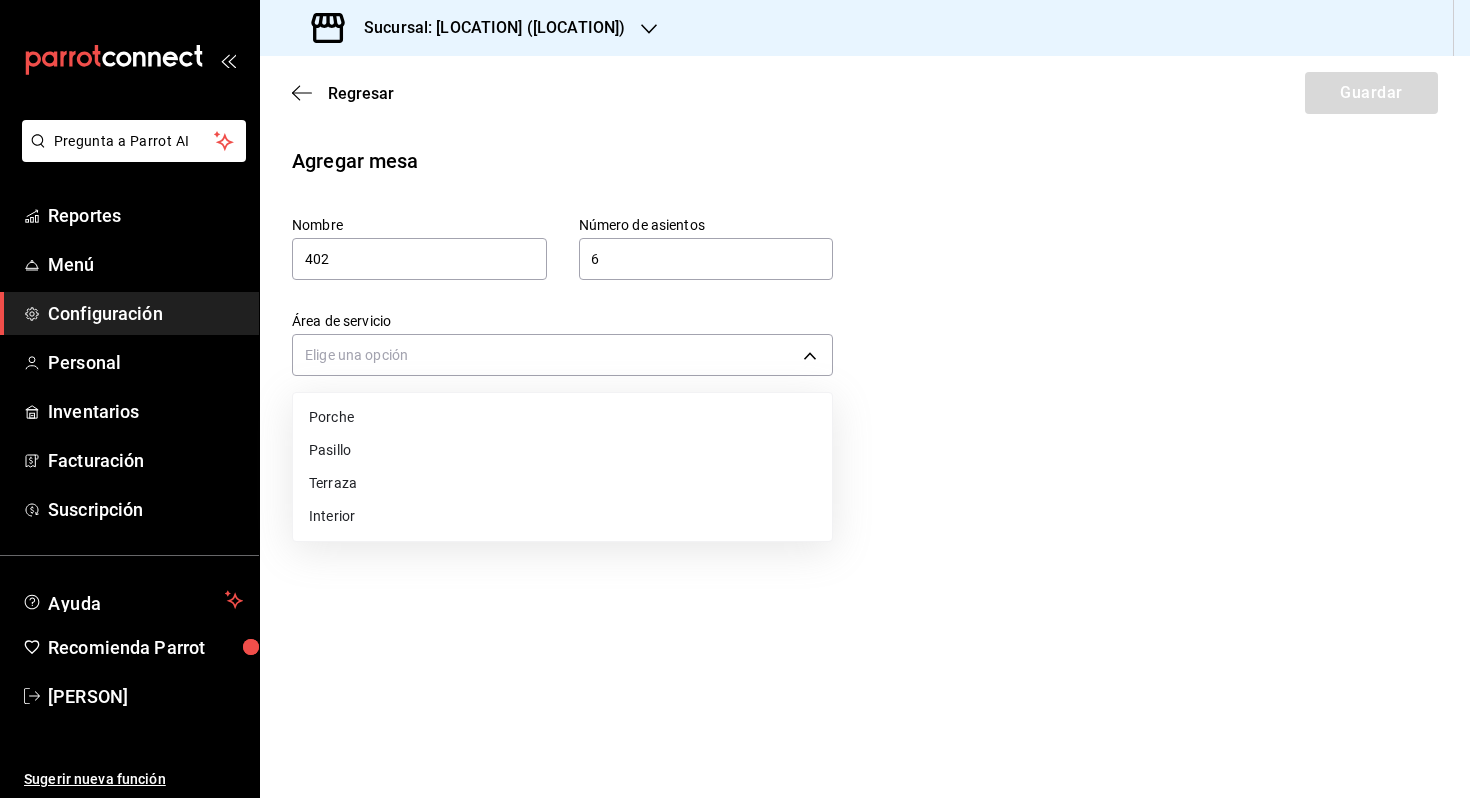click on "Terraza" at bounding box center [562, 483] 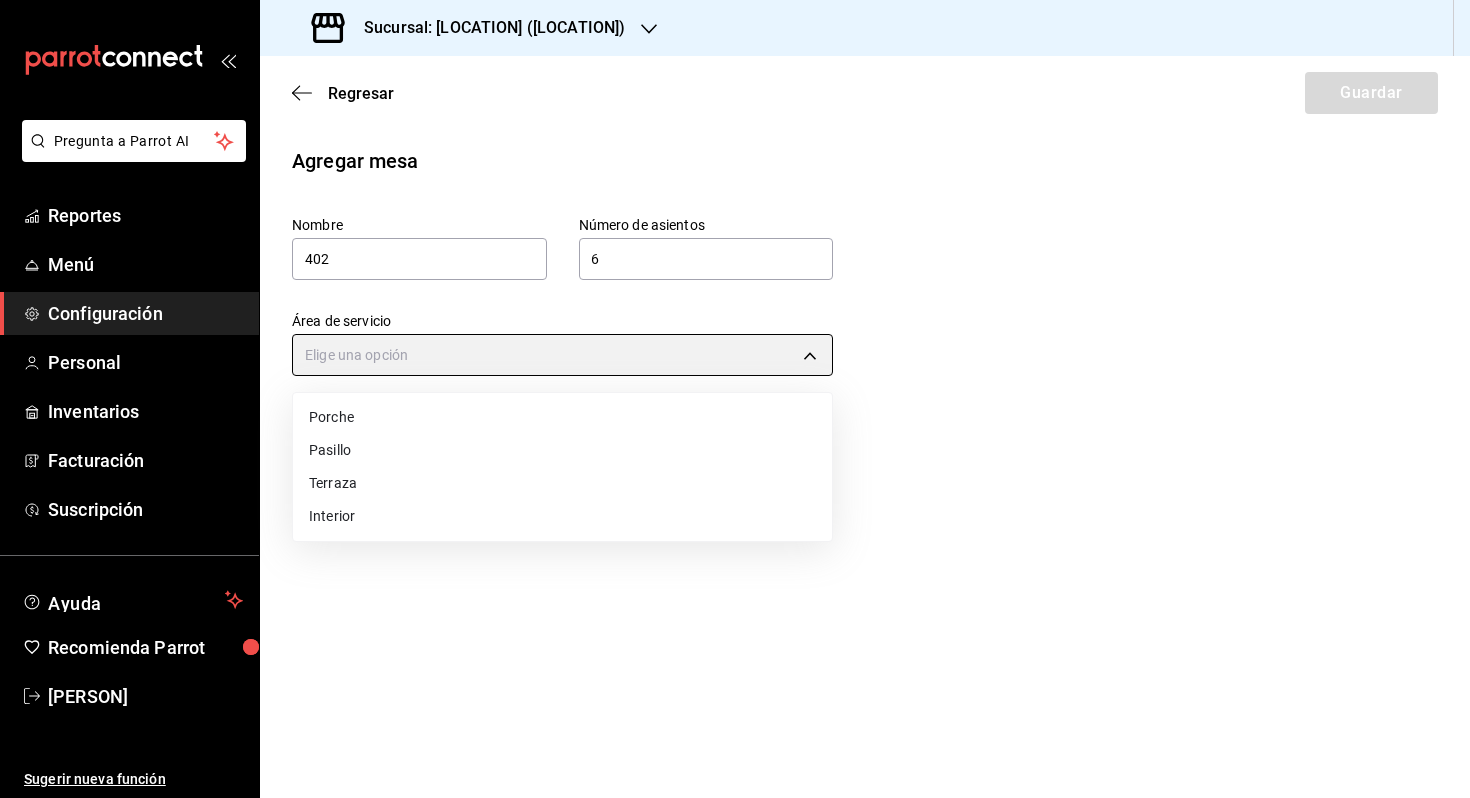 type on "[UUID]" 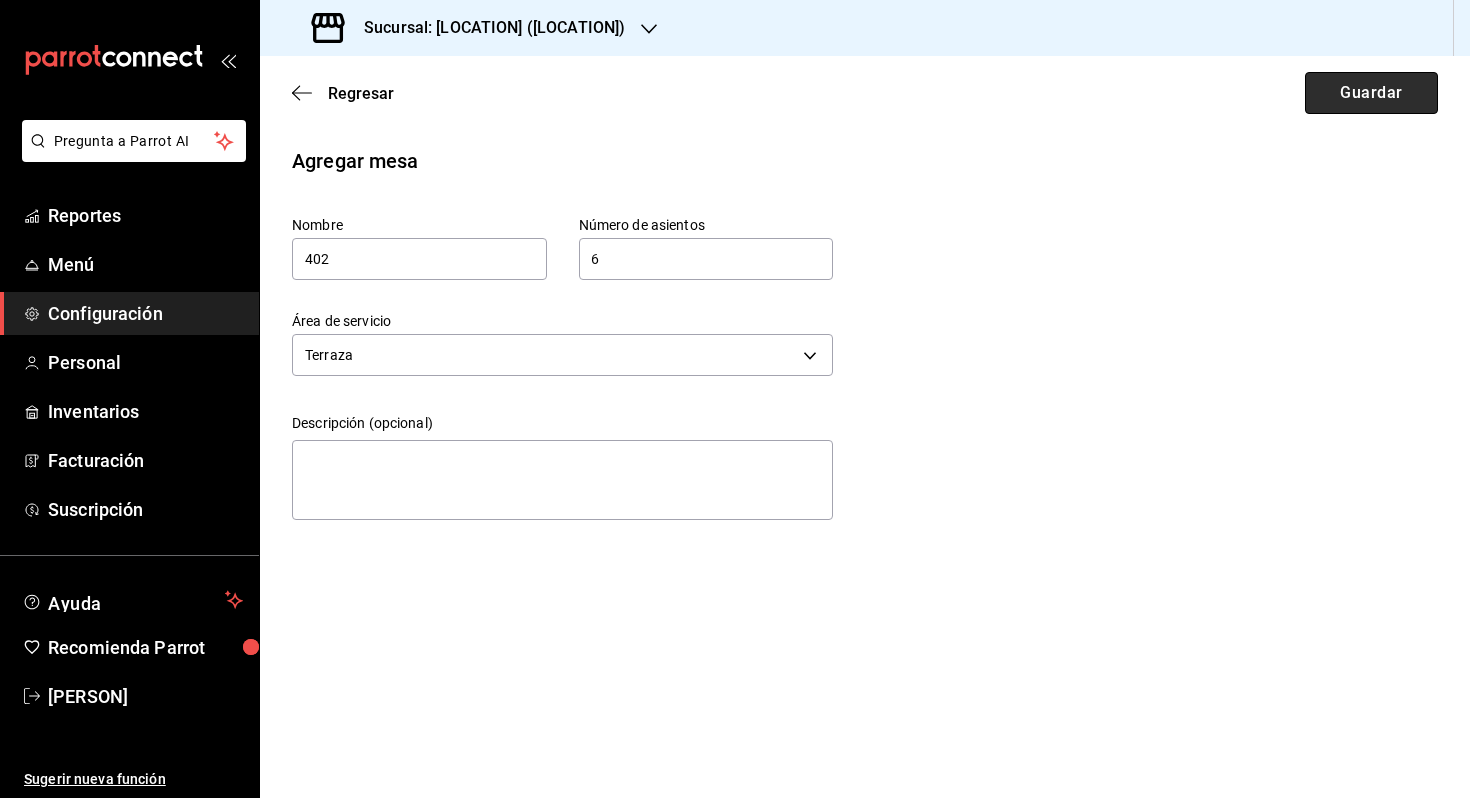 click on "Guardar" at bounding box center [1371, 93] 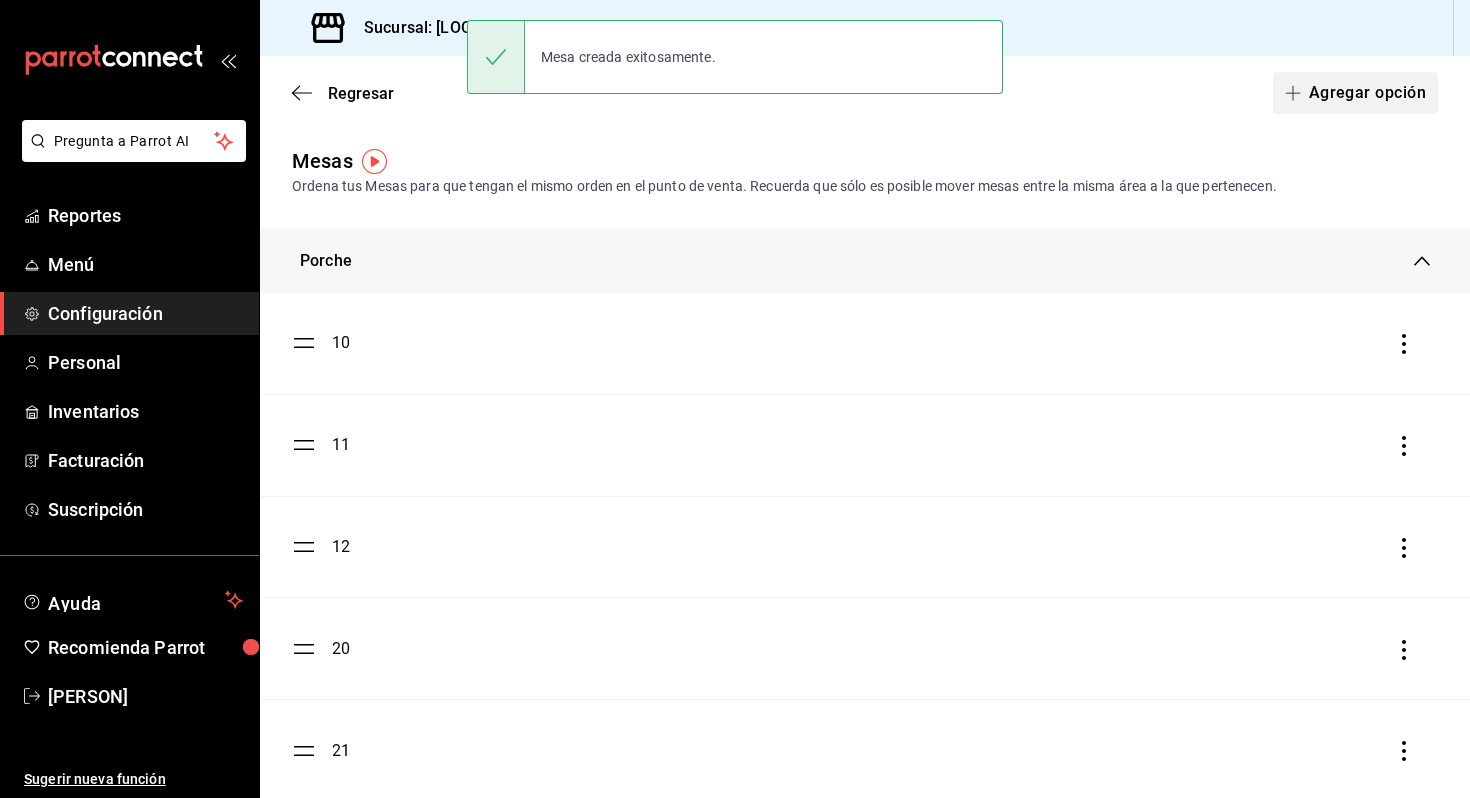 click on "Agregar opción" at bounding box center (1355, 93) 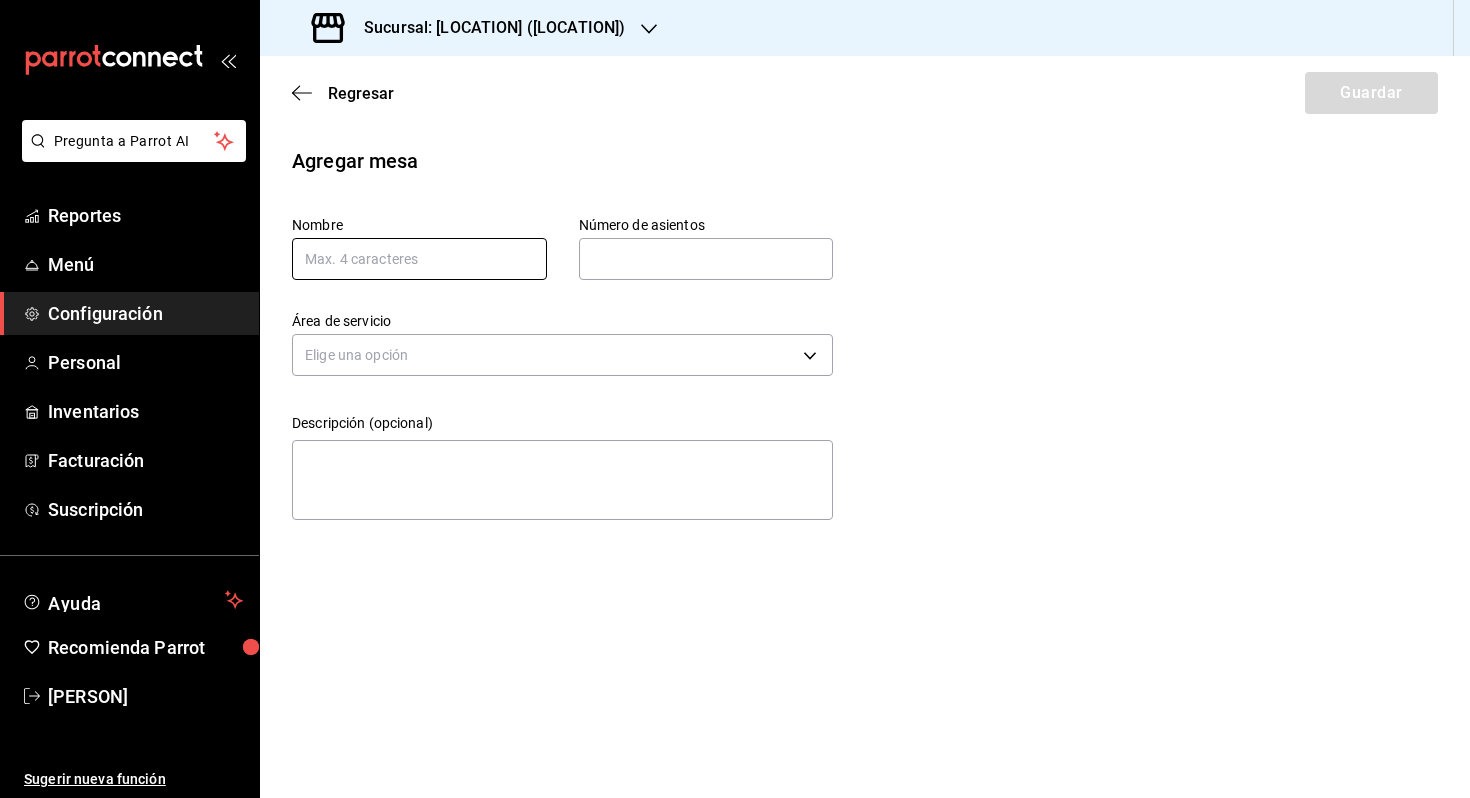 click at bounding box center [419, 259] 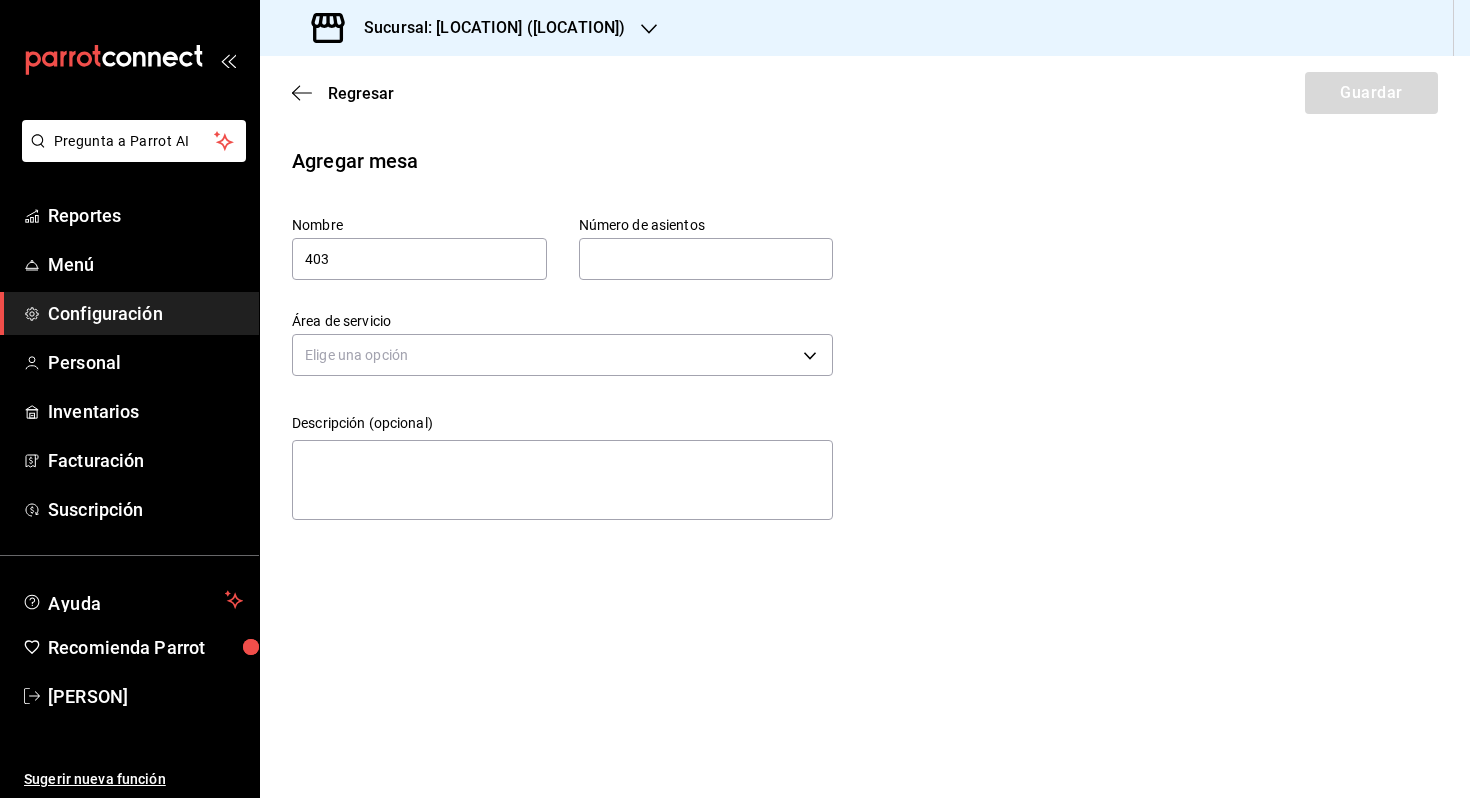 click at bounding box center (706, 259) 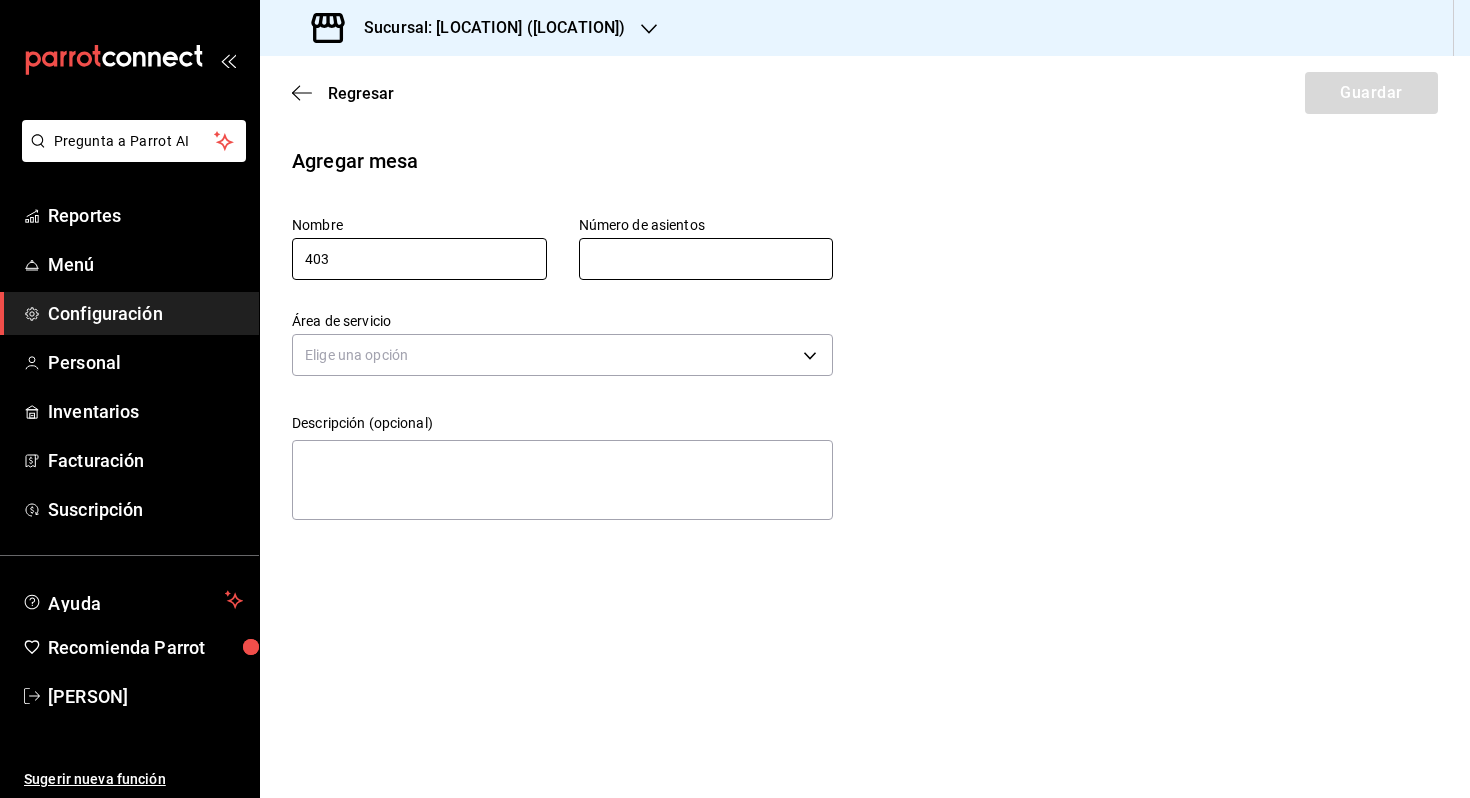 click on "403" at bounding box center [419, 259] 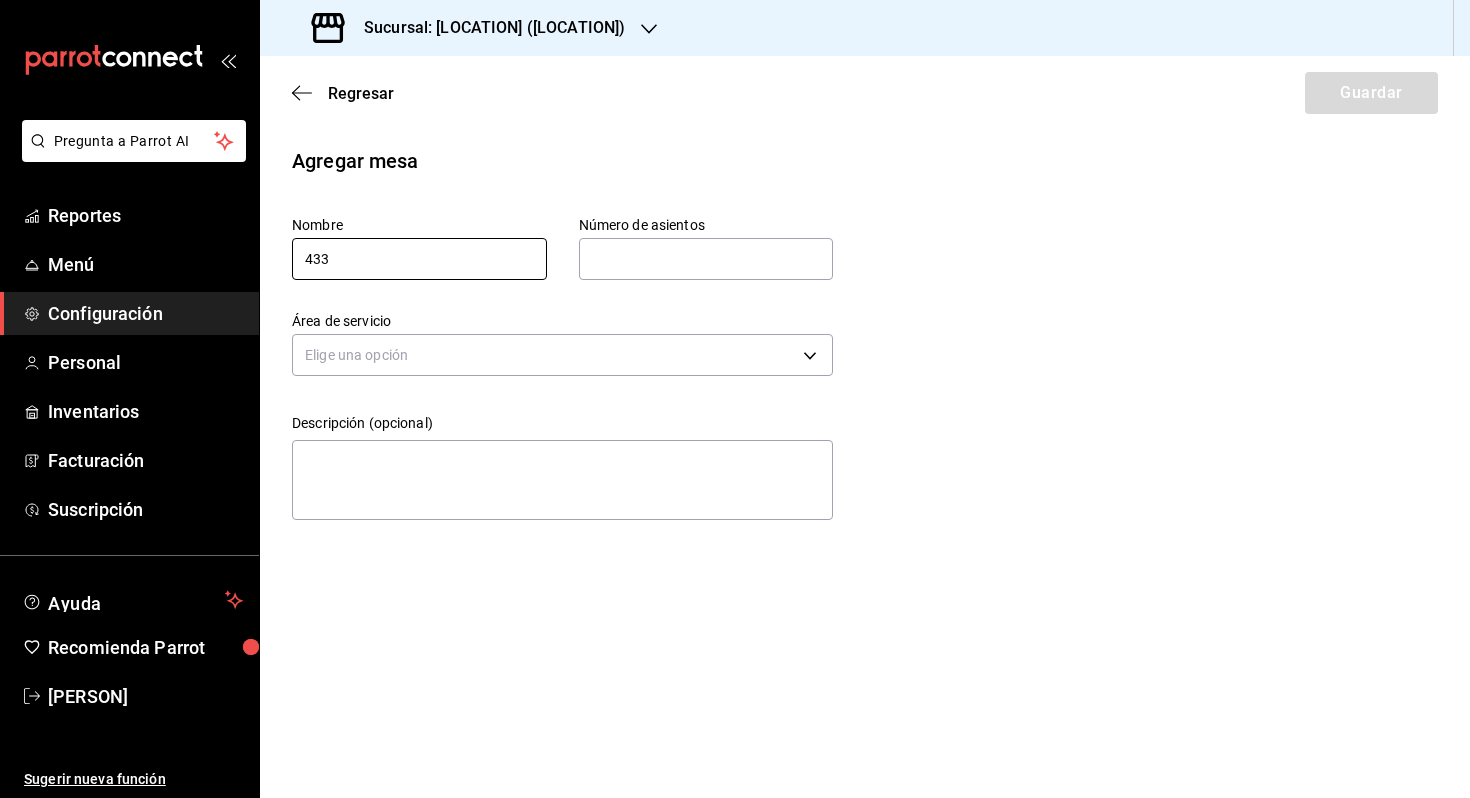 type on "433" 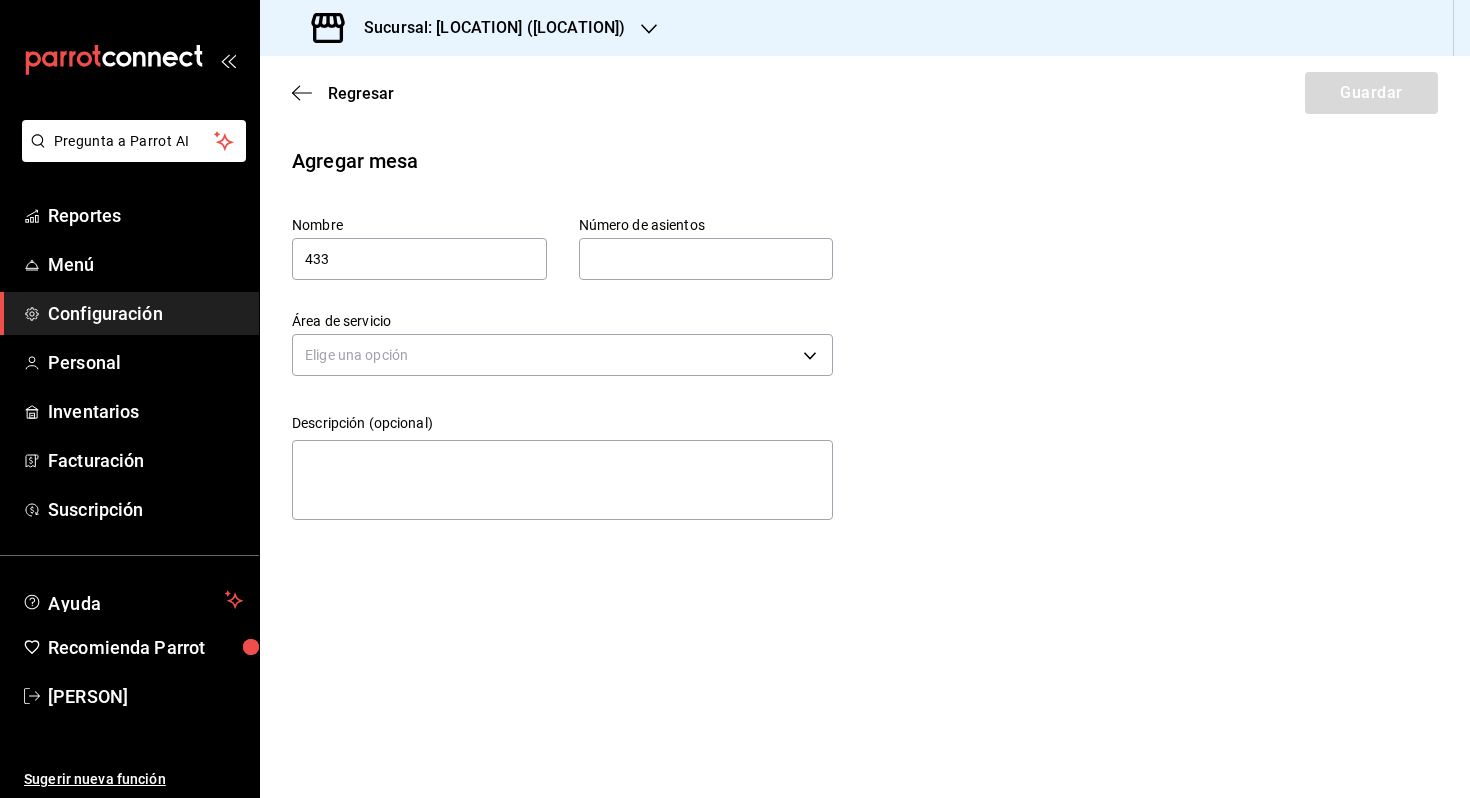 click at bounding box center [706, 259] 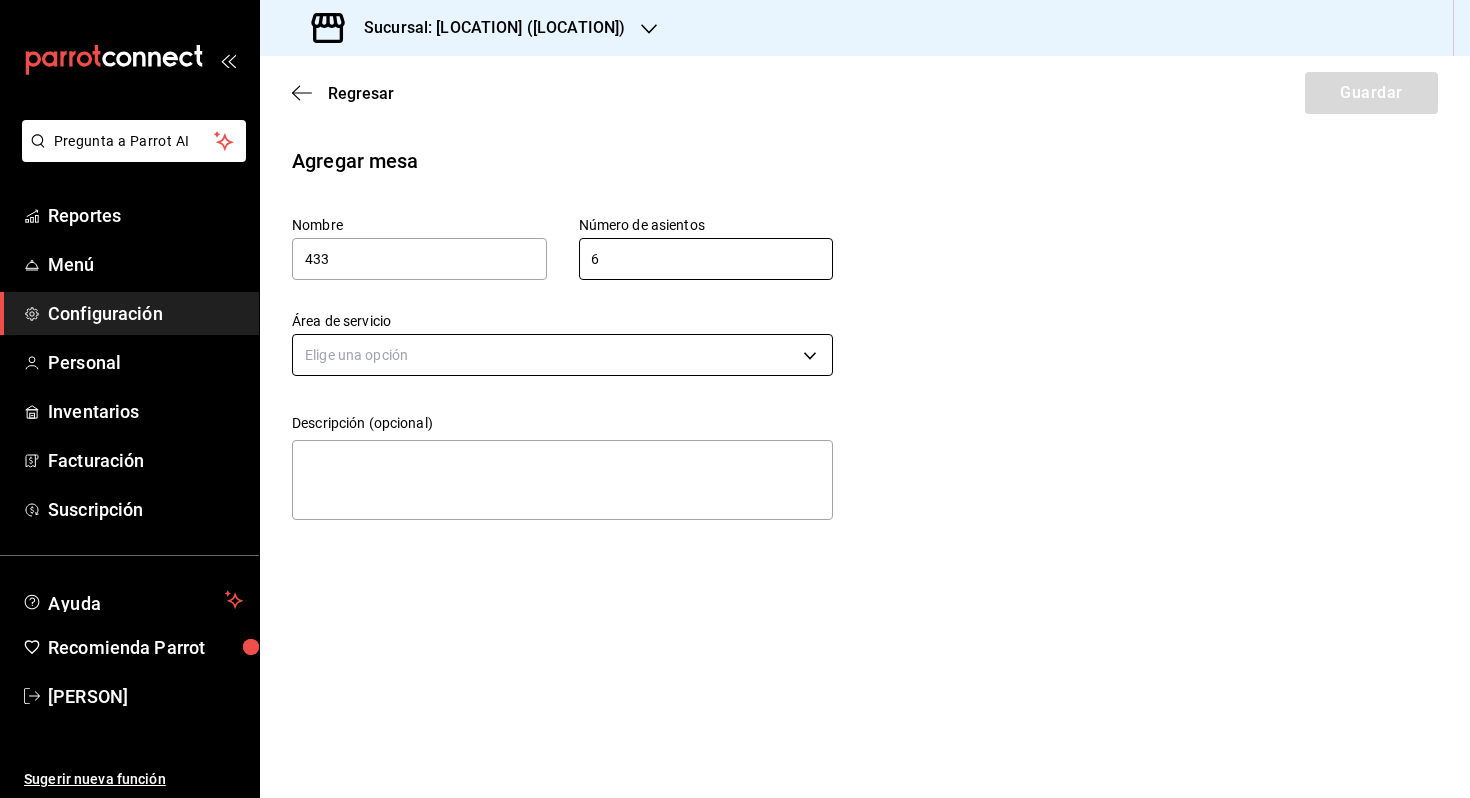type on "6" 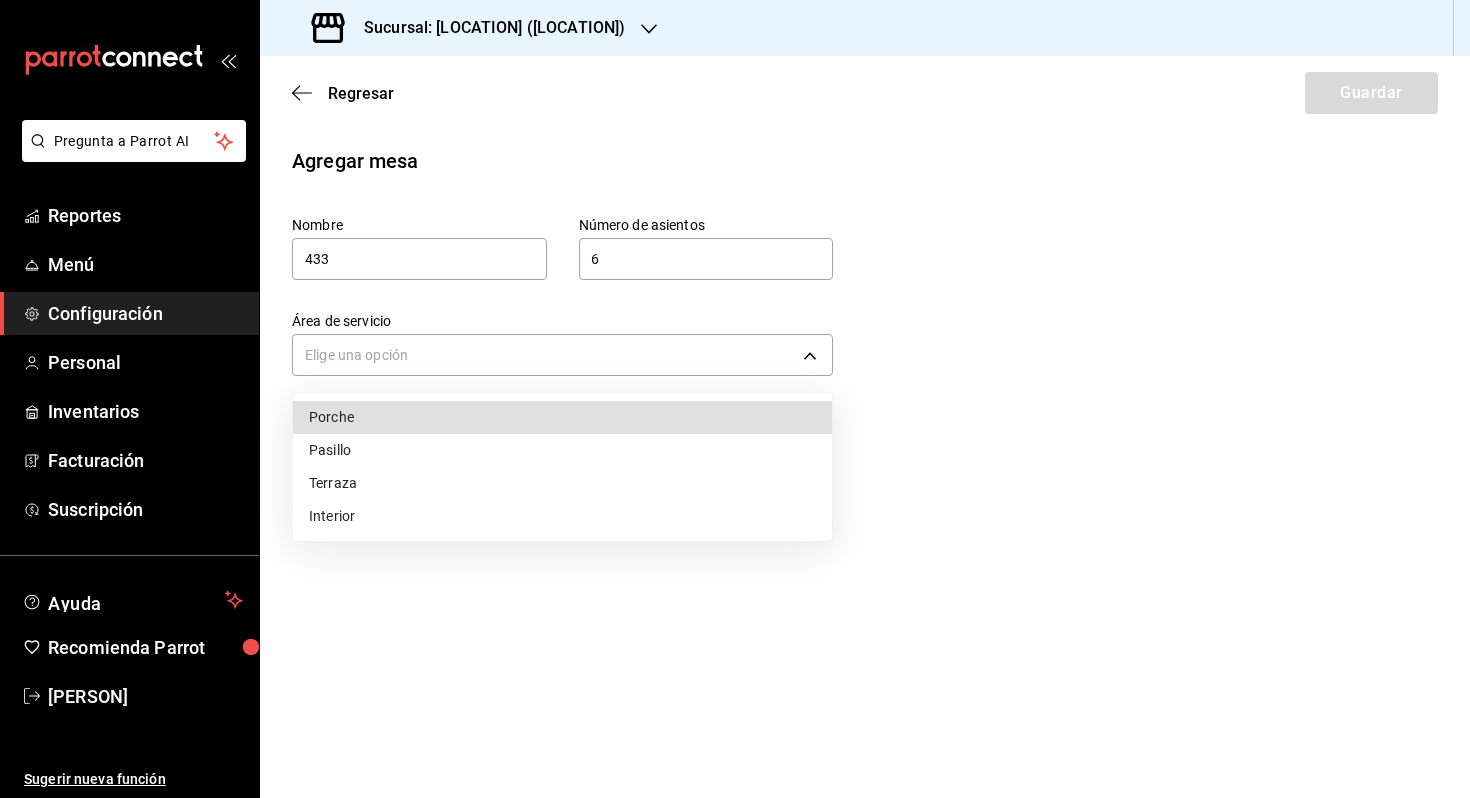 click on "Terraza" at bounding box center (562, 483) 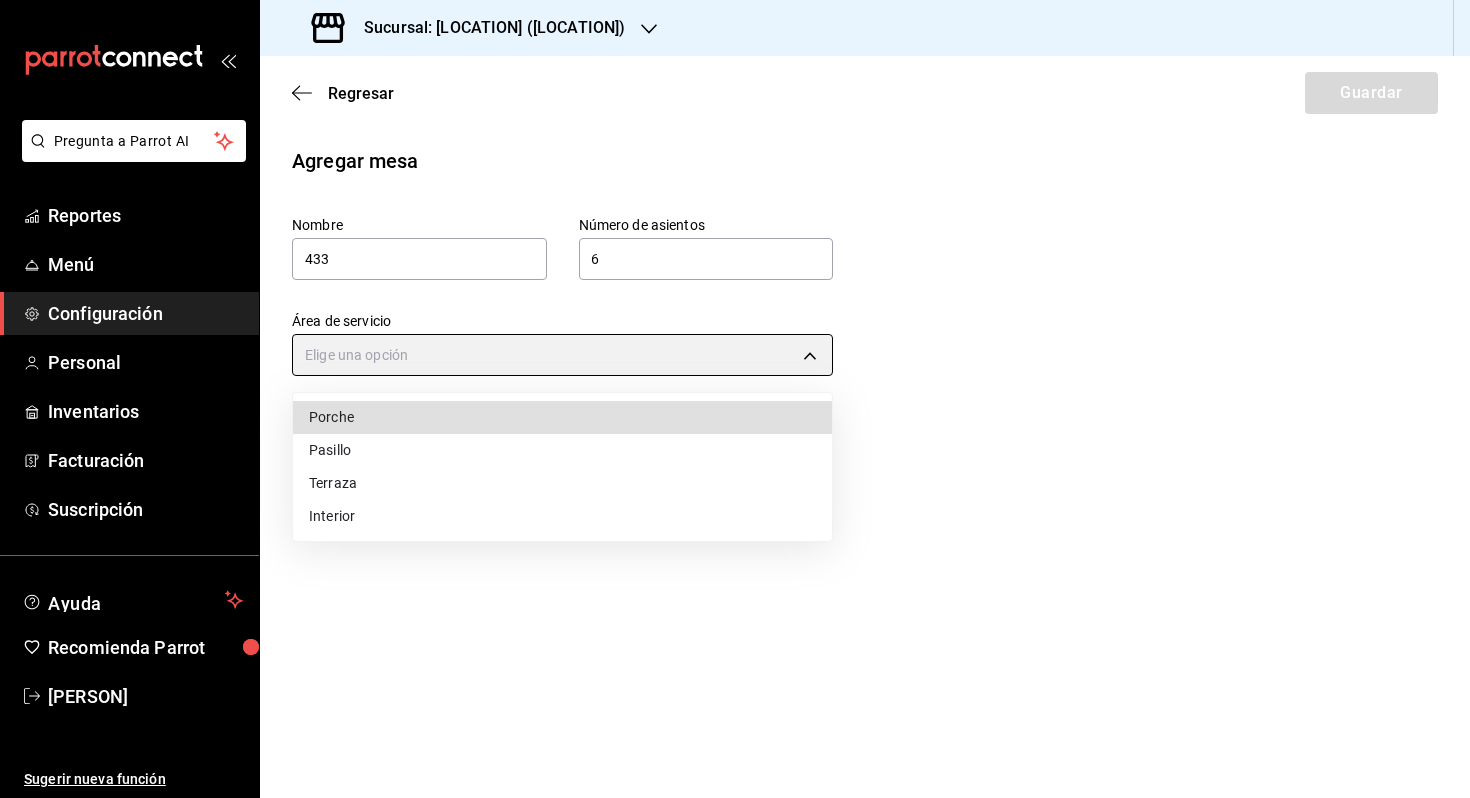 type on "[UUID]" 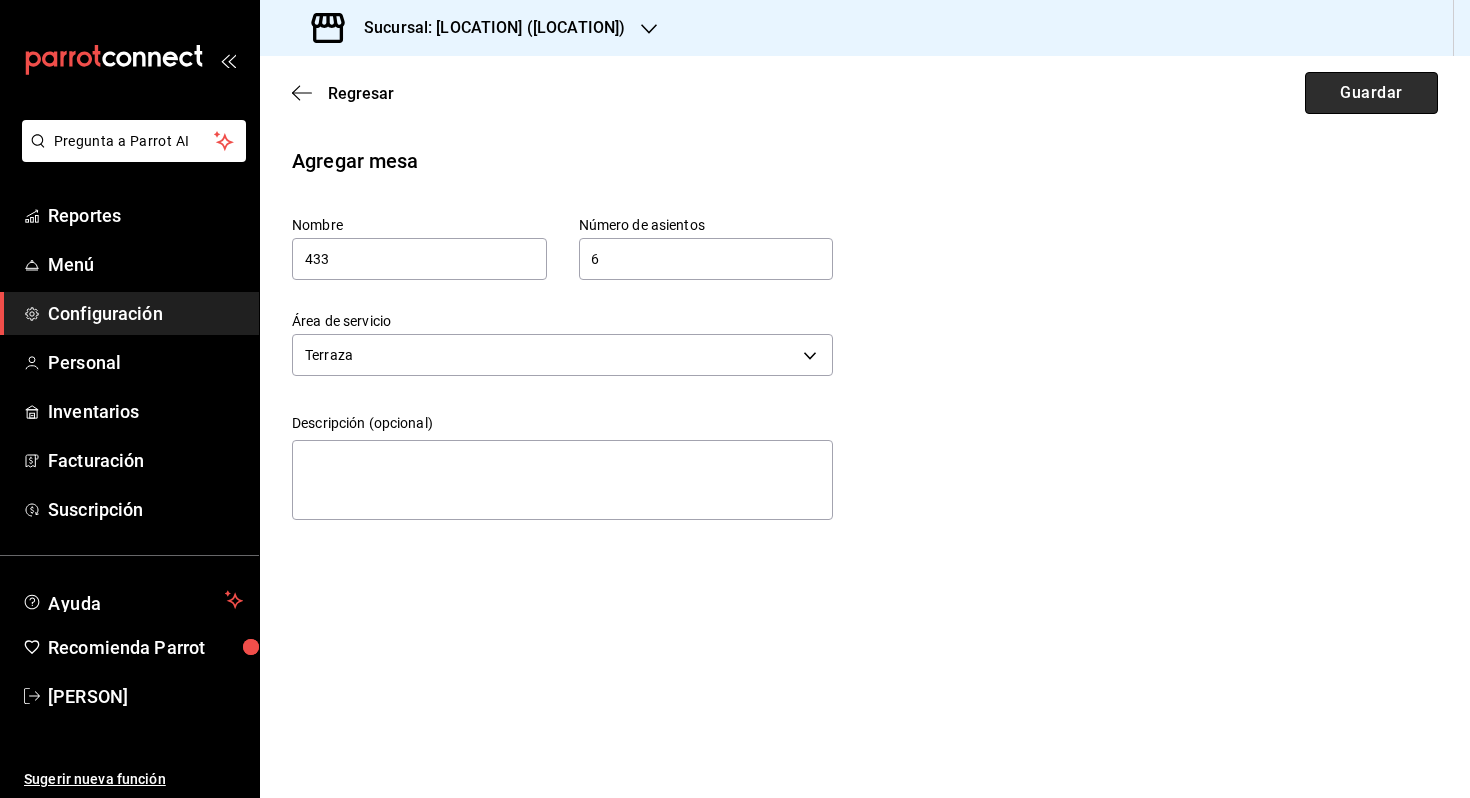 click on "Guardar" at bounding box center (1371, 93) 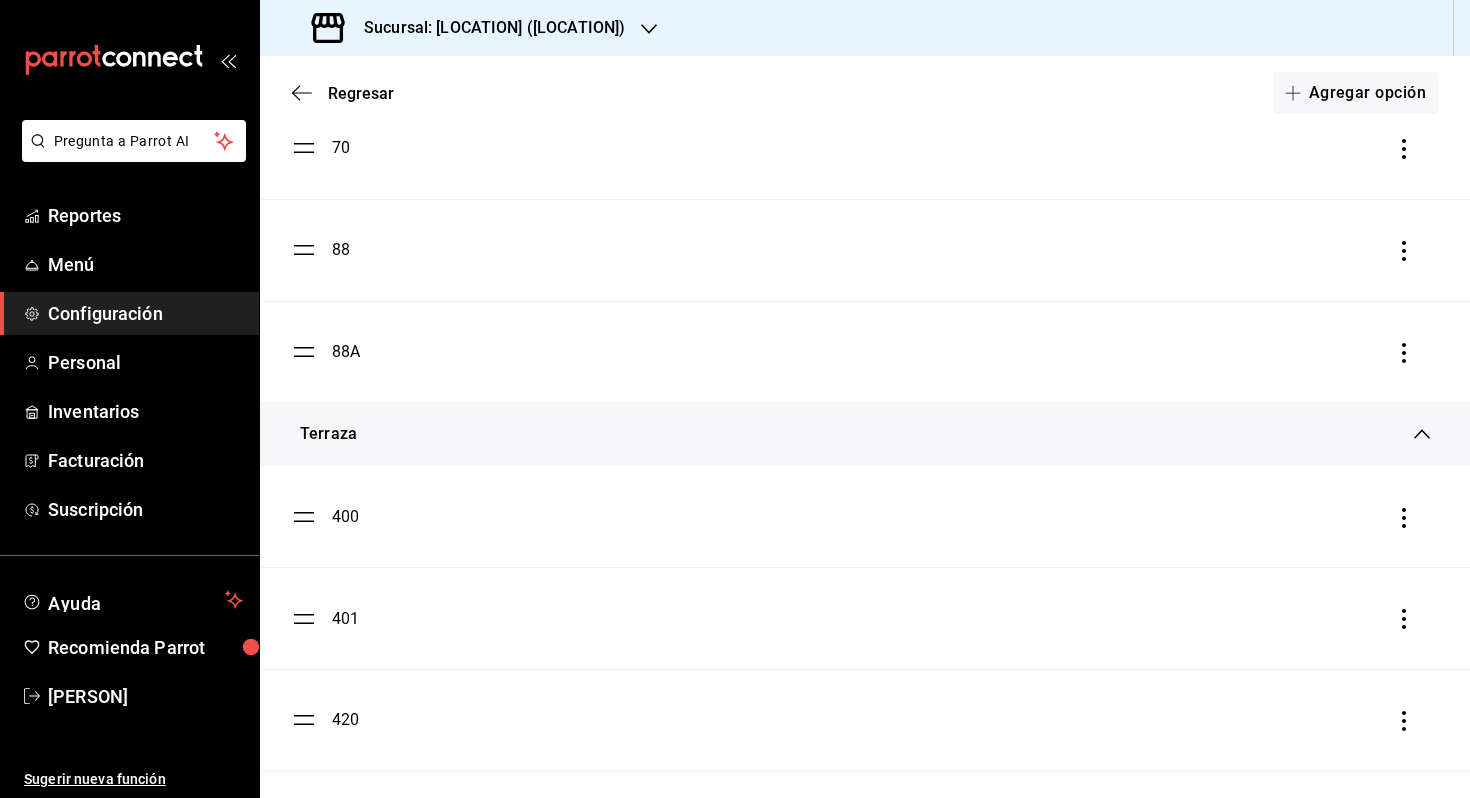 scroll, scrollTop: 1176, scrollLeft: 0, axis: vertical 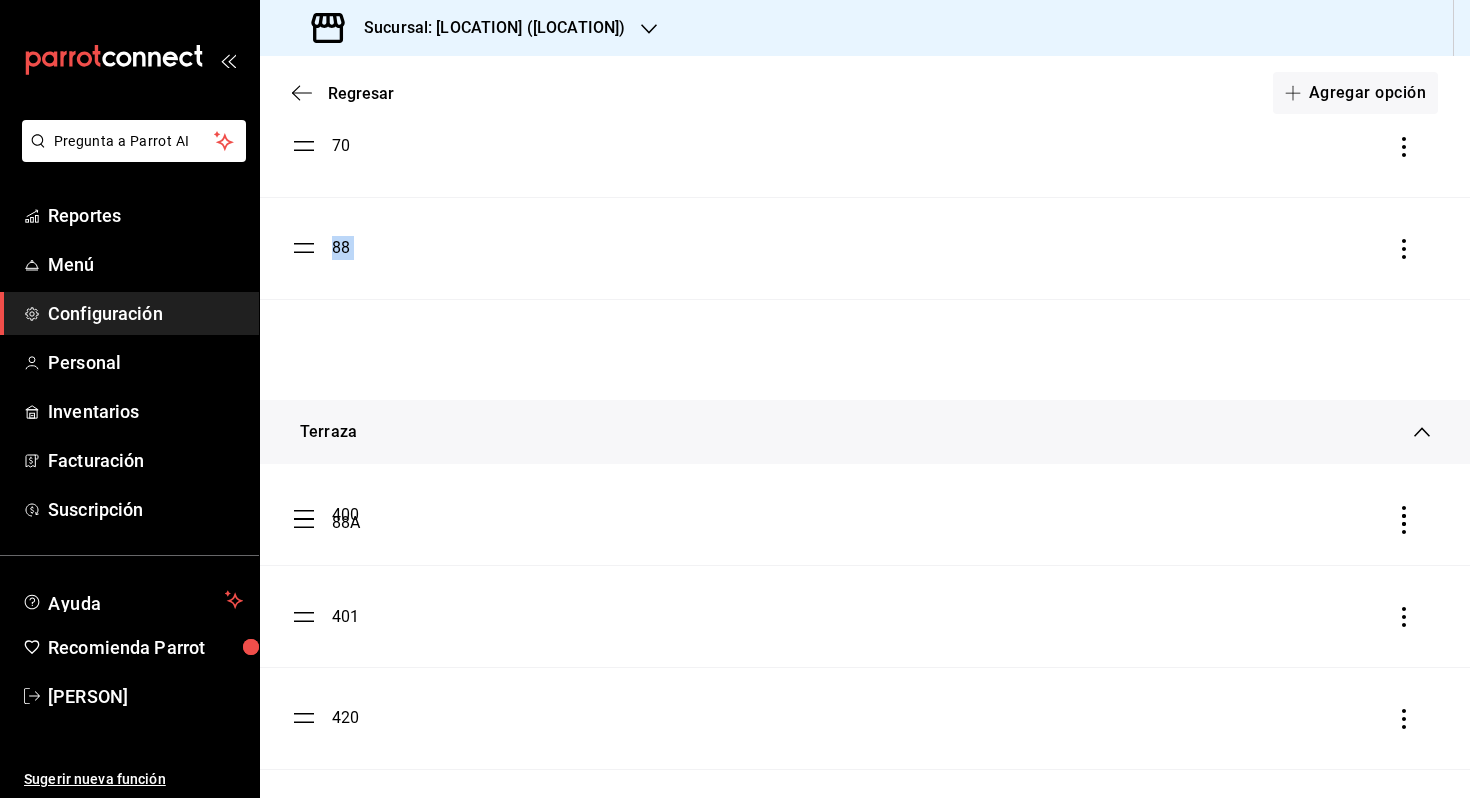 drag, startPoint x: 307, startPoint y: 342, endPoint x: 308, endPoint y: 515, distance: 173.00288 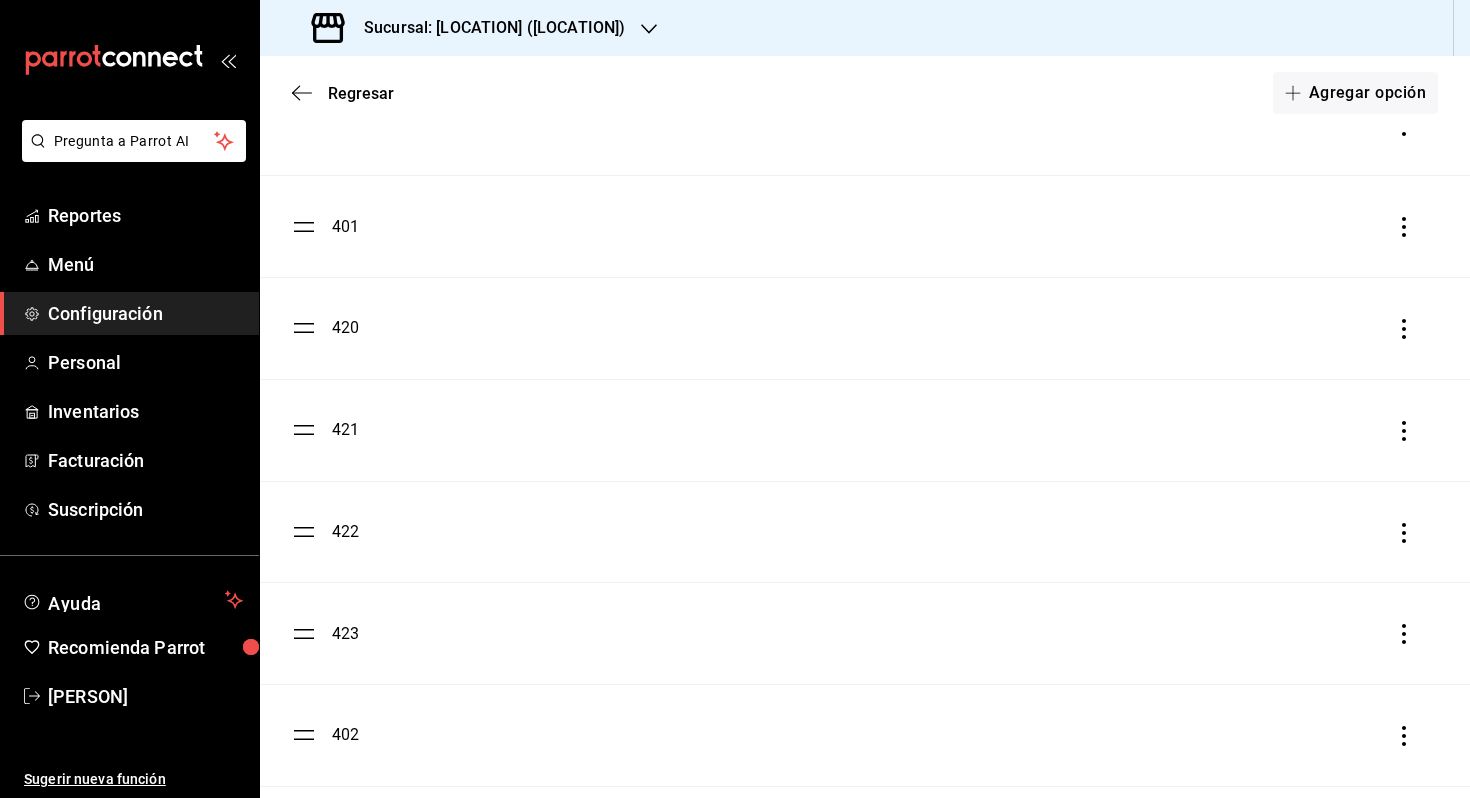 scroll, scrollTop: 1418, scrollLeft: 0, axis: vertical 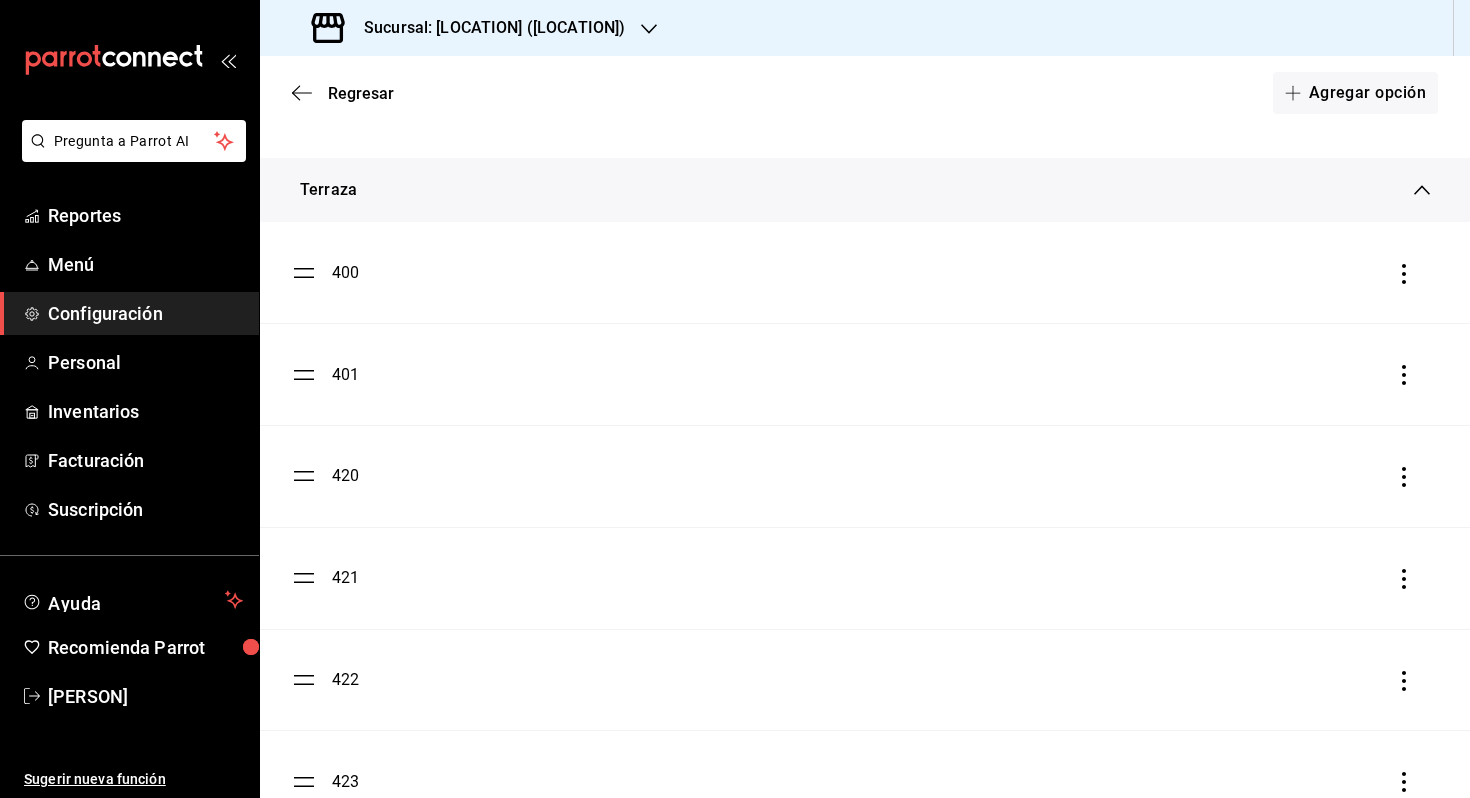 click 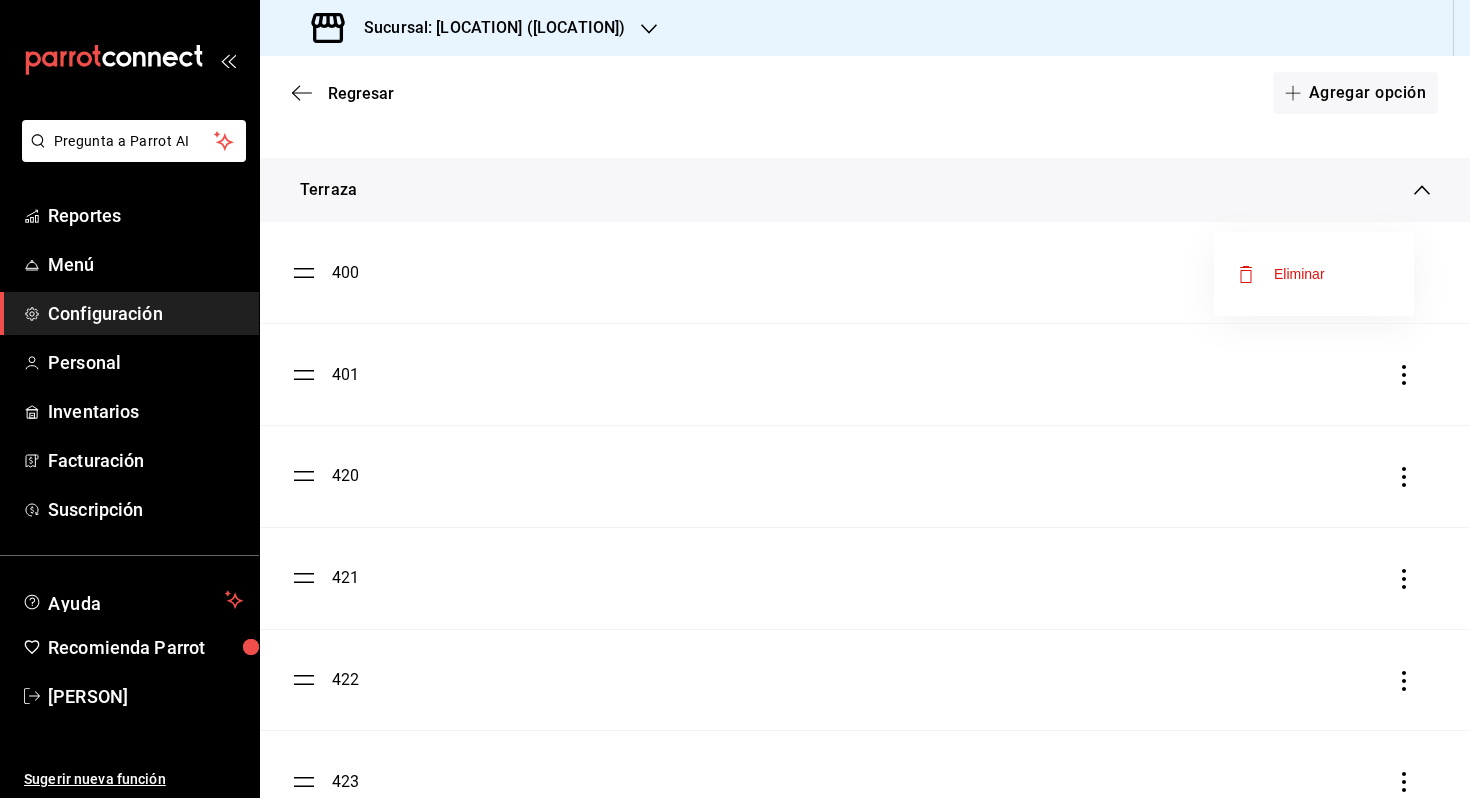 click on "Eliminar" at bounding box center [1314, 274] 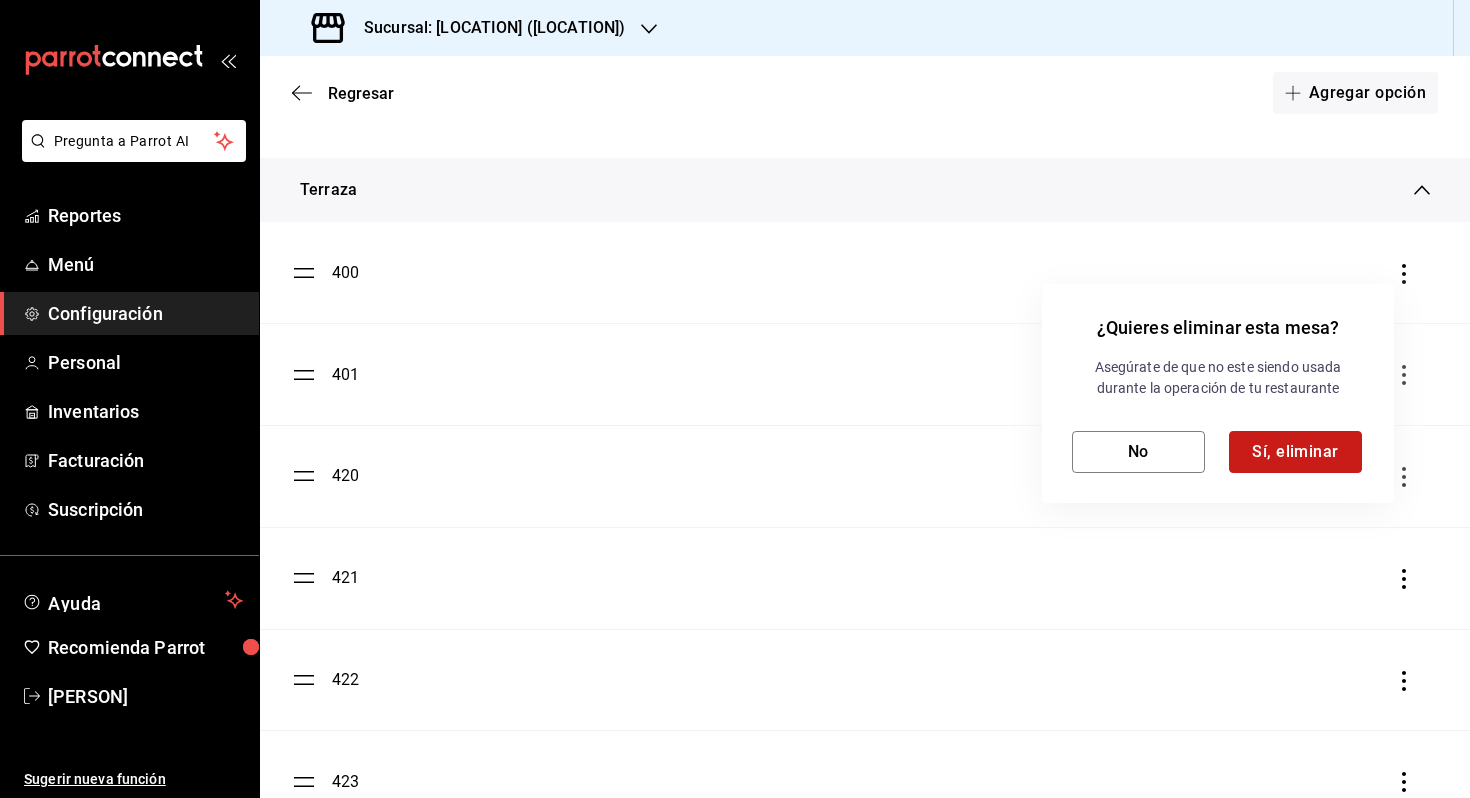 click on "Sí, eliminar" at bounding box center [1295, 452] 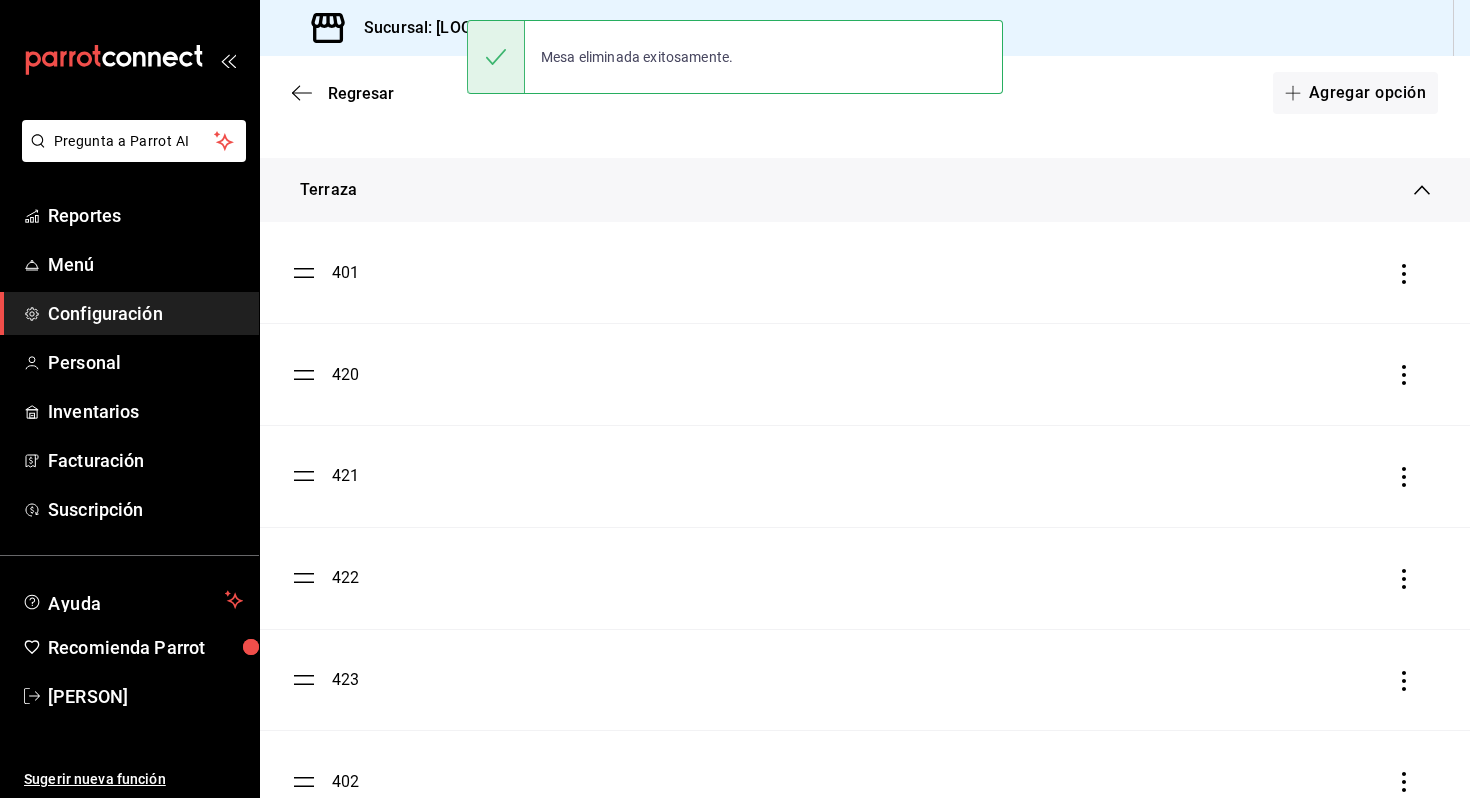 click 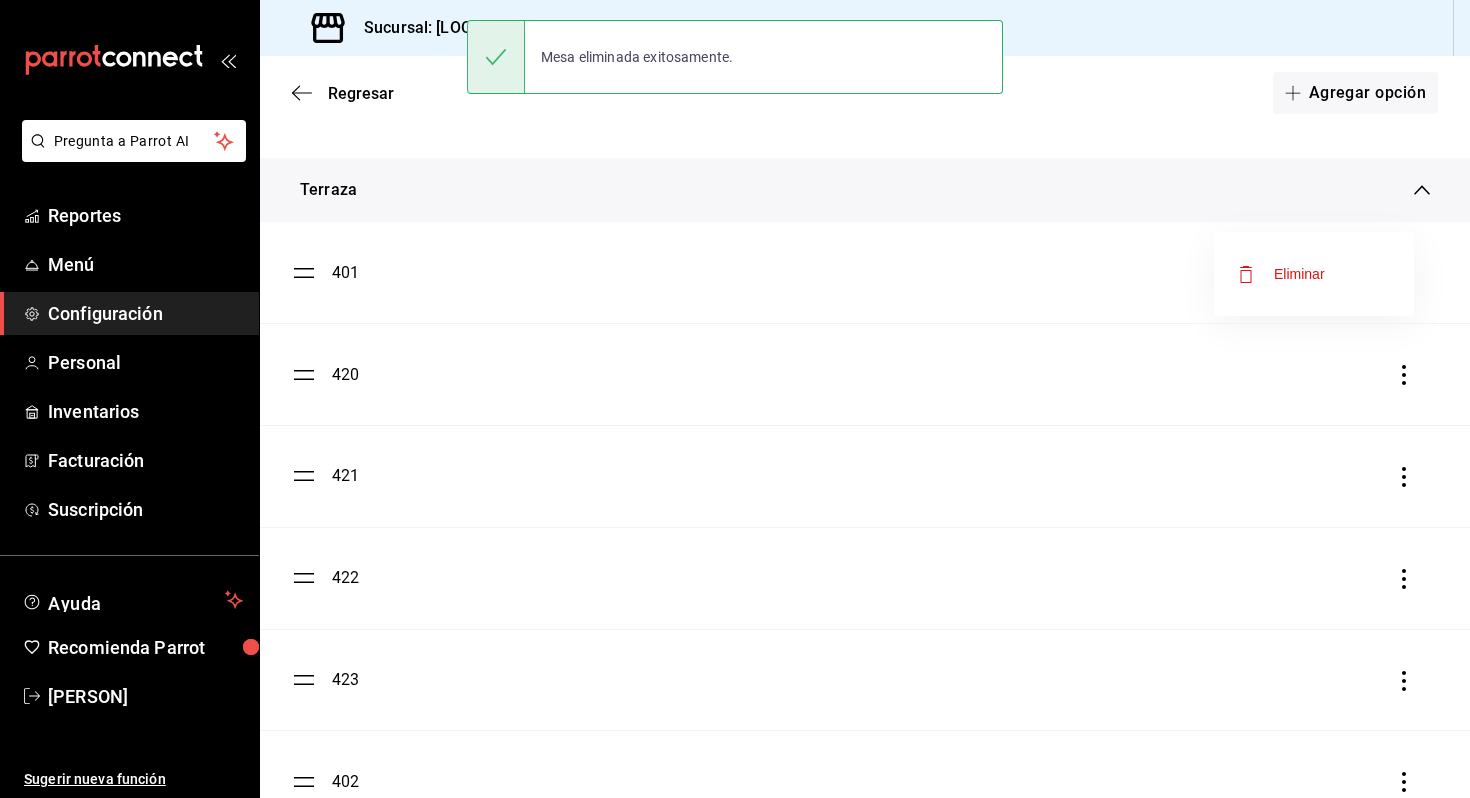 click on "Eliminar" at bounding box center [1314, 274] 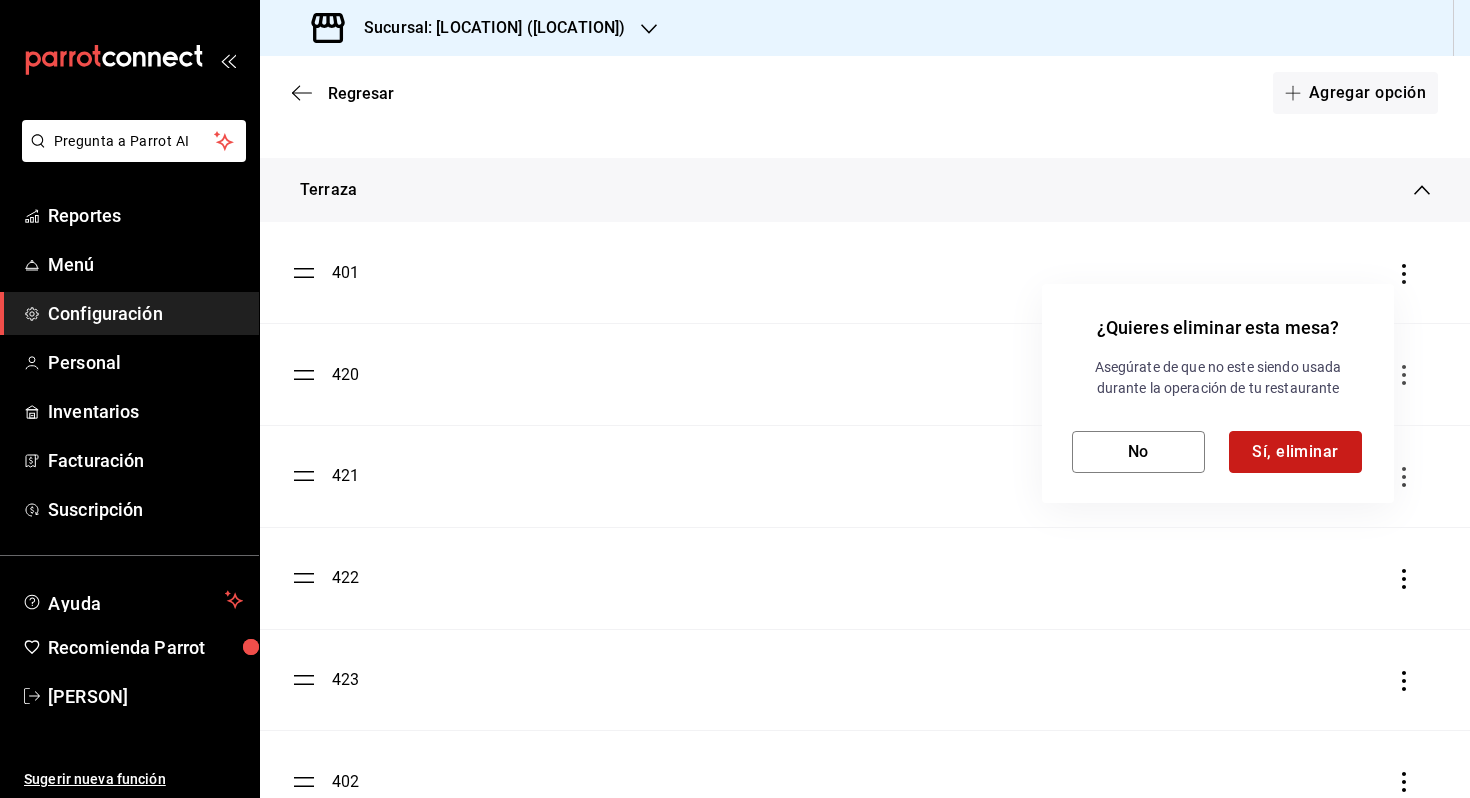 click on "Sí, eliminar" at bounding box center (1295, 452) 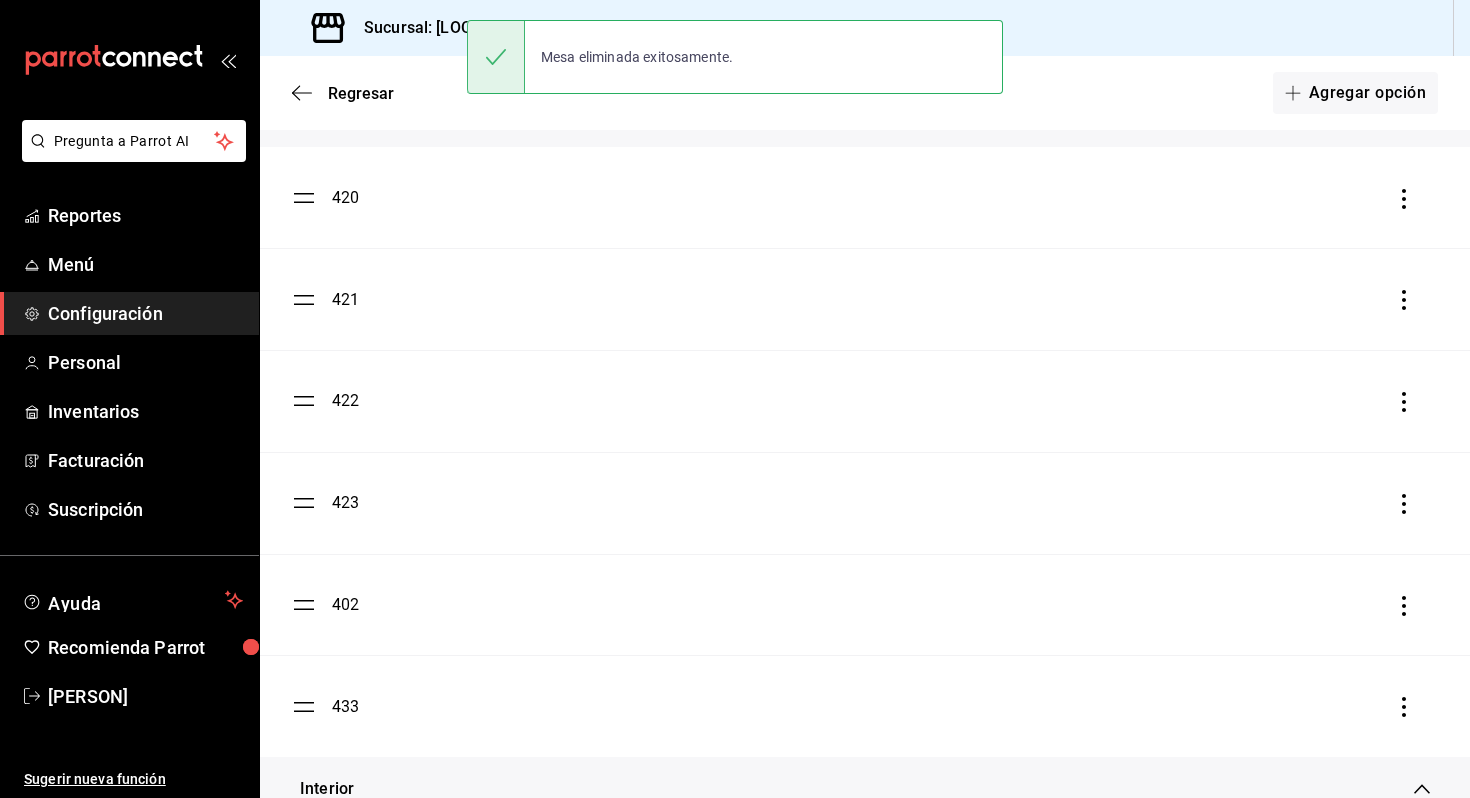 scroll, scrollTop: 1544, scrollLeft: 0, axis: vertical 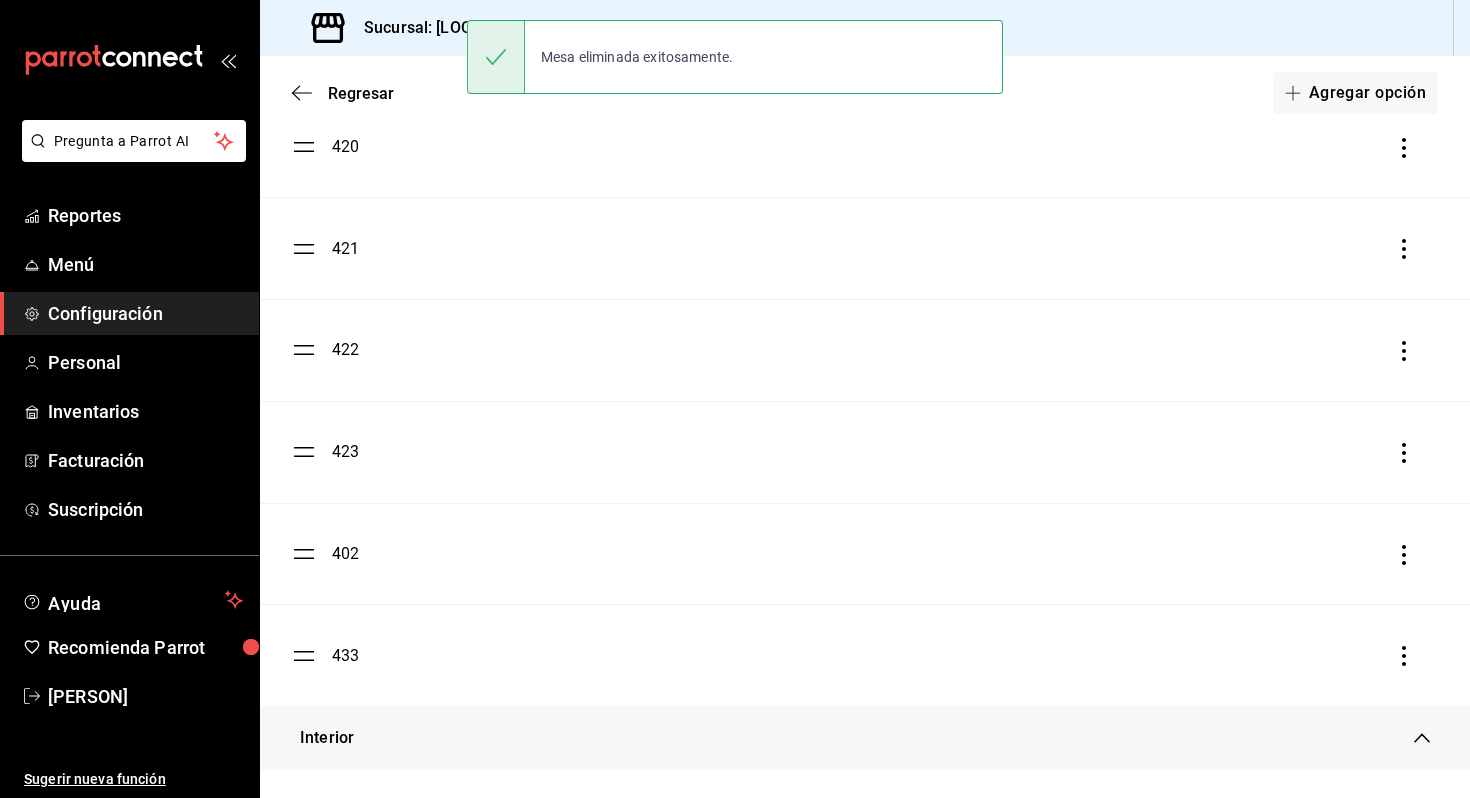 click 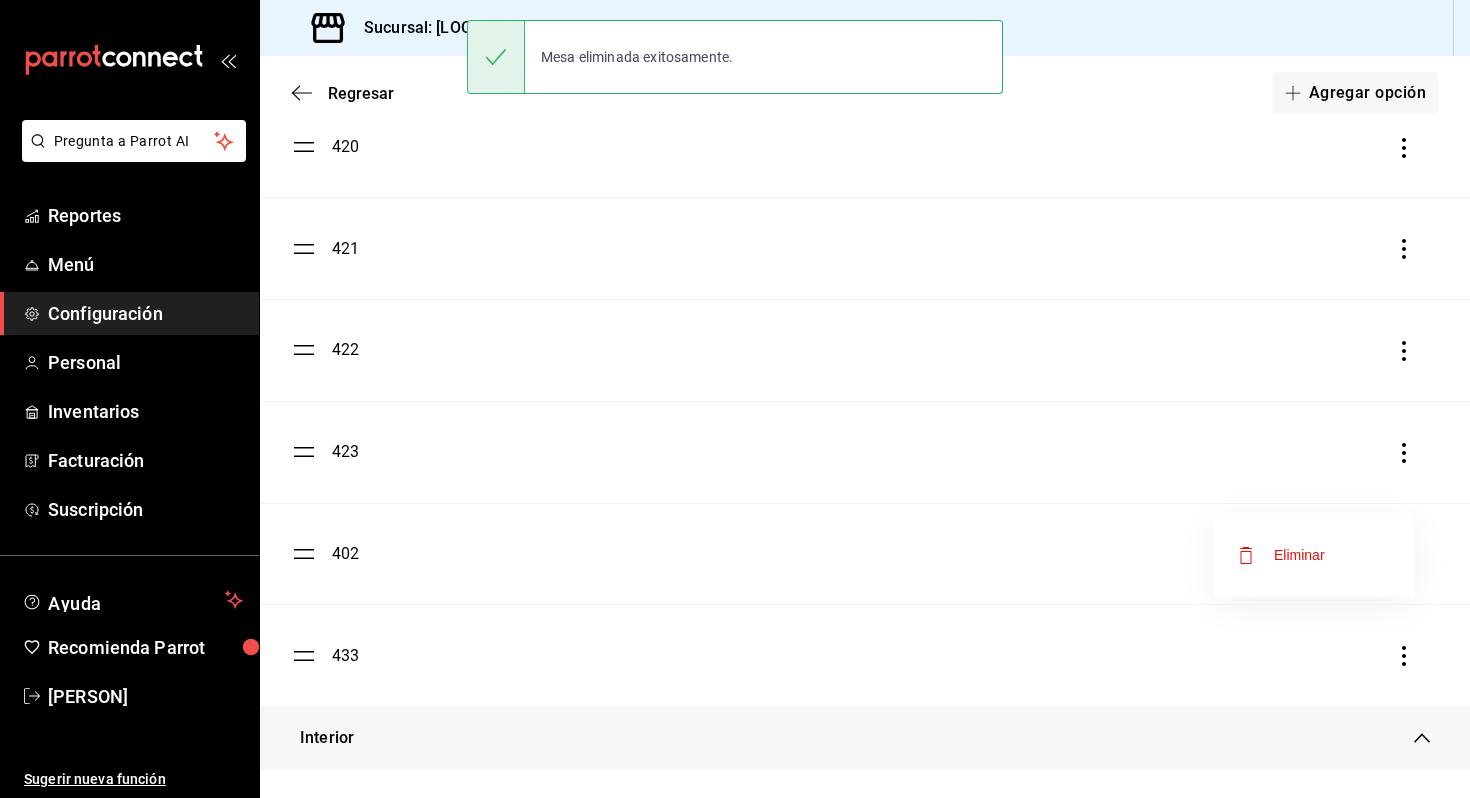 click on "Eliminar" at bounding box center [1314, 555] 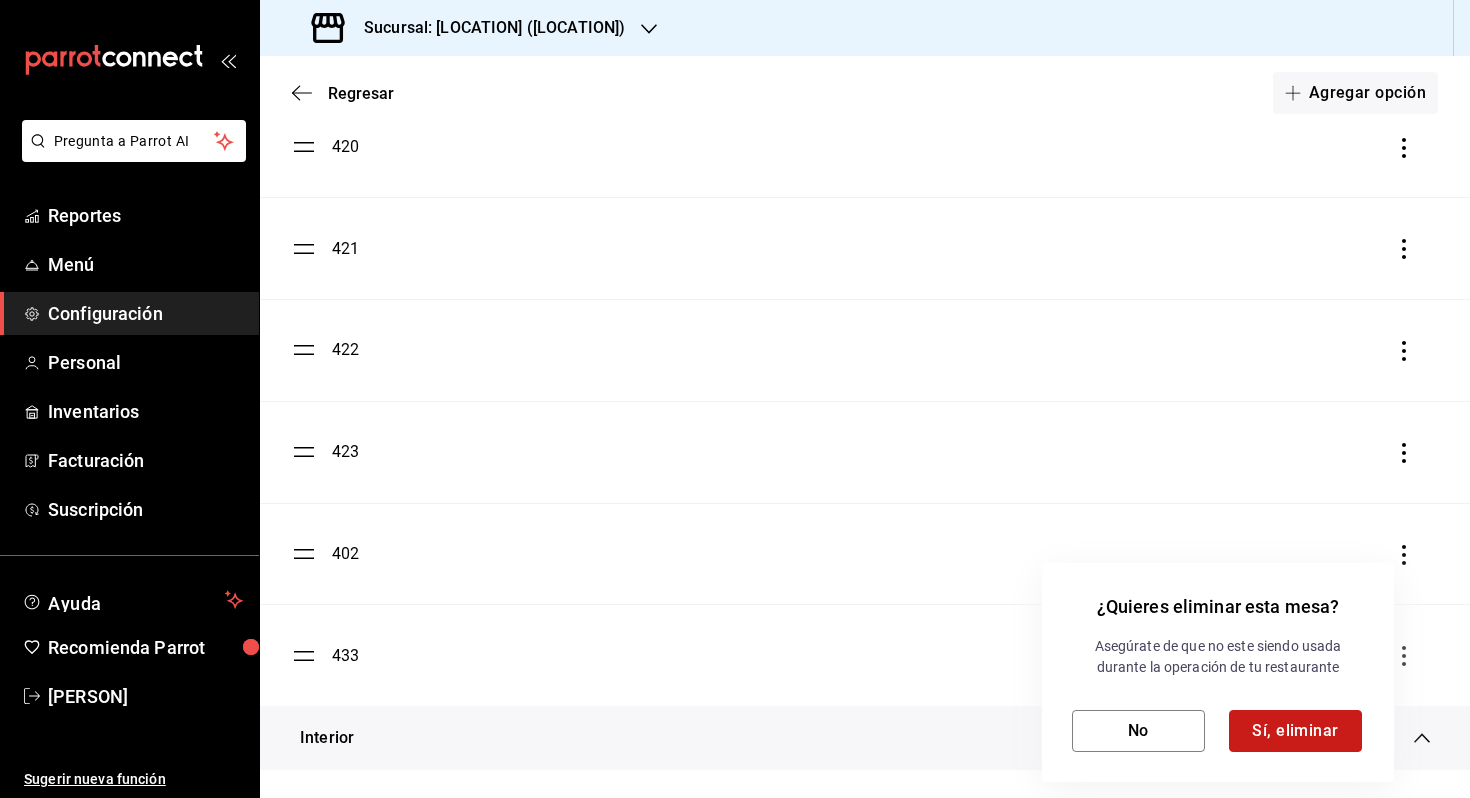 click on "Sí, eliminar" at bounding box center (1295, 731) 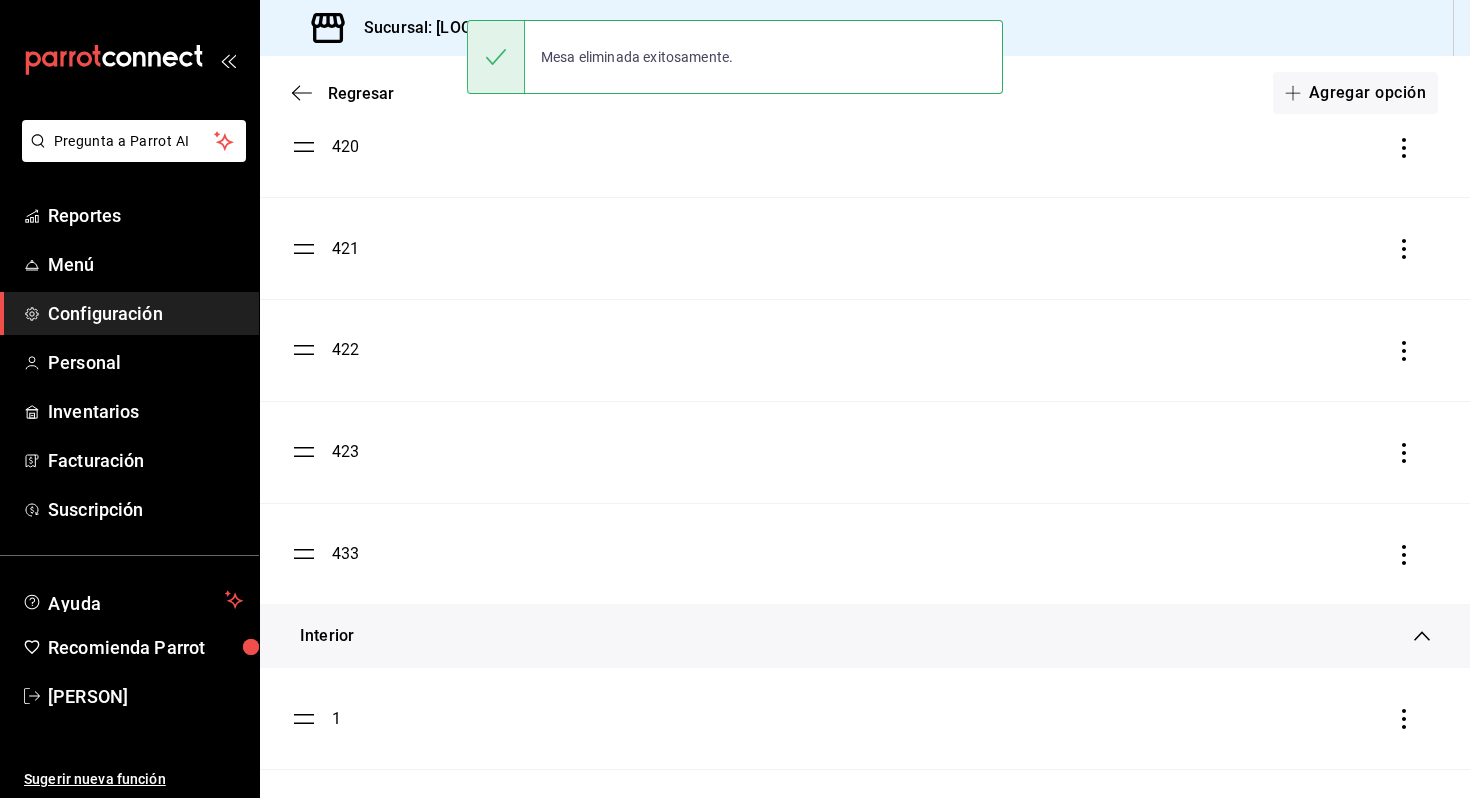 click 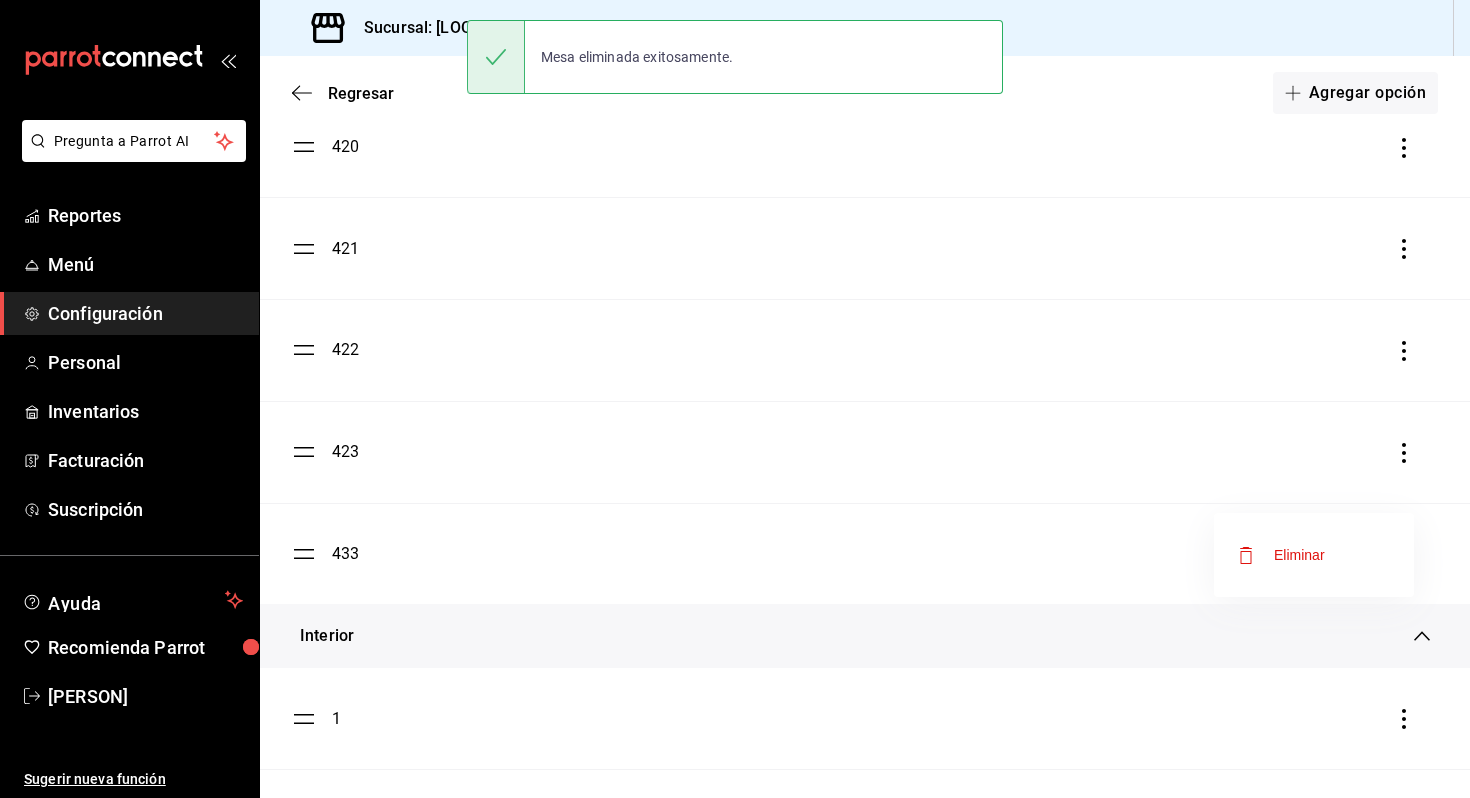 click on "Eliminar" at bounding box center (1299, 555) 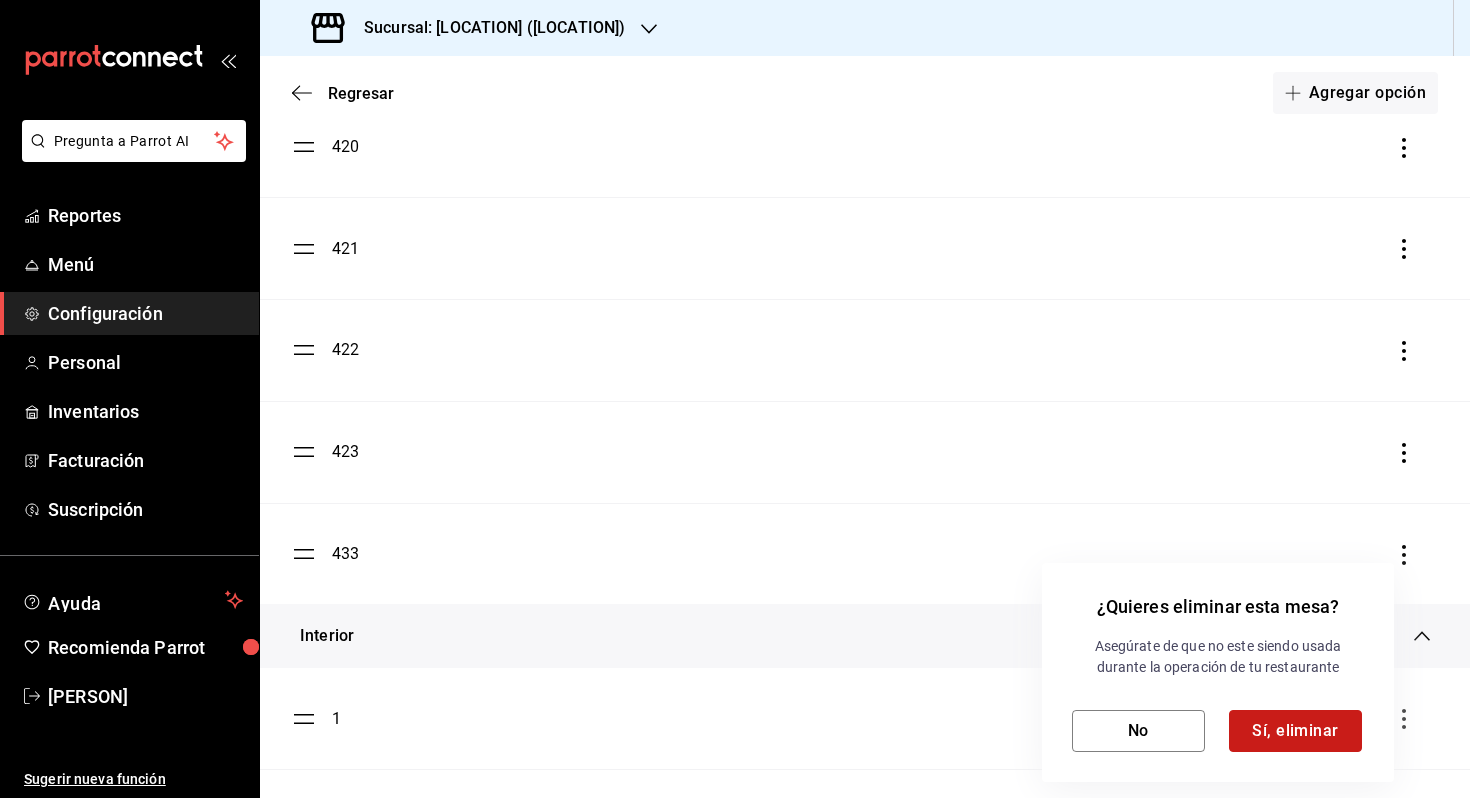click on "Sí, eliminar" at bounding box center (1295, 731) 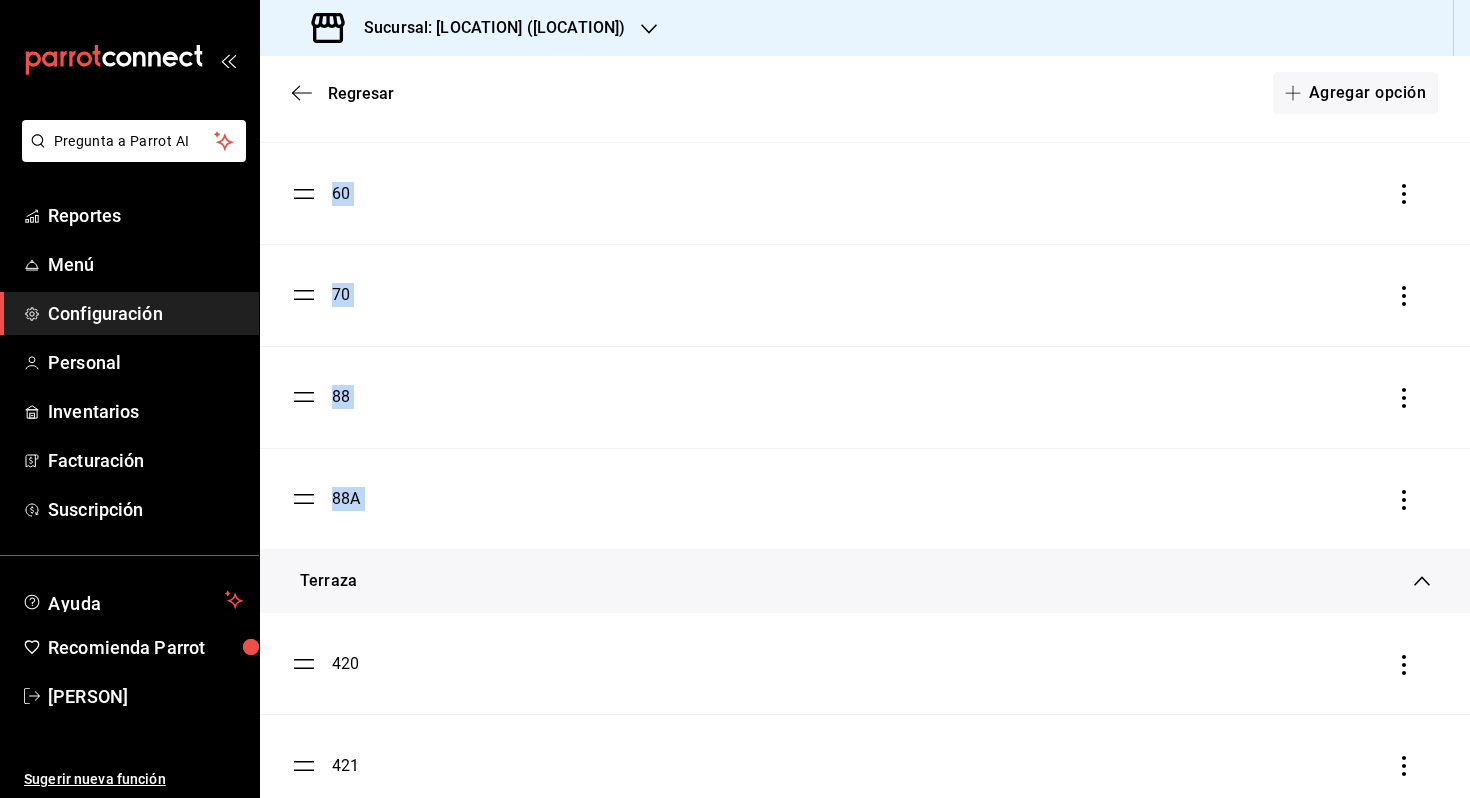 scroll, scrollTop: 985, scrollLeft: 0, axis: vertical 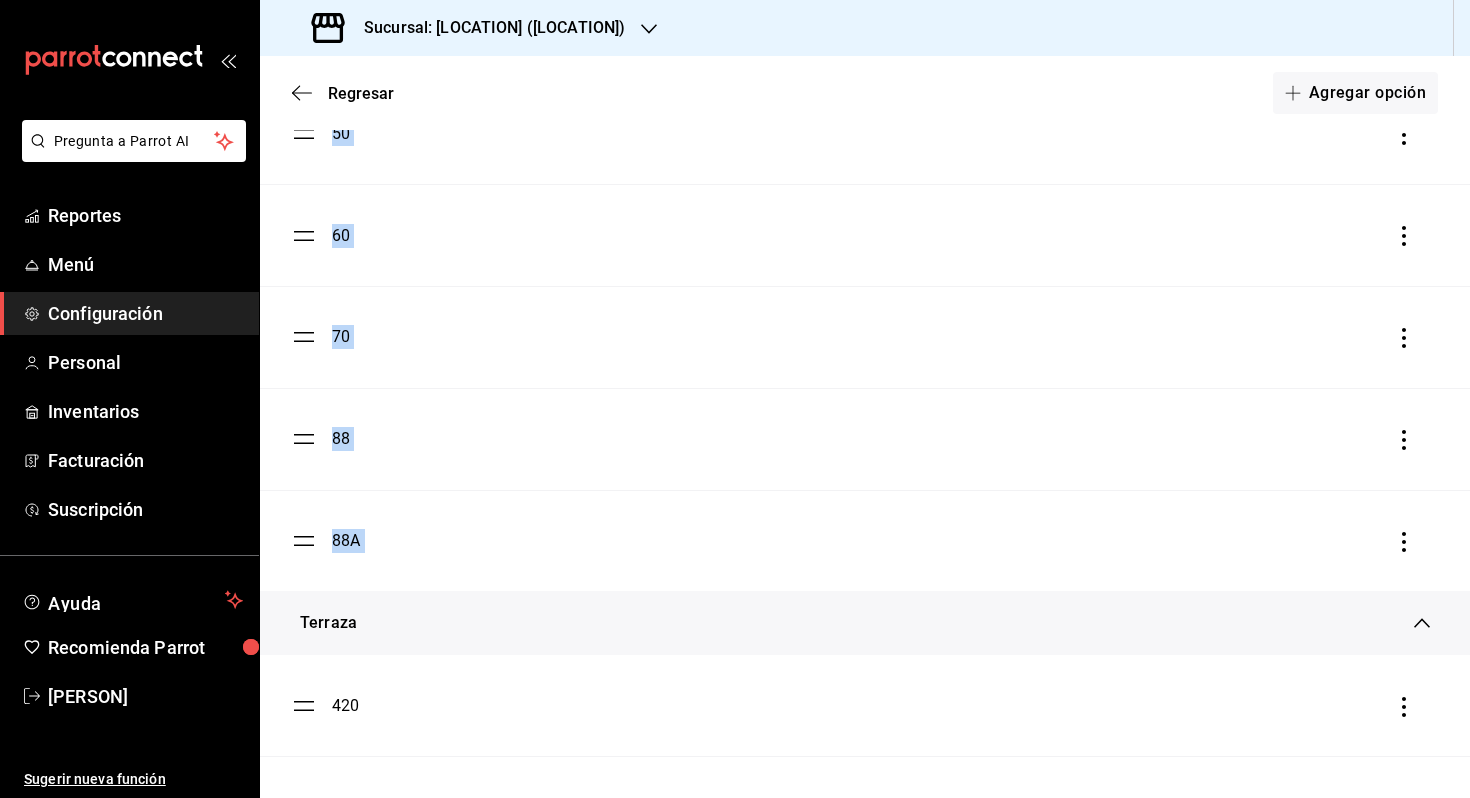 click on "70" at bounding box center [865, 337] 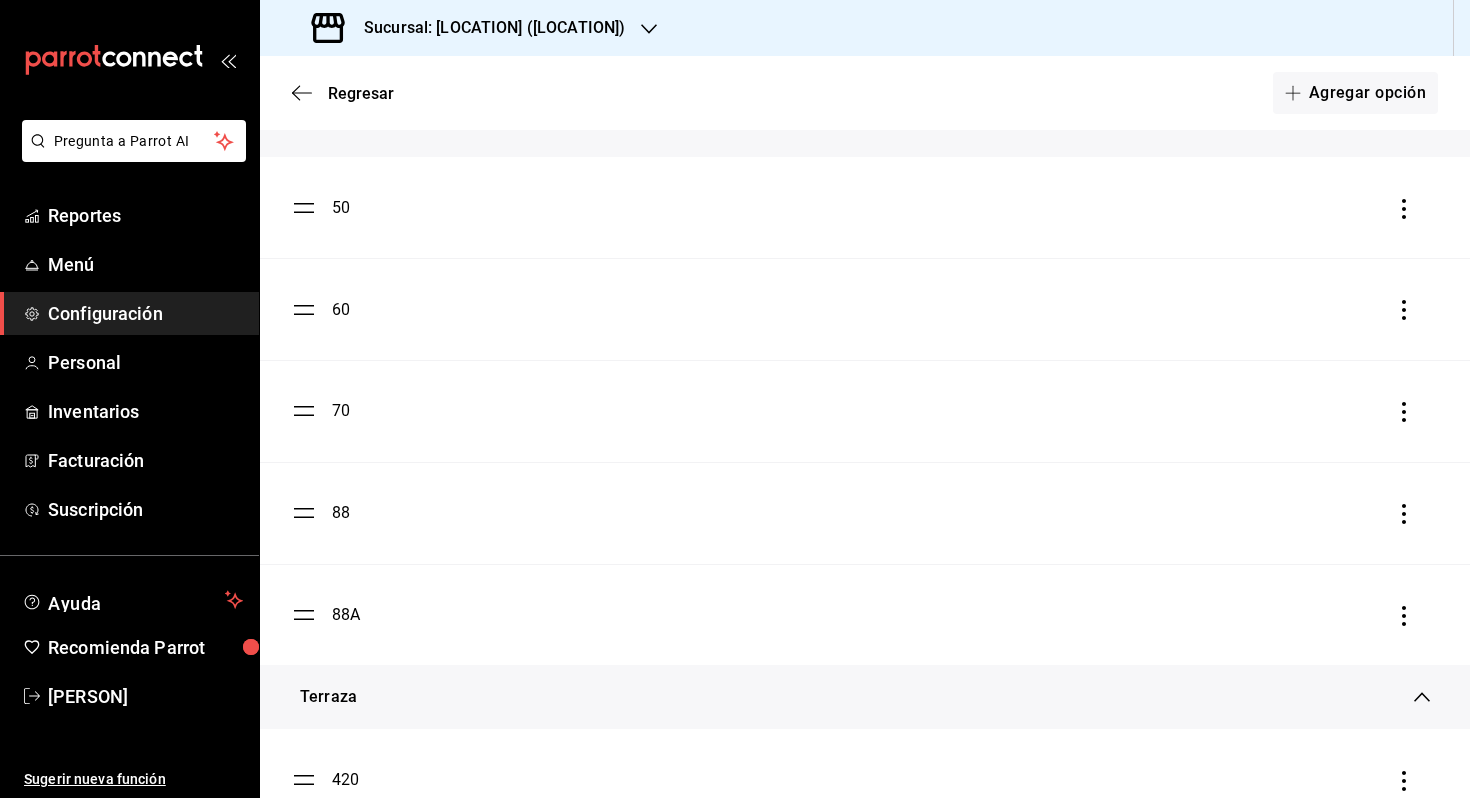scroll, scrollTop: 913, scrollLeft: 0, axis: vertical 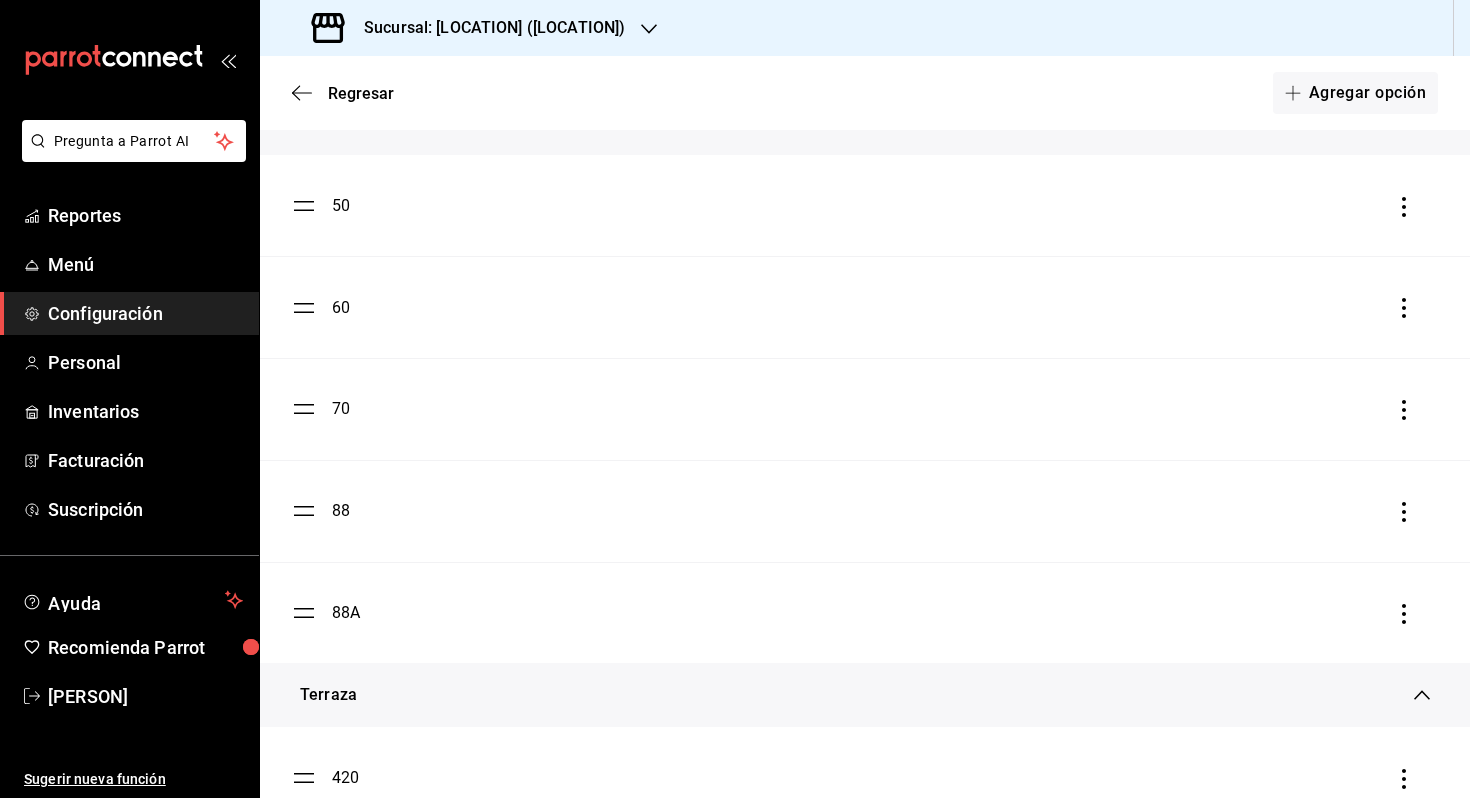 click 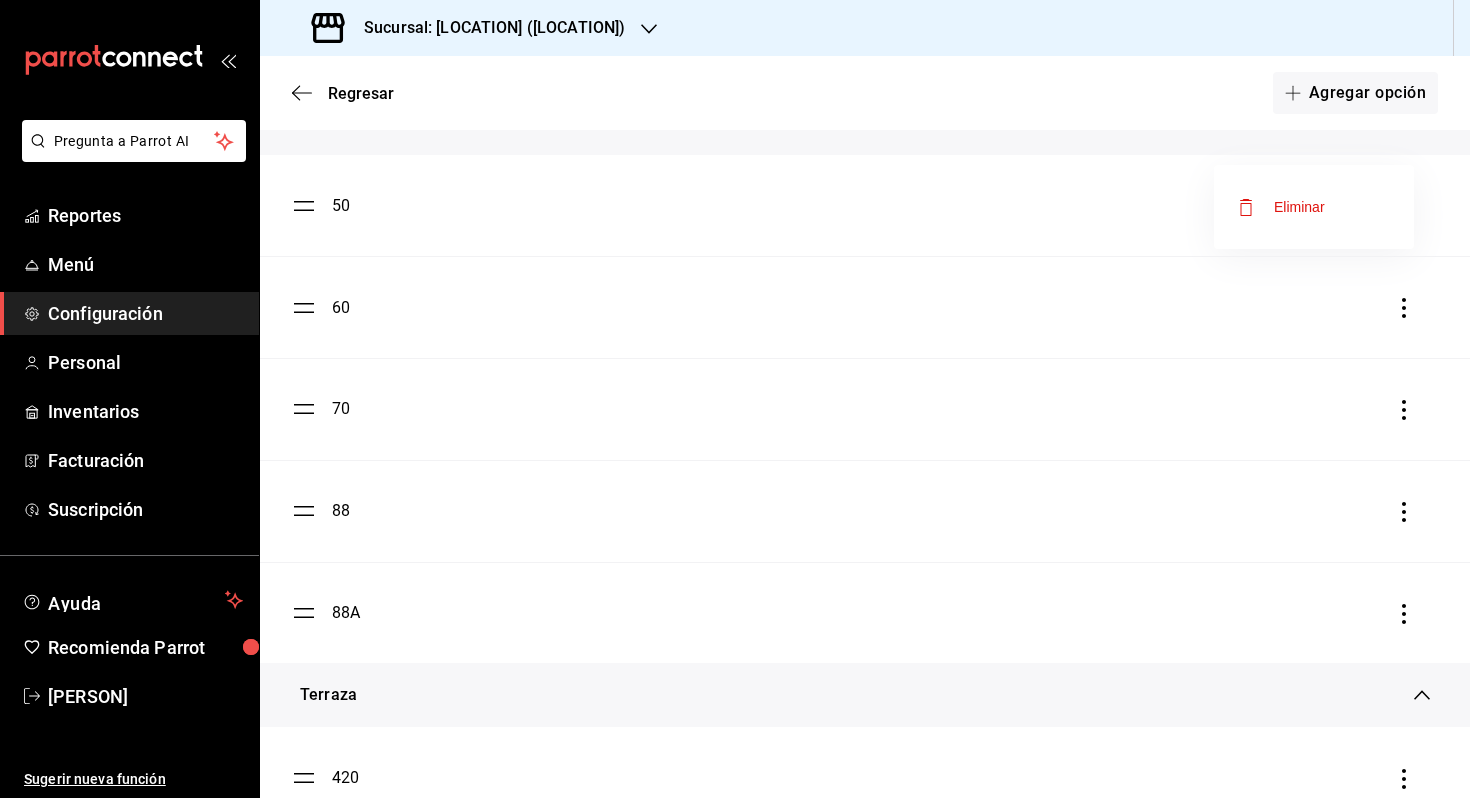 click at bounding box center [735, 399] 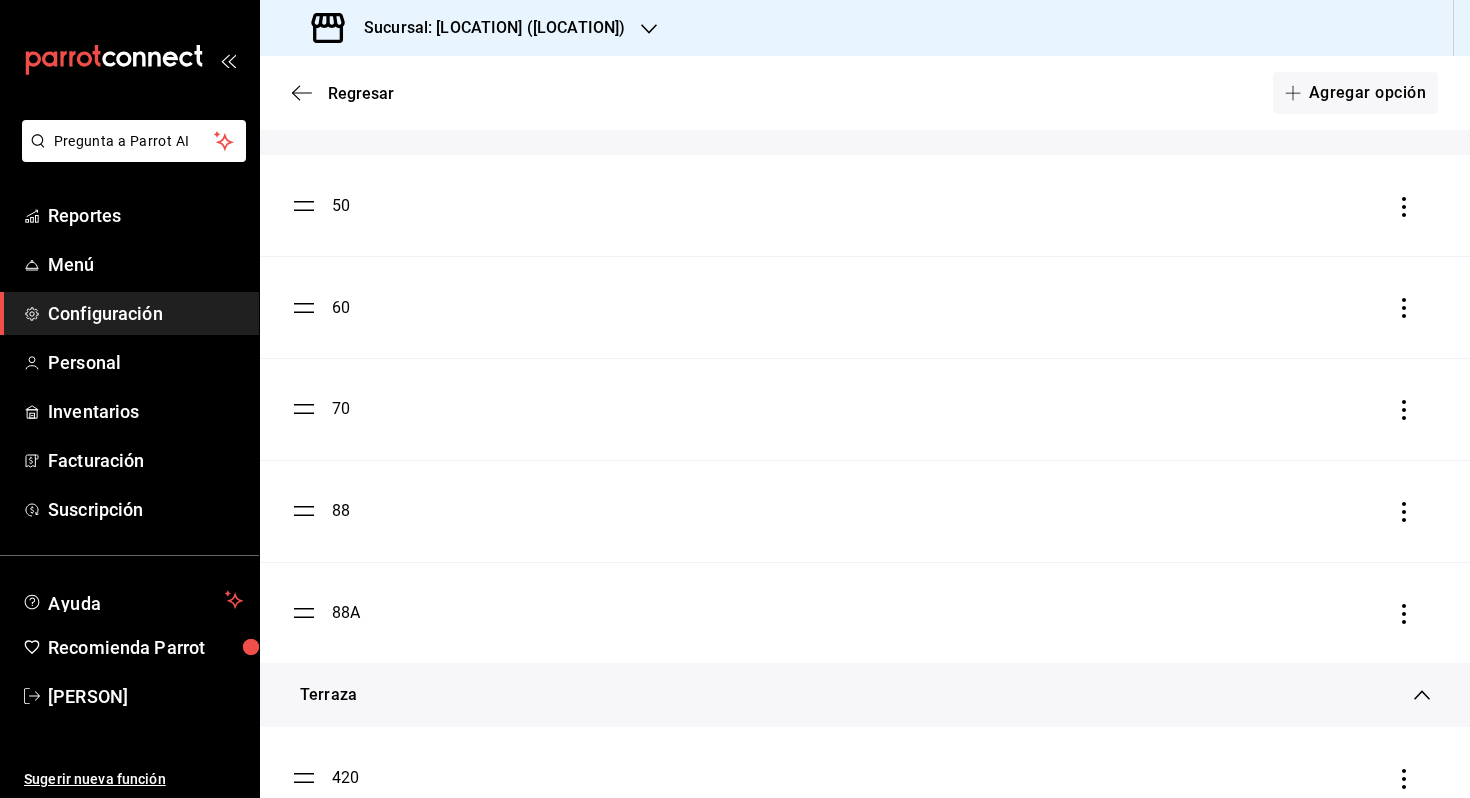 click on "50" at bounding box center (341, 206) 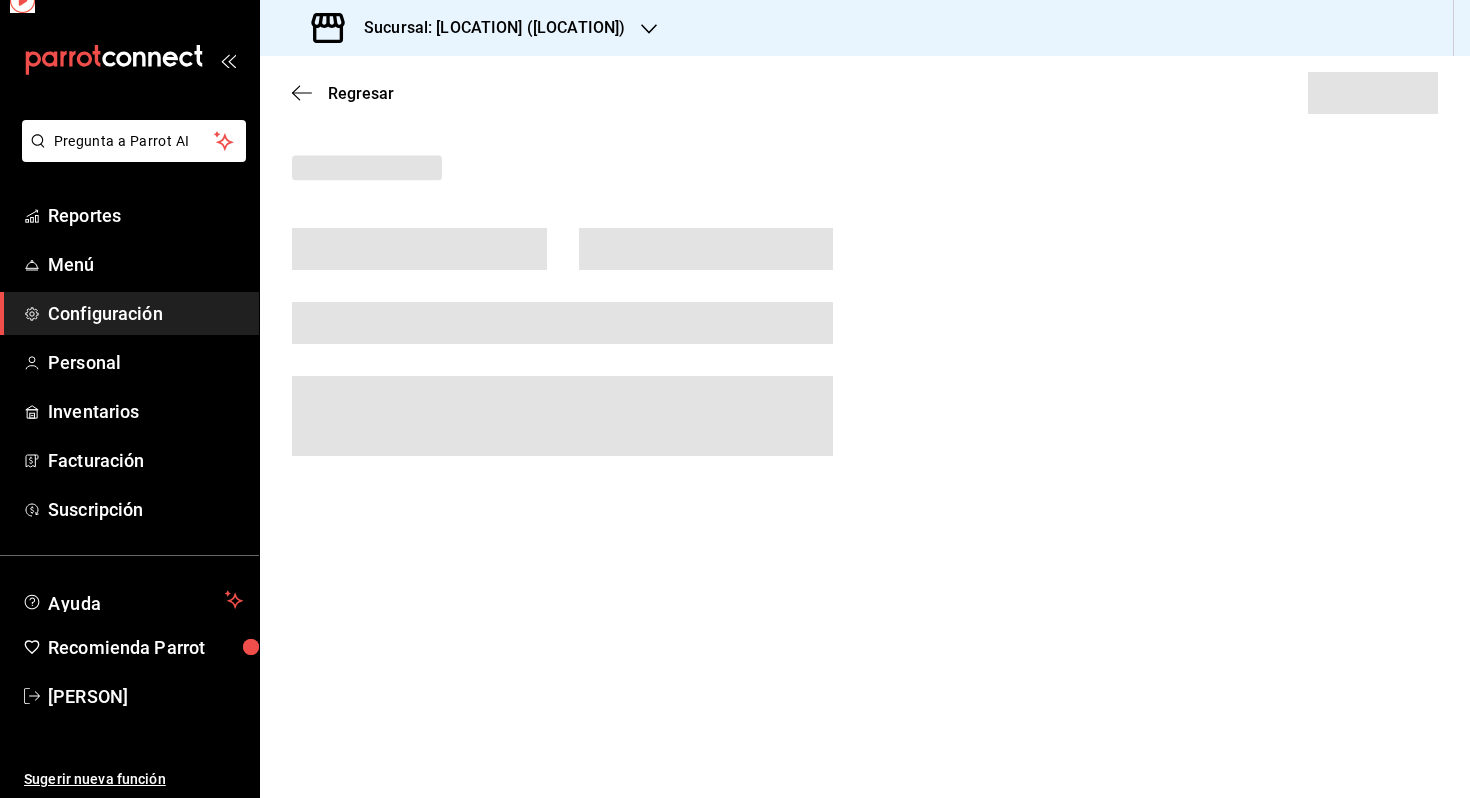 scroll, scrollTop: 0, scrollLeft: 0, axis: both 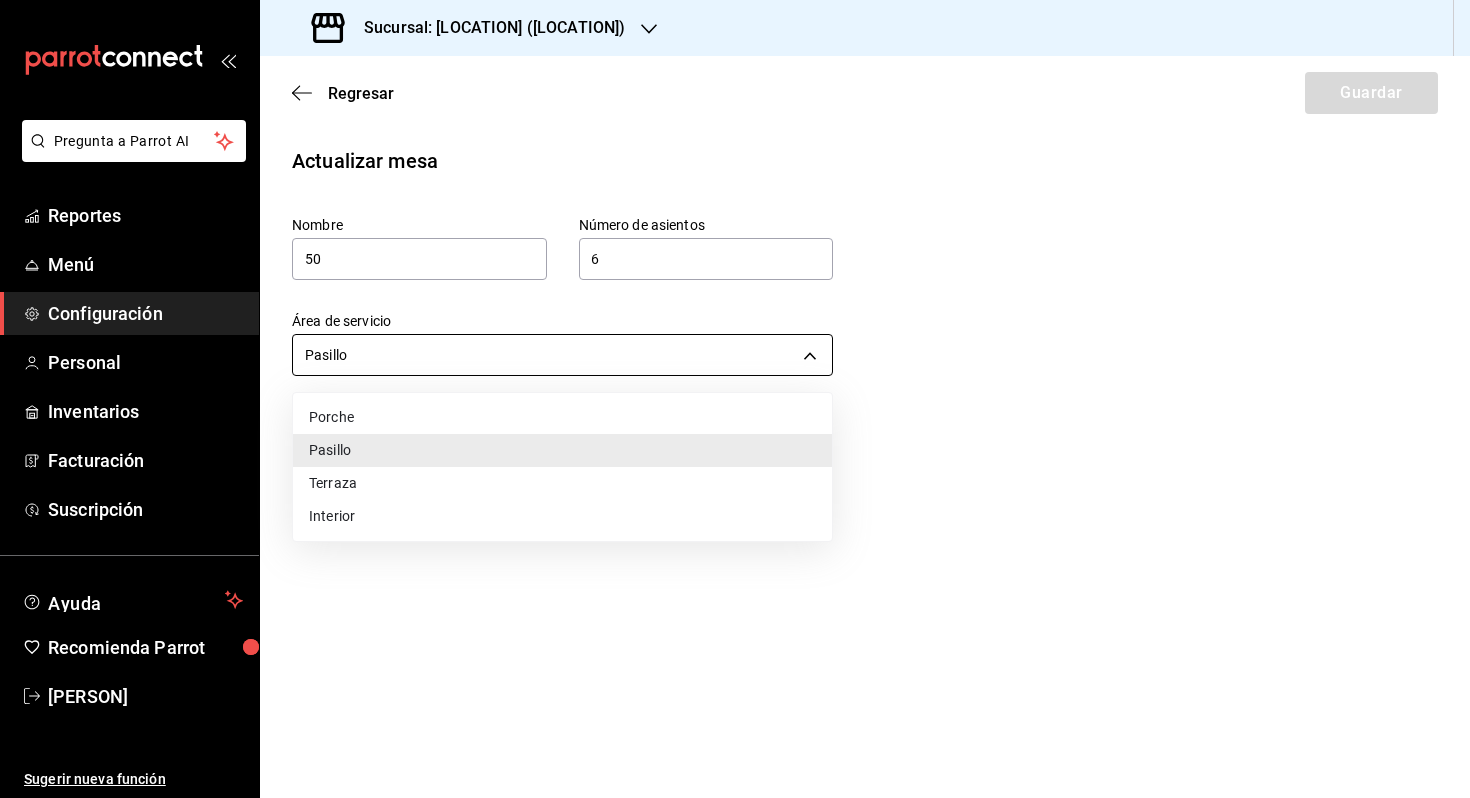 click on "Pregunta a Parrot AI Reportes   Menú   Configuración   Personal   Inventarios   Facturación   Suscripción   Ayuda Recomienda Parrot   [PERSON]   Sugerir nueva función   Sucursal: [LOCATION] ([LOCATION]) Regresar Guardar Actualizar mesa Nombre [NUMBER] Número de asientos [NUMBER] Número de asientos Área de servicio Pasillo [UUID] Descripción (opcional) x GANA 1 MES GRATIS EN TU SUSCRIPCIÓN AQUÍ ¿Recuerdas cómo empezó tu restaurante?
Hoy puedes ayudar a a un colega a tener el mismo cambio que tú viviste.
Recomienda Parrot directamente desde tu Portal Administrador.
Es fácil y rápido.
🎁 Por cada restaurante que se una, ganas 1 mes gratis. Ver video tutorial Ir a video Pregunta a Parrot AI Reportes   Menú   Configuración   Personal   Inventarios   Facturación   Suscripción   Ayuda Recomienda Parrot   [PERSON]   Sugerir nueva función   Visitar centro de ayuda ([PHONE]) [EMAIL] Visitar centro de ayuda ([PHONE]) [AREA] [AREA]" at bounding box center (735, 399) 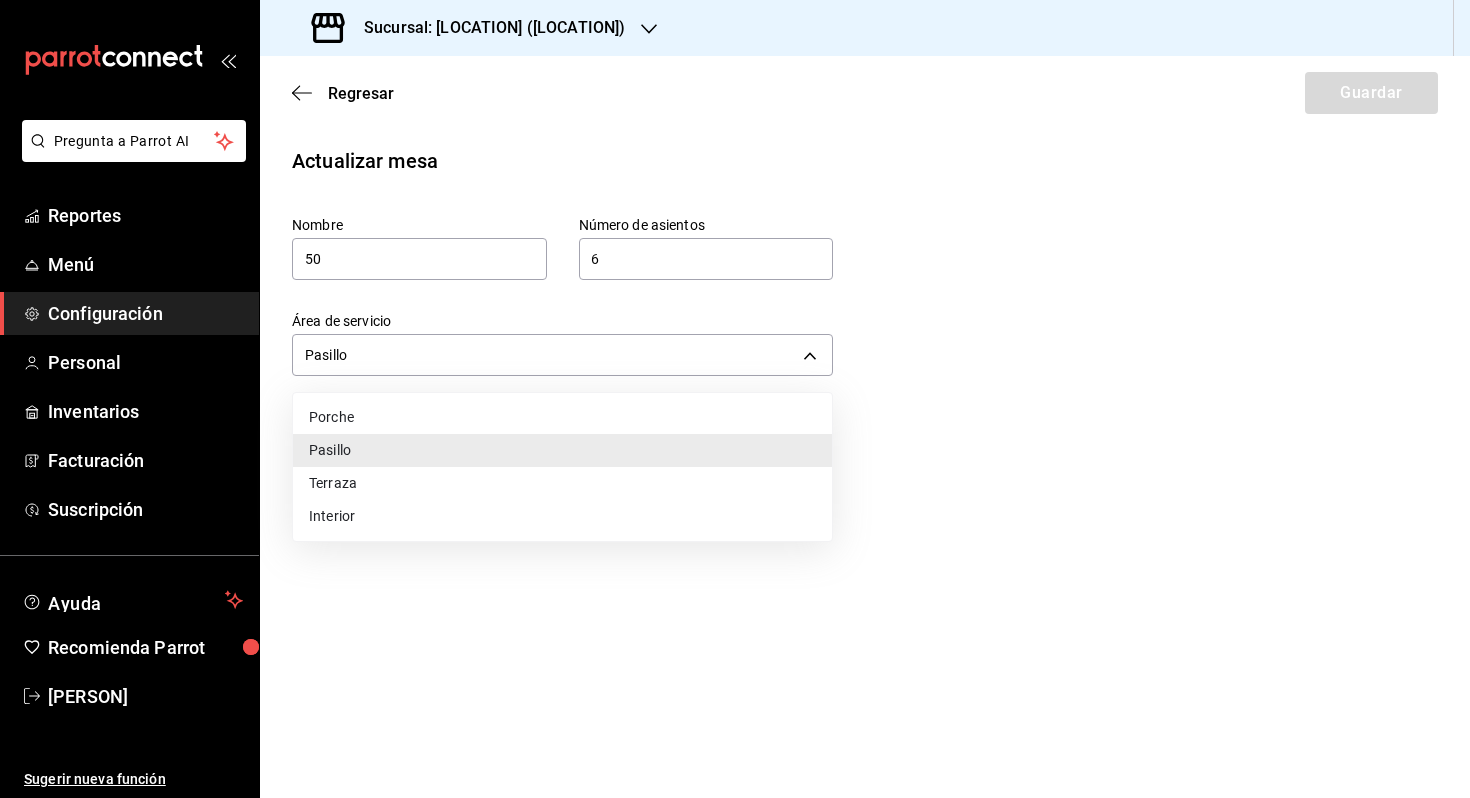 click on "Terraza" at bounding box center [562, 483] 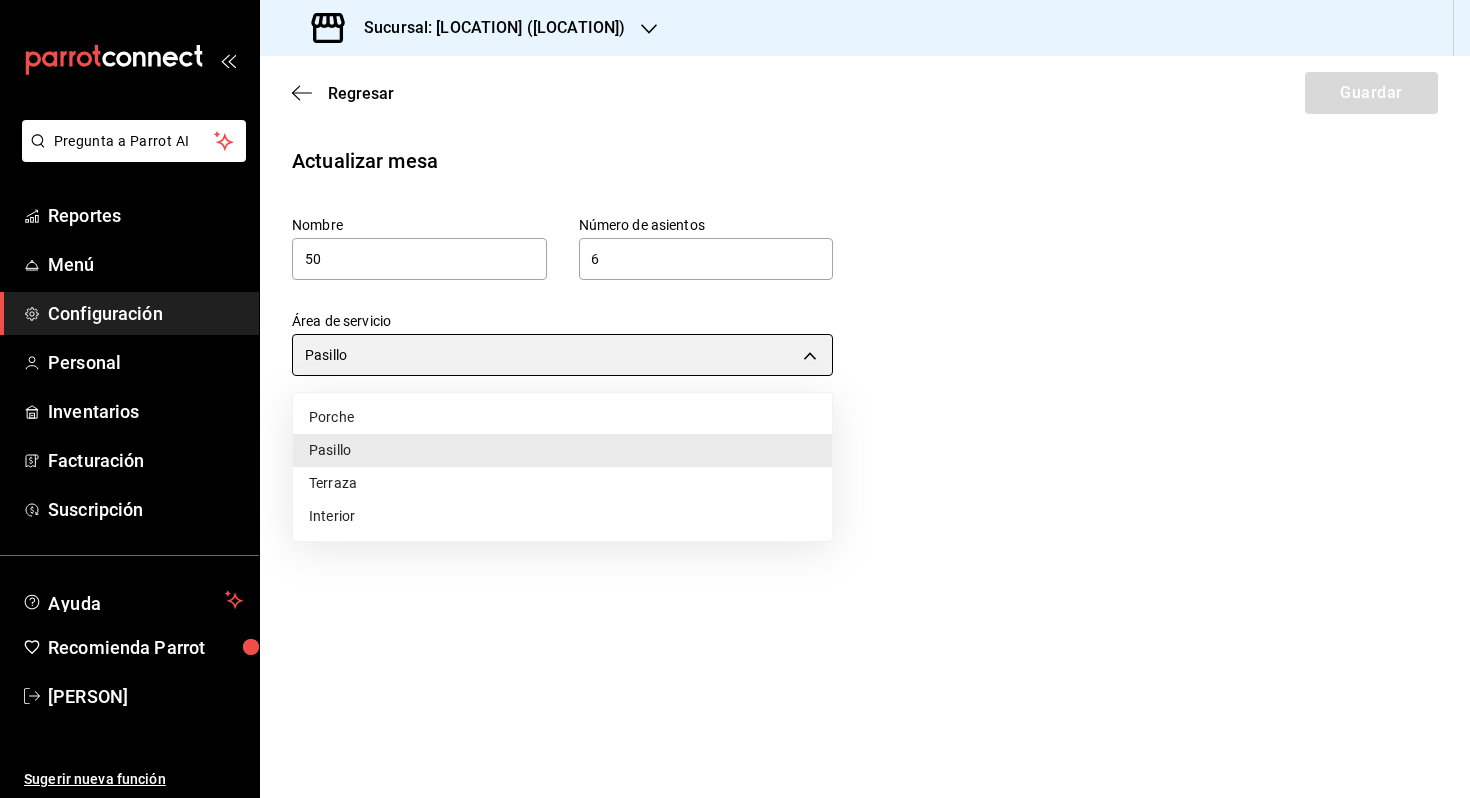 type on "[UUID]" 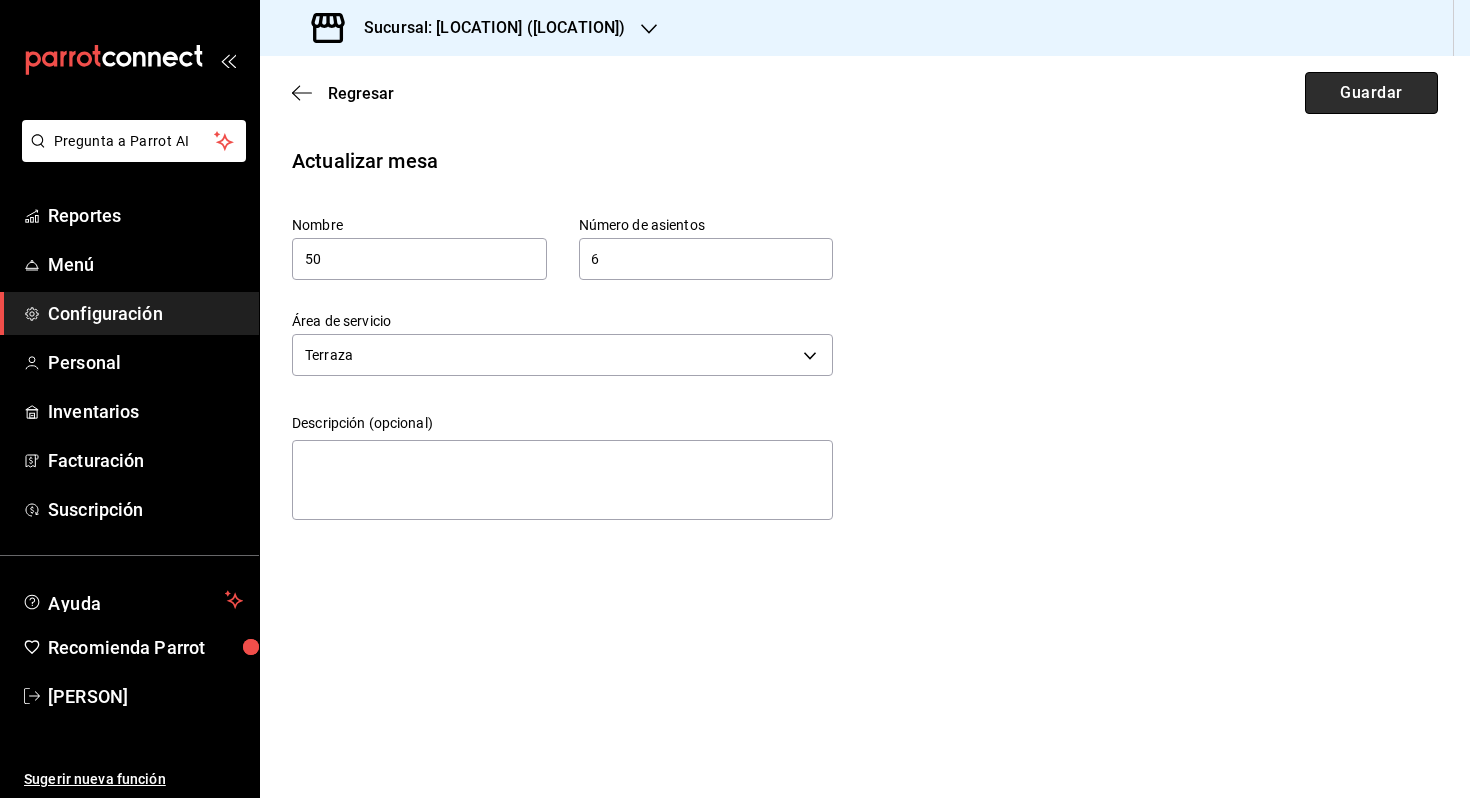 click on "Guardar" at bounding box center [1371, 93] 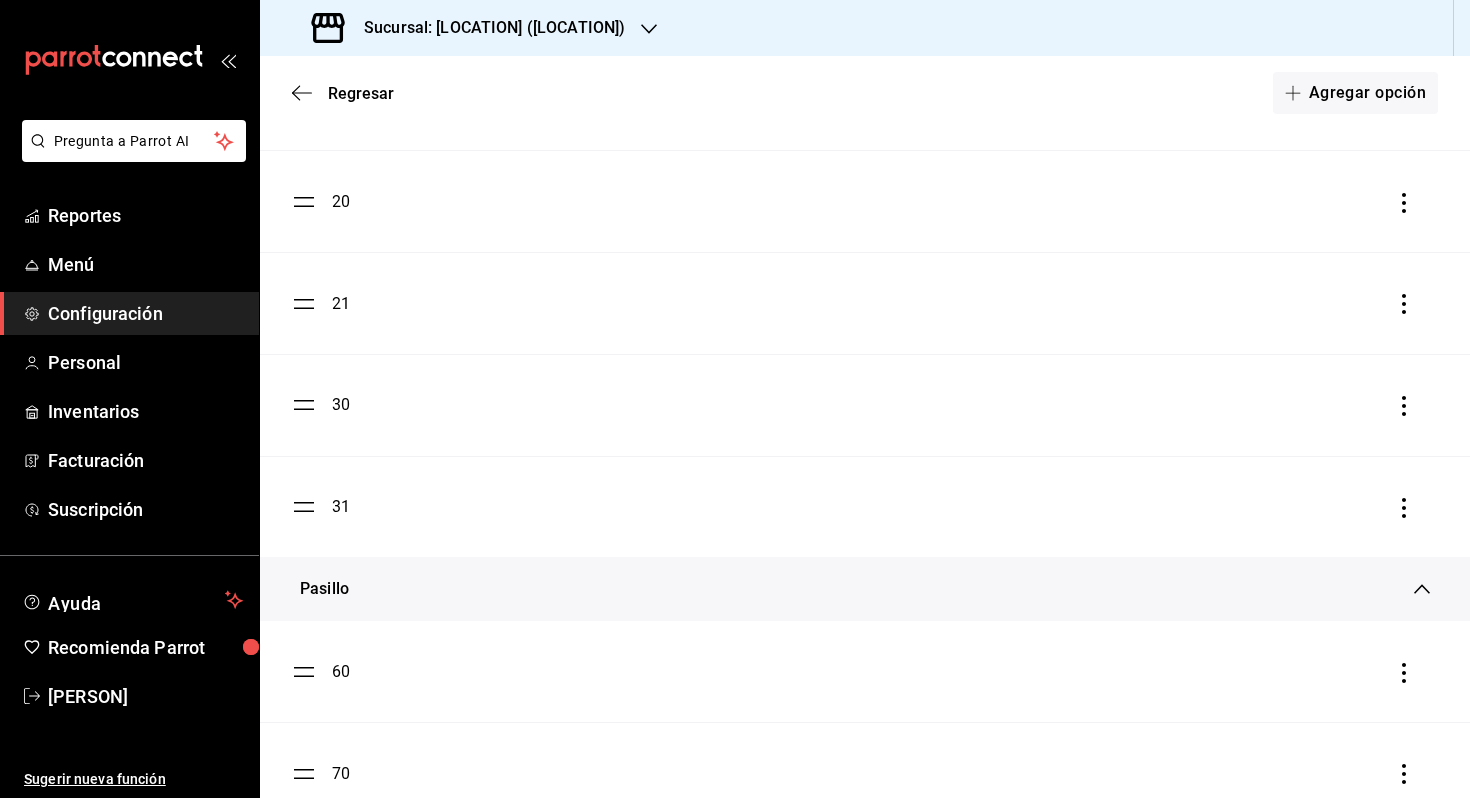 scroll, scrollTop: 907, scrollLeft: 0, axis: vertical 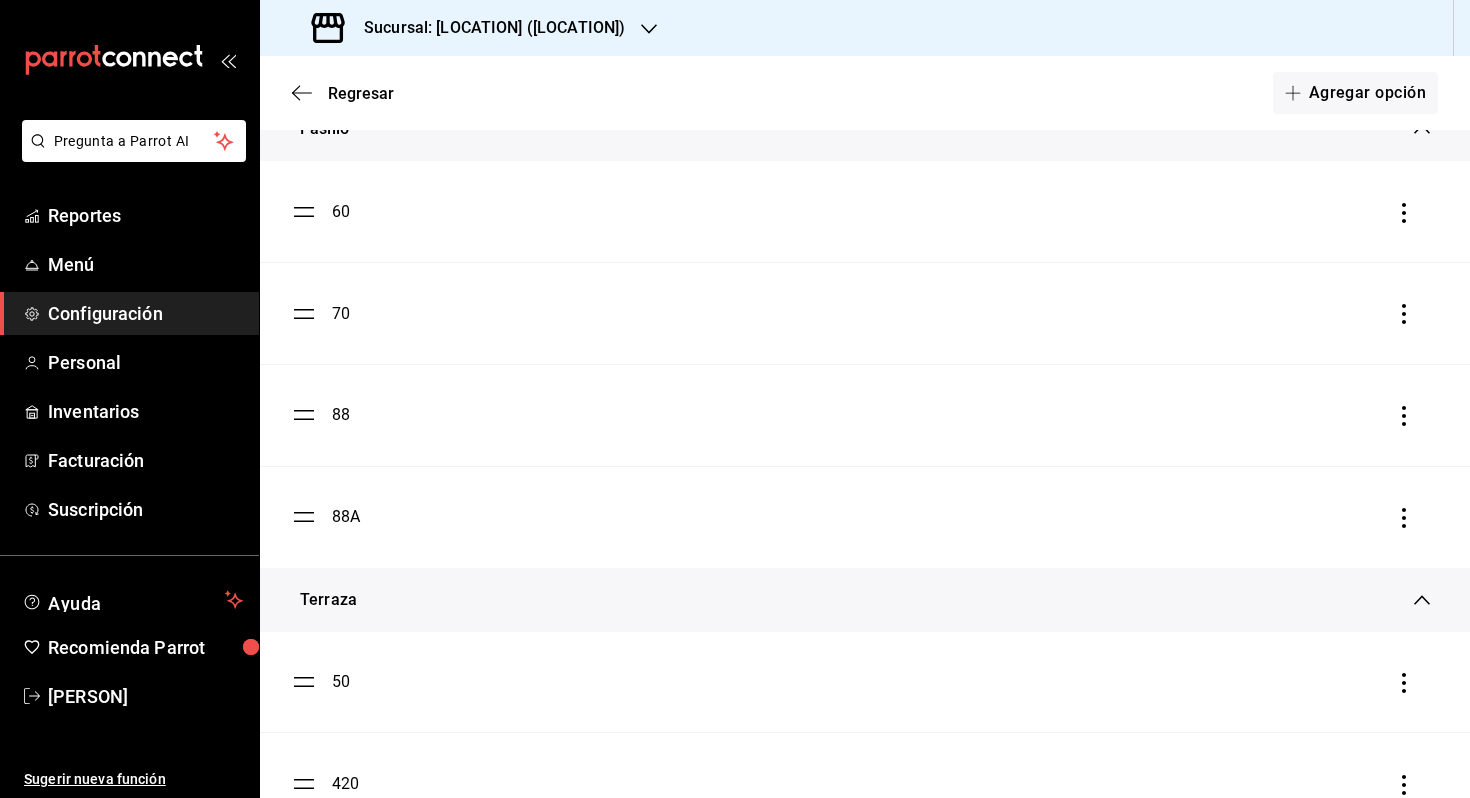 click on "60 70 88 88A" at bounding box center (865, 364) 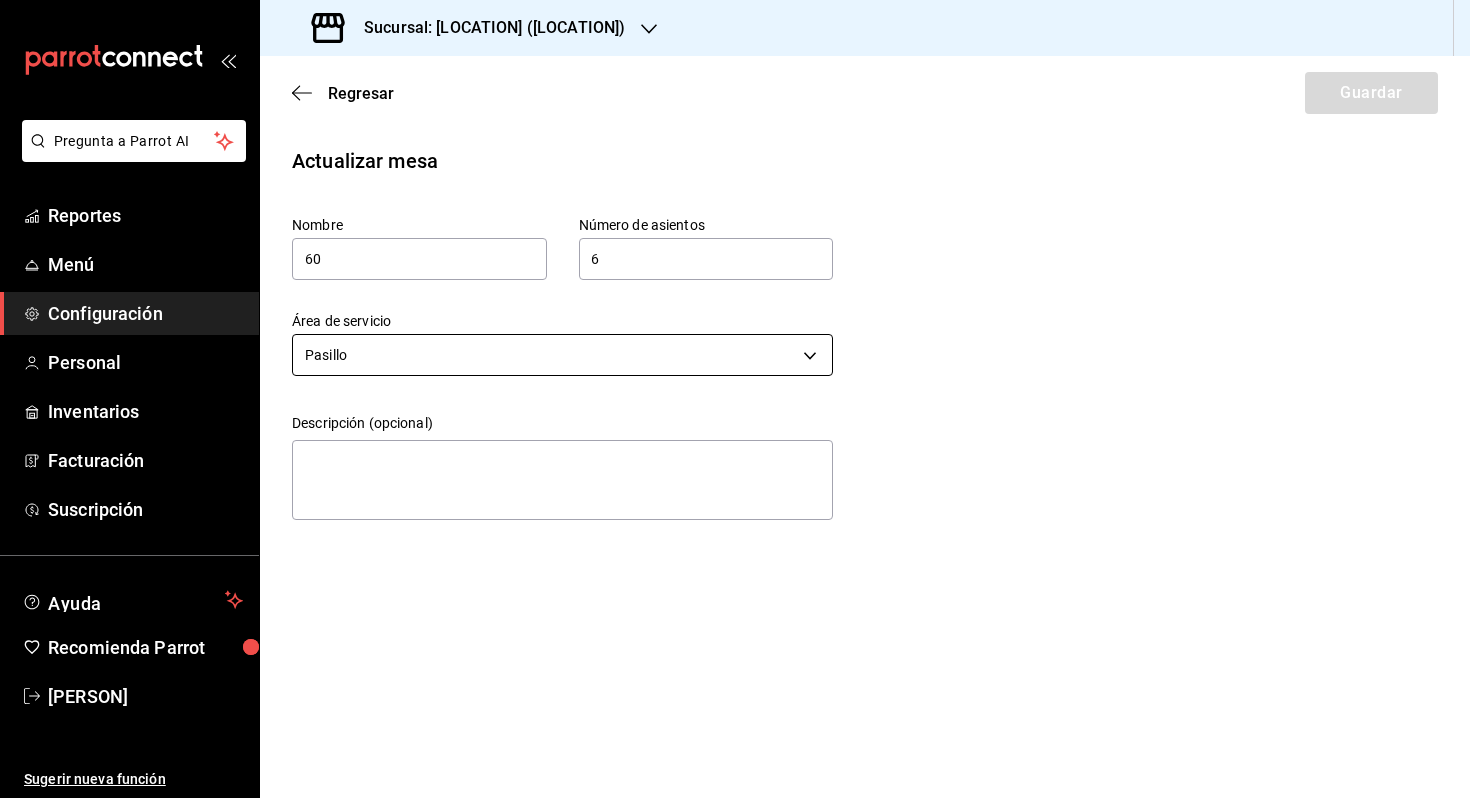 click on "Pregunta a Parrot AI Reportes   Menú   Configuración   Personal   Inventarios   Facturación   Suscripción   Ayuda Recomienda Parrot   [PERSON]   Sugerir nueva función   Sucursal: [LOCATION] ([LOCATION]) Regresar Guardar Actualizar mesa Nombre [NUMBER] Número de asientos [NUMBER] Número de asientos Área de servicio Pasillo [UUID] Descripción (opcional) x GANA 1 MES GRATIS EN TU SUSCRIPCIÓN AQUÍ ¿Recuerdas cómo empezó tu restaurante?
Hoy puedes ayudar a a un colega a tener el mismo cambio que tú viviste.
Recomienda Parrot directamente desde tu Portal Administrador.
Es fácil y rápido.
🎁 Por cada restaurante que se una, ganas 1 mes gratis. Ver video tutorial Ir a video Pregunta a Parrot AI Reportes   Menú   Configuración   Personal   Inventarios   Facturación   Suscripción   Ayuda Recomienda Parrot   [PERSON]   Sugerir nueva función   Visitar centro de ayuda ([PHONE]) [EMAIL] Visitar centro de ayuda ([PHONE])" at bounding box center (735, 399) 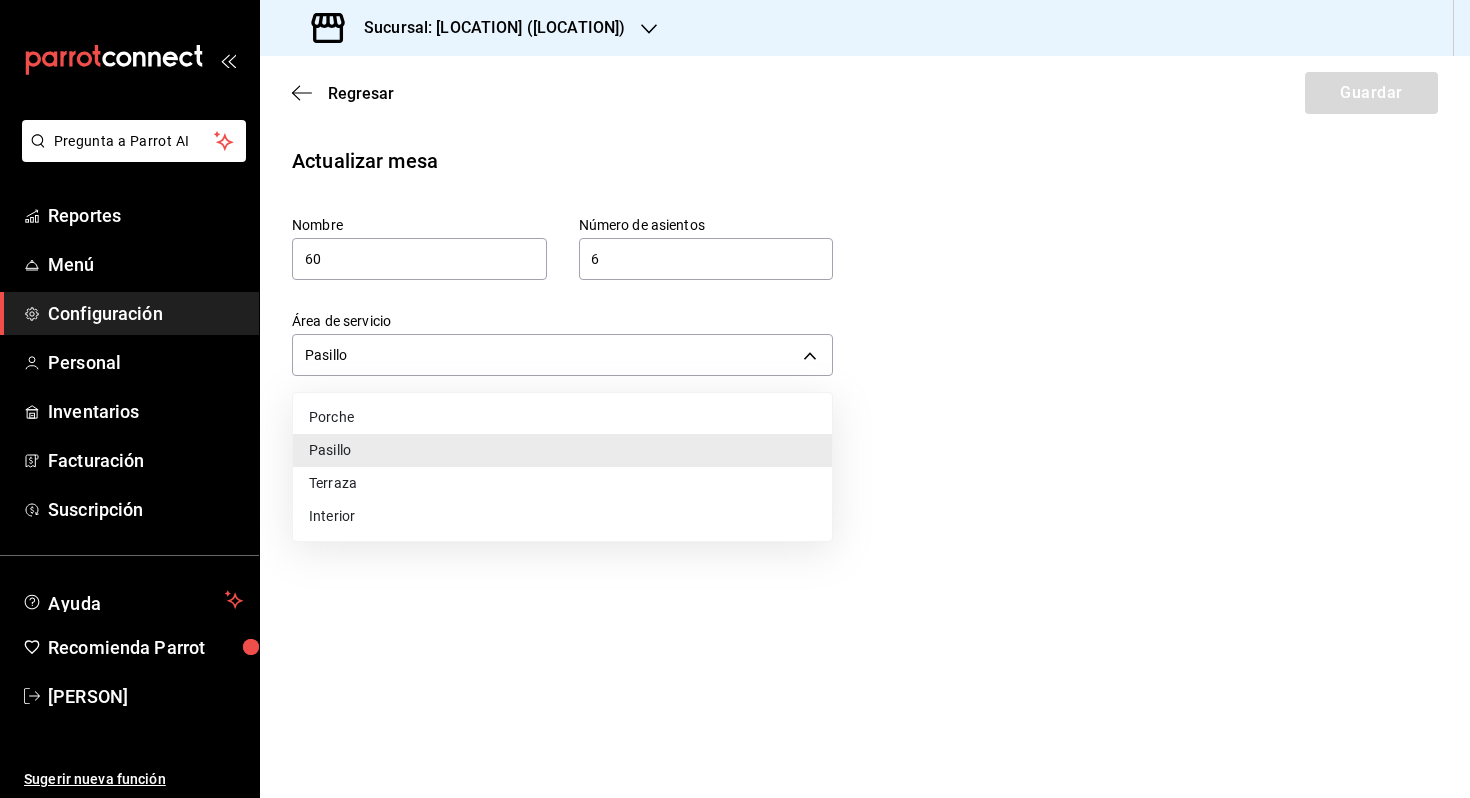 click on "Terraza" at bounding box center [562, 483] 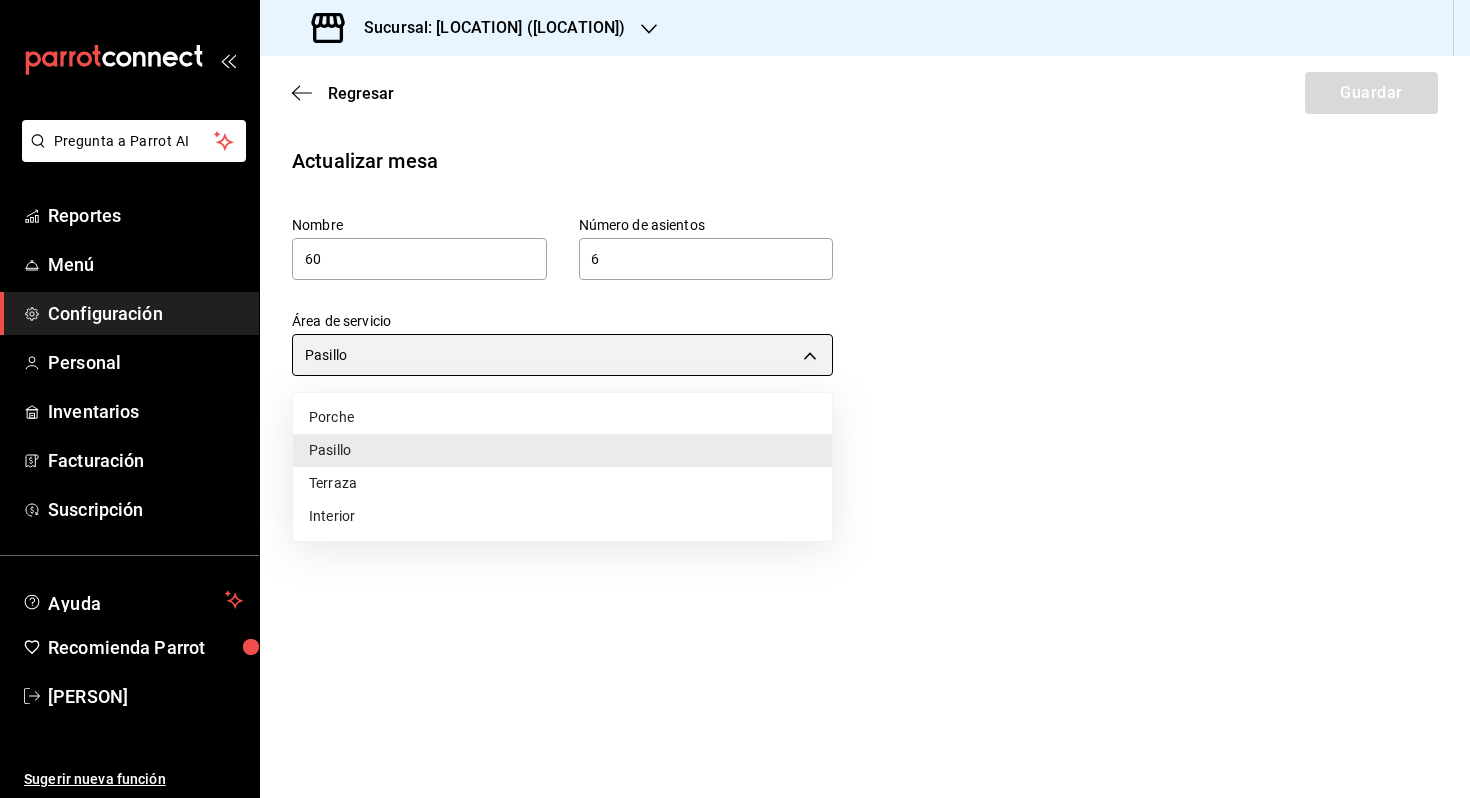 type on "[UUID]" 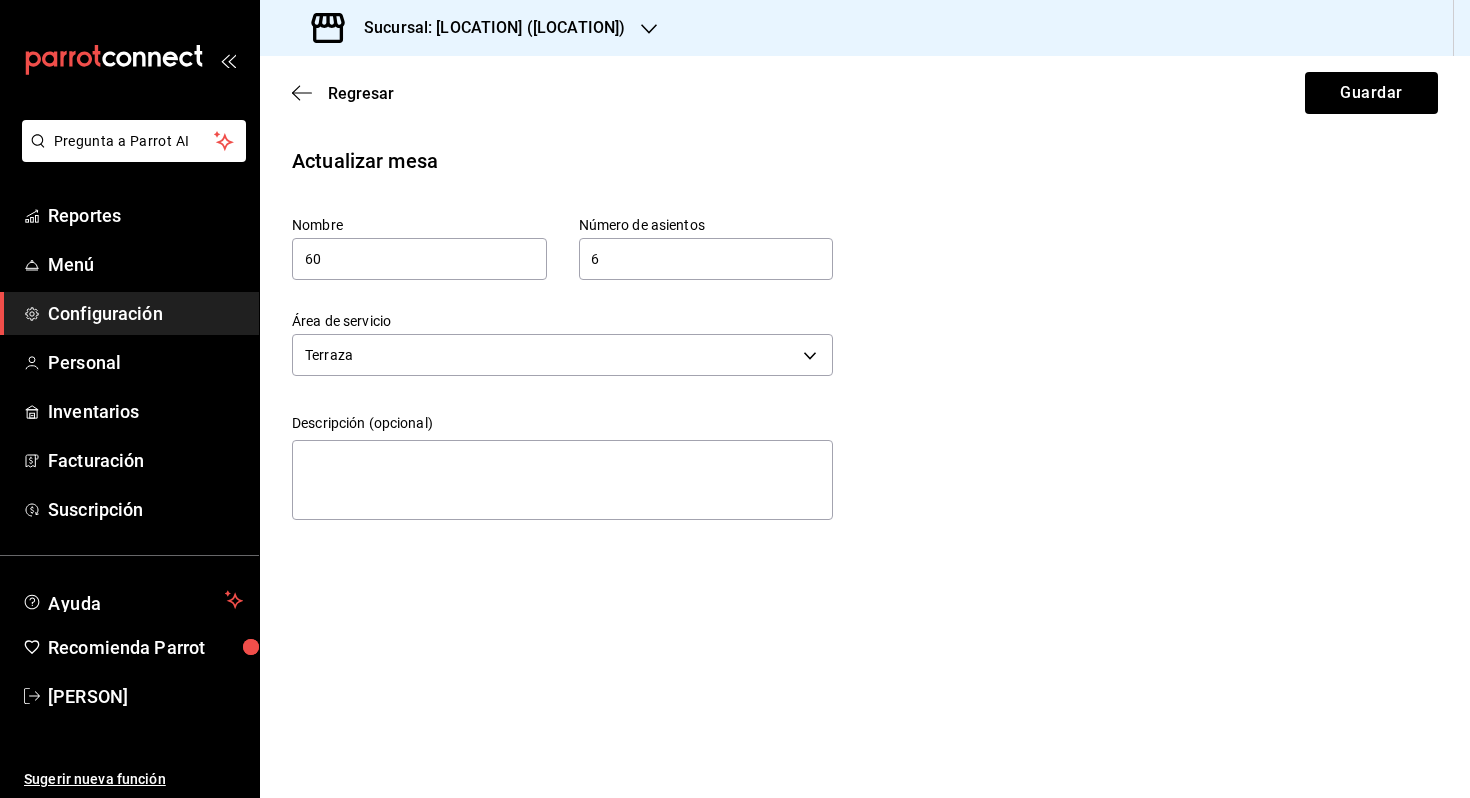 click on "Regresar Guardar" at bounding box center [865, 93] 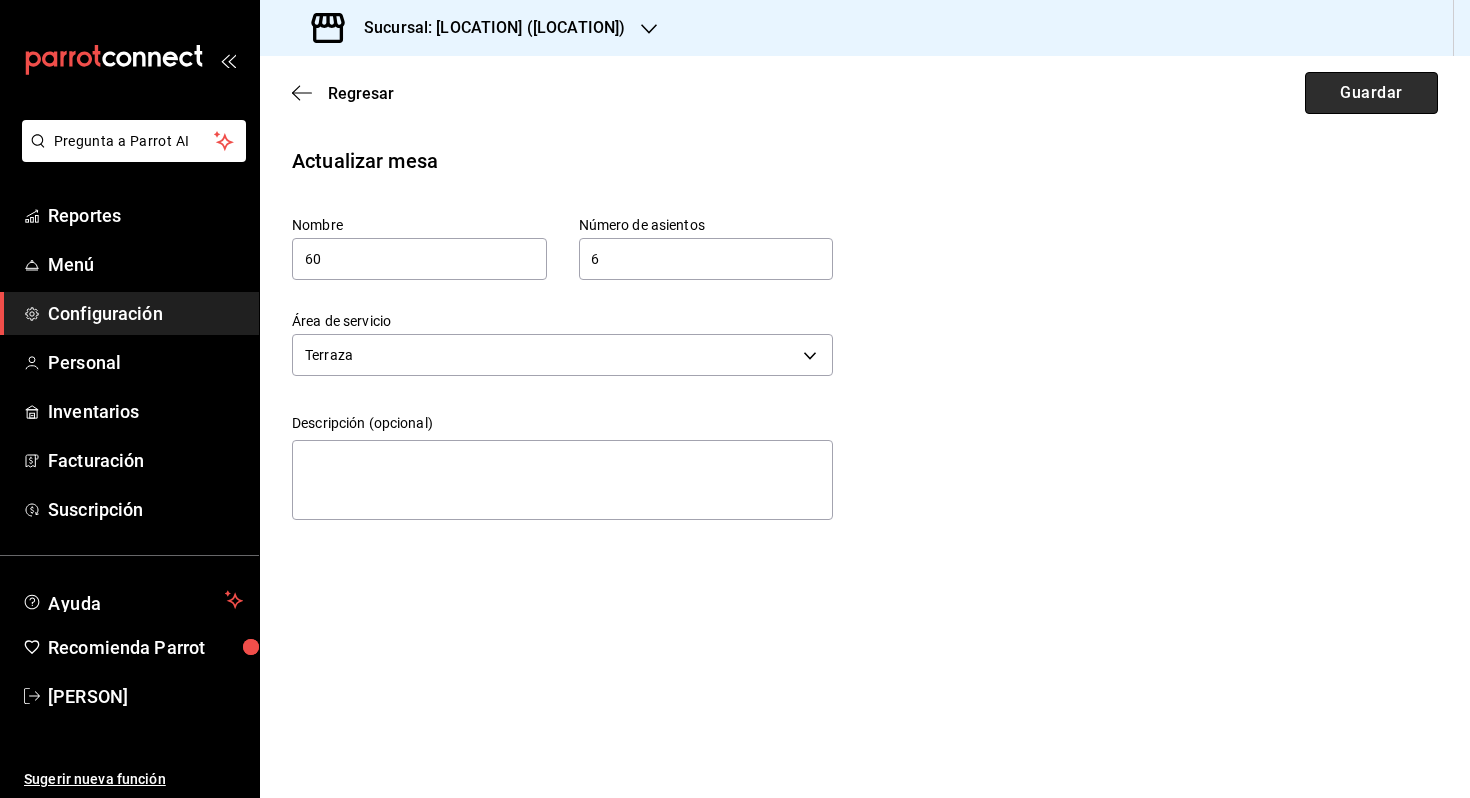 click on "Guardar" at bounding box center (1371, 93) 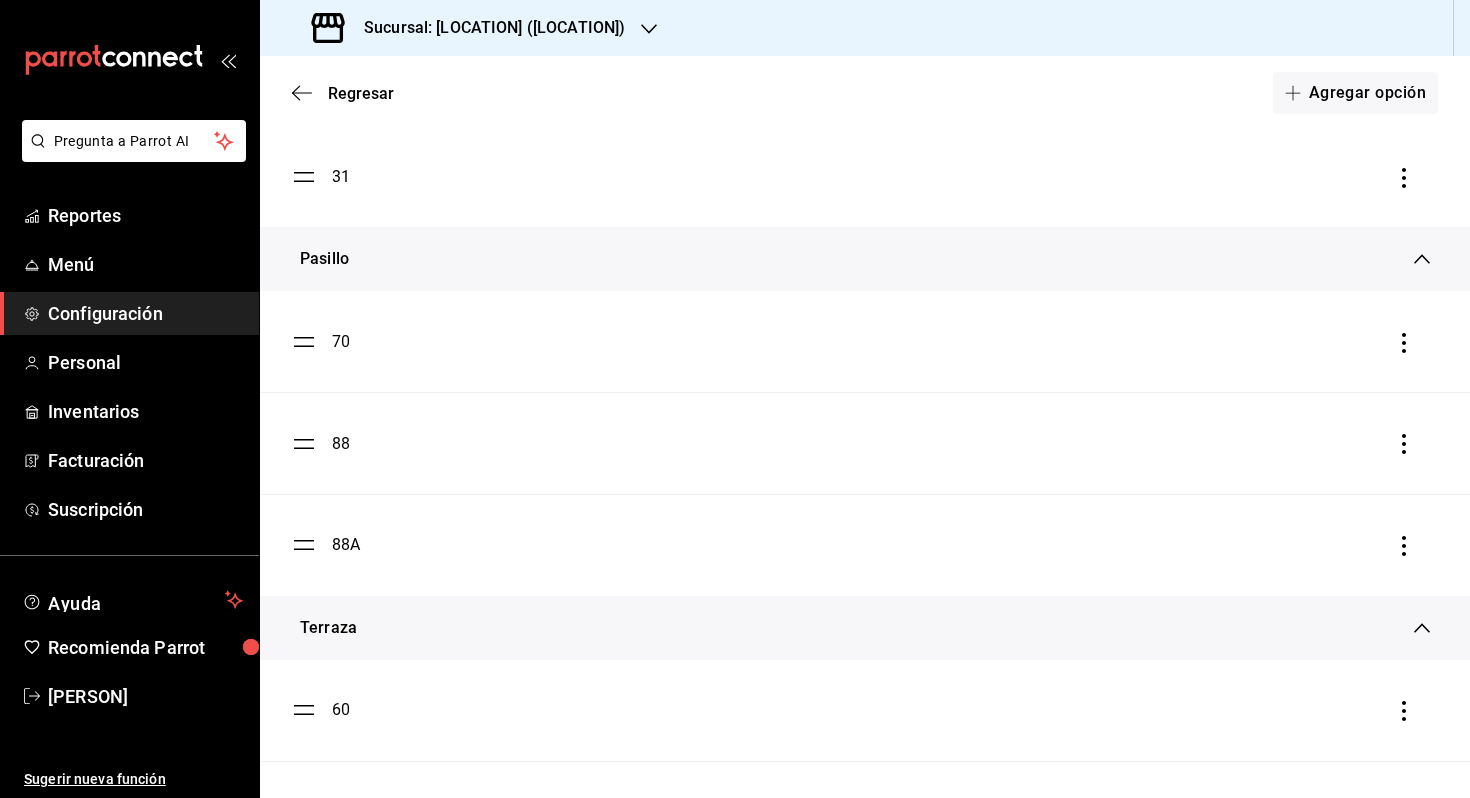 scroll, scrollTop: 789, scrollLeft: 0, axis: vertical 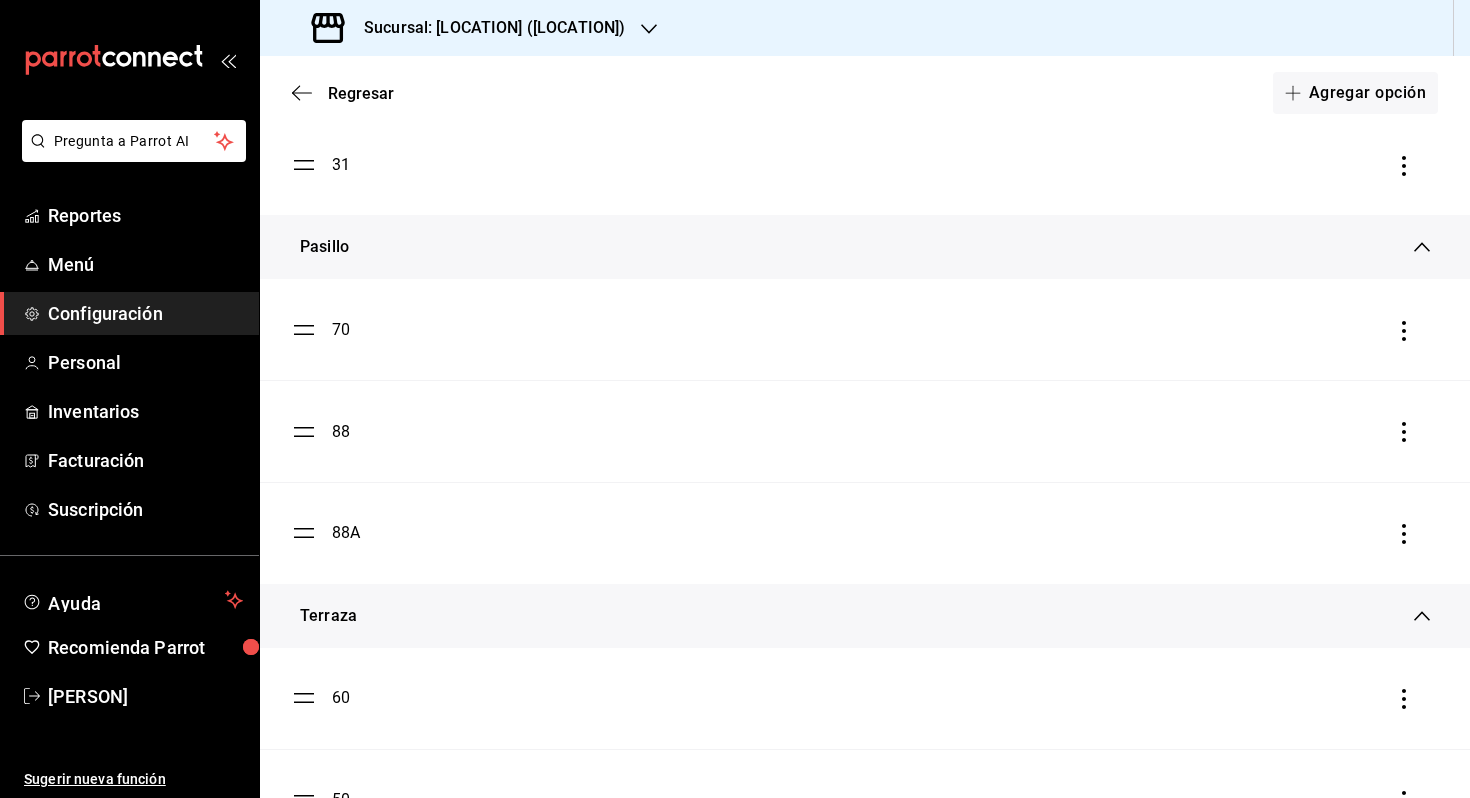 click on "70" at bounding box center (341, 330) 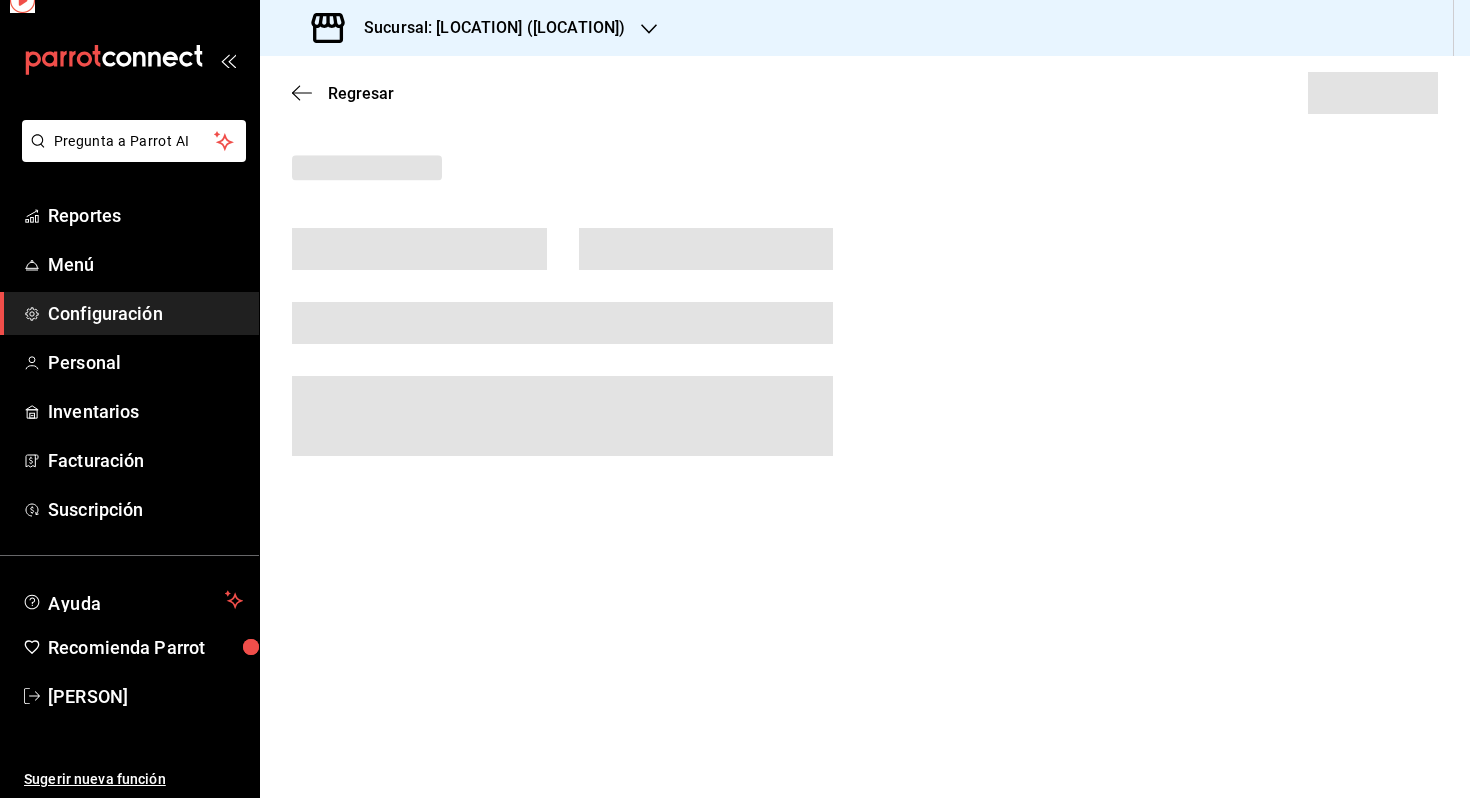 scroll, scrollTop: 0, scrollLeft: 0, axis: both 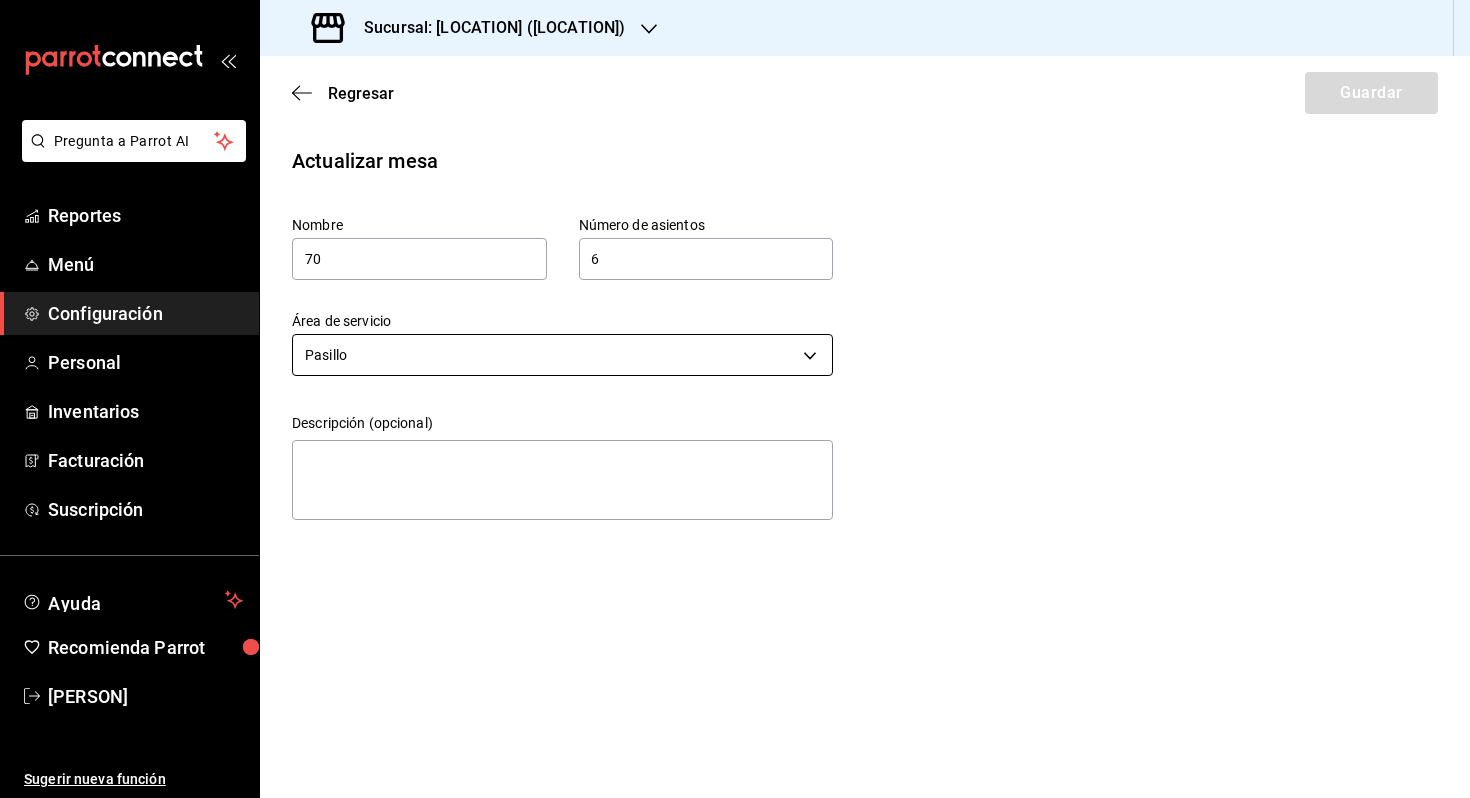 click on "Pregunta a Parrot AI Reportes   Menú   Configuración   Personal   Inventarios   Facturación   Suscripción   Ayuda Recomienda Parrot   [PERSON]   Sugerir nueva función   Sucursal: [LOCATION] ([LOCATION]) Regresar Guardar Actualizar mesa Nombre [NUMBER] Número de asientos [NUMBER] Número de asientos Área de servicio Pasillo [UUID] Descripción (opcional) x GANA 1 MES GRATIS EN TU SUSCRIPCIÓN AQUÍ ¿Recuerdas cómo empezó tu restaurante?
Hoy puedes ayudar a un colega a tener el mismo cambio que tú viviste.
Recomienda Parrot directamente desde tu Portal Administrador.
Es fácil y rápido.
🎁 Por cada restaurante que se una, ganas 1 mes gratis. Ver video tutorial Ir a video Pregunta a Parrot AI Reportes   Menú   Configuración   Personal   Inventarios   Facturación   Suscripción   Ayuda Recomienda Parrot   [PERSON]   Sugerir nueva función   Visitar centro de ayuda ([PHONE]) [EMAIL] Visitar centro de ayuda ([PHONE])" at bounding box center [735, 399] 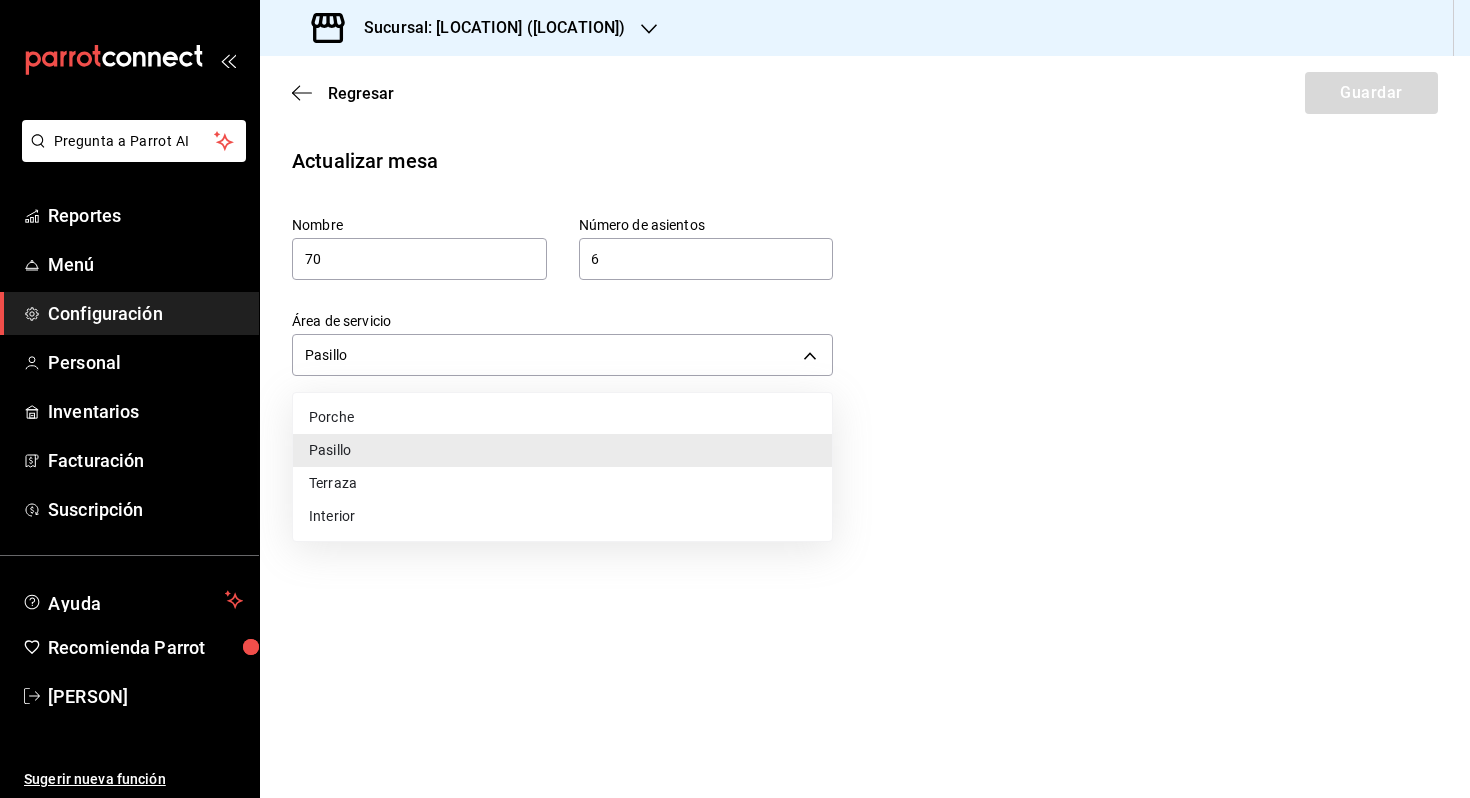 click on "Terraza" at bounding box center [562, 483] 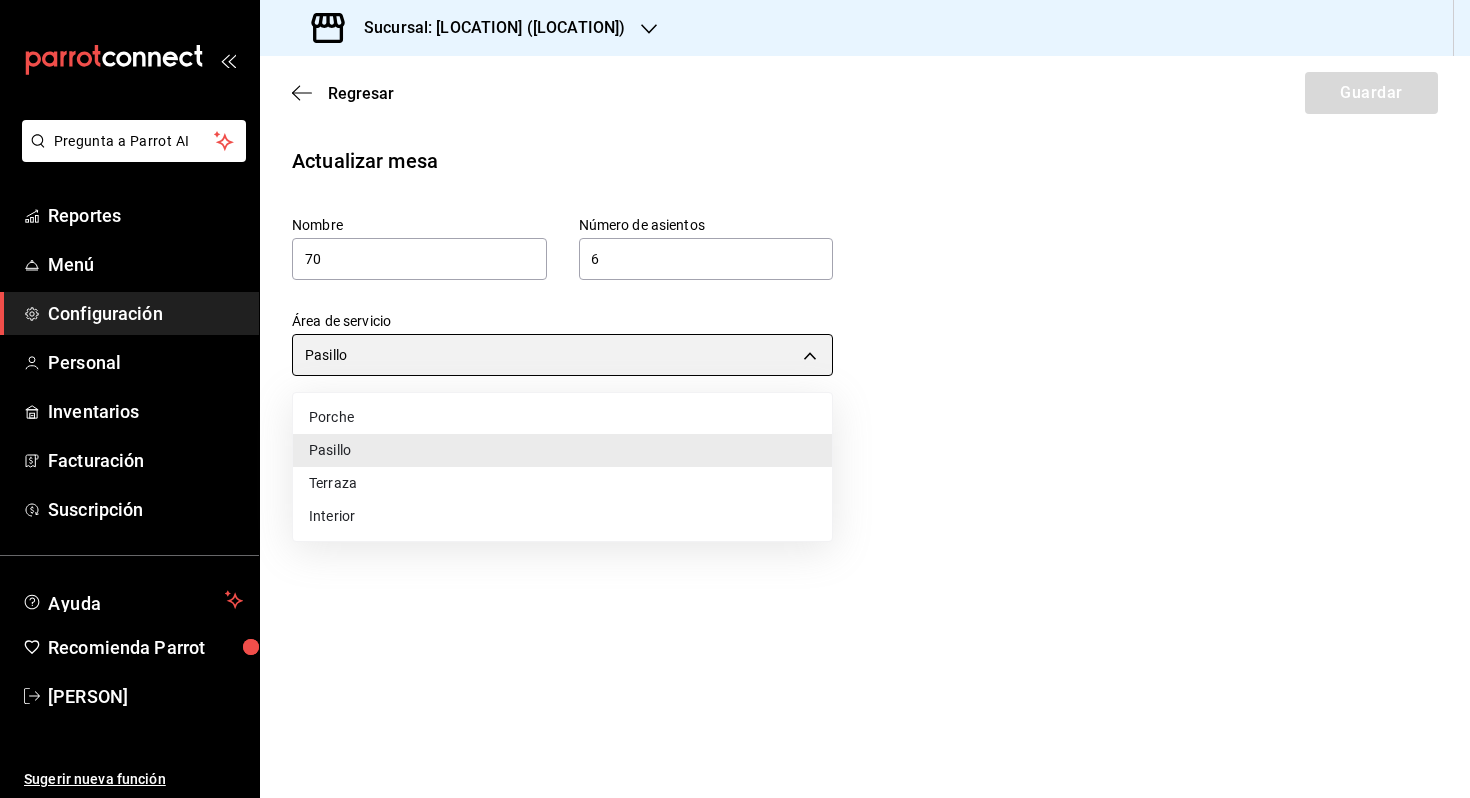 type on "[UUID]" 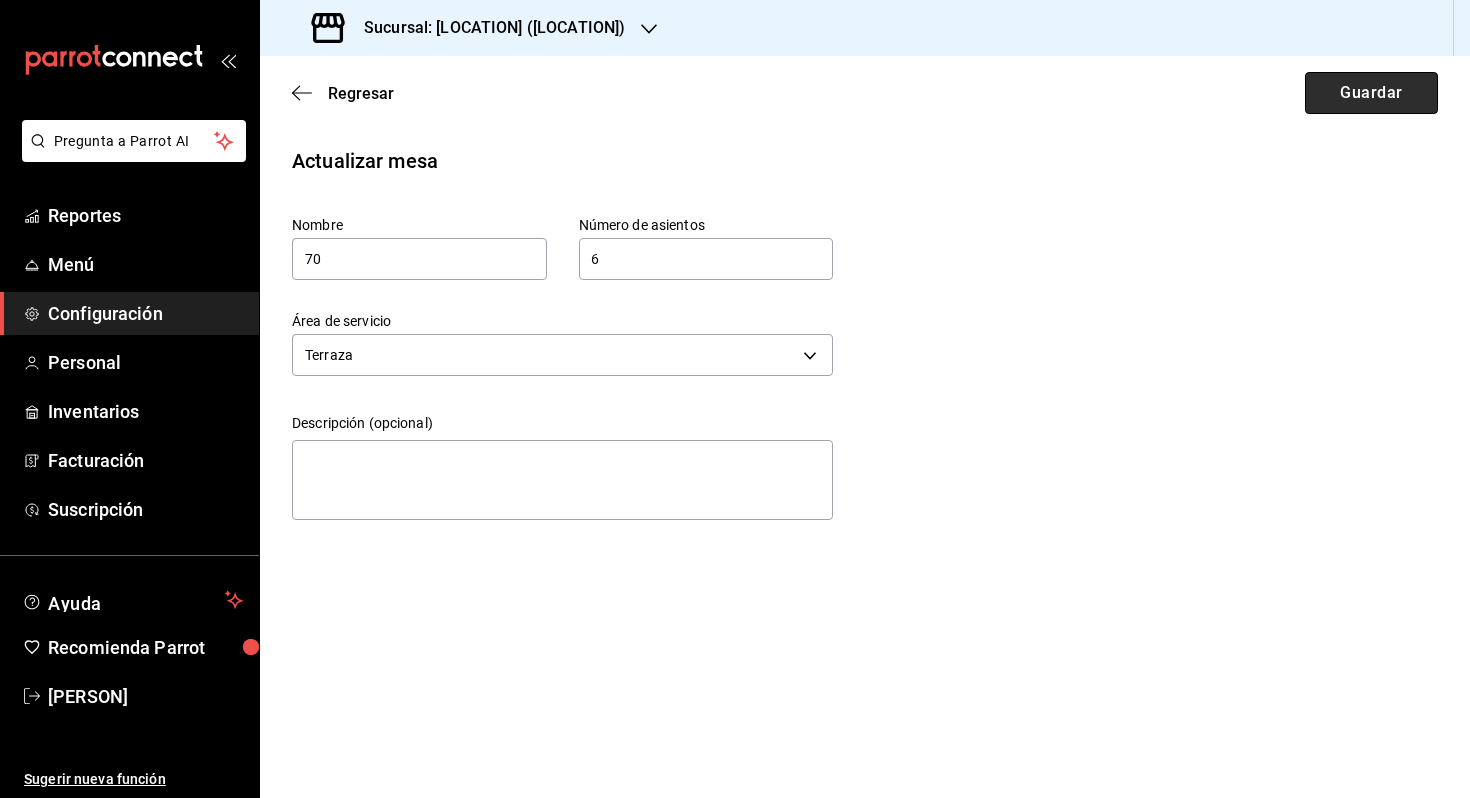 click on "Guardar" at bounding box center (1371, 93) 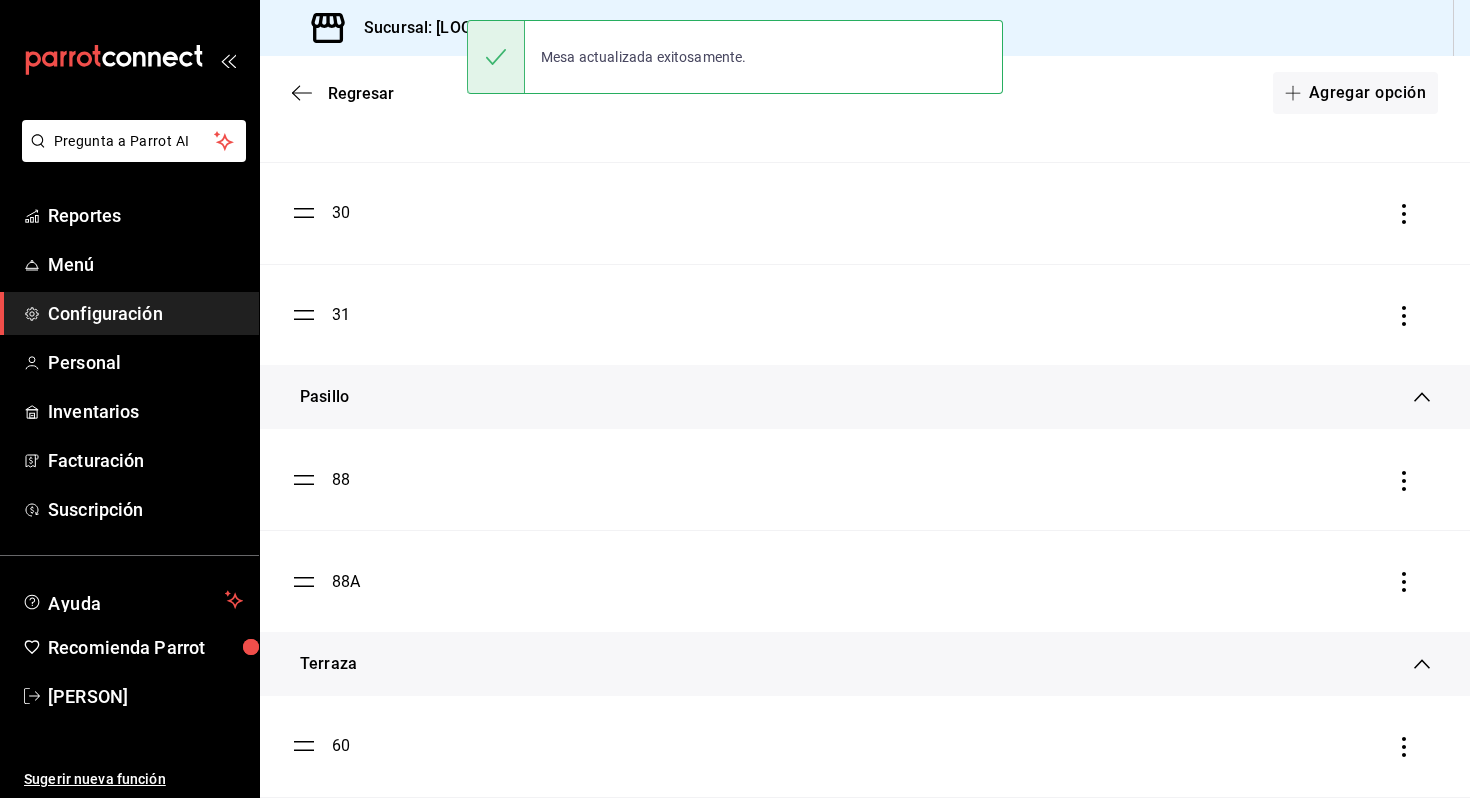 scroll, scrollTop: 762, scrollLeft: 0, axis: vertical 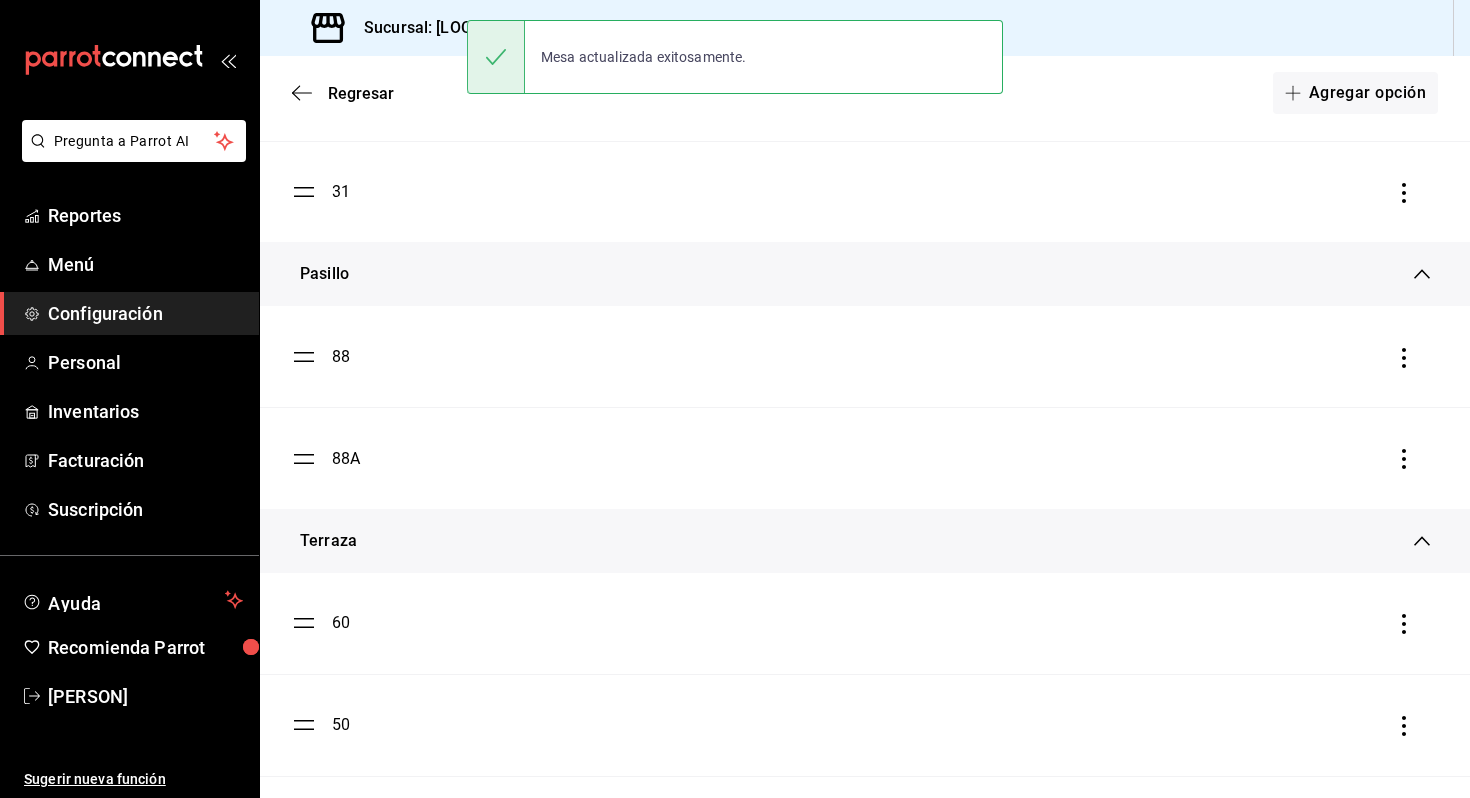 click on "88" at bounding box center [341, 357] 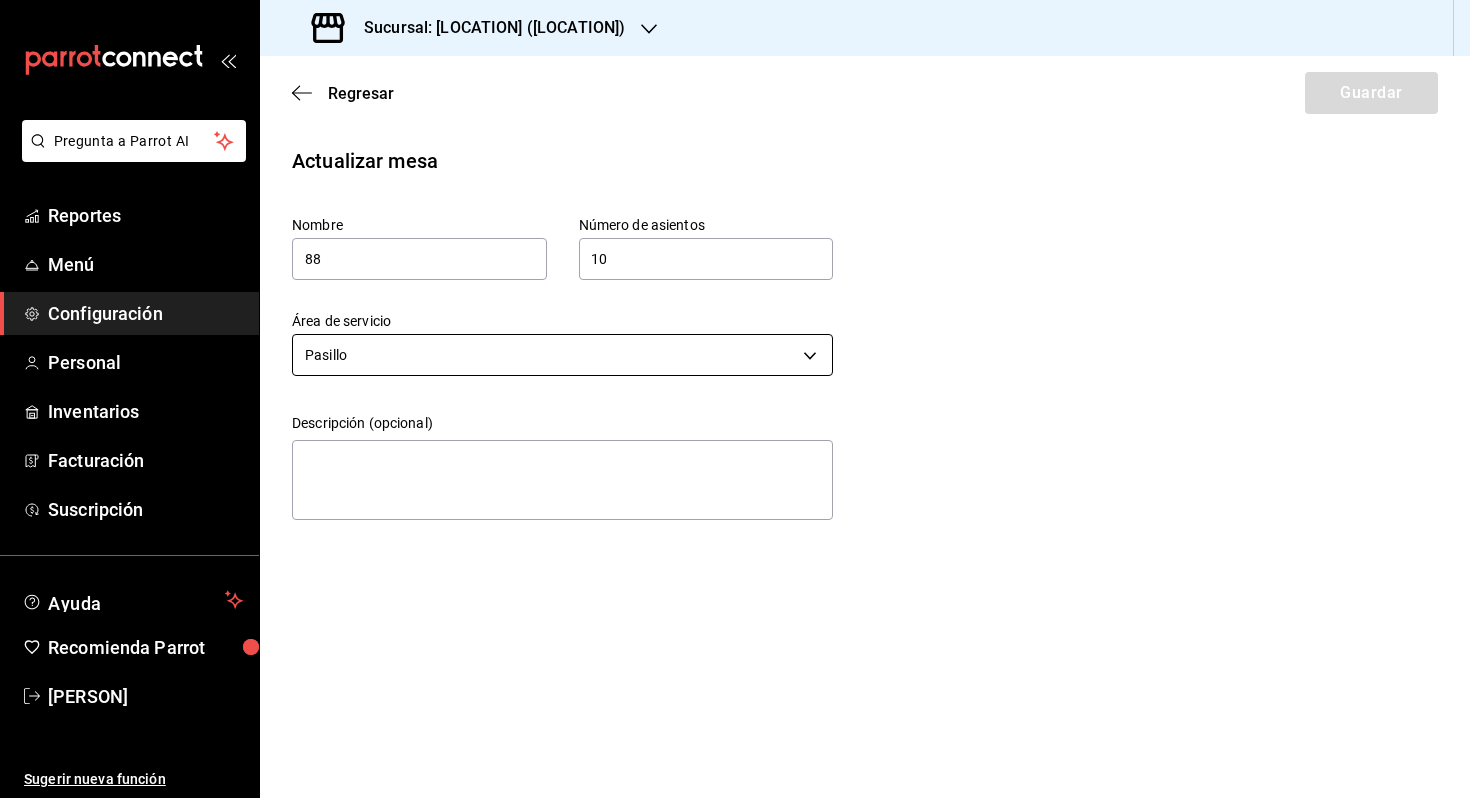click on "Pregunta a Parrot AI Reportes   Menú   Configuración   Personal   Inventarios   Facturación   Suscripción   Ayuda Recomienda Parrot   [PERSON]   Sugerir nueva función   Sucursal: [LOCATION] ([LOCATION]) Regresar Guardar Actualizar mesa Nombre [NUMBER] Número de asientos [NUMBER] Número de asientos Área de servicio Pasillo [UUID] Descripción (opcional) x GANA 1 MES GRATIS EN TU SUSCRIPCIÓN AQUÍ ¿Recuerdas cómo empezó tu restaurante?
Hoy puedes ayudar a un colega a tener el mismo cambio que tú viviste.
Recomienda Parrot directamente desde tu Portal Administrador.
Es fácil y rápido.
🎁 Por cada restaurante que se una, ganas 1 mes gratis. Ver video tutorial Ir a video Pregunta a Parrot AI Reportes   Menú   Configuración   Personal   Inventarios   Facturación   Suscripción   Ayuda Recomienda Parrot   [PERSON]   Sugerir nueva función   Visitar centro de ayuda ([PHONE]) [EMAIL] Visitar centro de ayuda ([PHONE])" at bounding box center (735, 399) 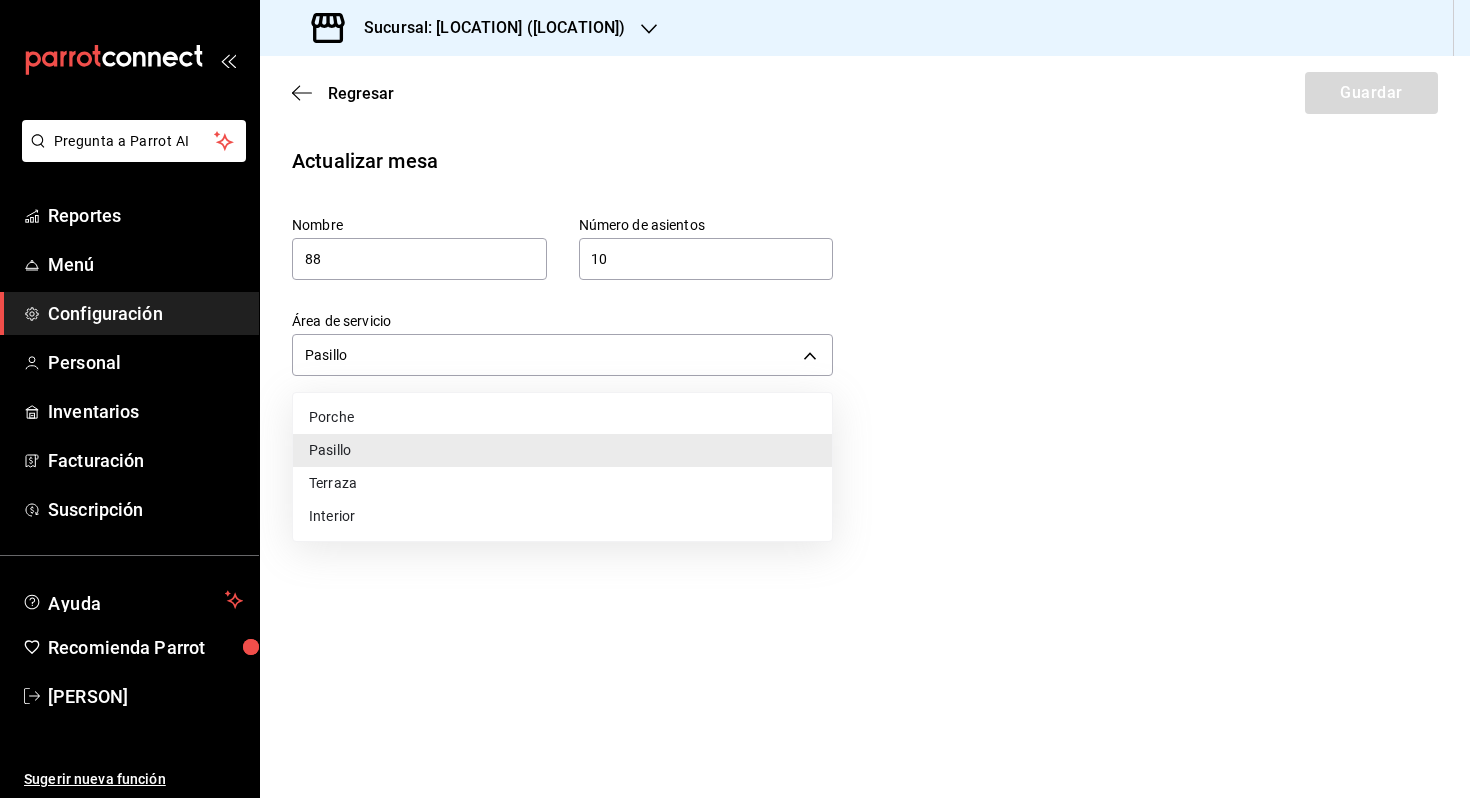 click on "Terraza" at bounding box center [562, 483] 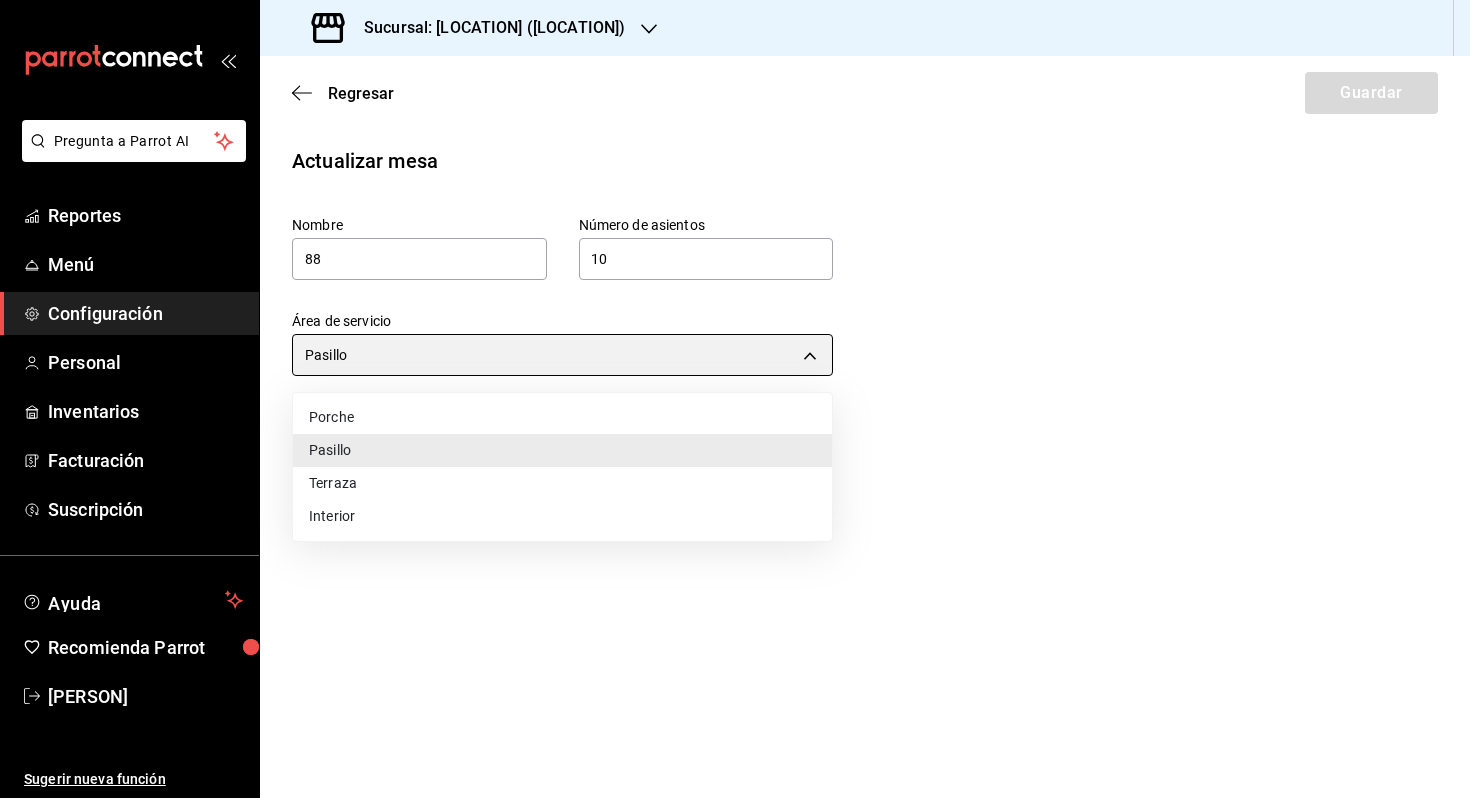 type on "[UUID]" 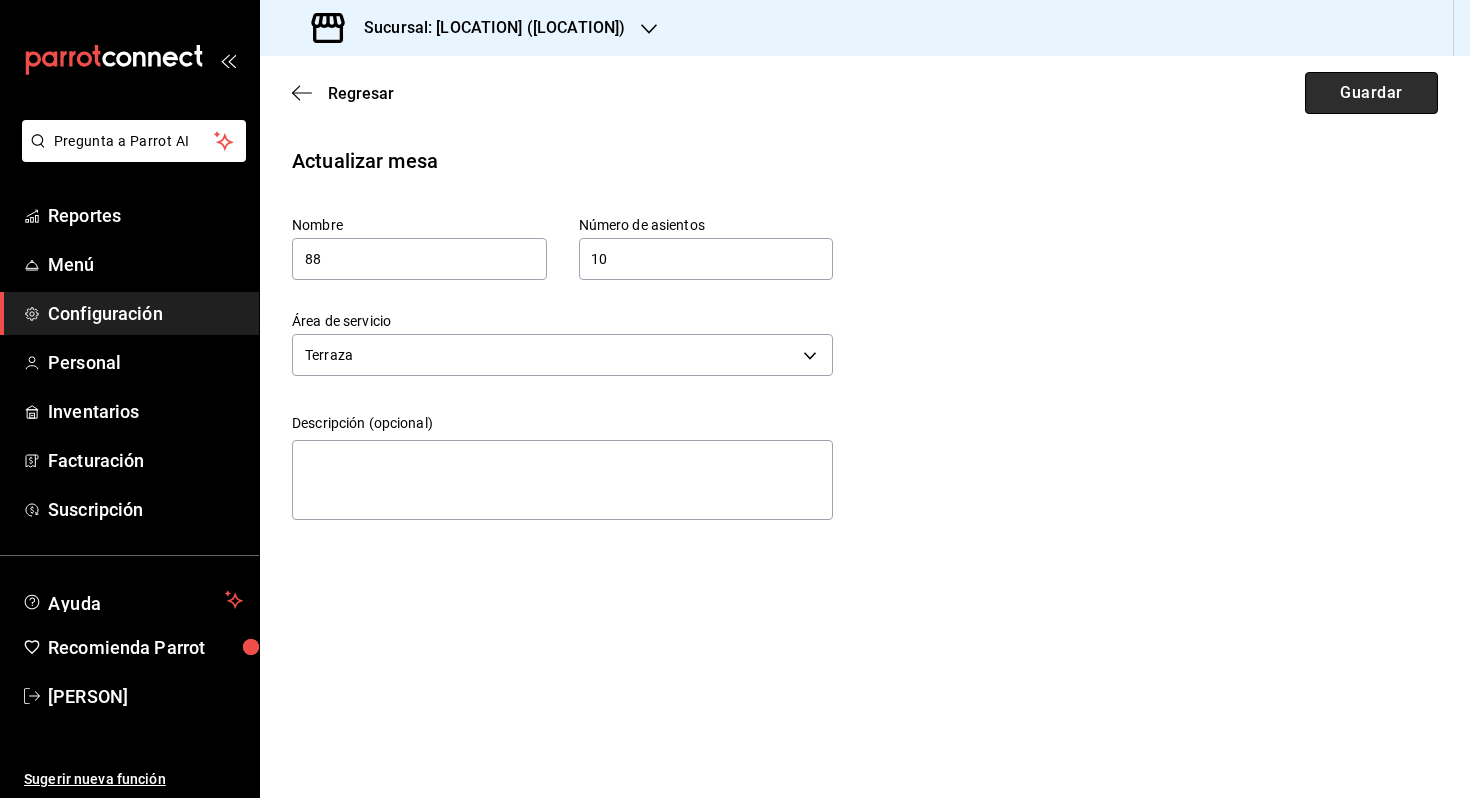 click on "Guardar" at bounding box center (1371, 93) 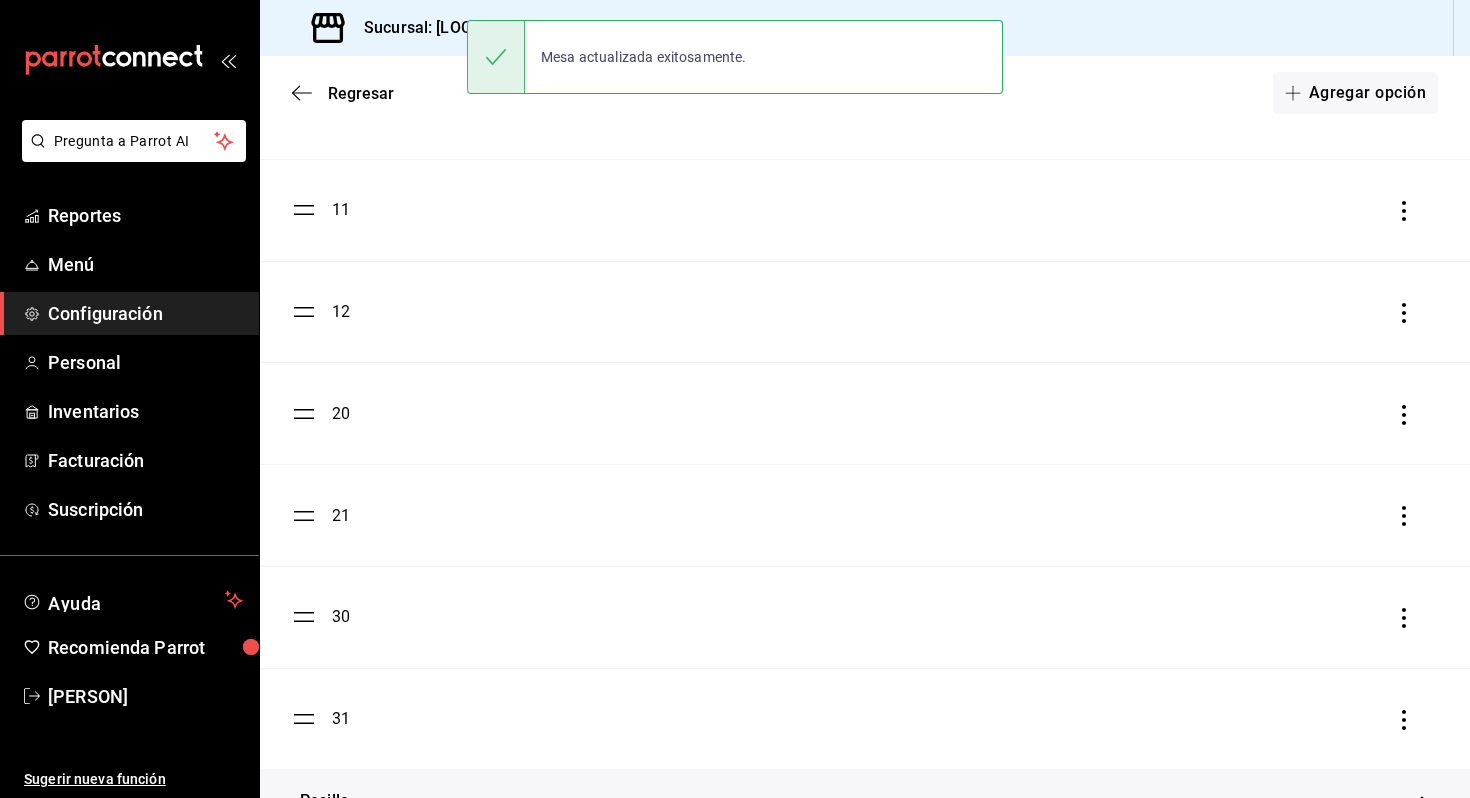 scroll, scrollTop: 492, scrollLeft: 0, axis: vertical 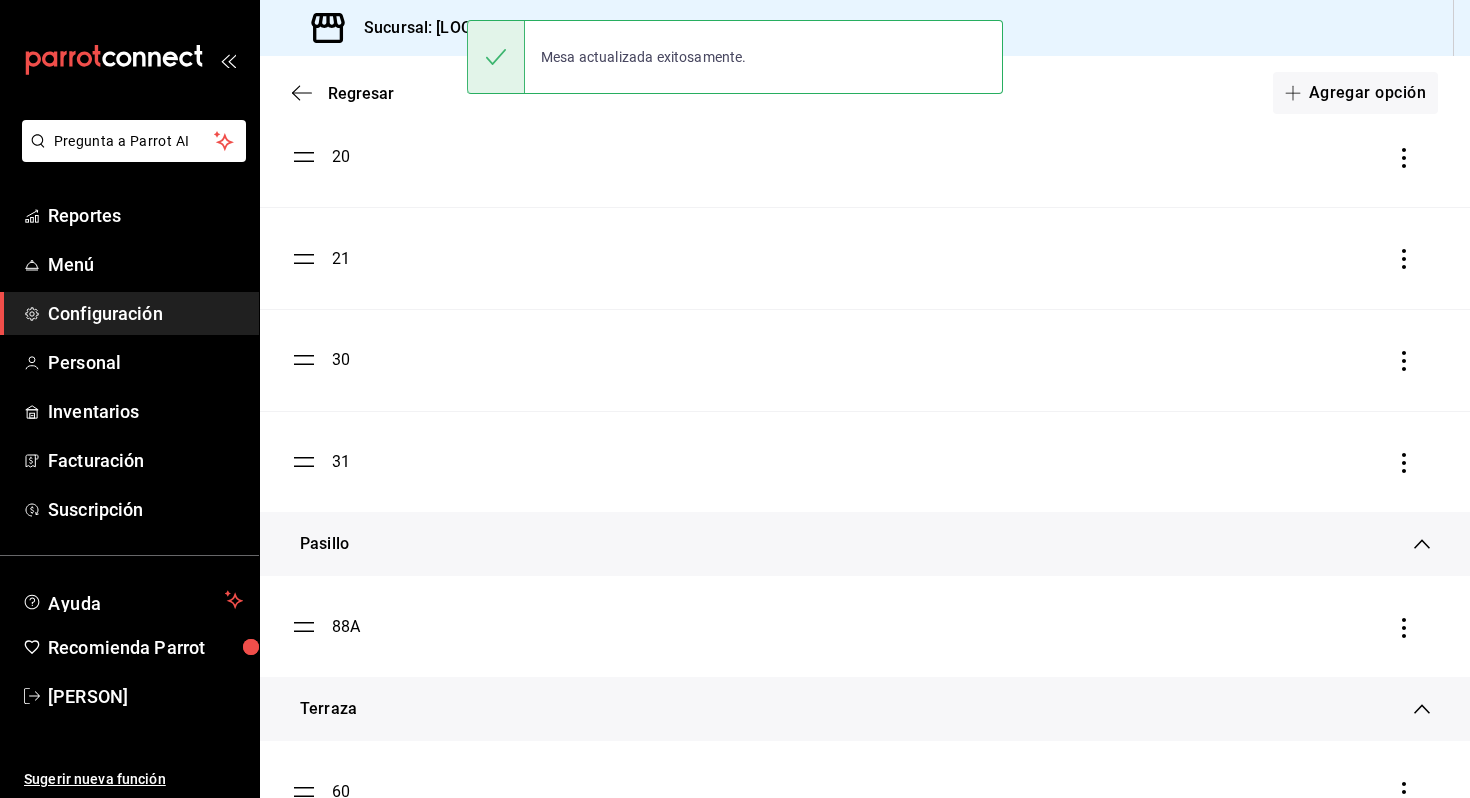 click on "88A" at bounding box center [346, 627] 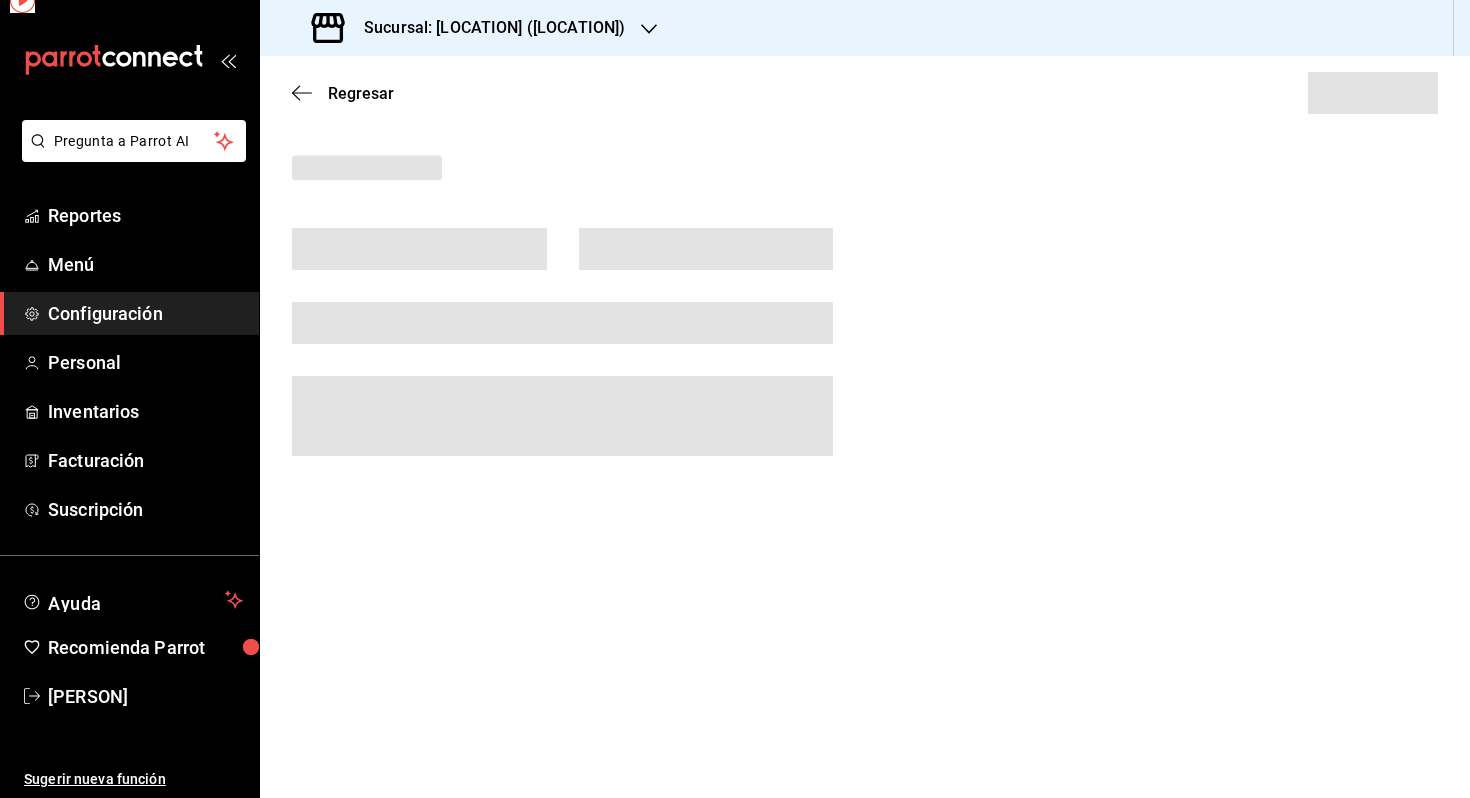 scroll, scrollTop: 0, scrollLeft: 0, axis: both 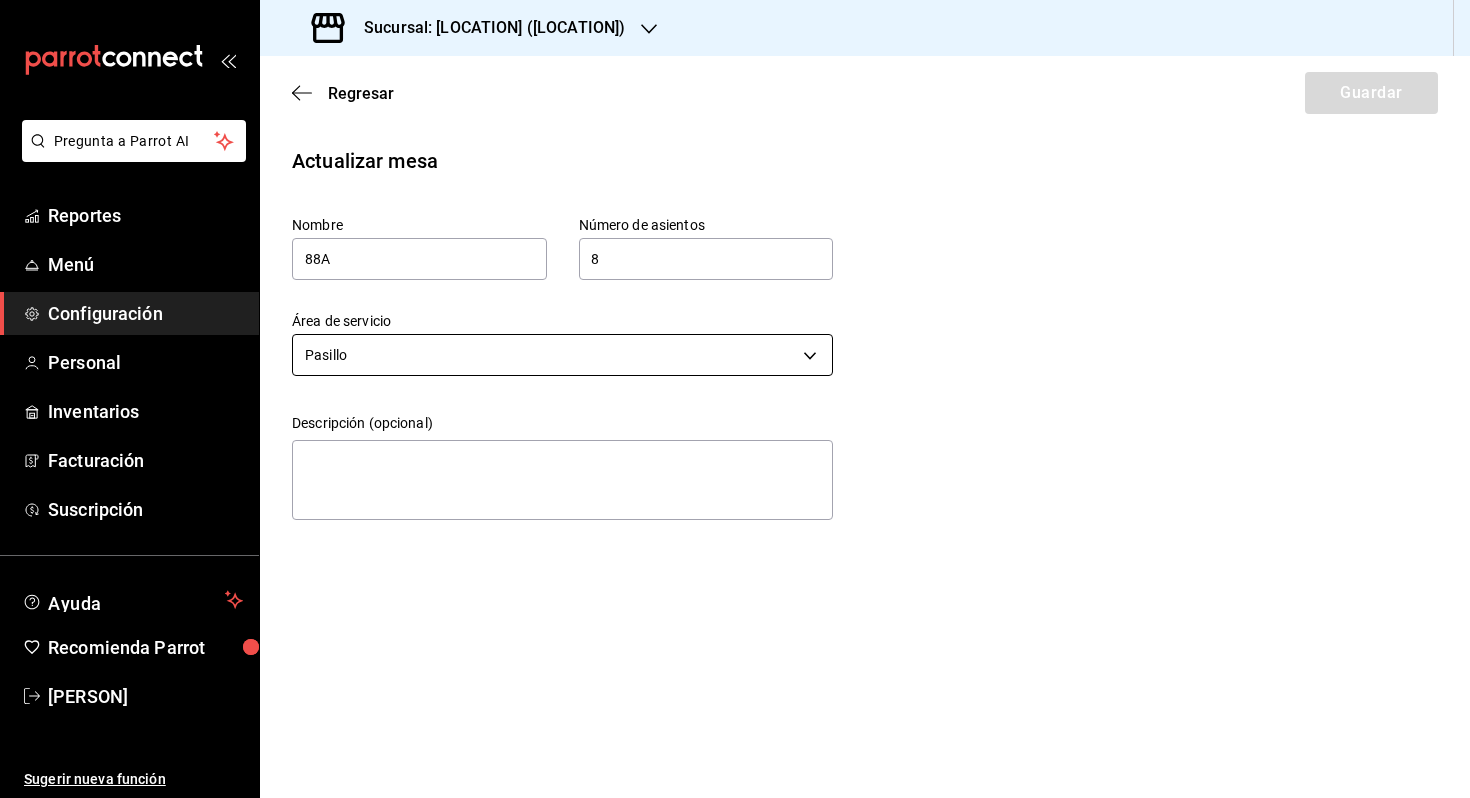 click on "Pregunta a Parrot AI Reportes   Menú   Configuración   Personal   Inventarios   Facturación   Suscripción   Ayuda Recomienda Parrot   [PERSON]   Sugerir nueva función   Sucursal: [LOCATION] ([LOCATION]) Regresar Guardar Actualizar mesa Nombre [NUMBER] Número de asientos [NUMBER] Número de asientos Área de servicio Pasillo [UUID] Descripción (opcional) x GANA 1 MES GRATIS EN TU SUSCRIPCIÓN AQUÍ ¿Recuerdas cómo empezó tu restaurante?
Hoy puedes ayudar a un colega a tener el mismo cambio que tú viviste.
Recomienda Parrot directamente desde tu Portal Administrador.
Es fácil y rápido.
🎁 Por cada restaurante que se una, ganas 1 mes gratis. Ver video tutorial Ir a video Pregunta a Parrot AI Reportes   Menú   Configuración   Personal   Inventarios   Facturación   Suscripción   Ayuda Recomienda Parrot   [PERSON]   Sugerir nueva función   Visitar centro de ayuda ([PHONE]) [EMAIL] Visitar centro de ayuda ([PHONE])" at bounding box center [735, 399] 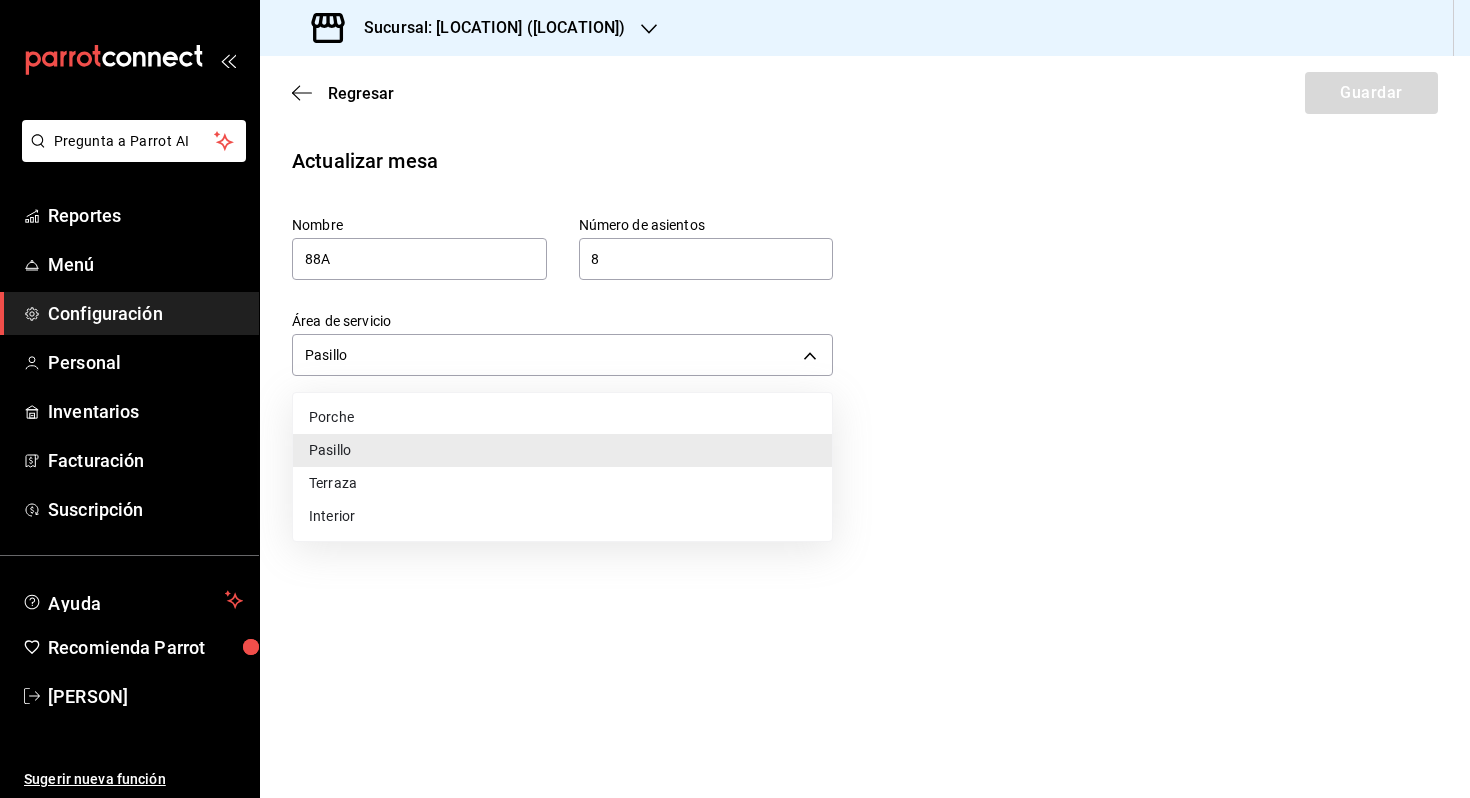 click on "Terraza" at bounding box center [562, 483] 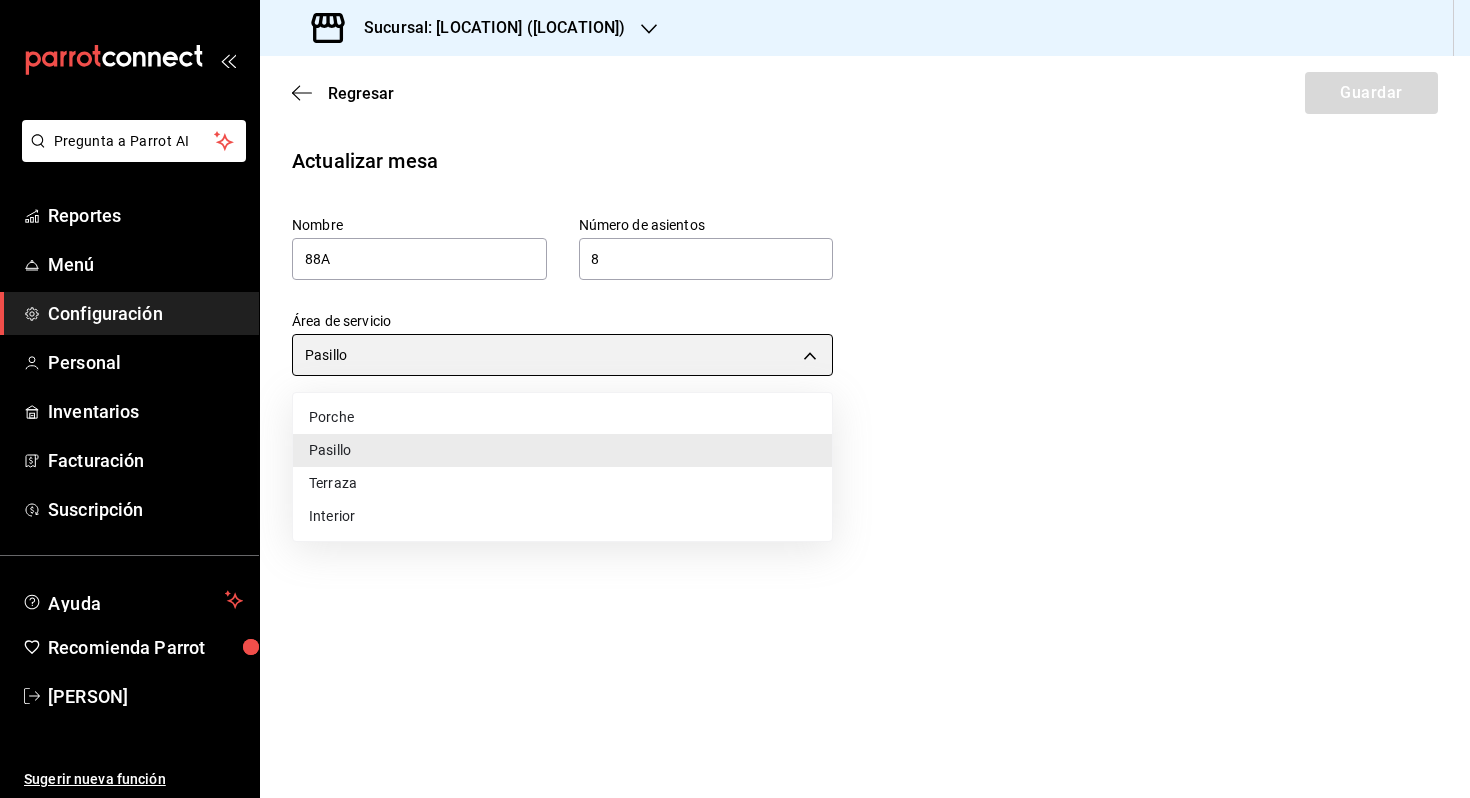 type on "[UUID]" 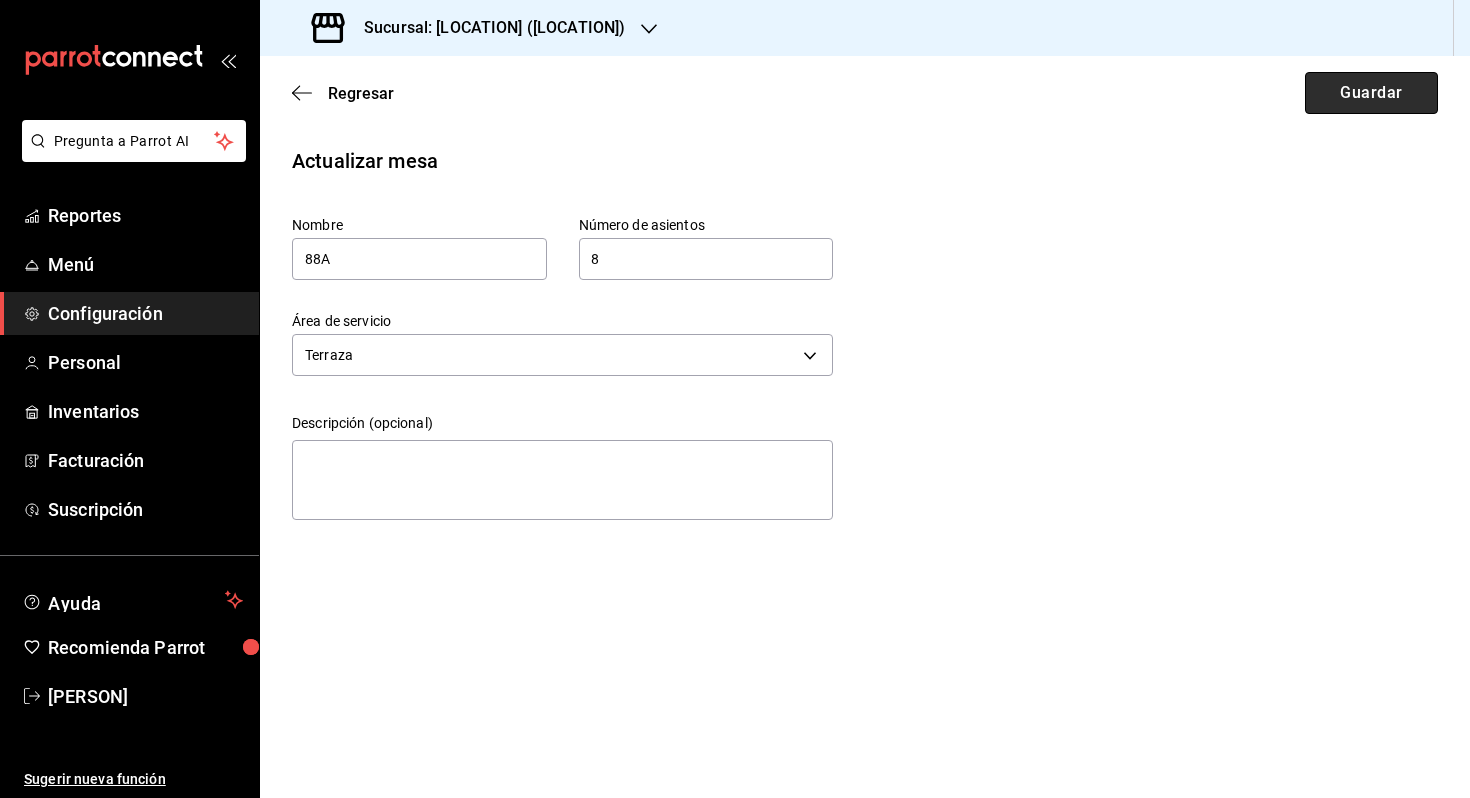 click on "Guardar" at bounding box center [1371, 93] 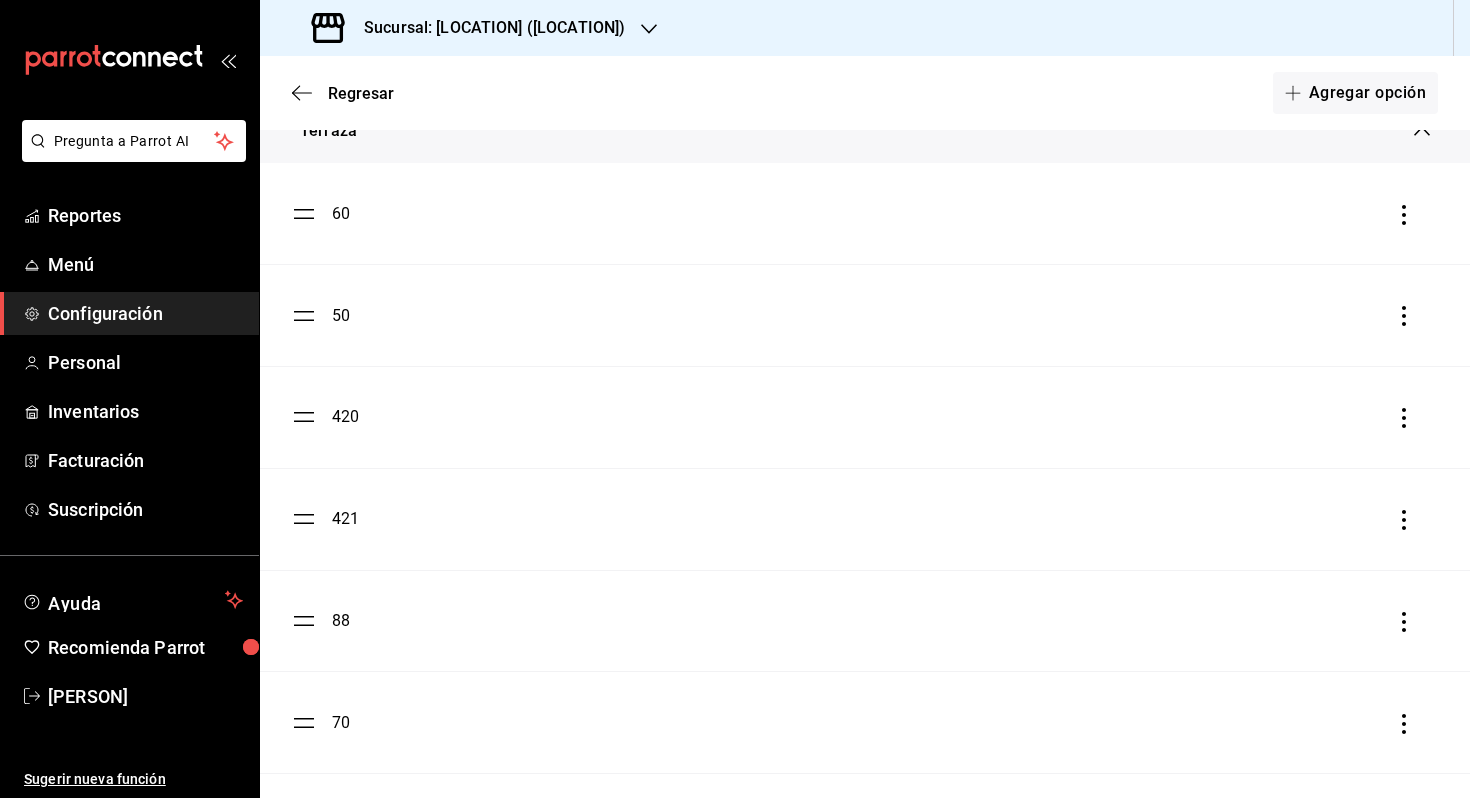 scroll, scrollTop: 904, scrollLeft: 0, axis: vertical 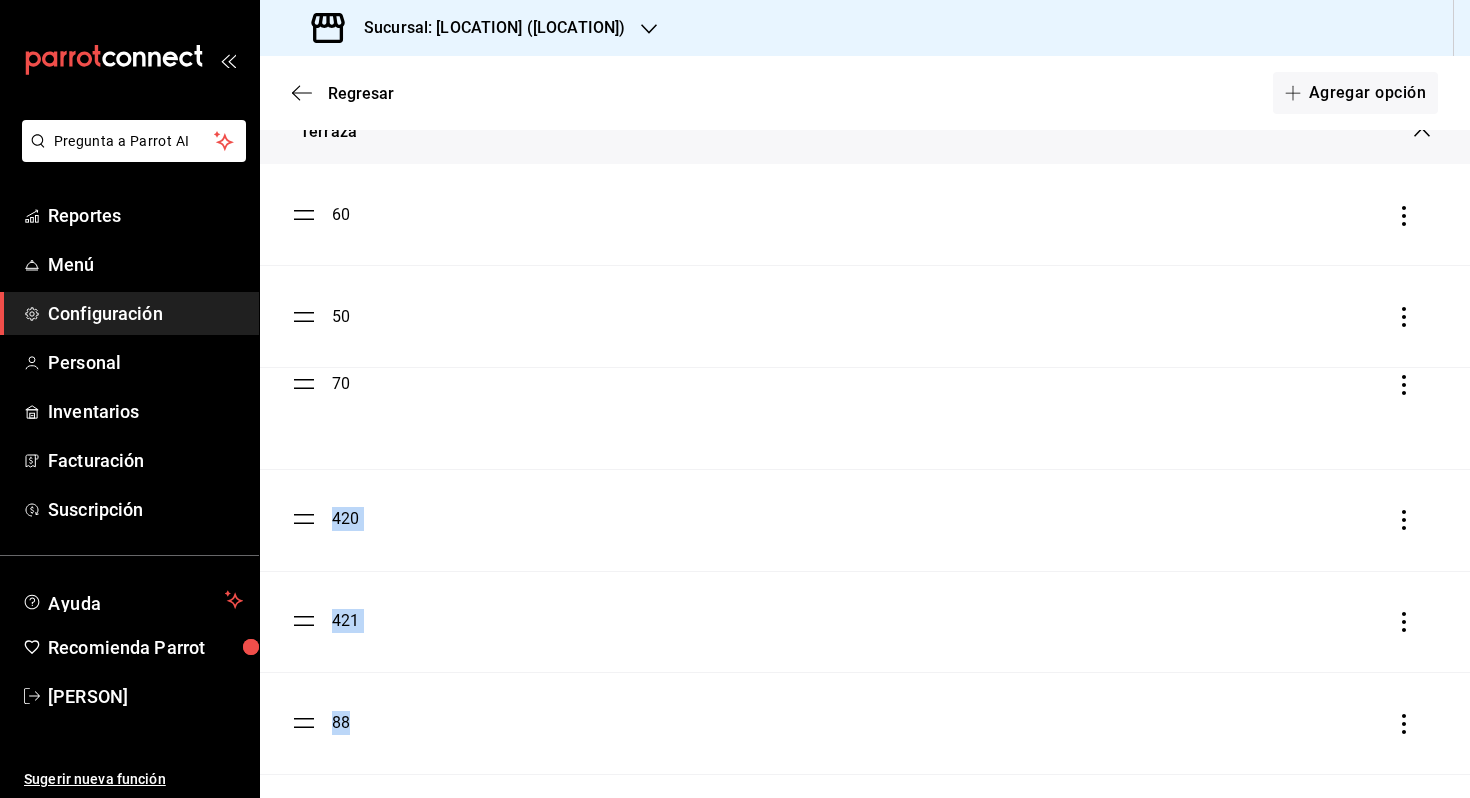 drag, startPoint x: 310, startPoint y: 722, endPoint x: 304, endPoint y: 383, distance: 339.0531 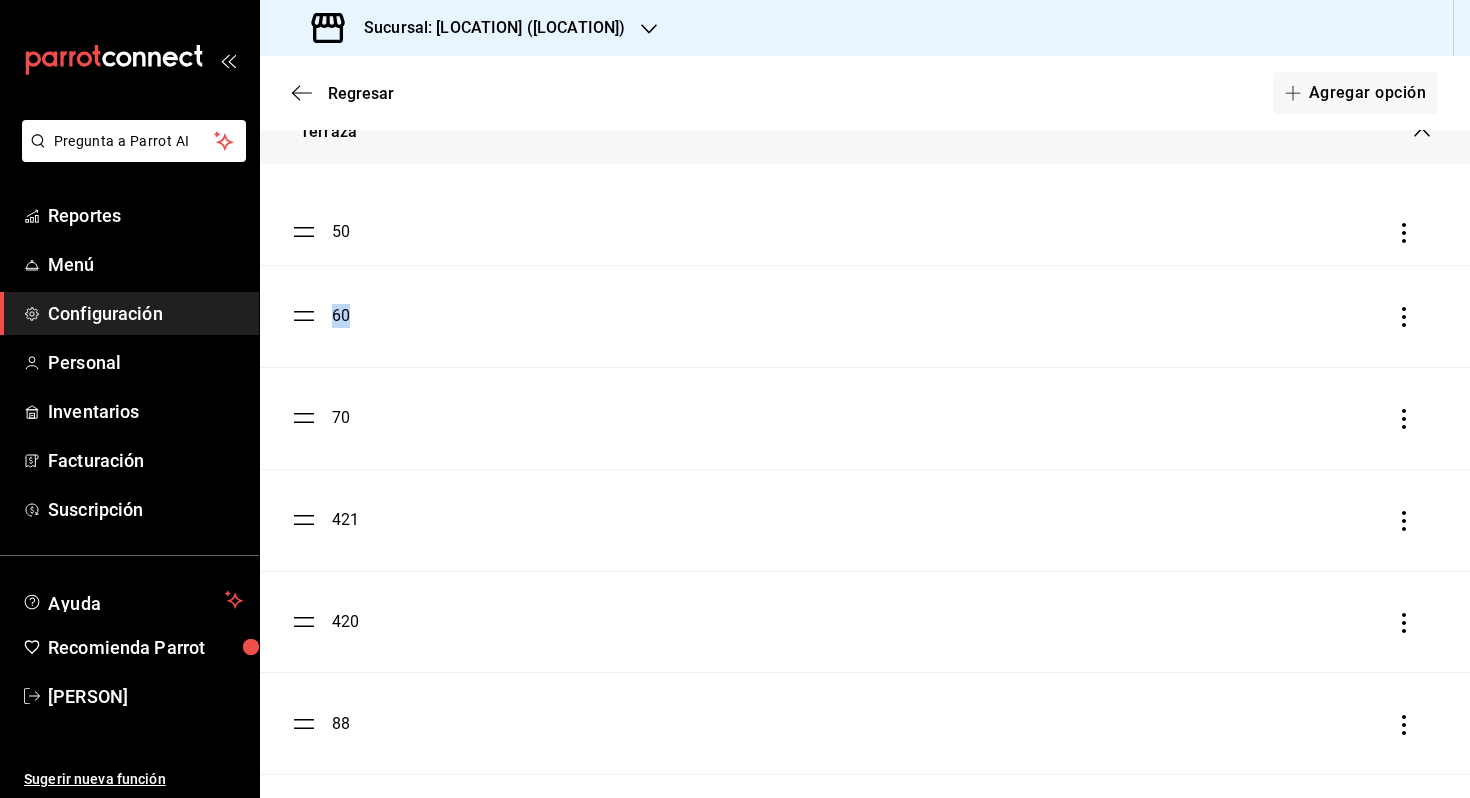 drag, startPoint x: 310, startPoint y: 309, endPoint x: 307, endPoint y: 223, distance: 86.05231 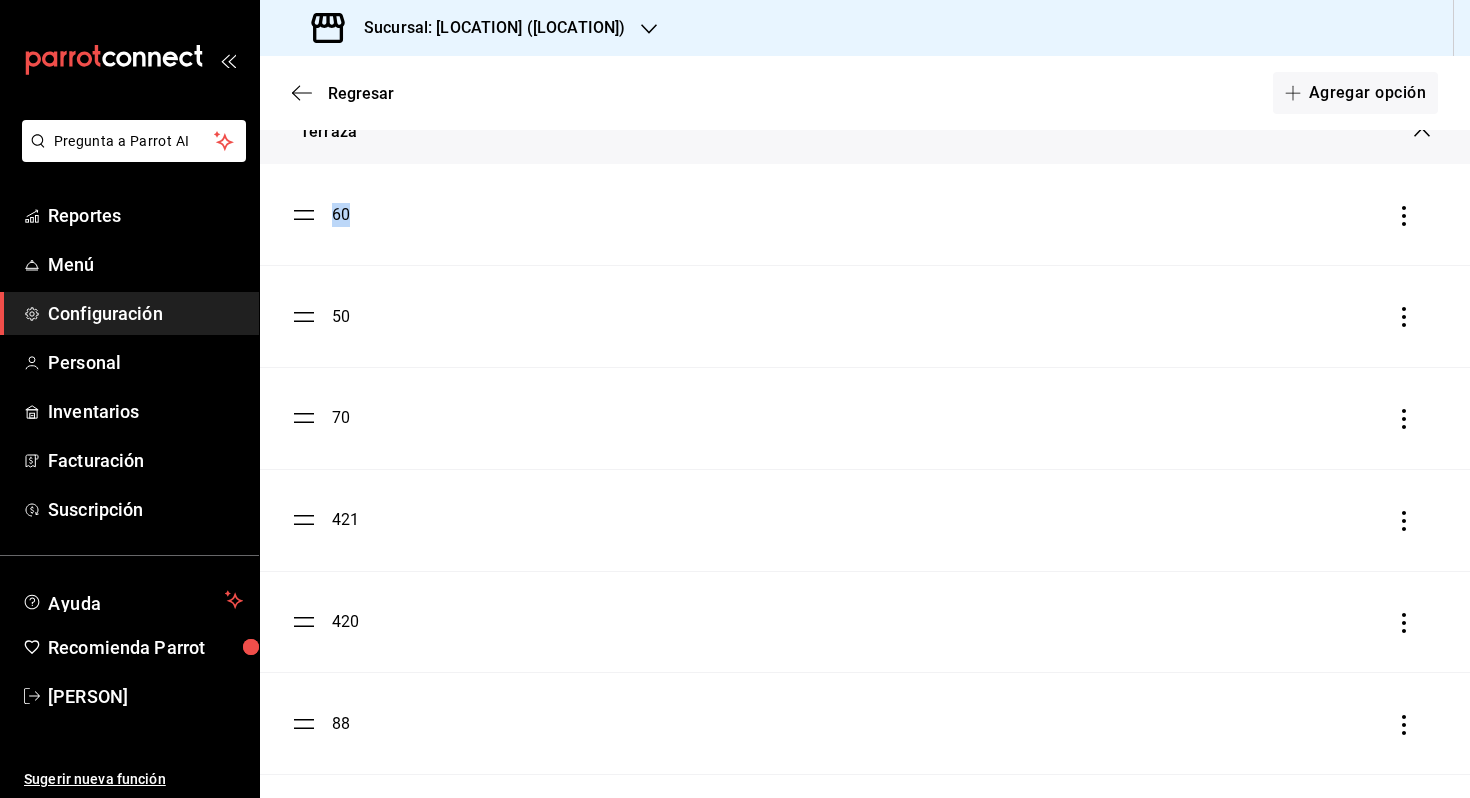 scroll, scrollTop: 1014, scrollLeft: 0, axis: vertical 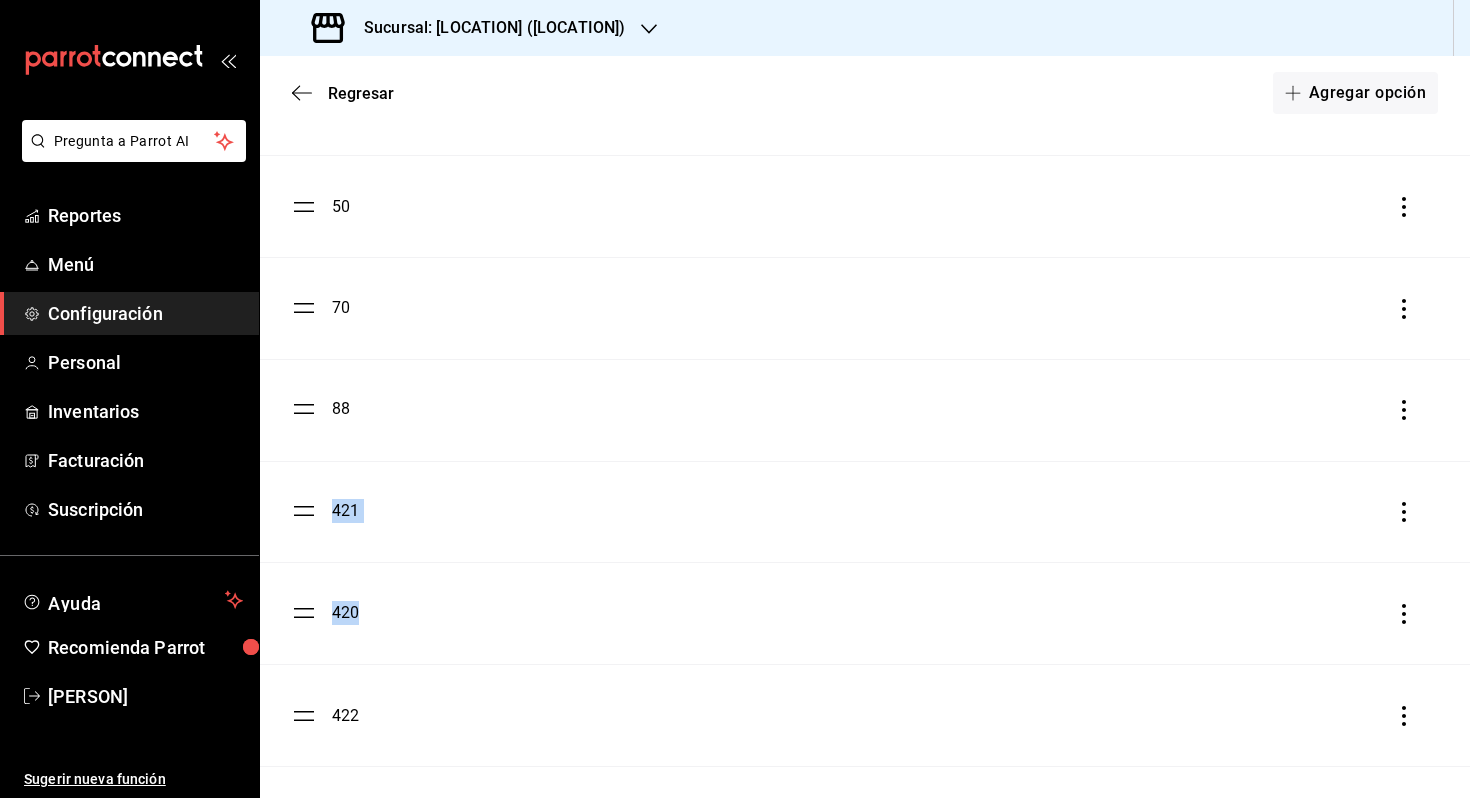drag, startPoint x: 305, startPoint y: 613, endPoint x: 293, endPoint y: 406, distance: 207.34753 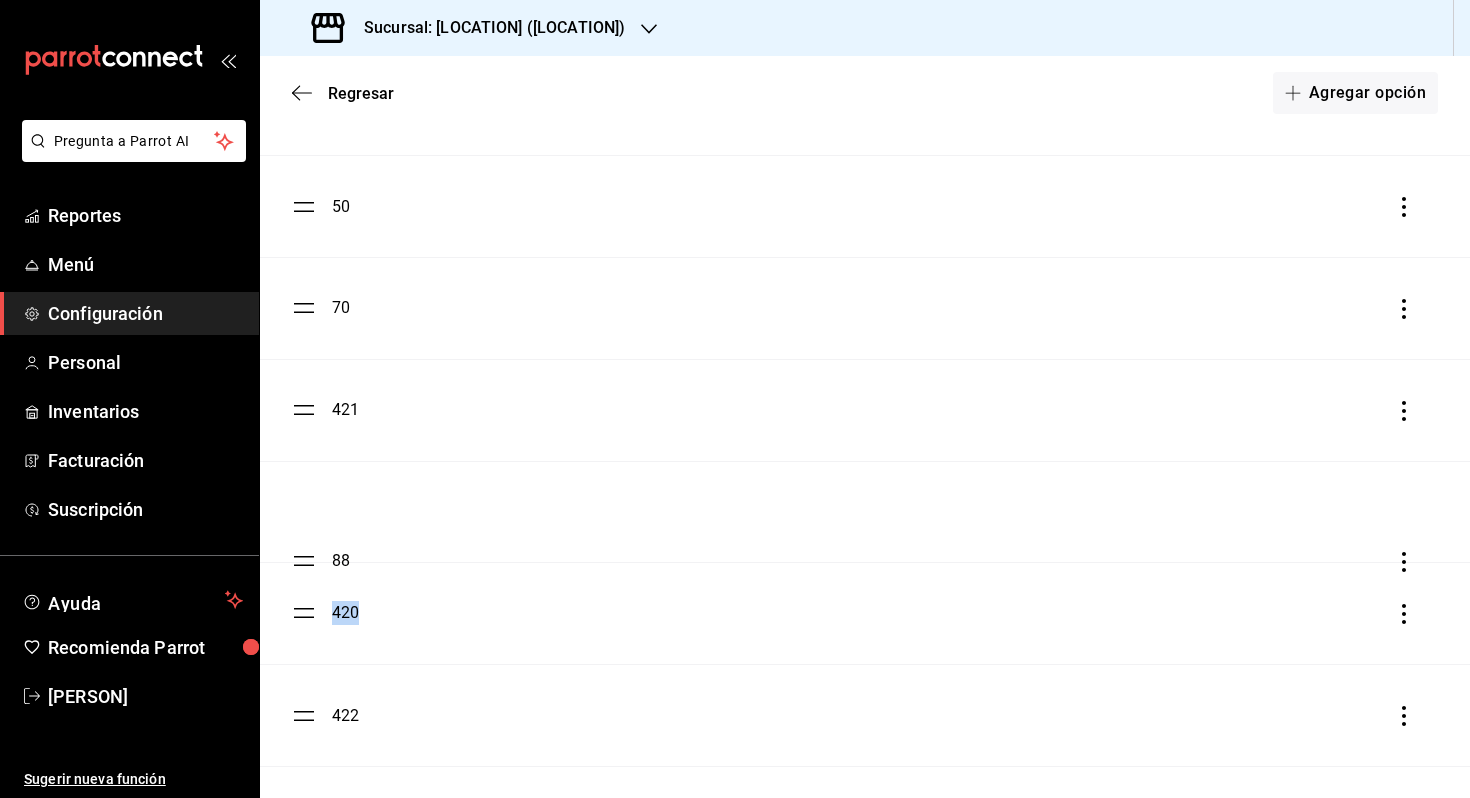 drag, startPoint x: 311, startPoint y: 613, endPoint x: 308, endPoint y: 565, distance: 48.09366 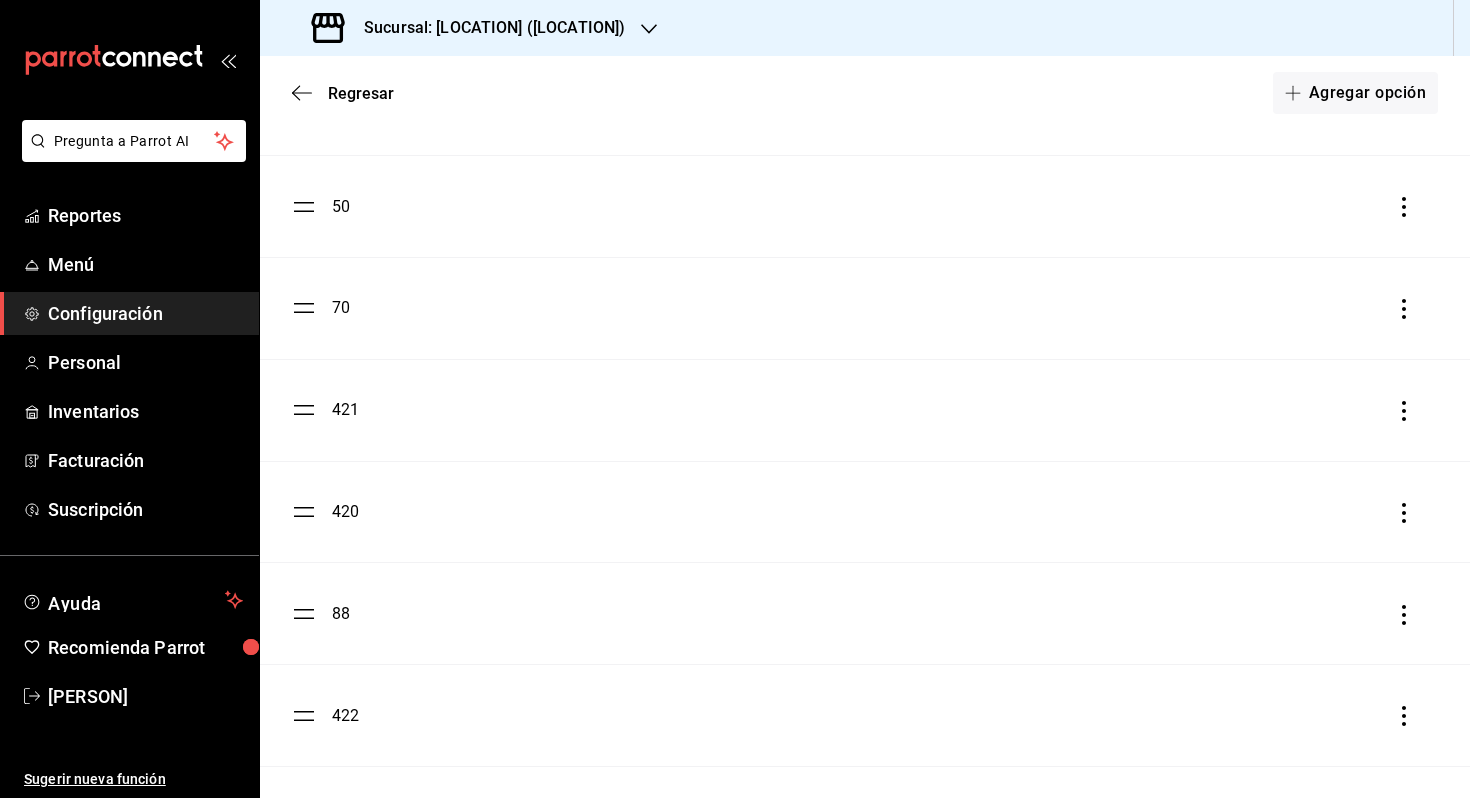 click on "88" at bounding box center [865, 613] 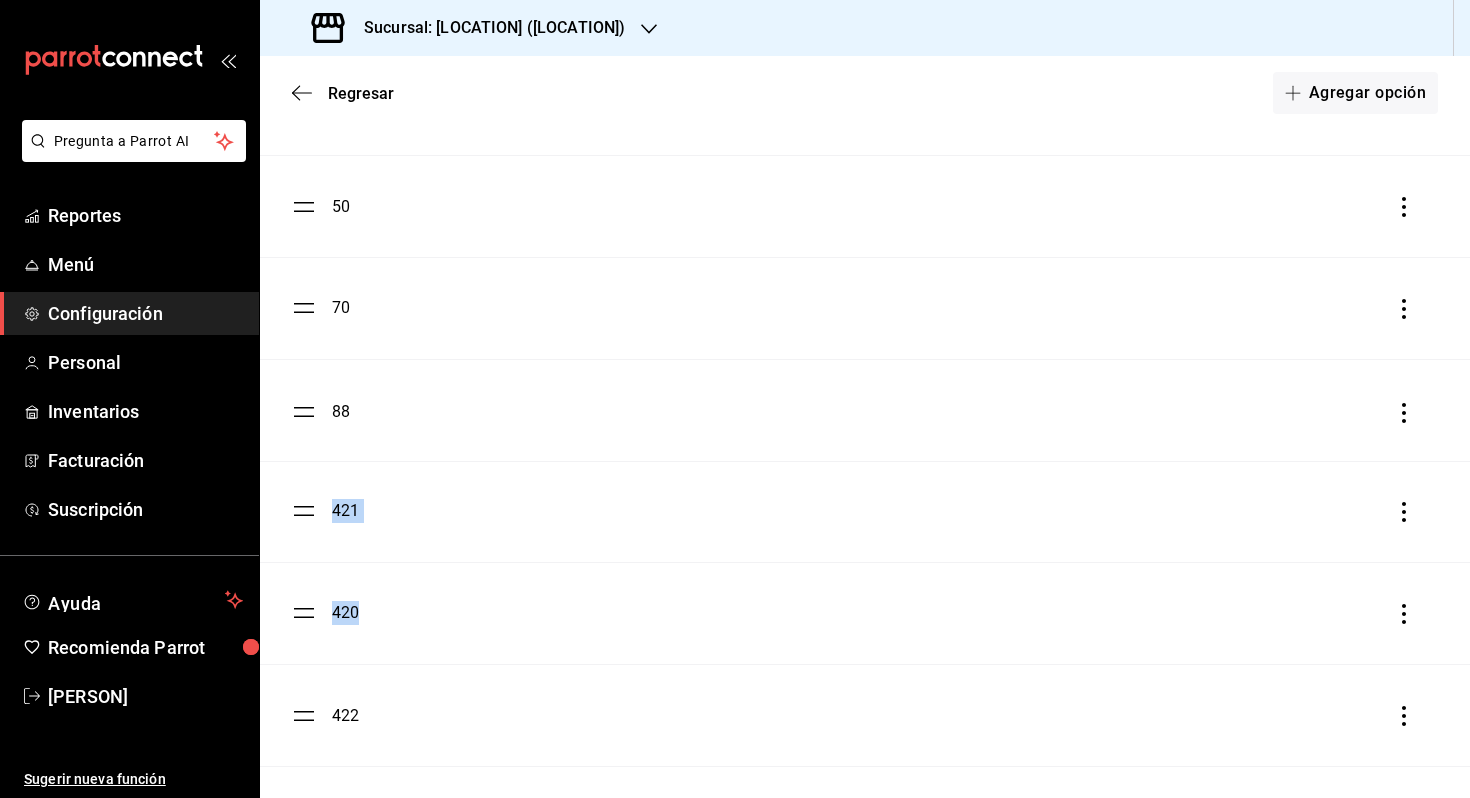 drag, startPoint x: 302, startPoint y: 622, endPoint x: 312, endPoint y: 421, distance: 201.2486 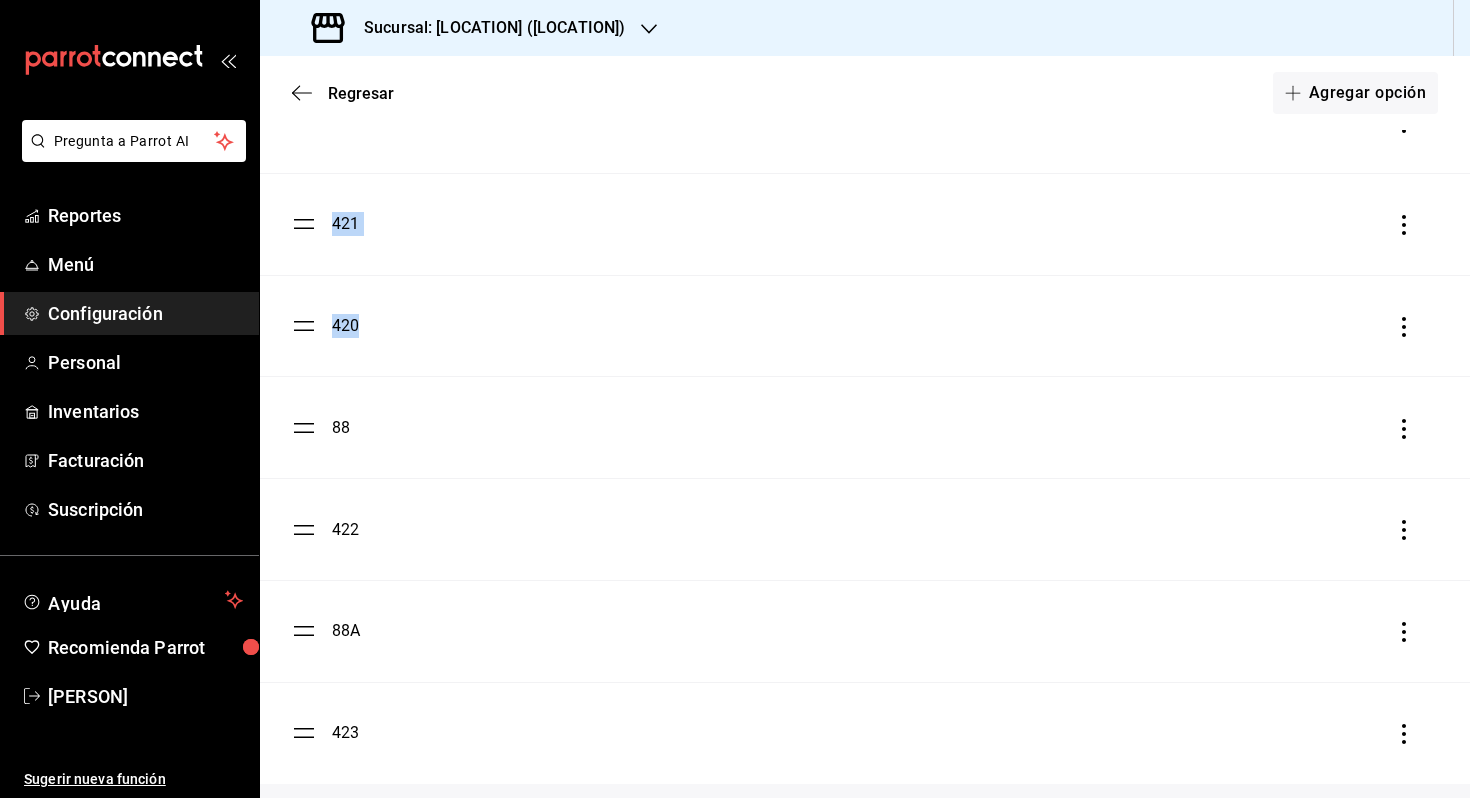 scroll, scrollTop: 1203, scrollLeft: 0, axis: vertical 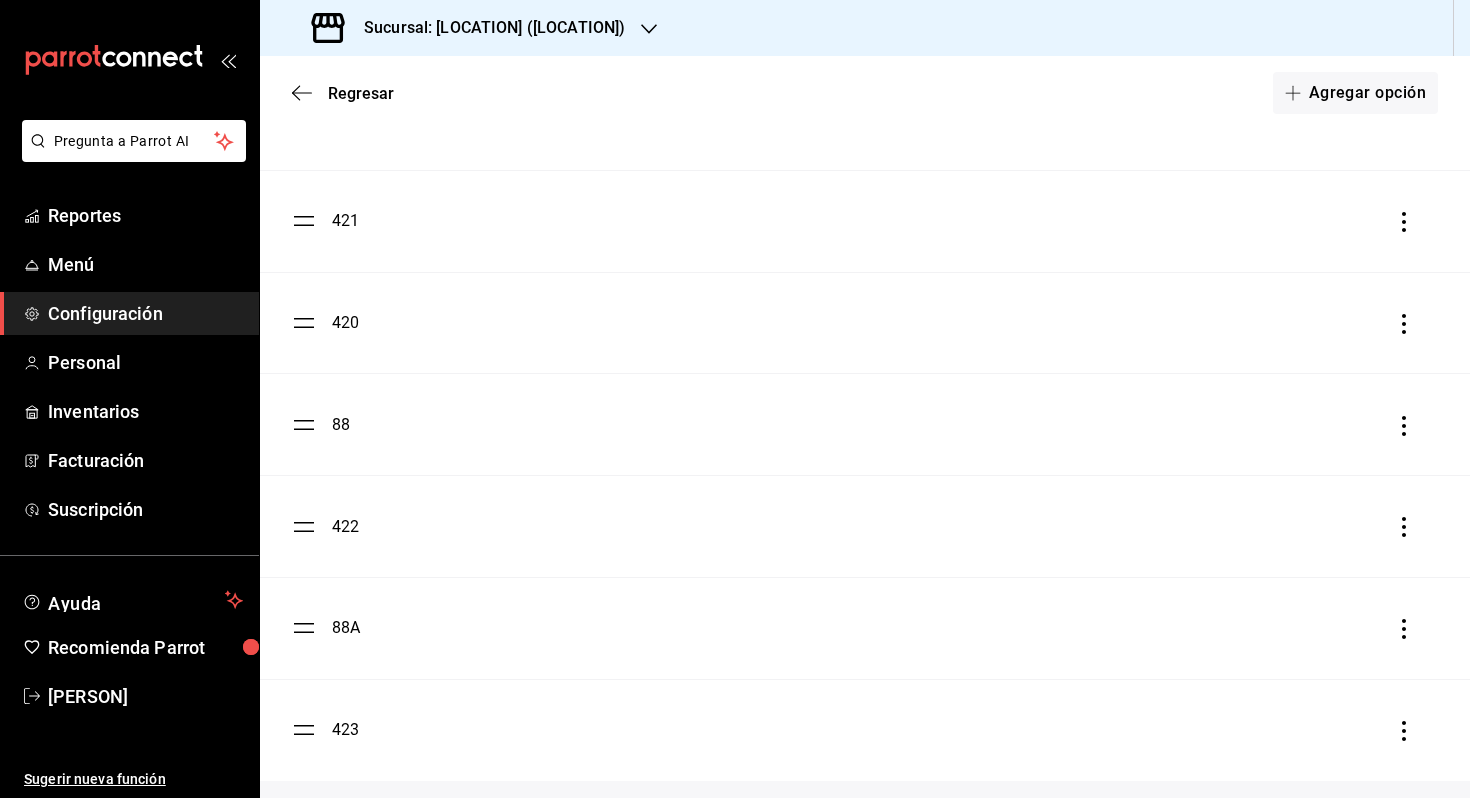 click on "422" at bounding box center (865, 526) 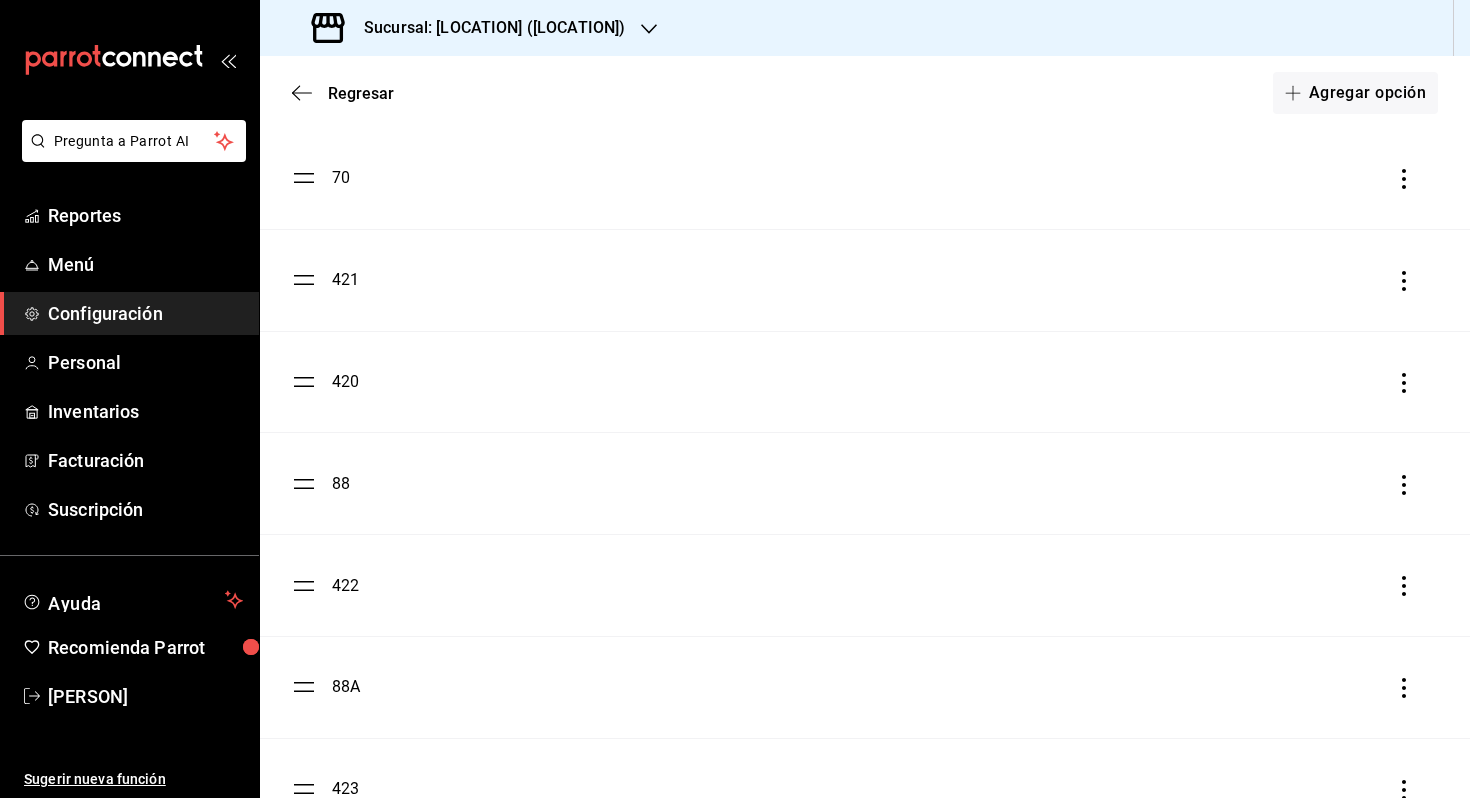 scroll, scrollTop: 1142, scrollLeft: 0, axis: vertical 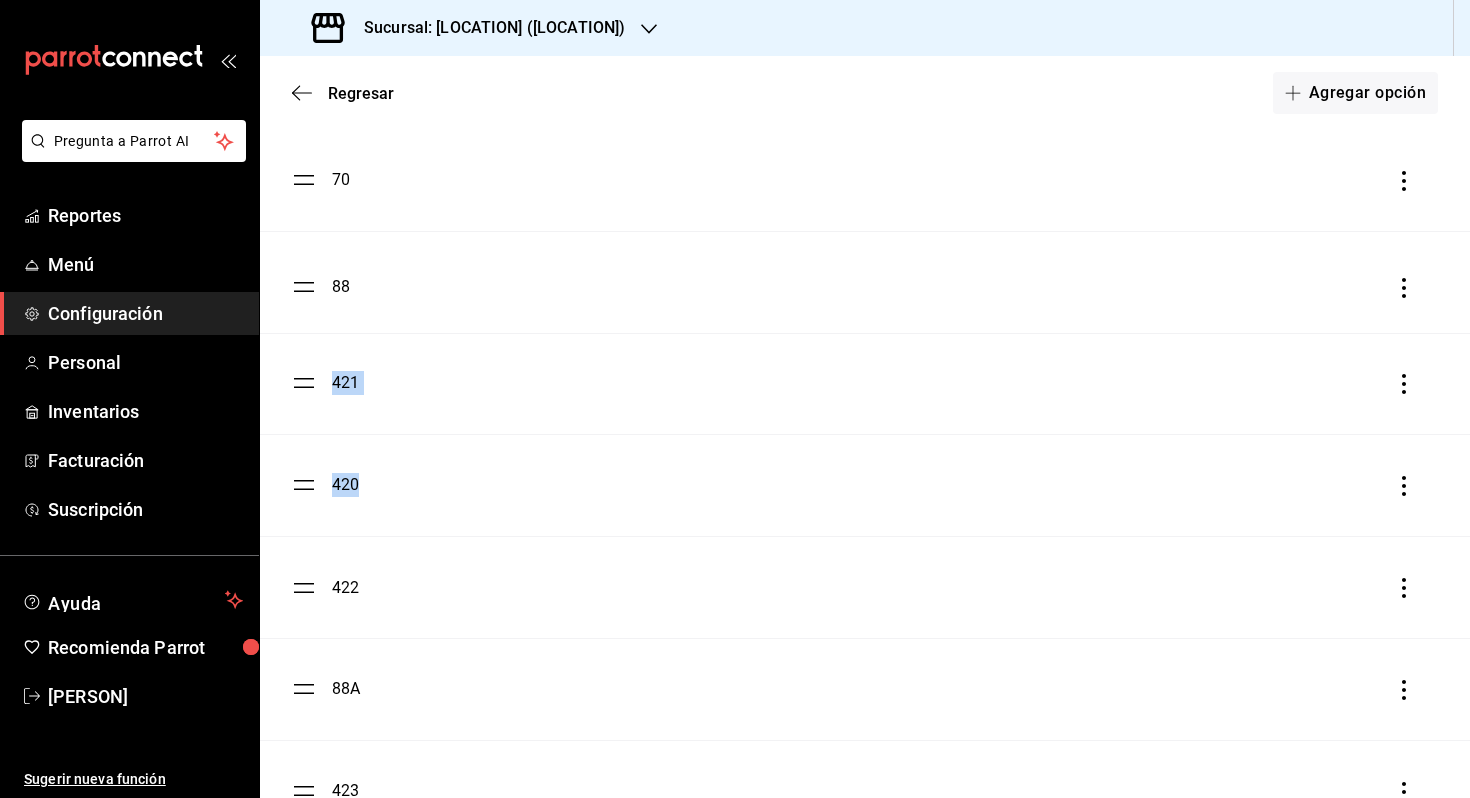 drag, startPoint x: 299, startPoint y: 477, endPoint x: 312, endPoint y: 278, distance: 199.42416 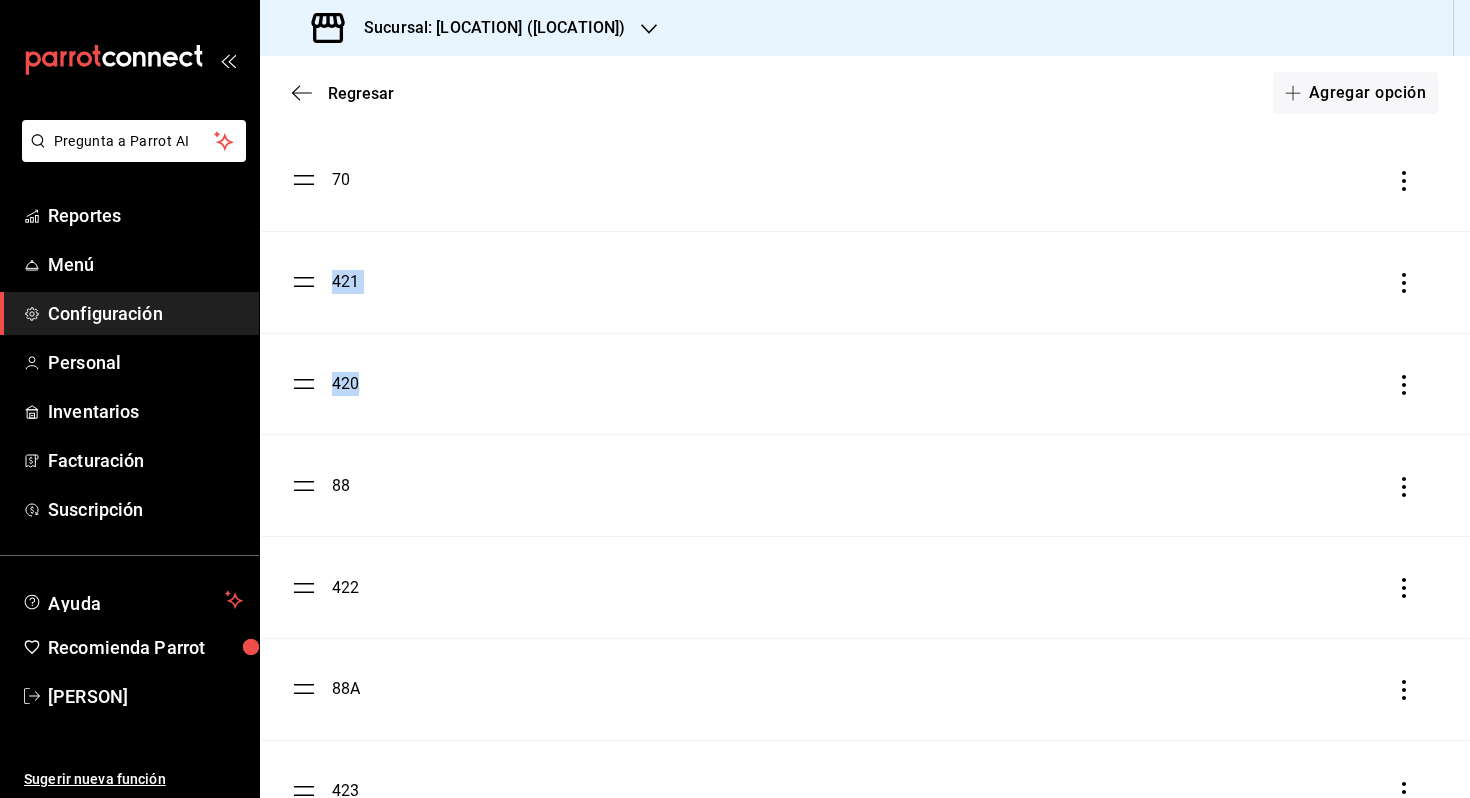 click on "421" at bounding box center (865, 282) 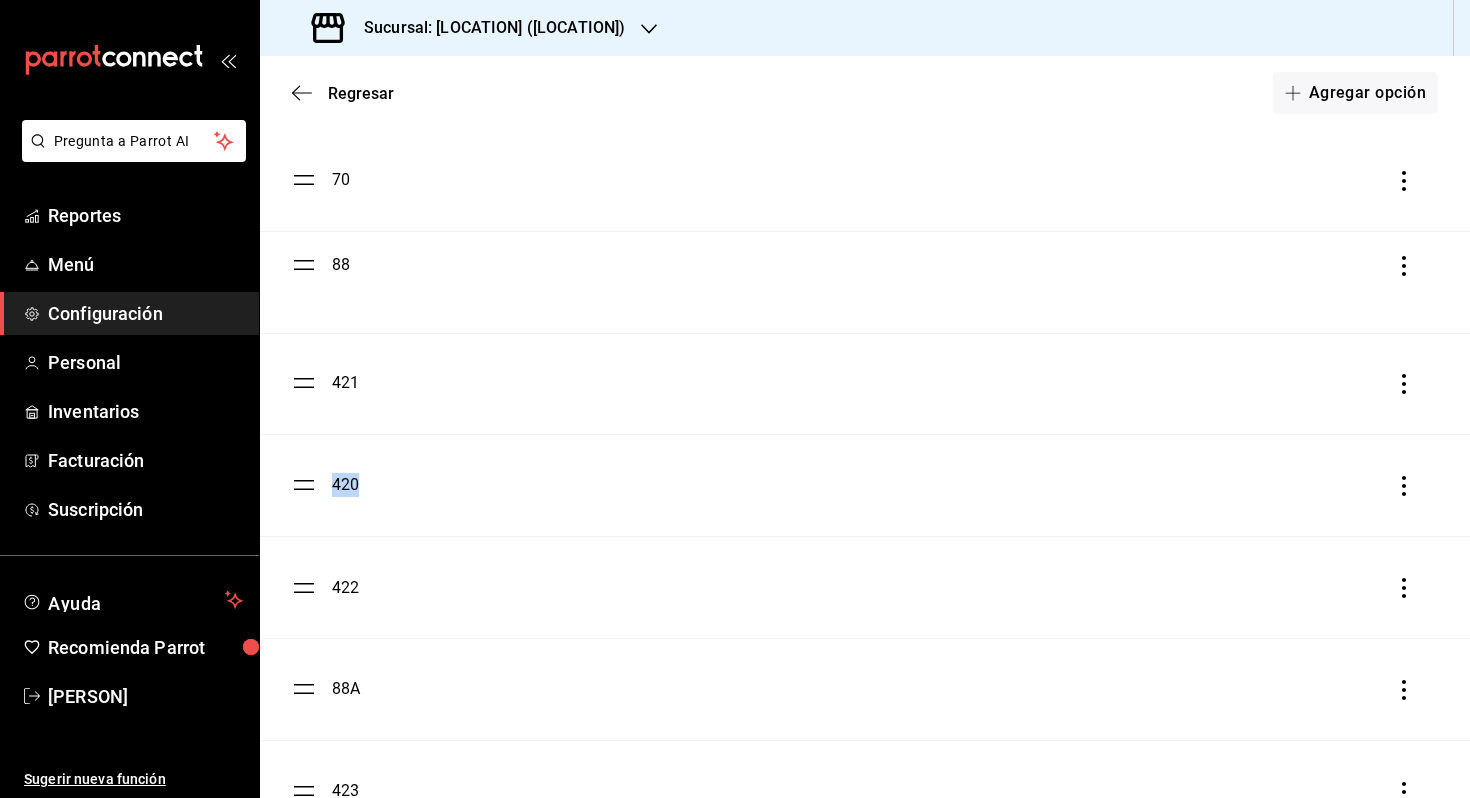 drag, startPoint x: 302, startPoint y: 495, endPoint x: 593, endPoint y: 275, distance: 364.80267 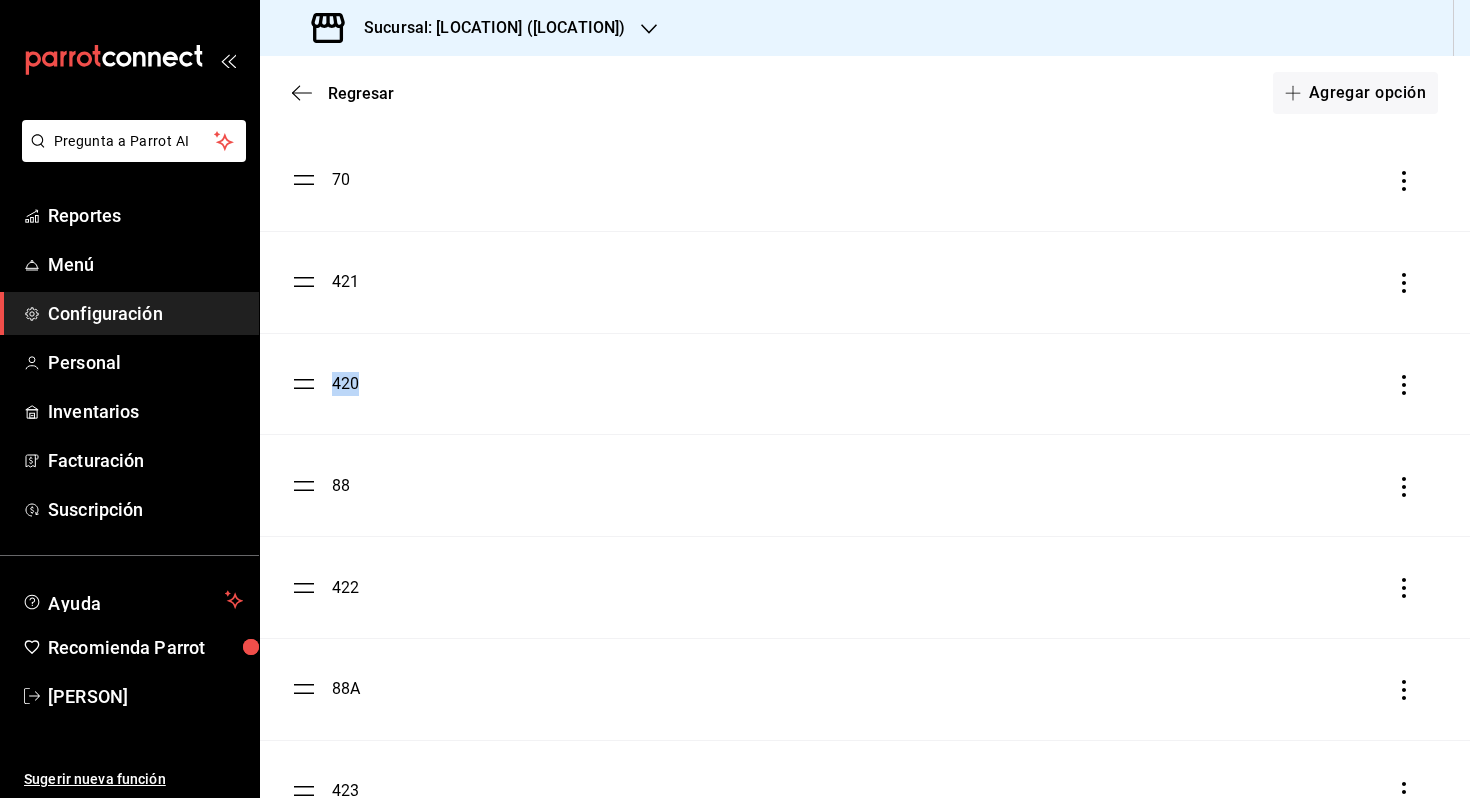 click on "421" at bounding box center [865, 282] 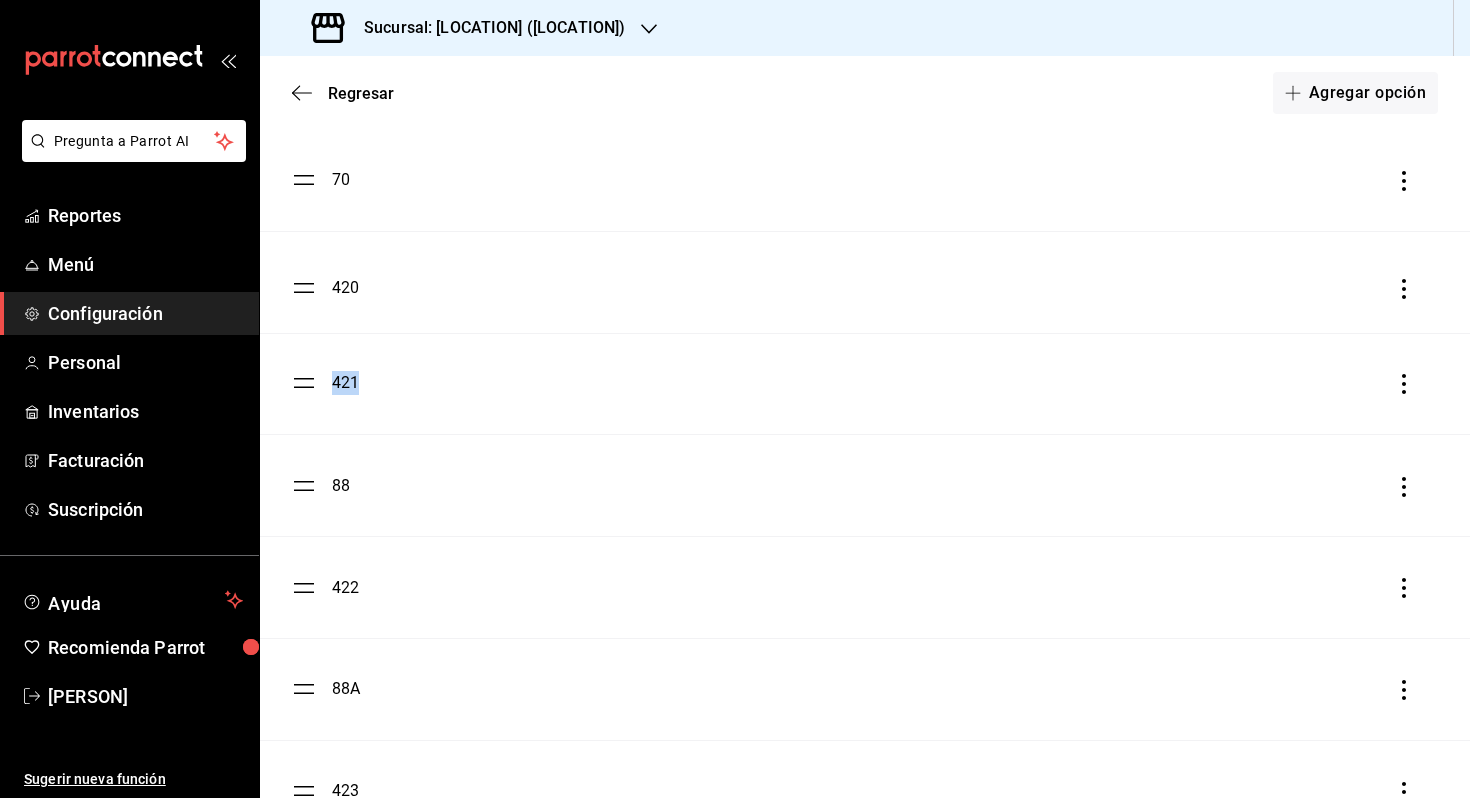 drag, startPoint x: 303, startPoint y: 380, endPoint x: 303, endPoint y: 284, distance: 96 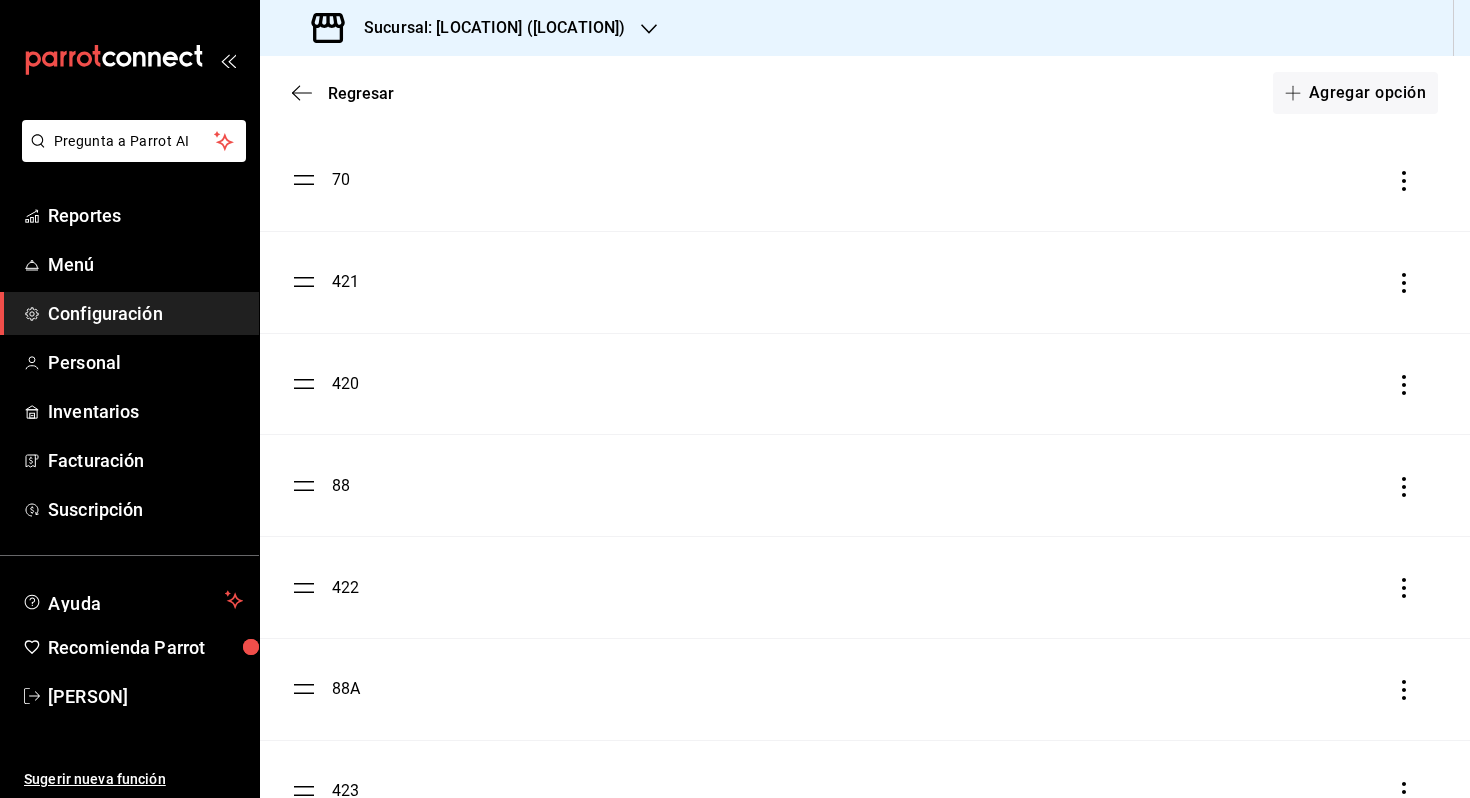click on "420" at bounding box center [865, 384] 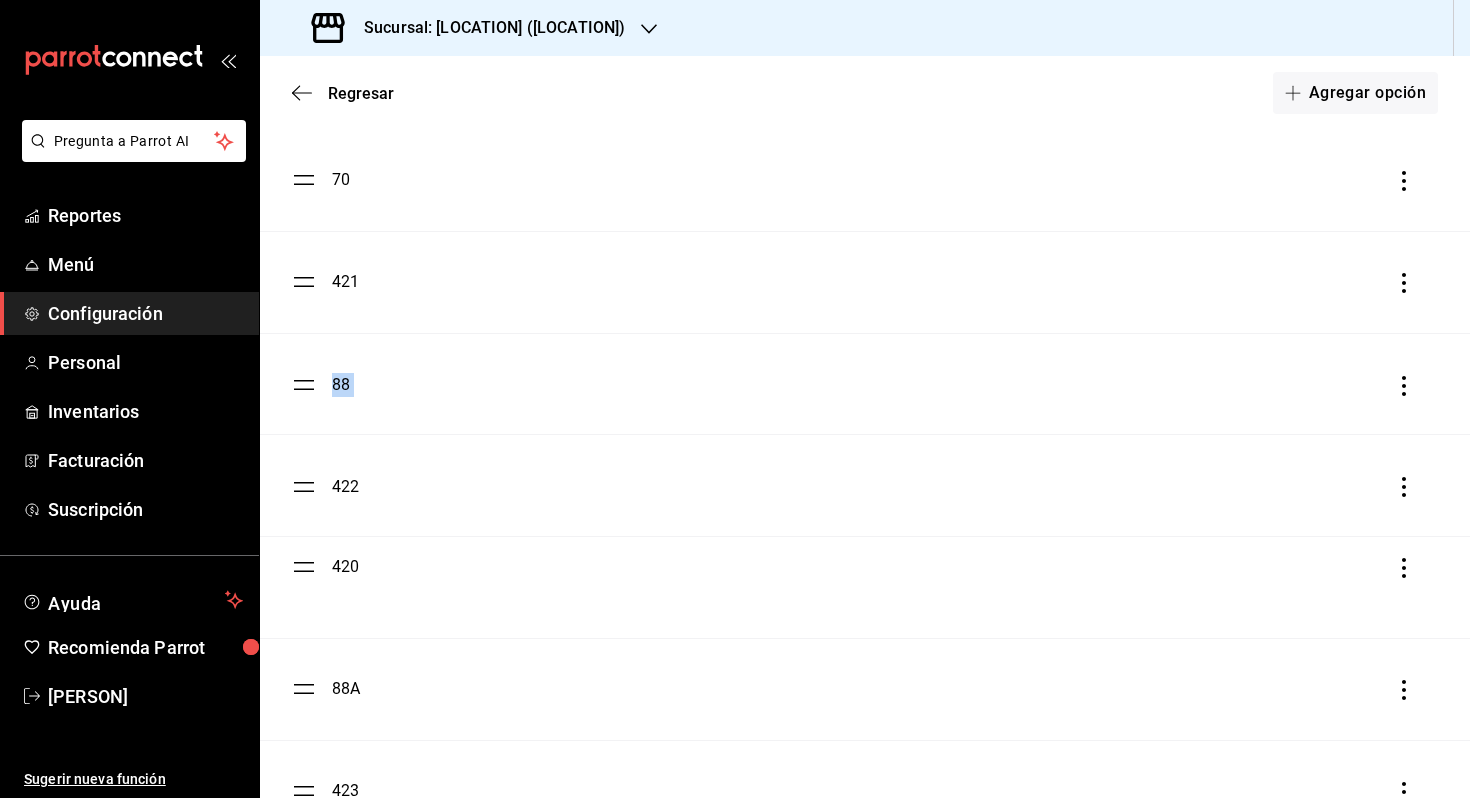 drag, startPoint x: 305, startPoint y: 382, endPoint x: 315, endPoint y: 564, distance: 182.27452 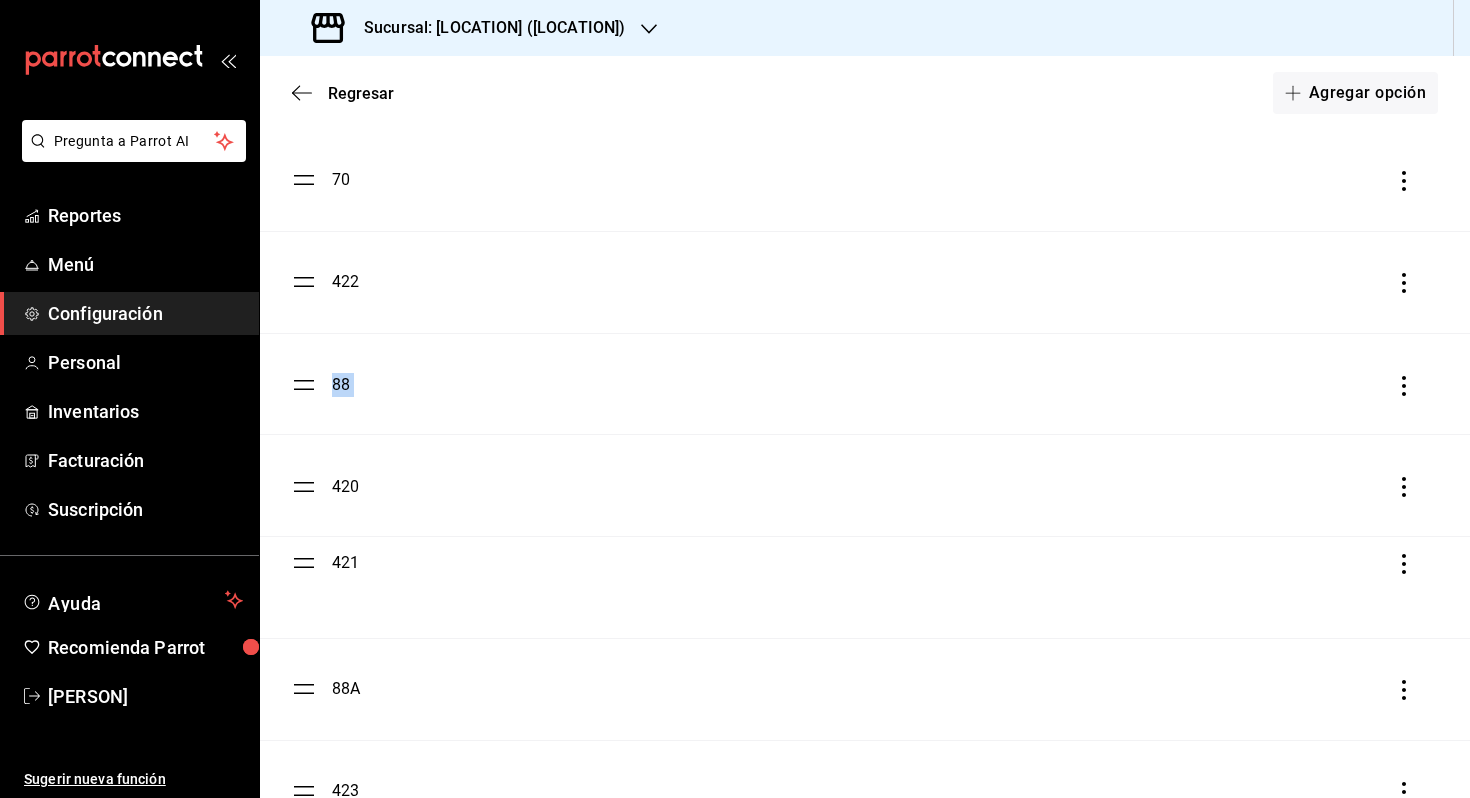 drag, startPoint x: 302, startPoint y: 377, endPoint x: 305, endPoint y: 559, distance: 182.02472 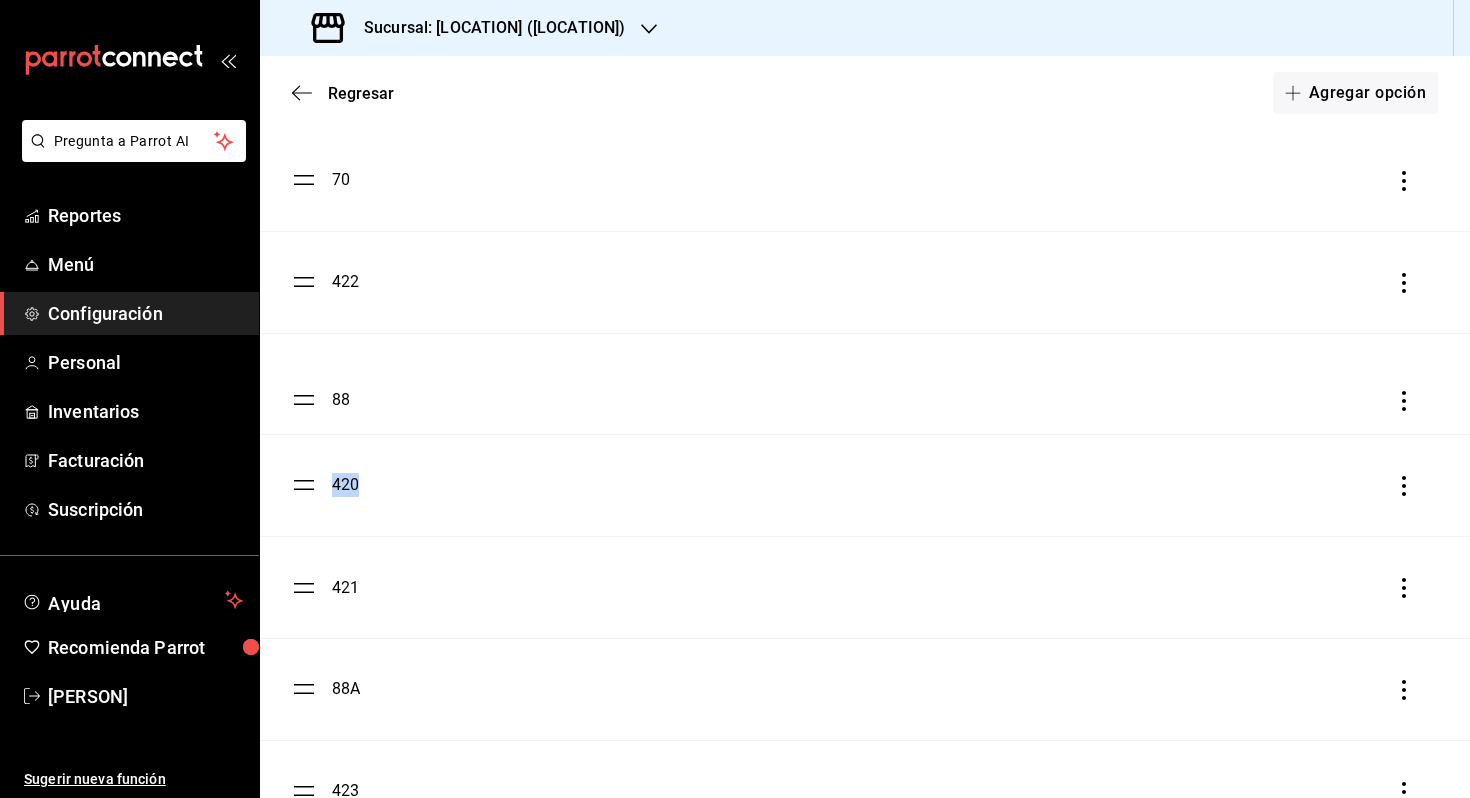 drag, startPoint x: 309, startPoint y: 484, endPoint x: 317, endPoint y: 398, distance: 86.37129 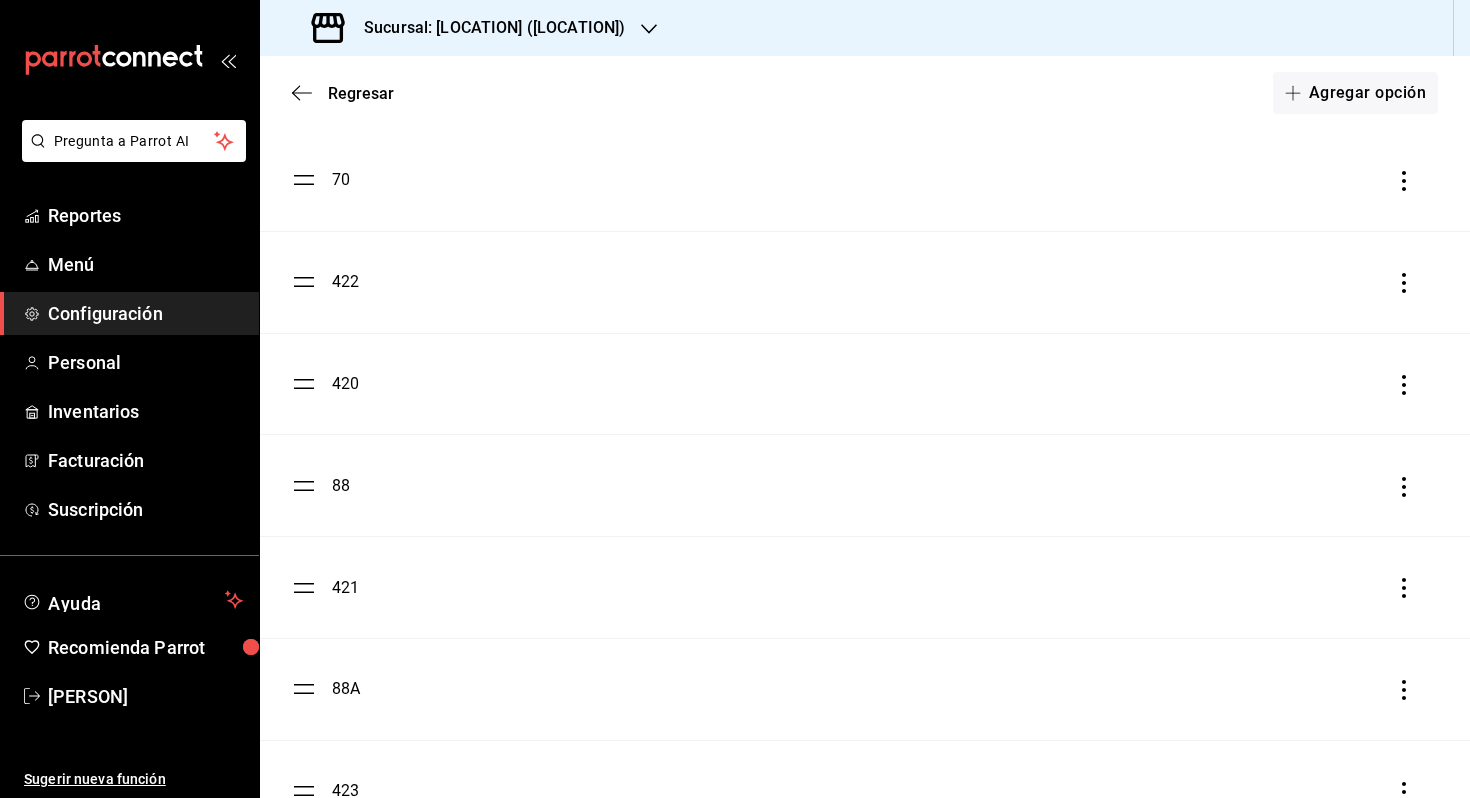 click on "420" at bounding box center (345, 384) 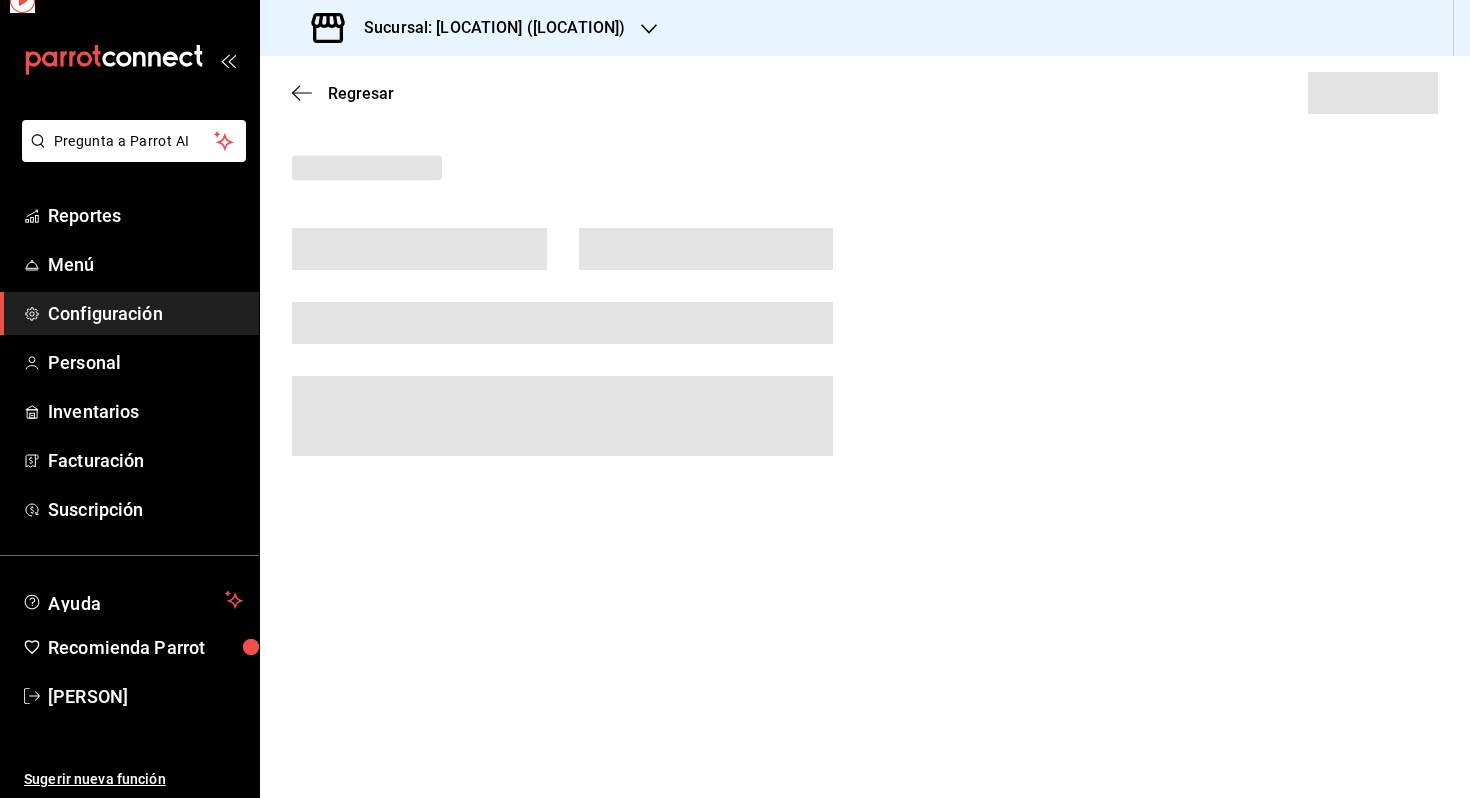scroll, scrollTop: 0, scrollLeft: 0, axis: both 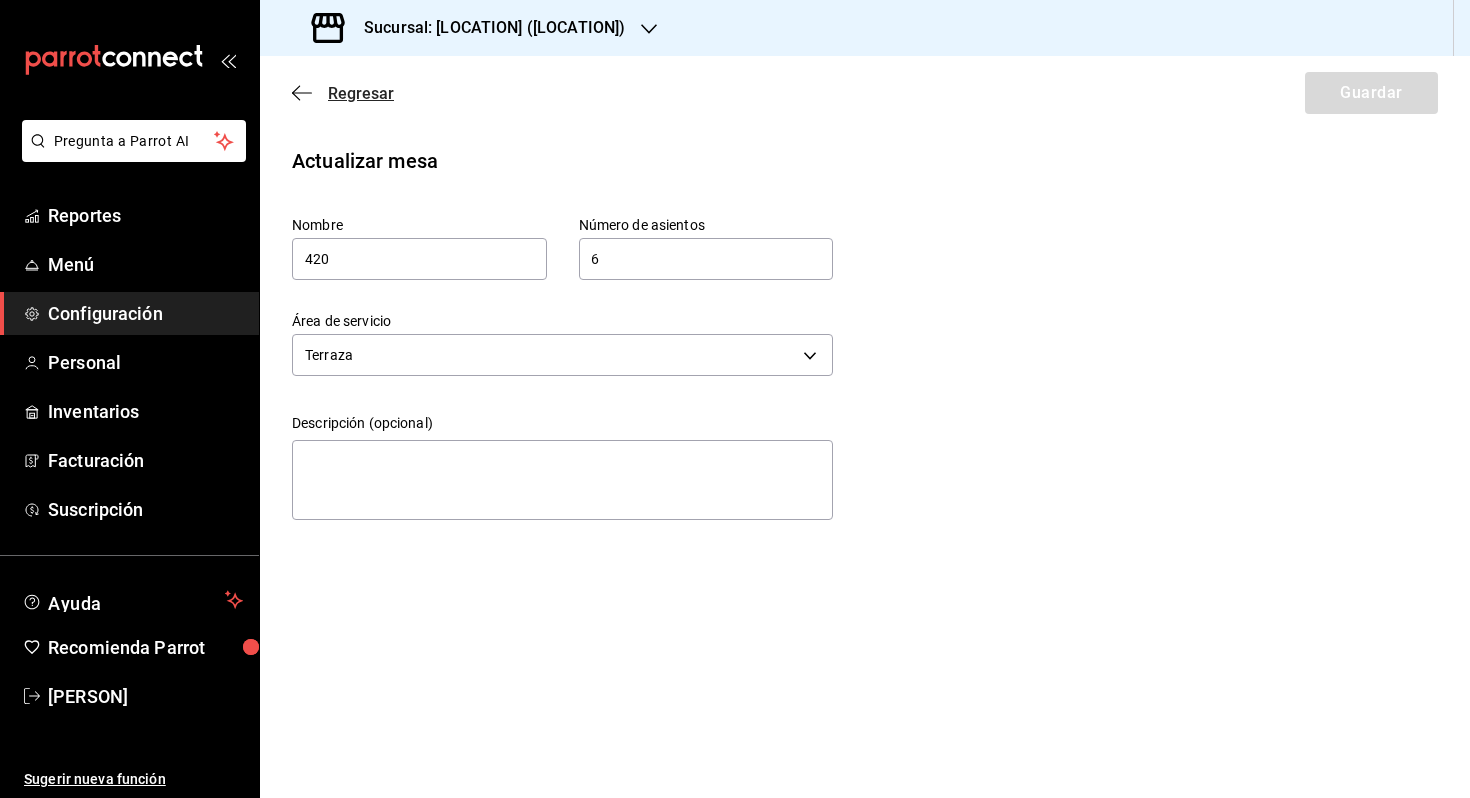 click 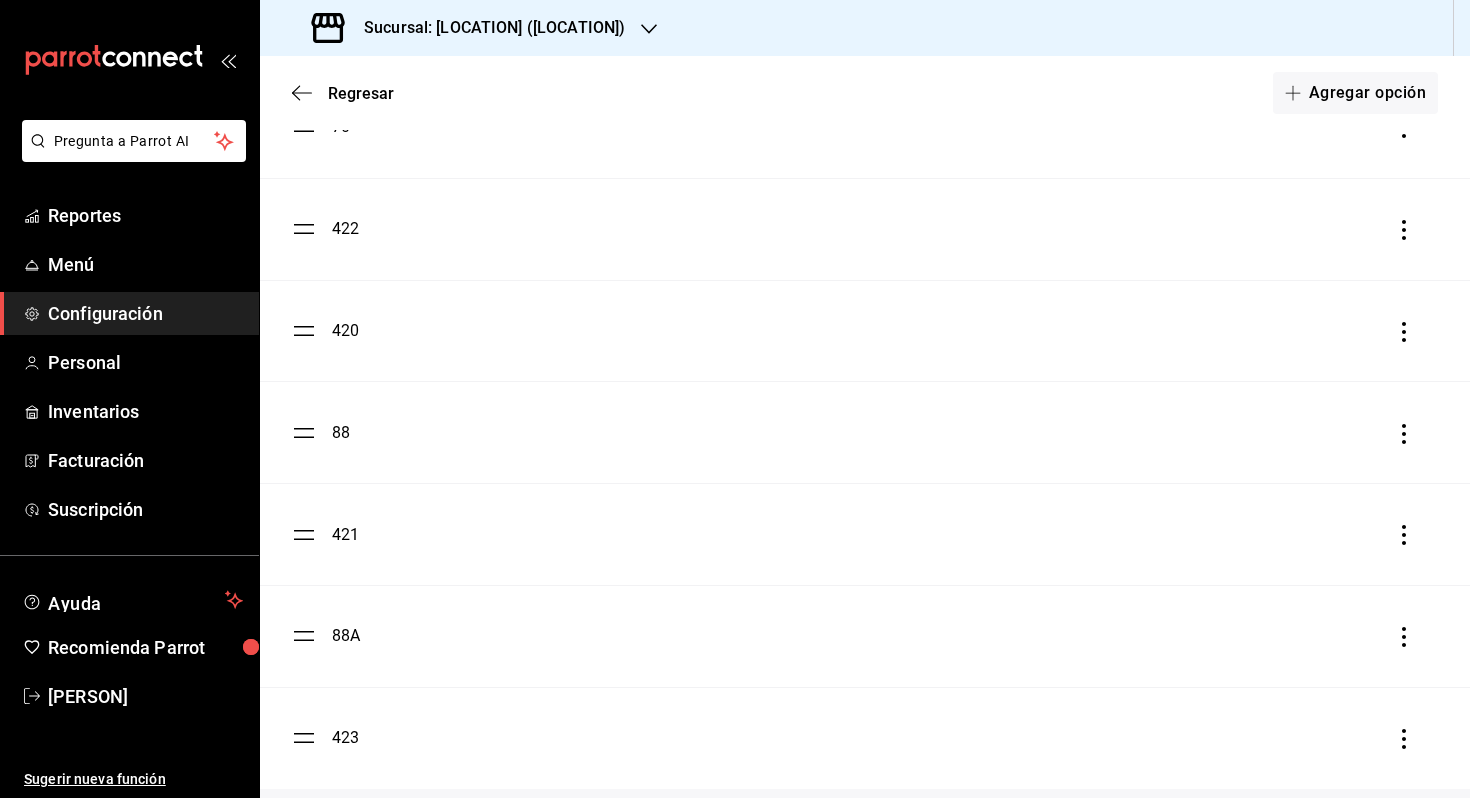 scroll, scrollTop: 1166, scrollLeft: 0, axis: vertical 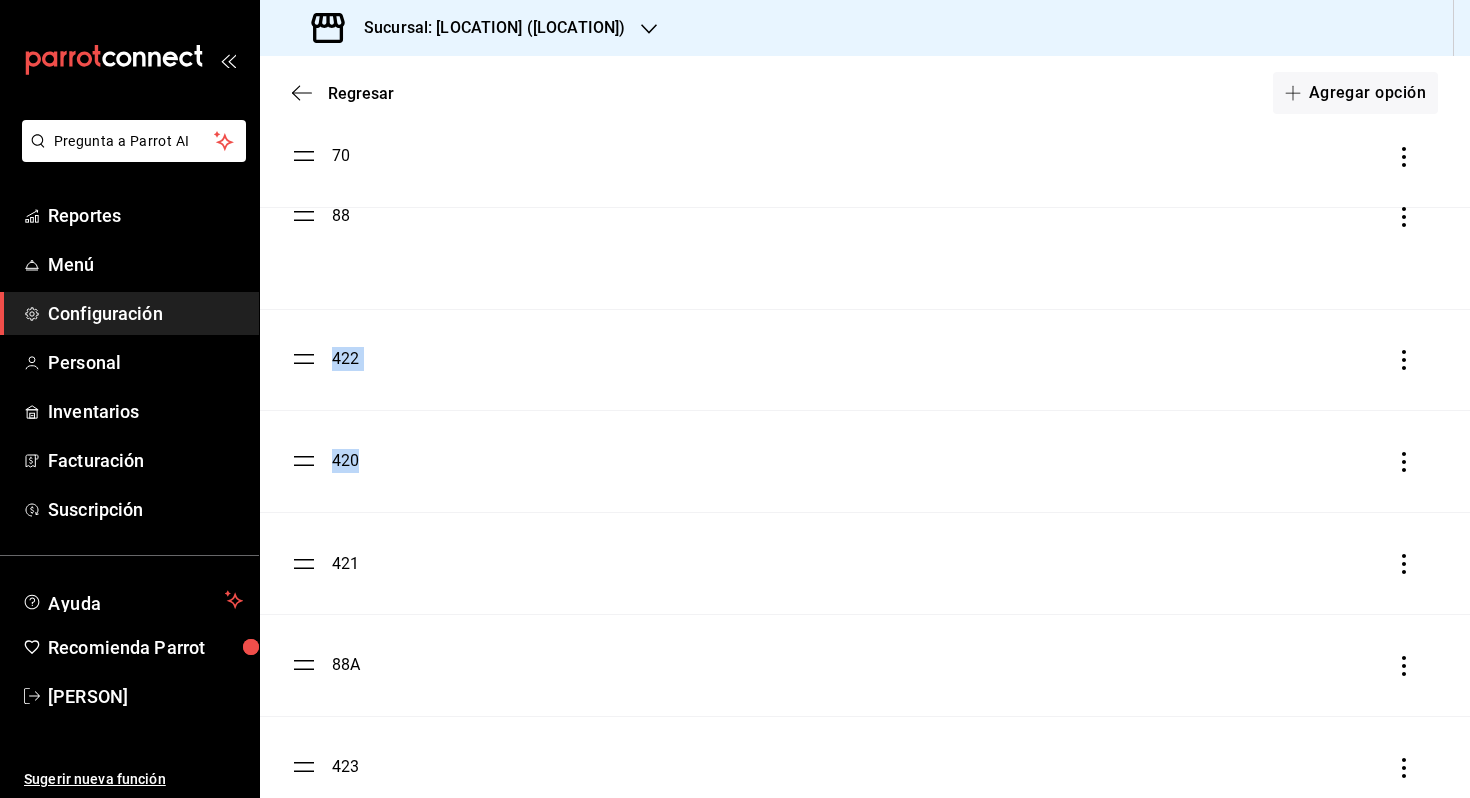 drag, startPoint x: 308, startPoint y: 467, endPoint x: 364, endPoint y: 221, distance: 252.29347 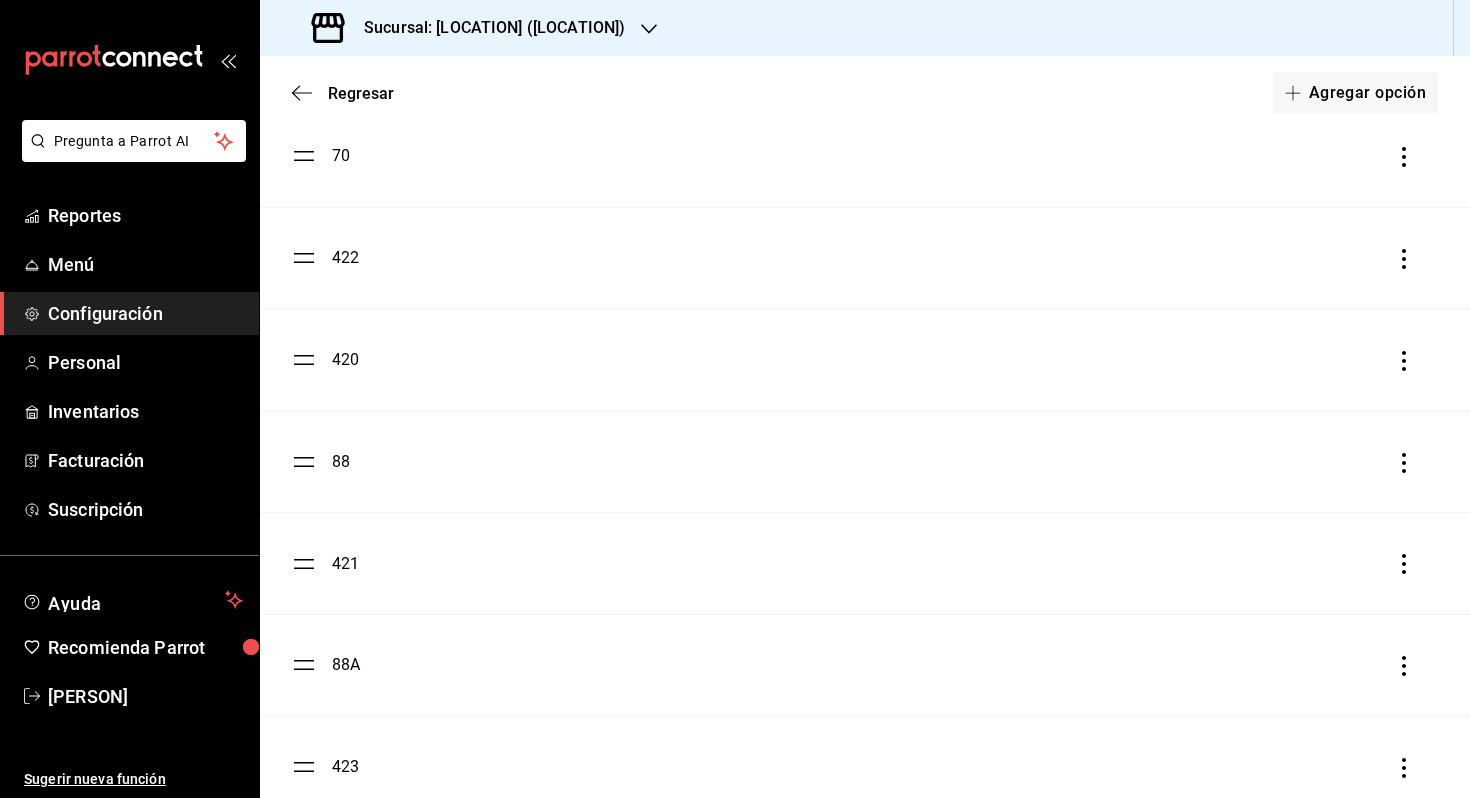 click on "[NUMBER] [NUMBER] [NUMBER] [NUMBER] [NUMBER] [NUMBER] [NUMBER] [NUMBER] [NUMBER]" at bounding box center (865, 359) 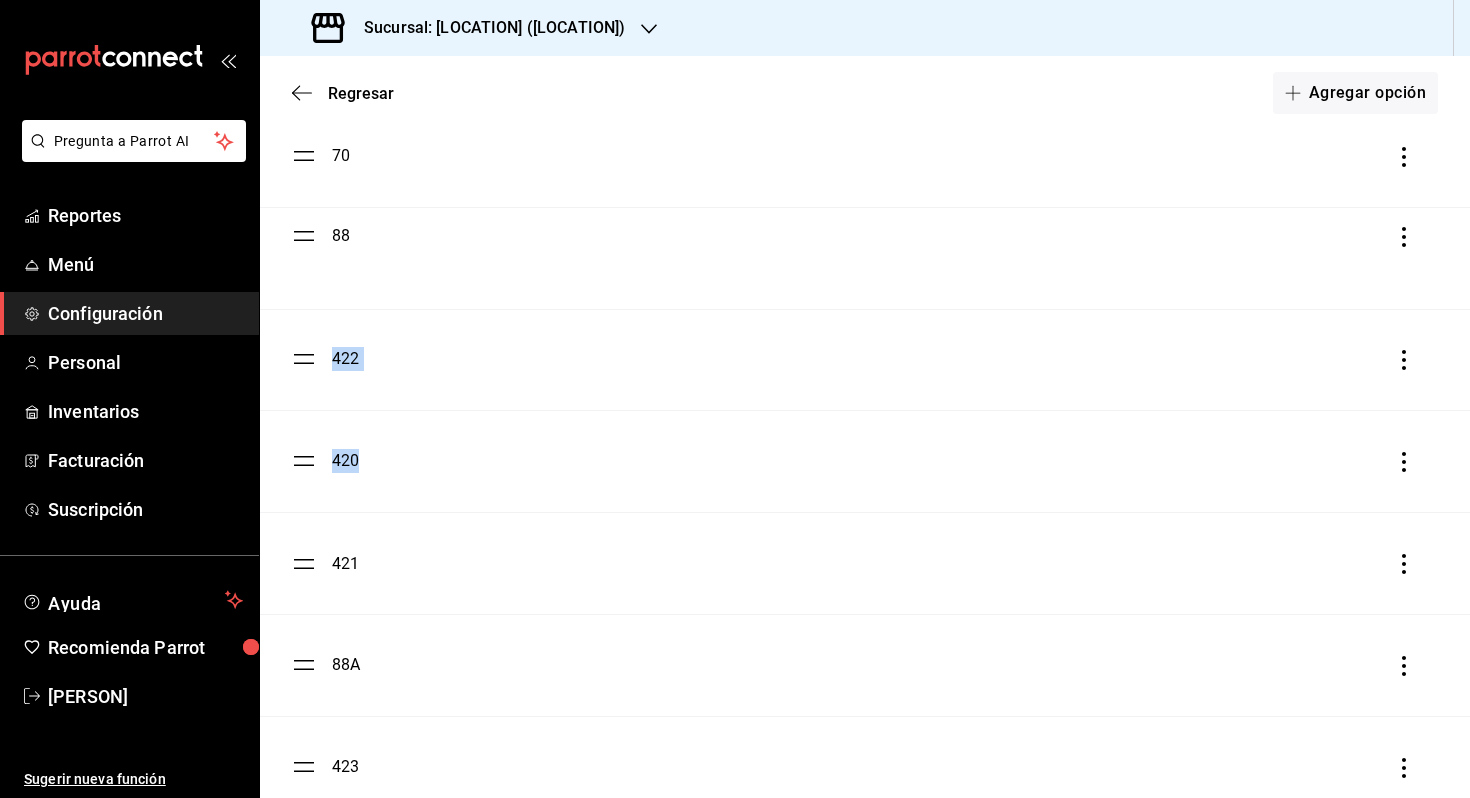 drag, startPoint x: 302, startPoint y: 469, endPoint x: 316, endPoint y: 260, distance: 209.46837 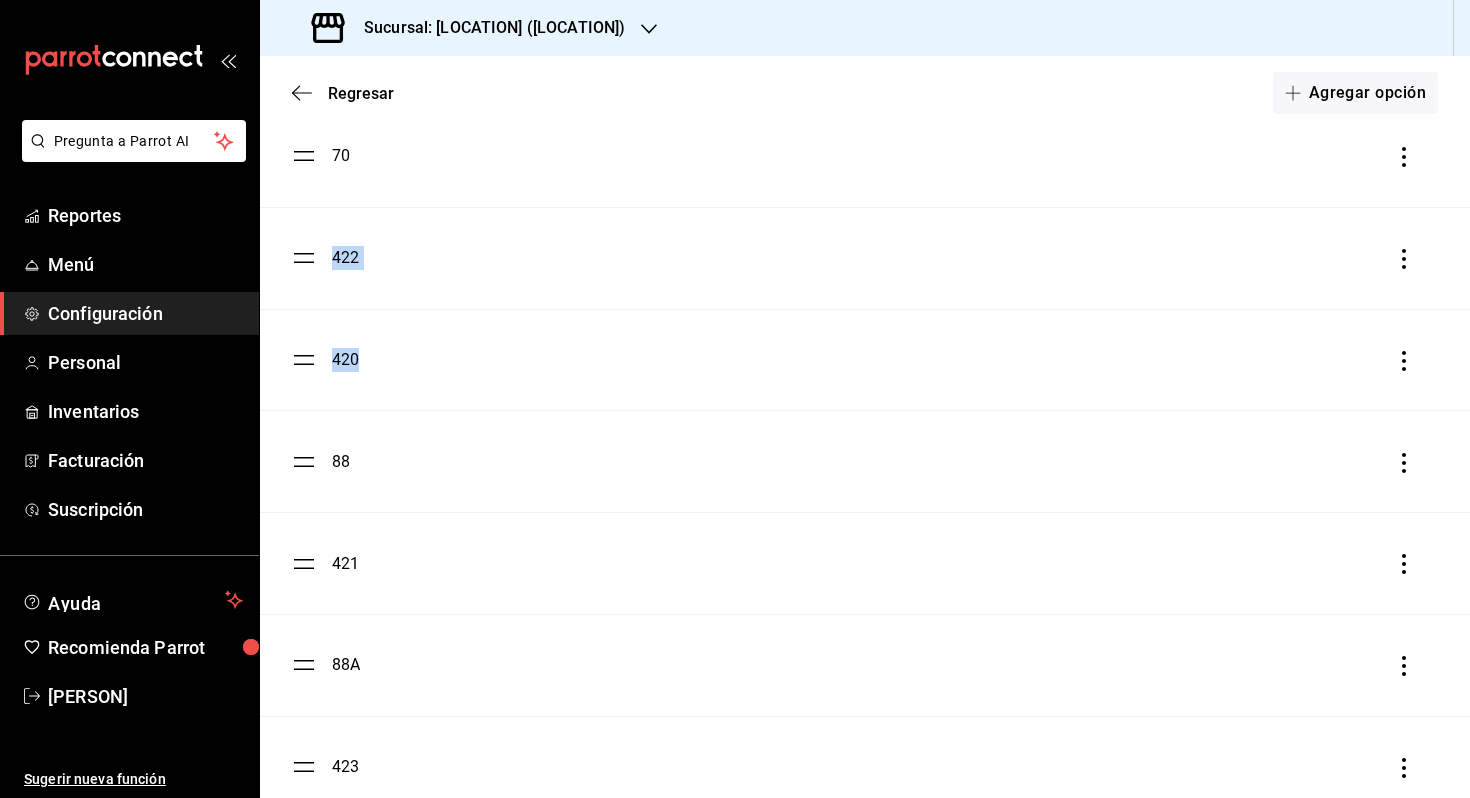 click on "420" at bounding box center (865, 360) 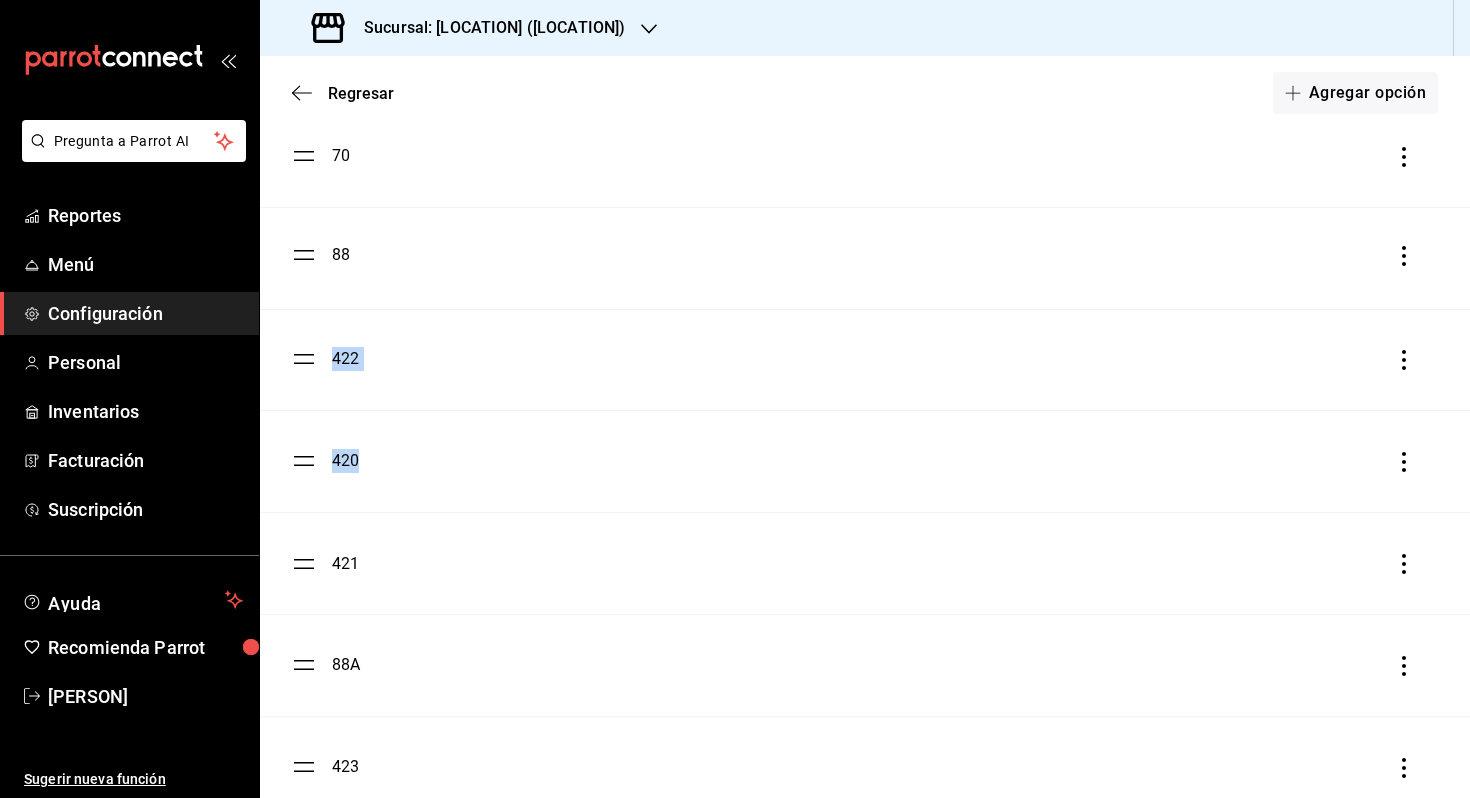drag, startPoint x: 300, startPoint y: 453, endPoint x: 300, endPoint y: 246, distance: 207 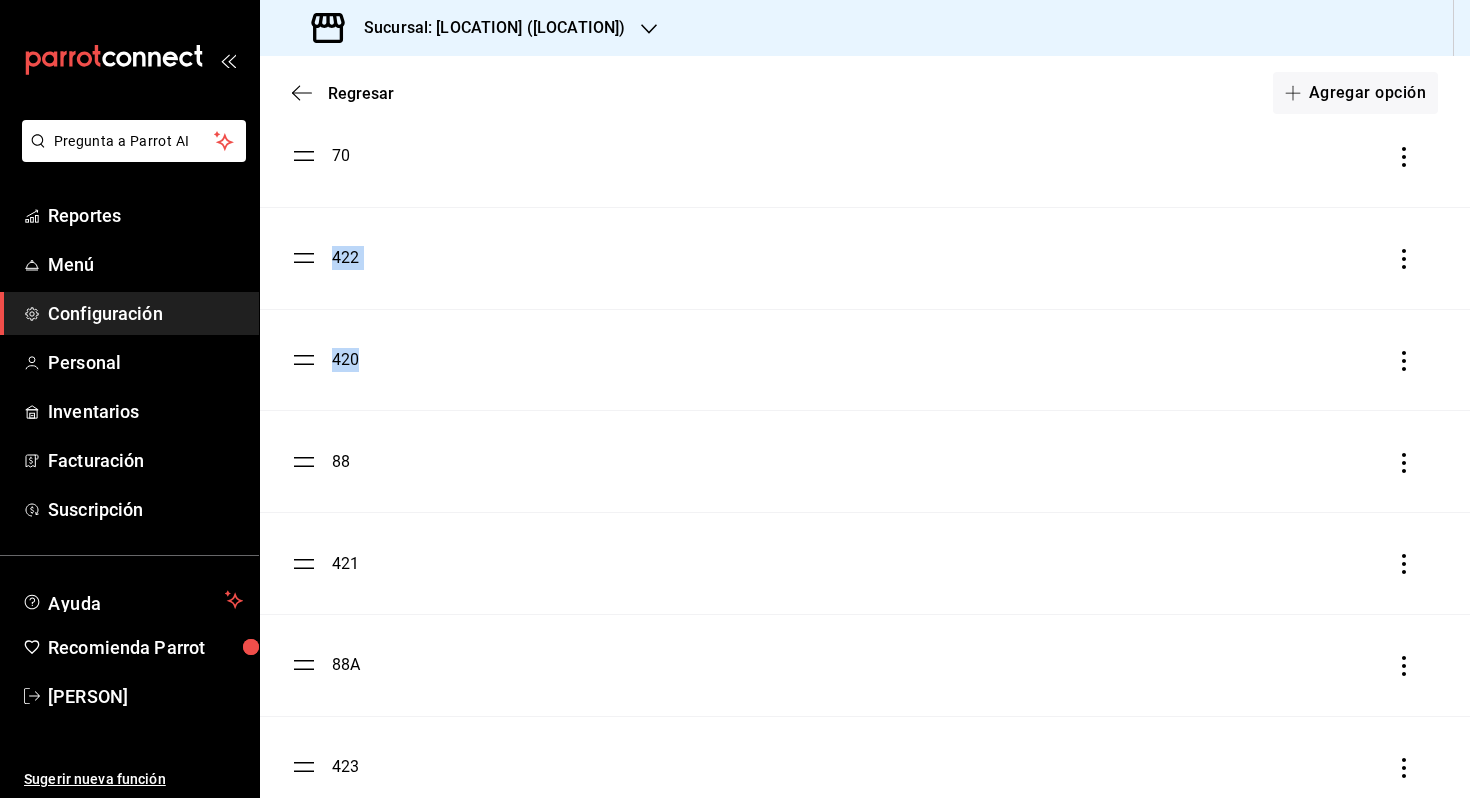 click on "422" at bounding box center [865, 258] 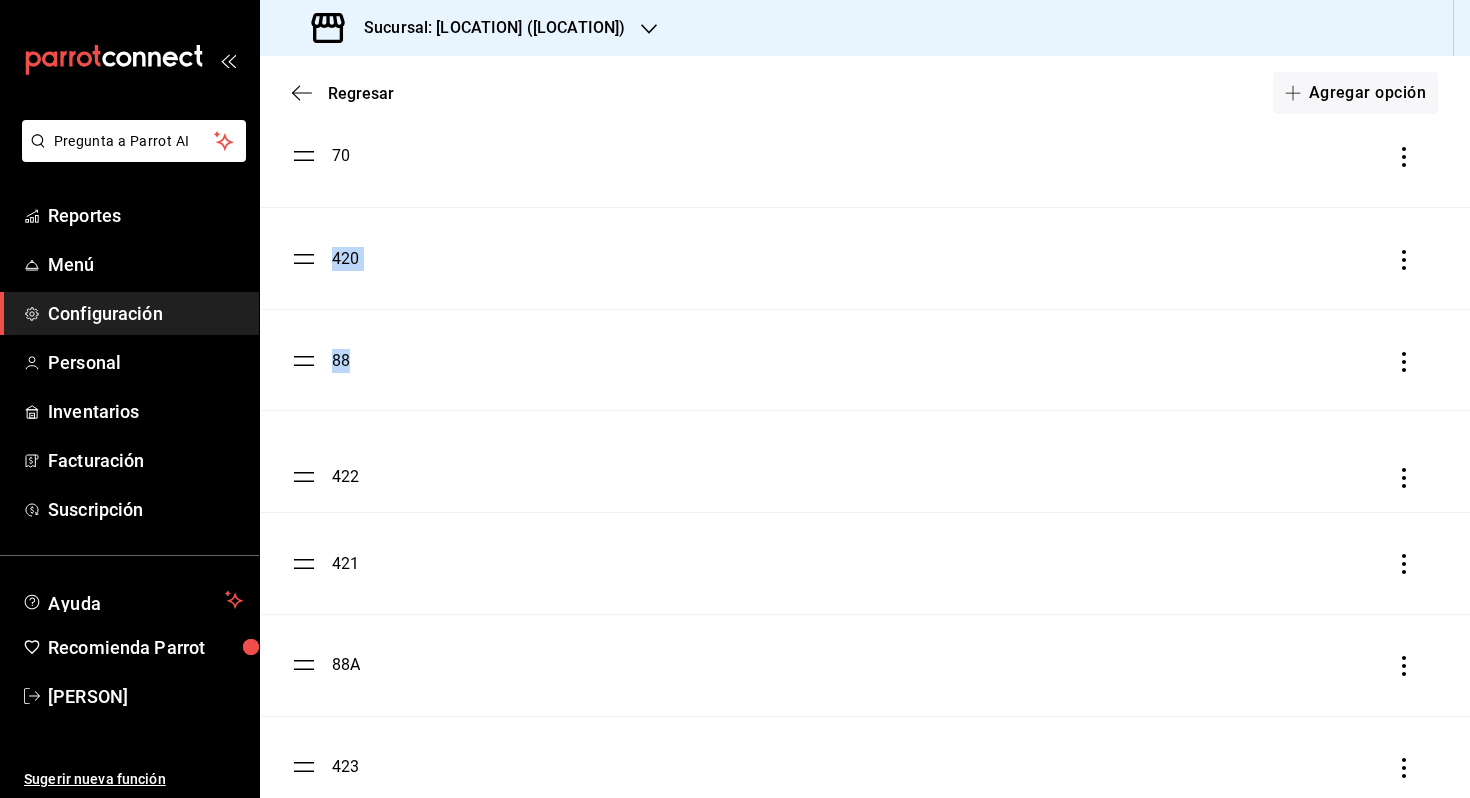 drag, startPoint x: 308, startPoint y: 260, endPoint x: 348, endPoint y: 479, distance: 222.623 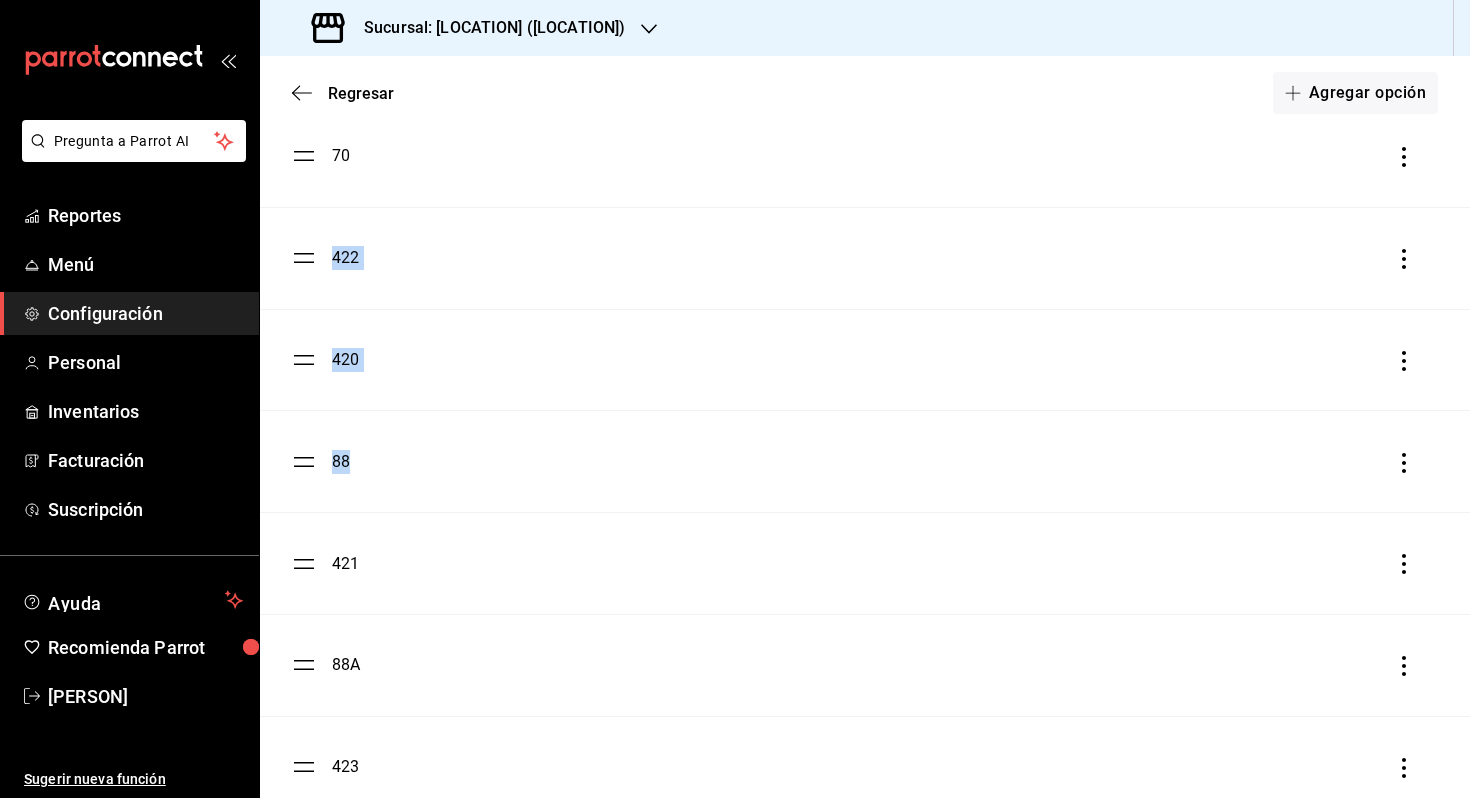 click on "420" at bounding box center [865, 360] 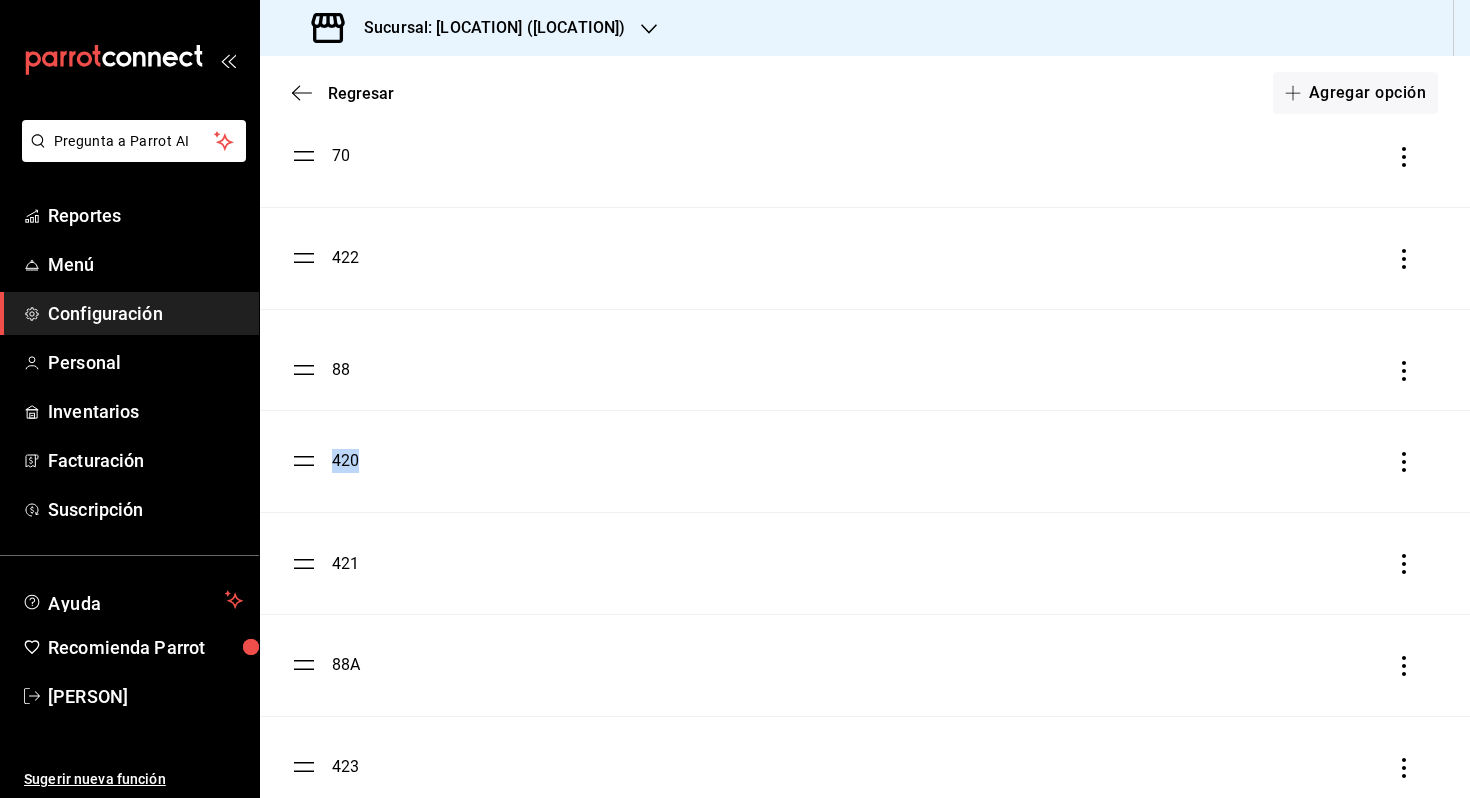 drag, startPoint x: 300, startPoint y: 469, endPoint x: 299, endPoint y: 345, distance: 124.004036 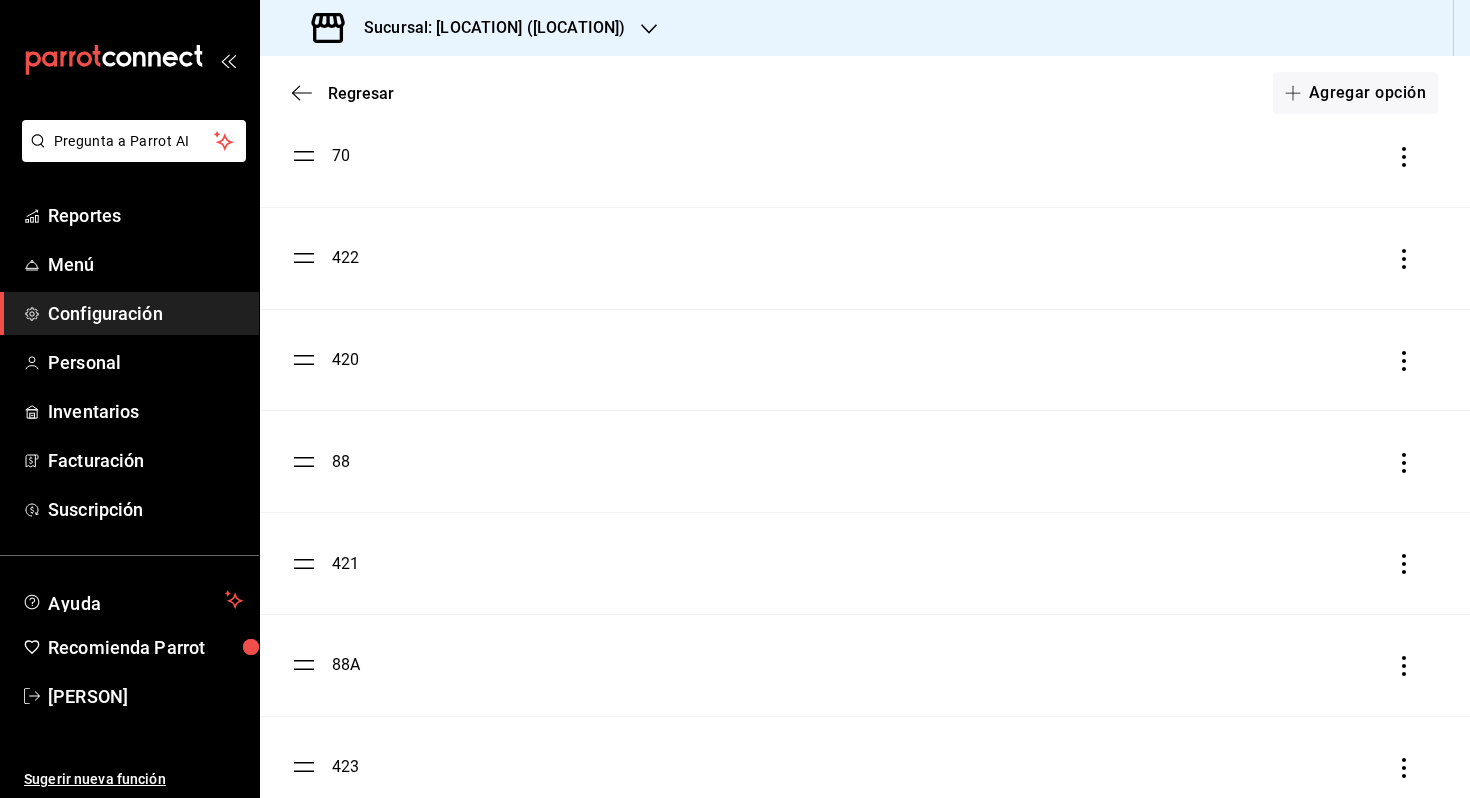 click on "420" at bounding box center [865, 360] 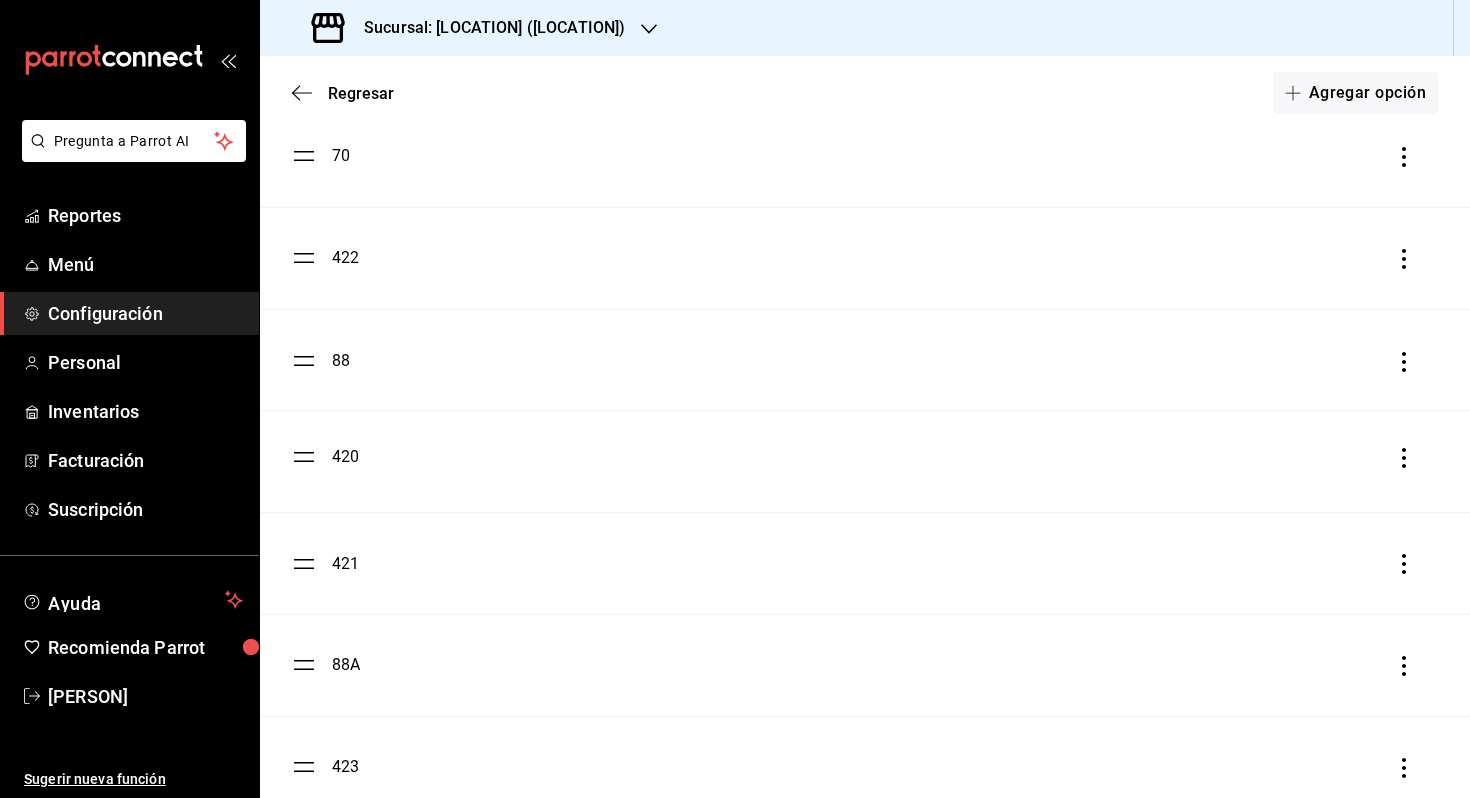 drag, startPoint x: 299, startPoint y: 364, endPoint x: 318, endPoint y: 461, distance: 98.84331 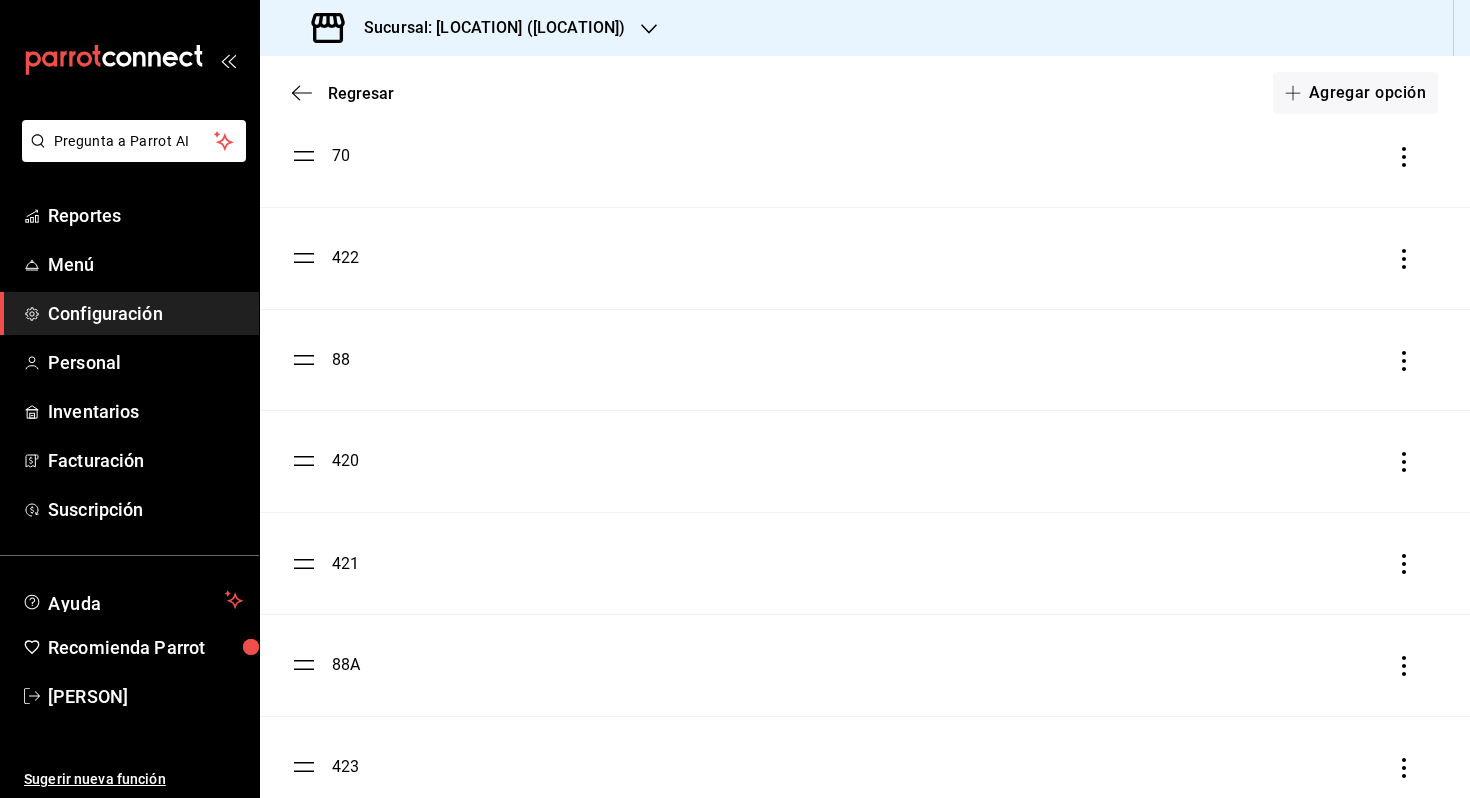 drag, startPoint x: 307, startPoint y: 460, endPoint x: 404, endPoint y: 358, distance: 140.75865 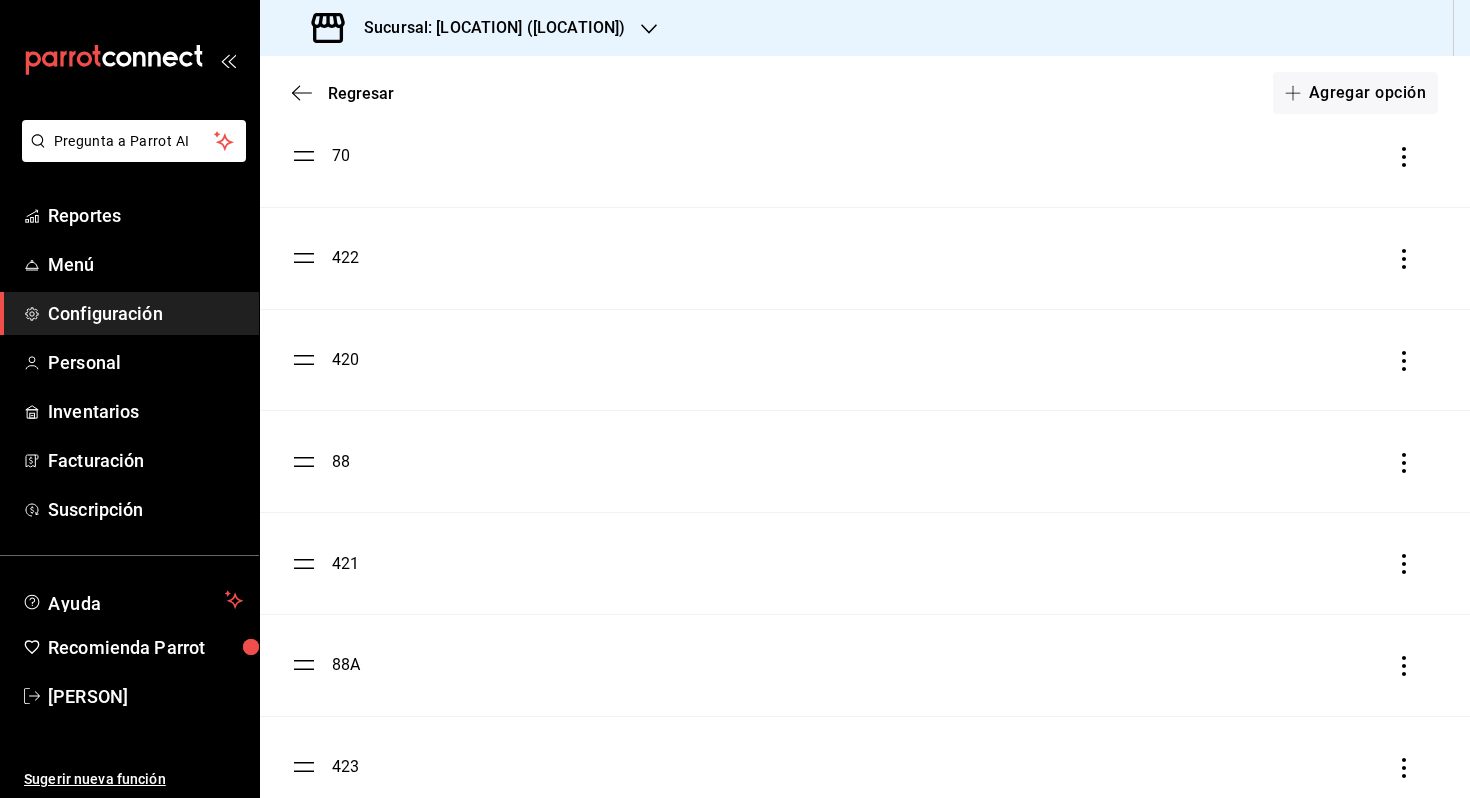 click on "420" at bounding box center [865, 360] 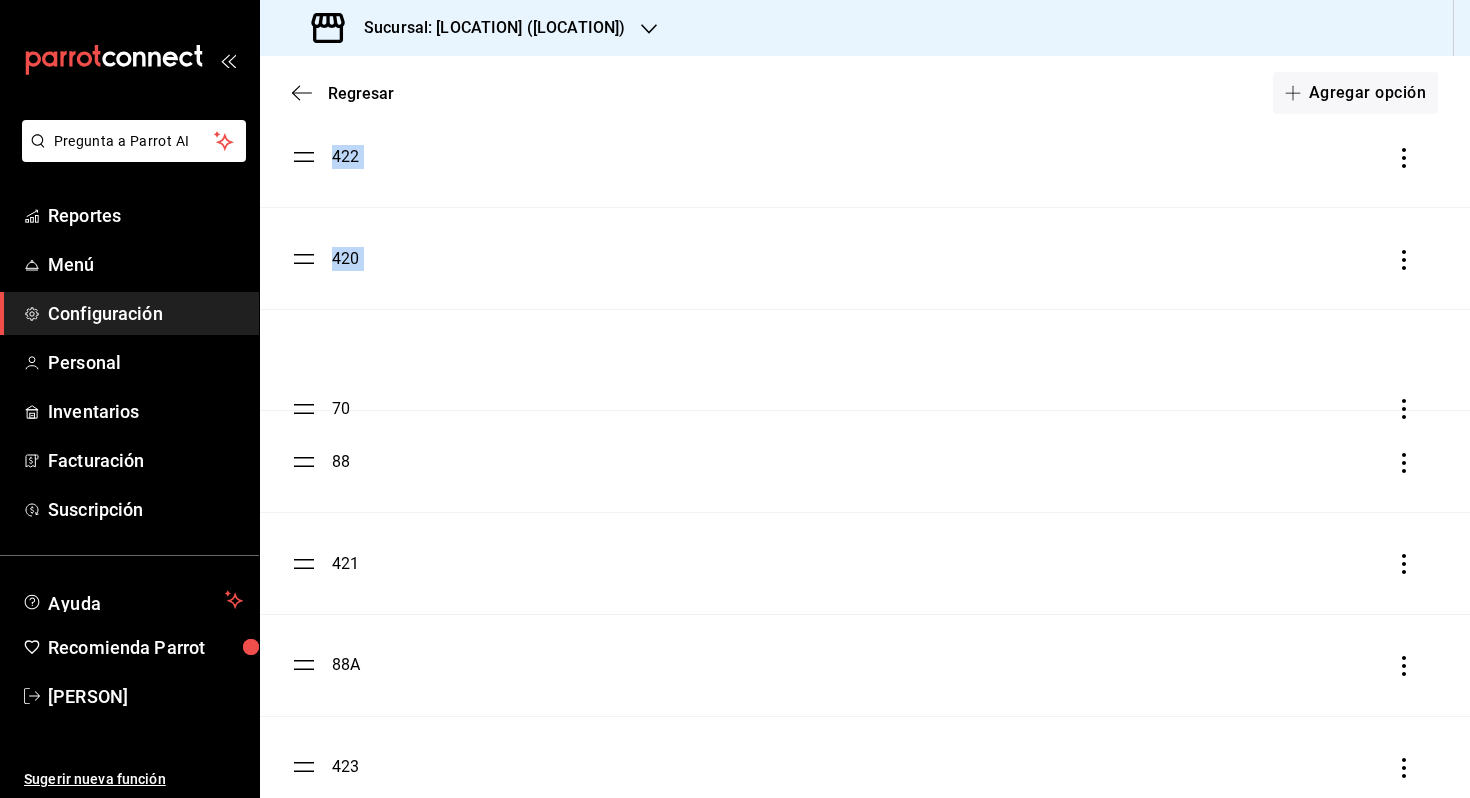 drag, startPoint x: 306, startPoint y: 162, endPoint x: 328, endPoint y: 414, distance: 252.9585 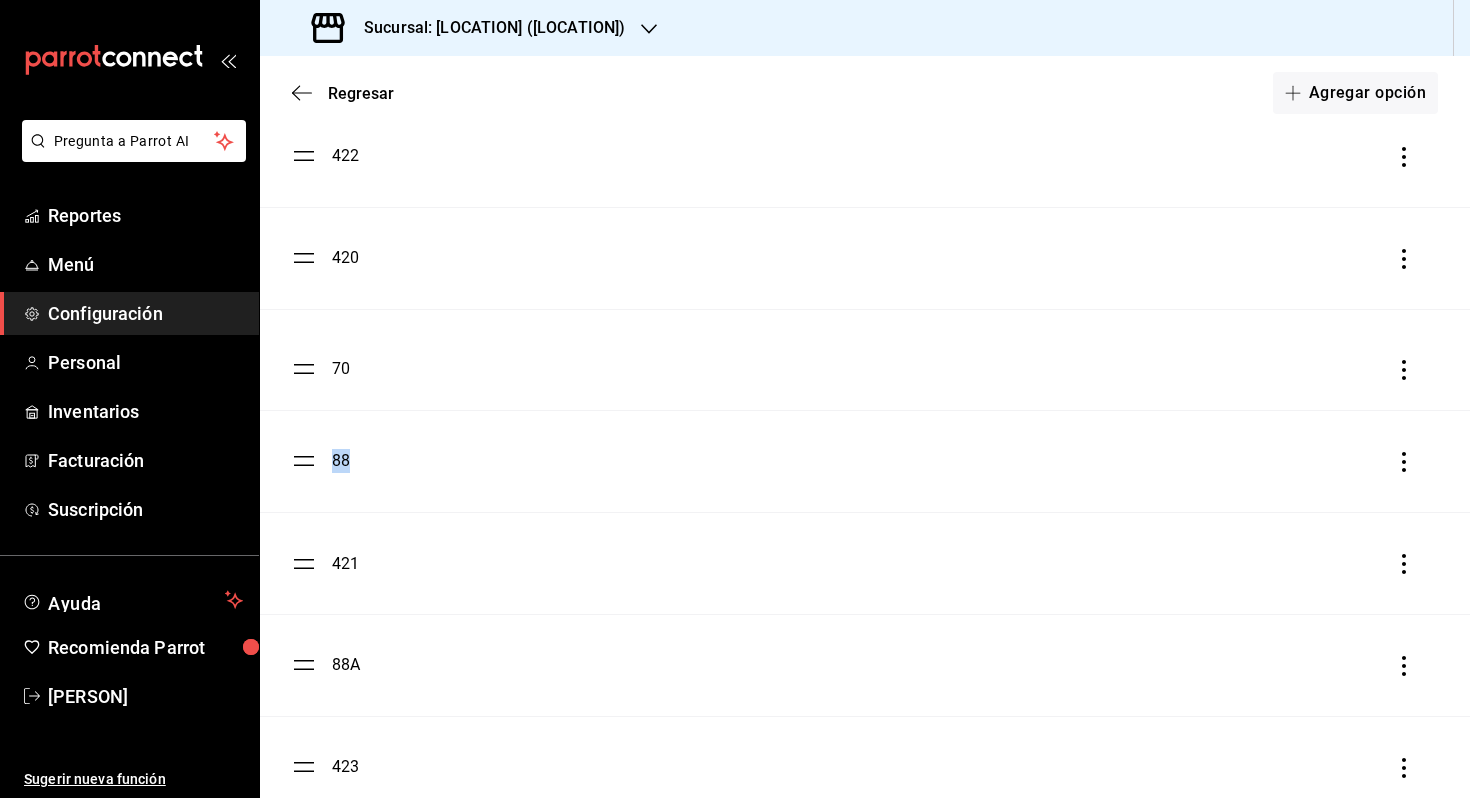 drag, startPoint x: 305, startPoint y: 466, endPoint x: 304, endPoint y: 367, distance: 99.00505 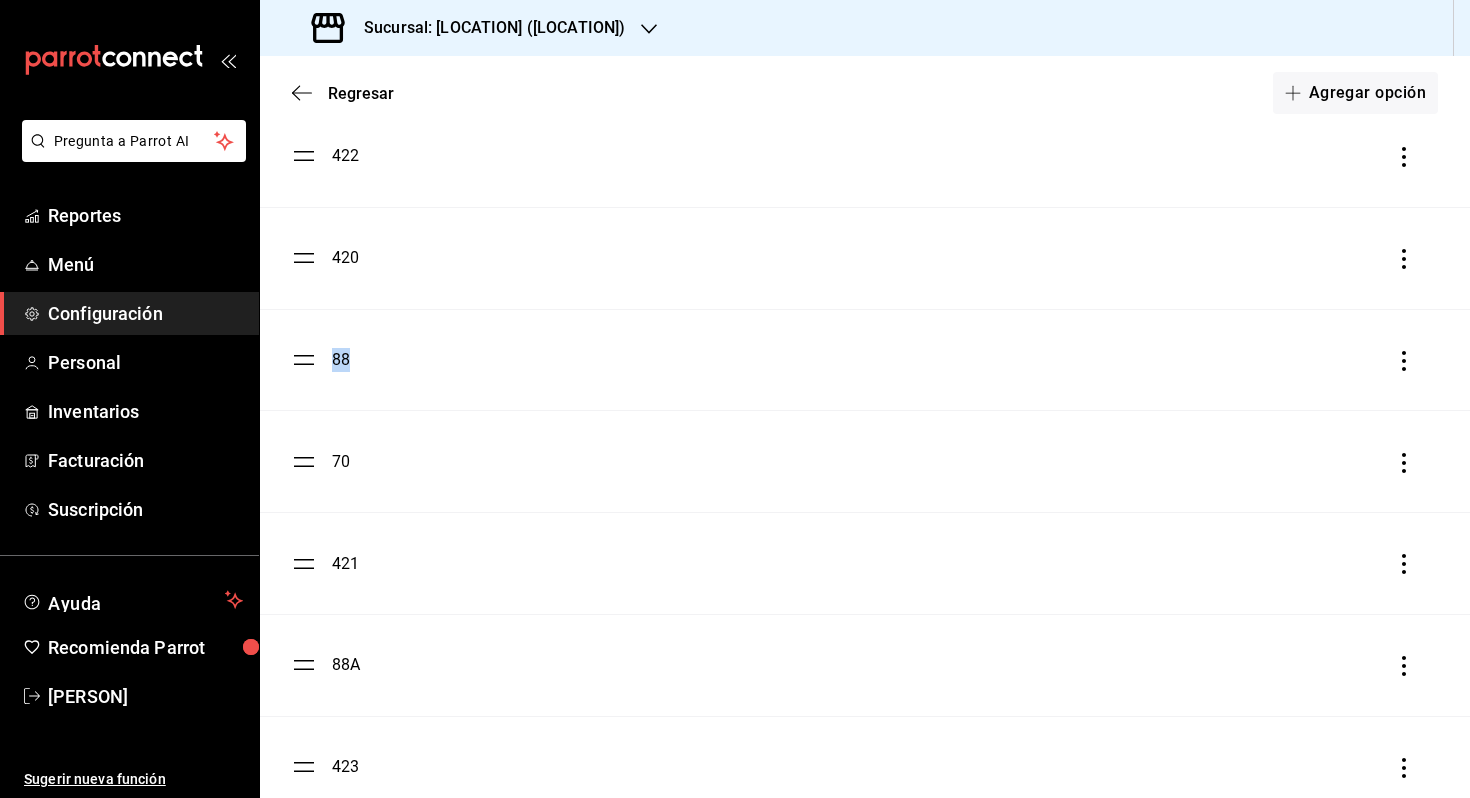 click on "88" at bounding box center (865, 360) 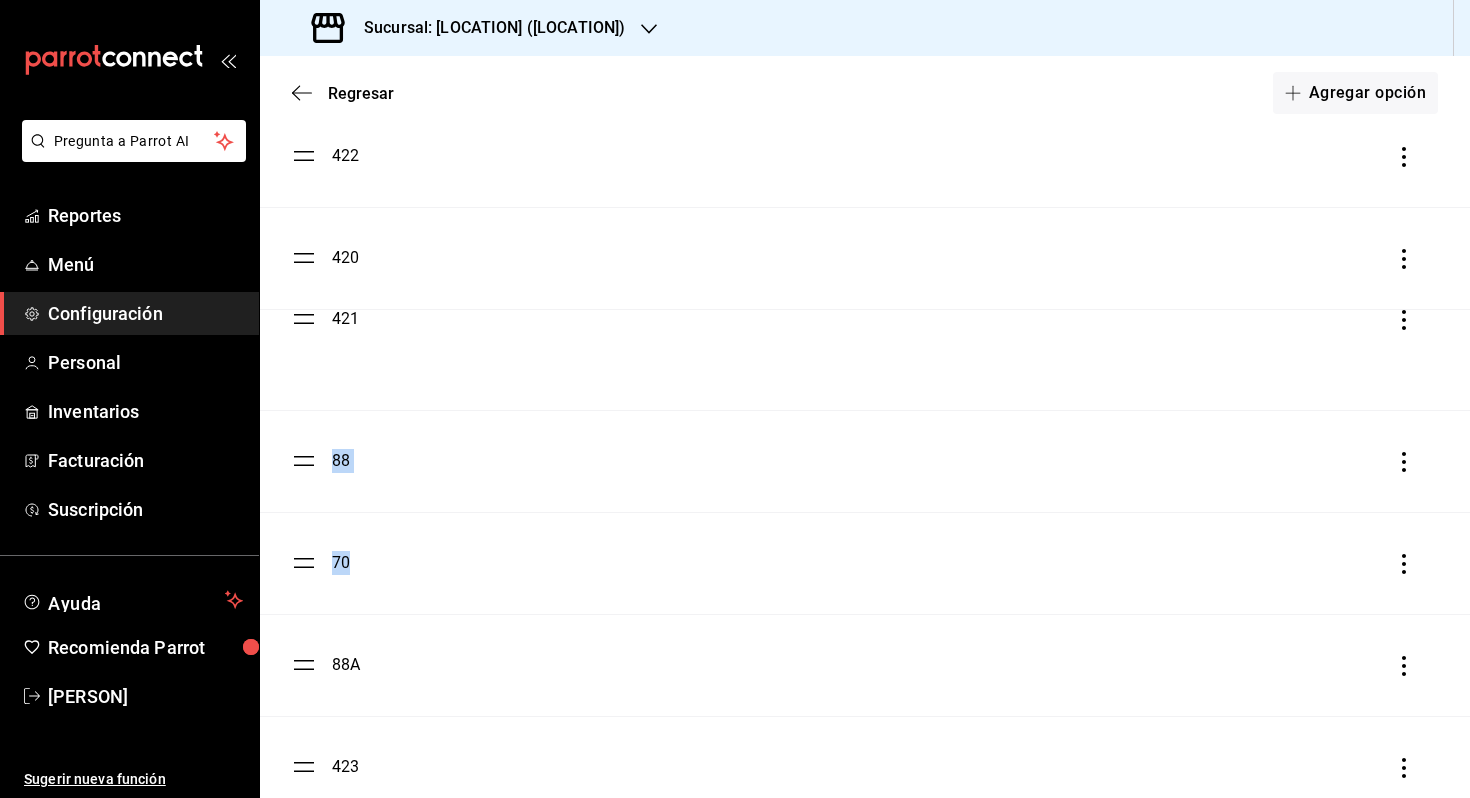 drag, startPoint x: 300, startPoint y: 557, endPoint x: 314, endPoint y: 311, distance: 246.39806 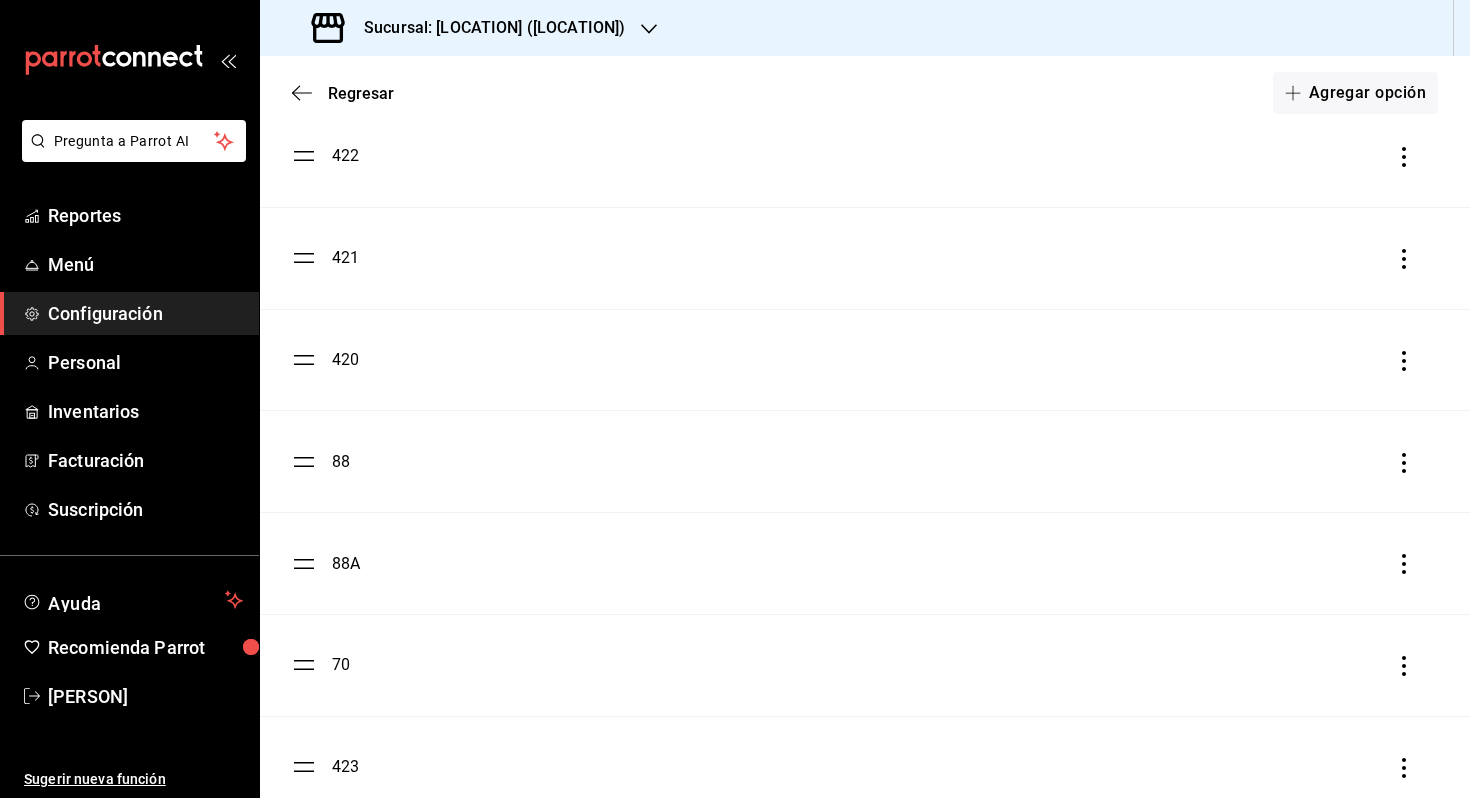 scroll, scrollTop: 1177, scrollLeft: 0, axis: vertical 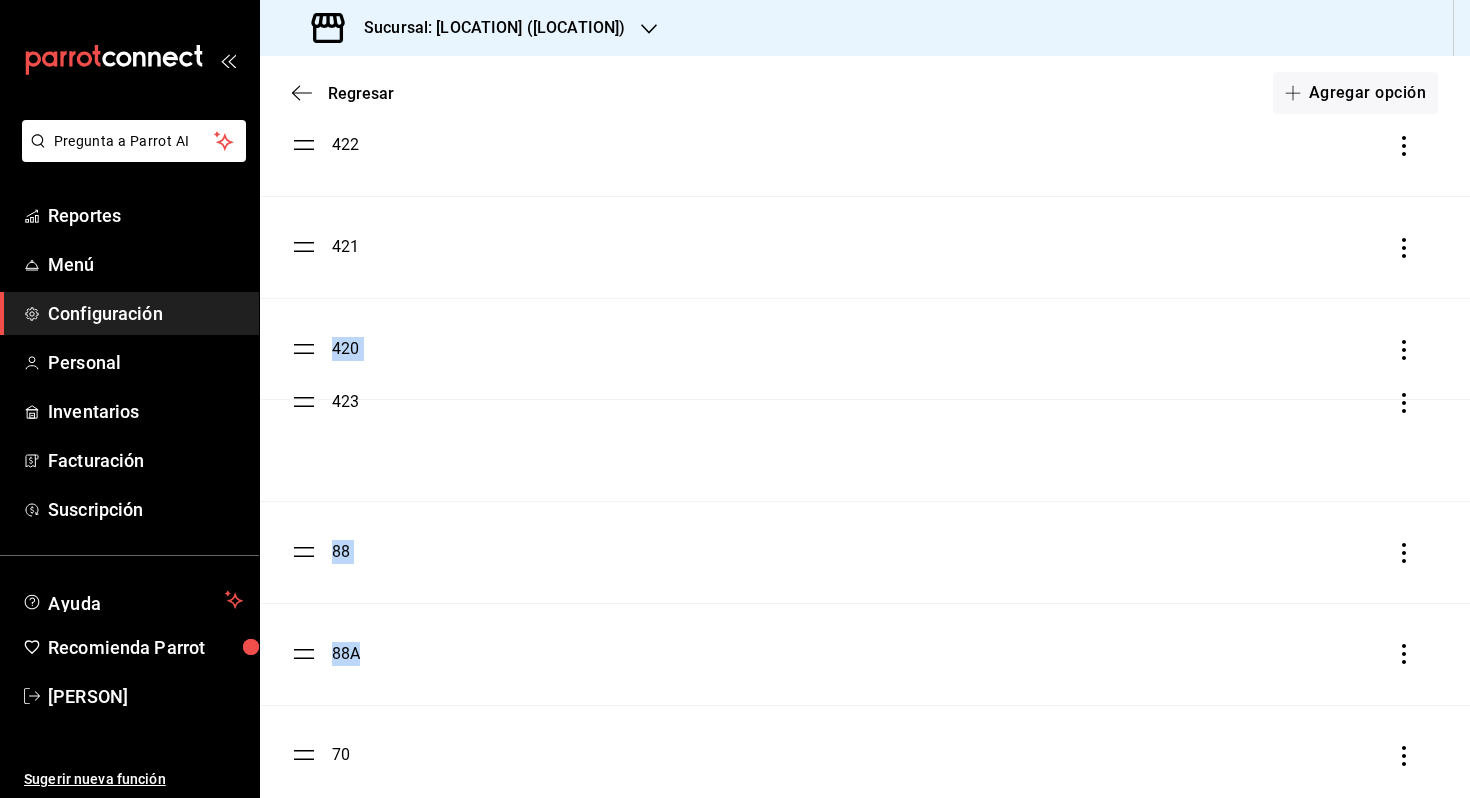 drag, startPoint x: 311, startPoint y: 763, endPoint x: 317, endPoint y: 398, distance: 365.04932 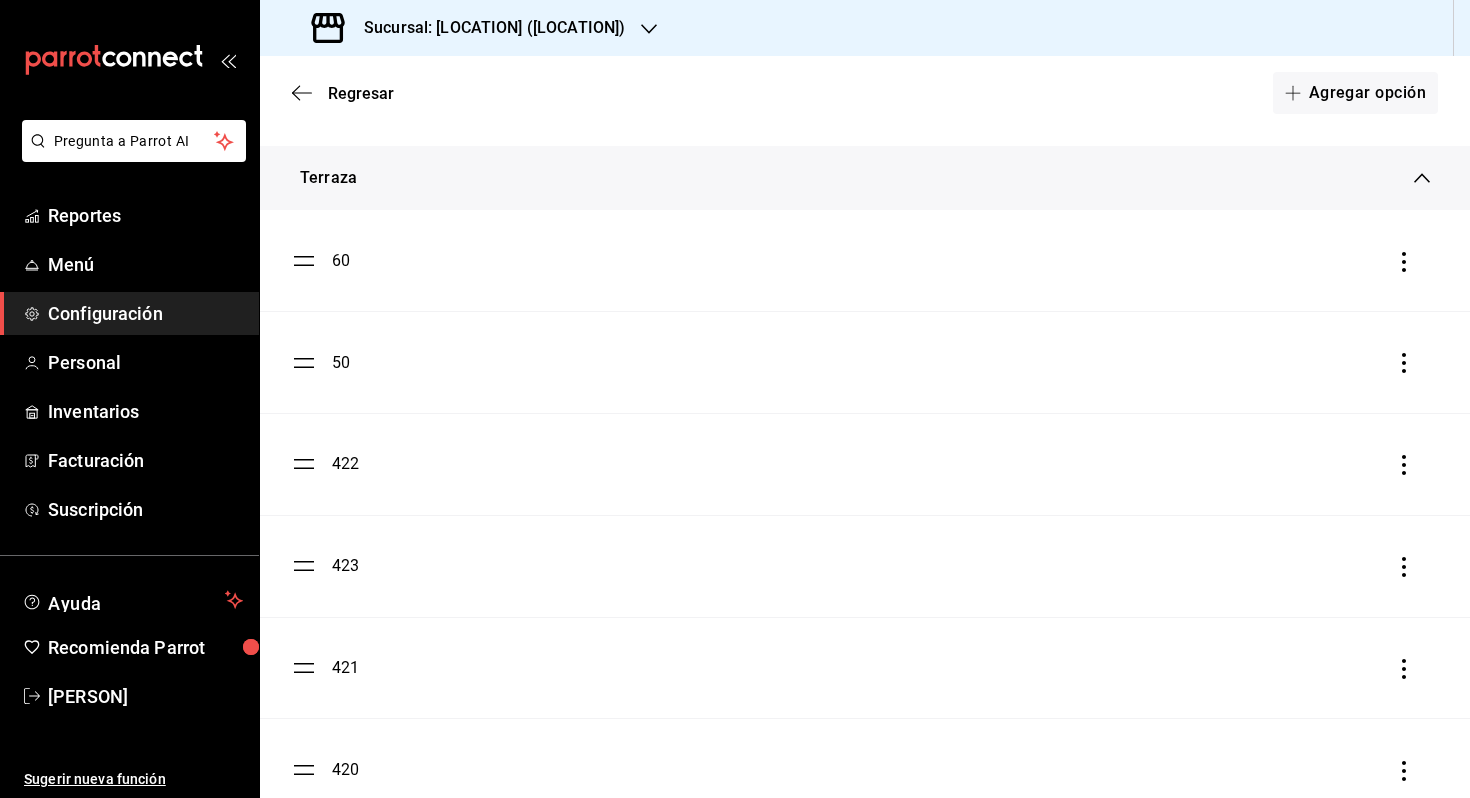 scroll, scrollTop: 838, scrollLeft: 0, axis: vertical 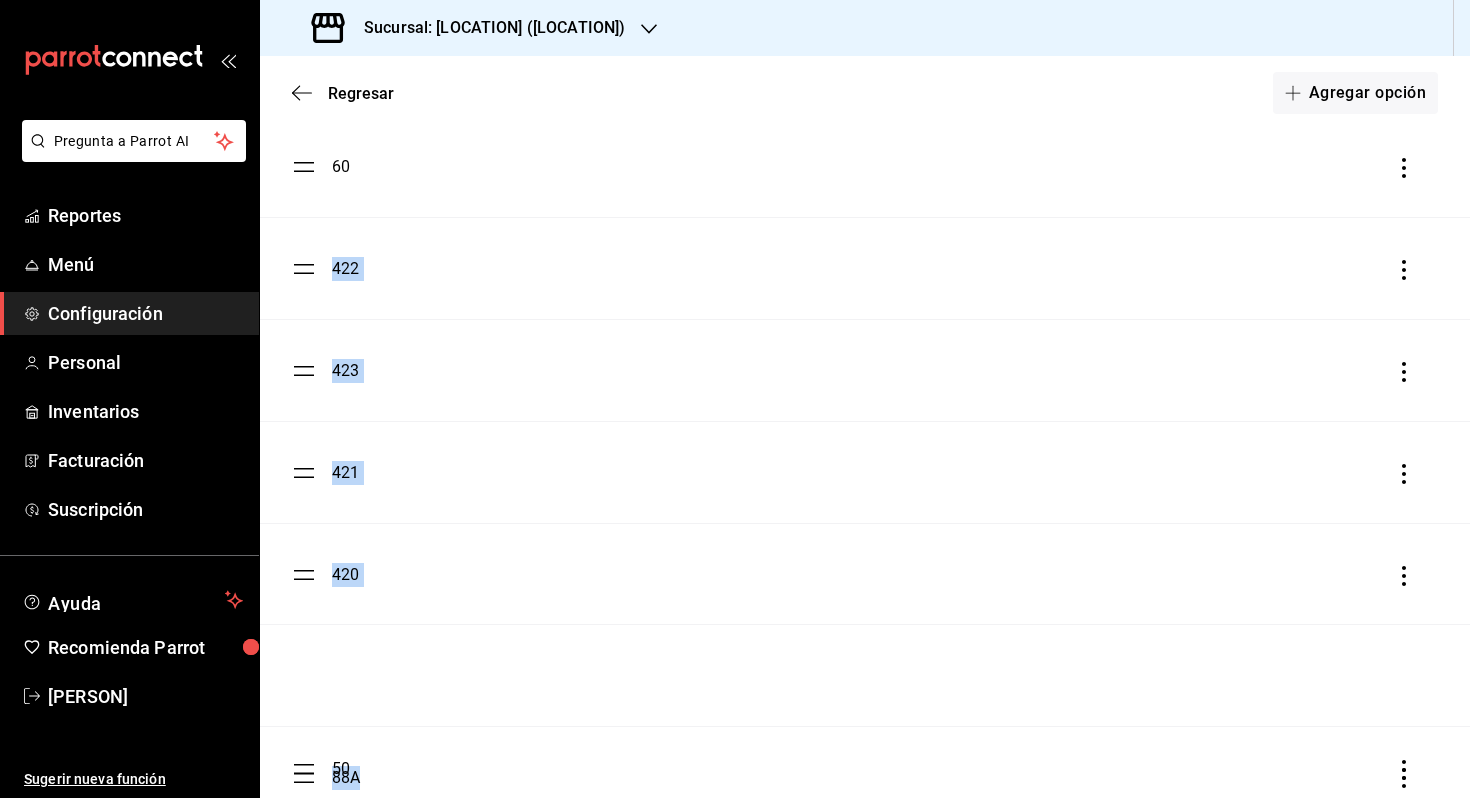 drag, startPoint x: 313, startPoint y: 385, endPoint x: 369, endPoint y: 771, distance: 390.04102 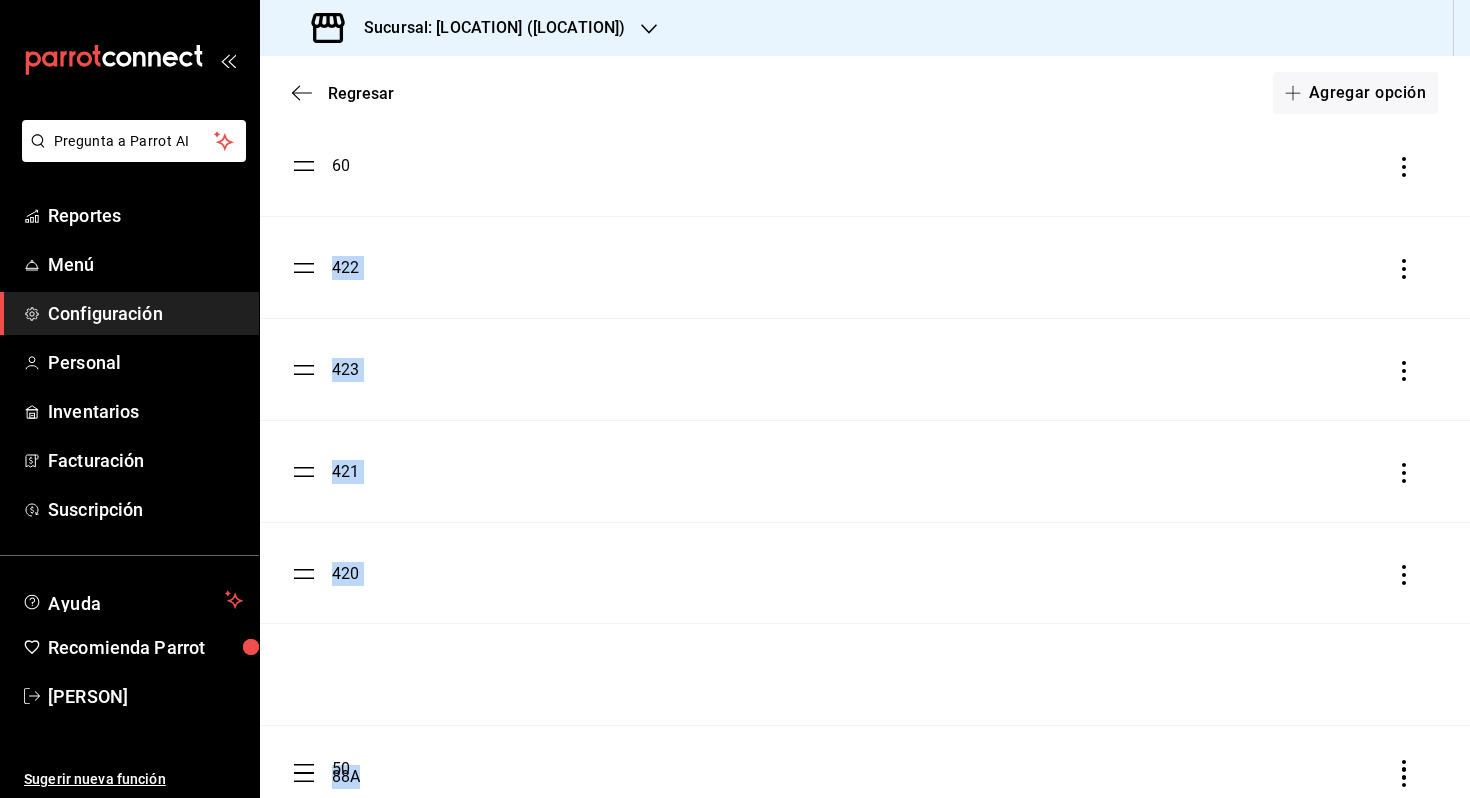 click on "[NUMBER] [NUMBER] [NUMBER] [NUMBER] [NUMBER] [NUMBER] [NUMBER] [NUMBER] [NUMBER]" at bounding box center (865, 572) 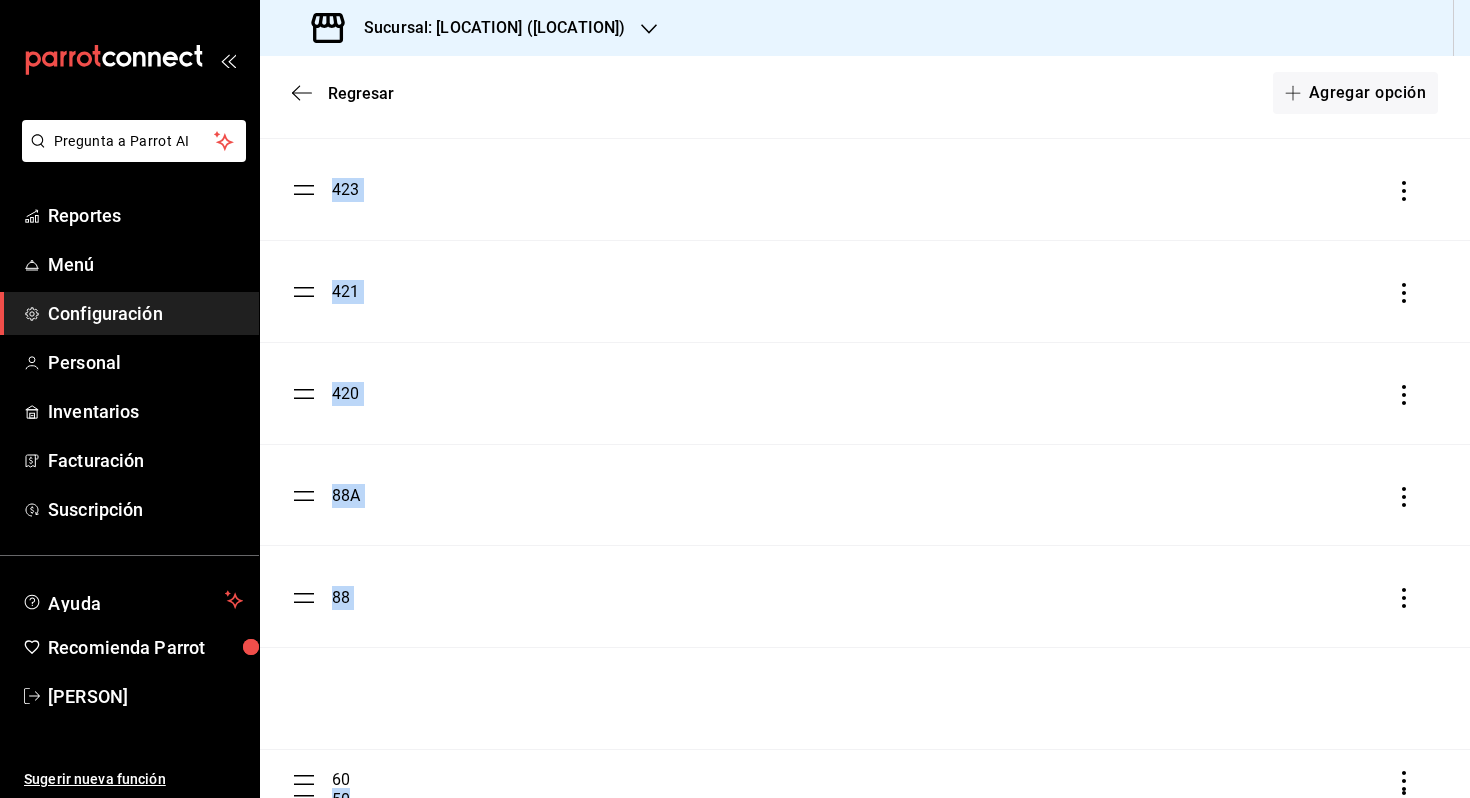 scroll, scrollTop: 1147, scrollLeft: 0, axis: vertical 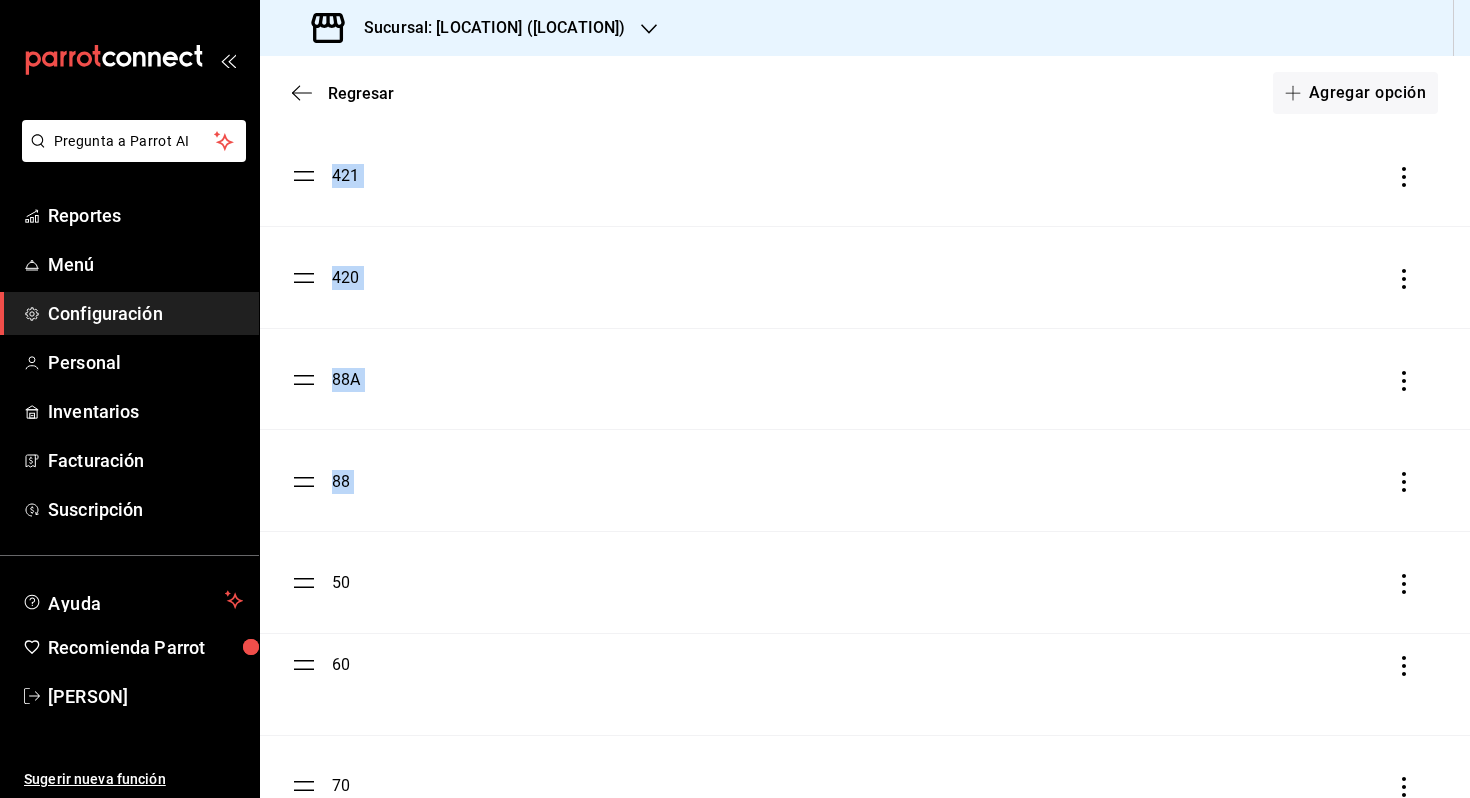 drag, startPoint x: 302, startPoint y: 400, endPoint x: 406, endPoint y: 666, distance: 285.60812 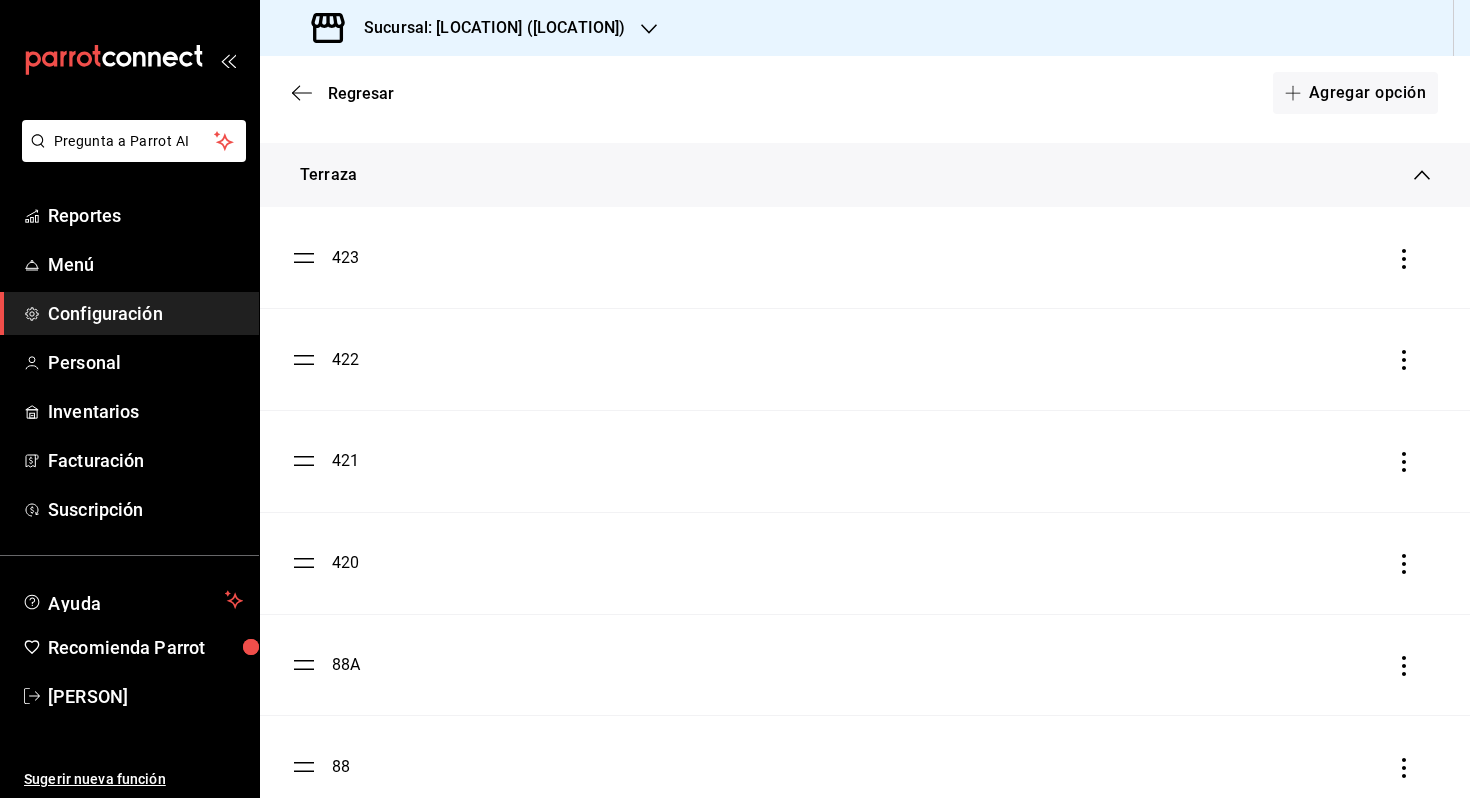scroll, scrollTop: 856, scrollLeft: 0, axis: vertical 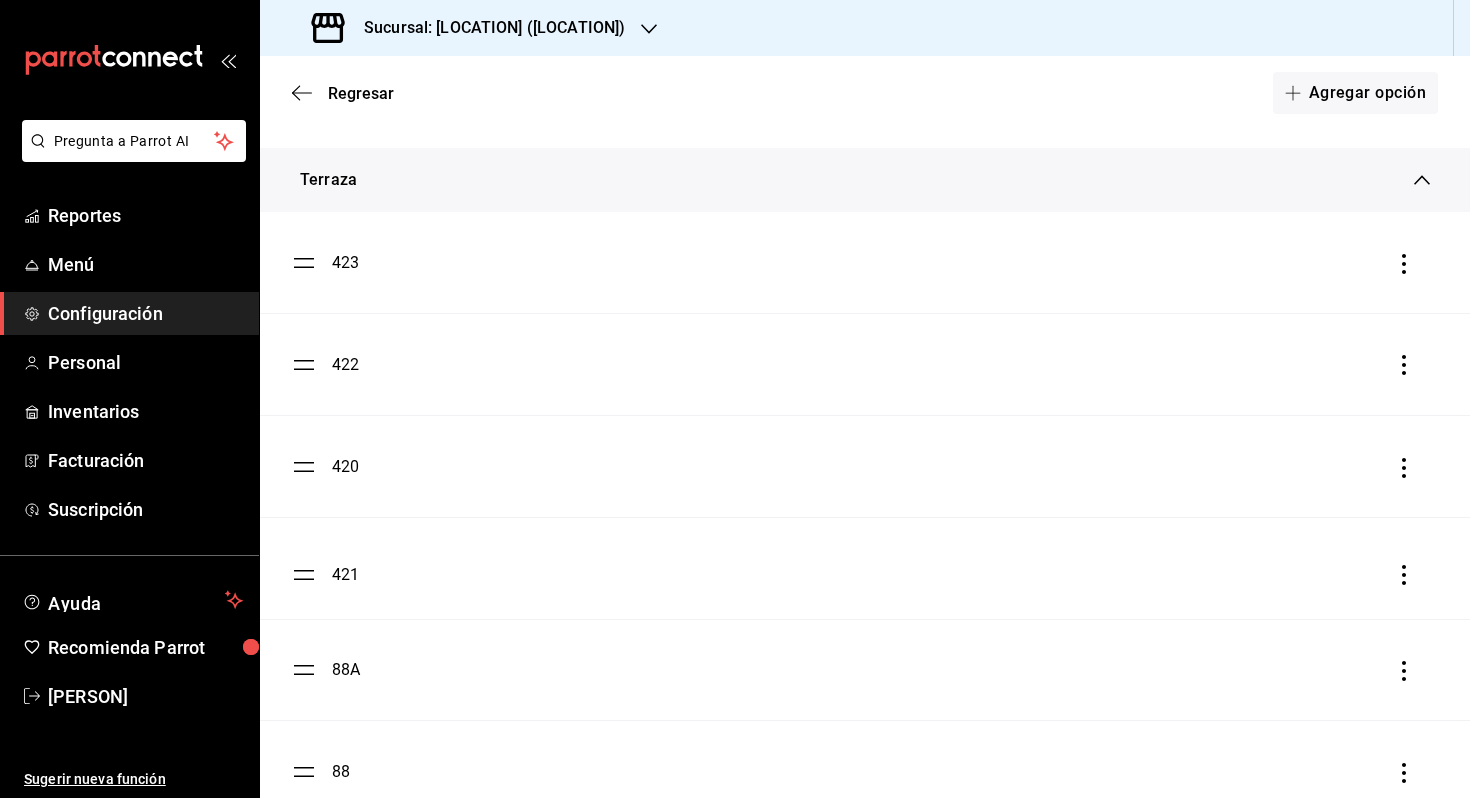 drag, startPoint x: 306, startPoint y: 460, endPoint x: 331, endPoint y: 568, distance: 110.85576 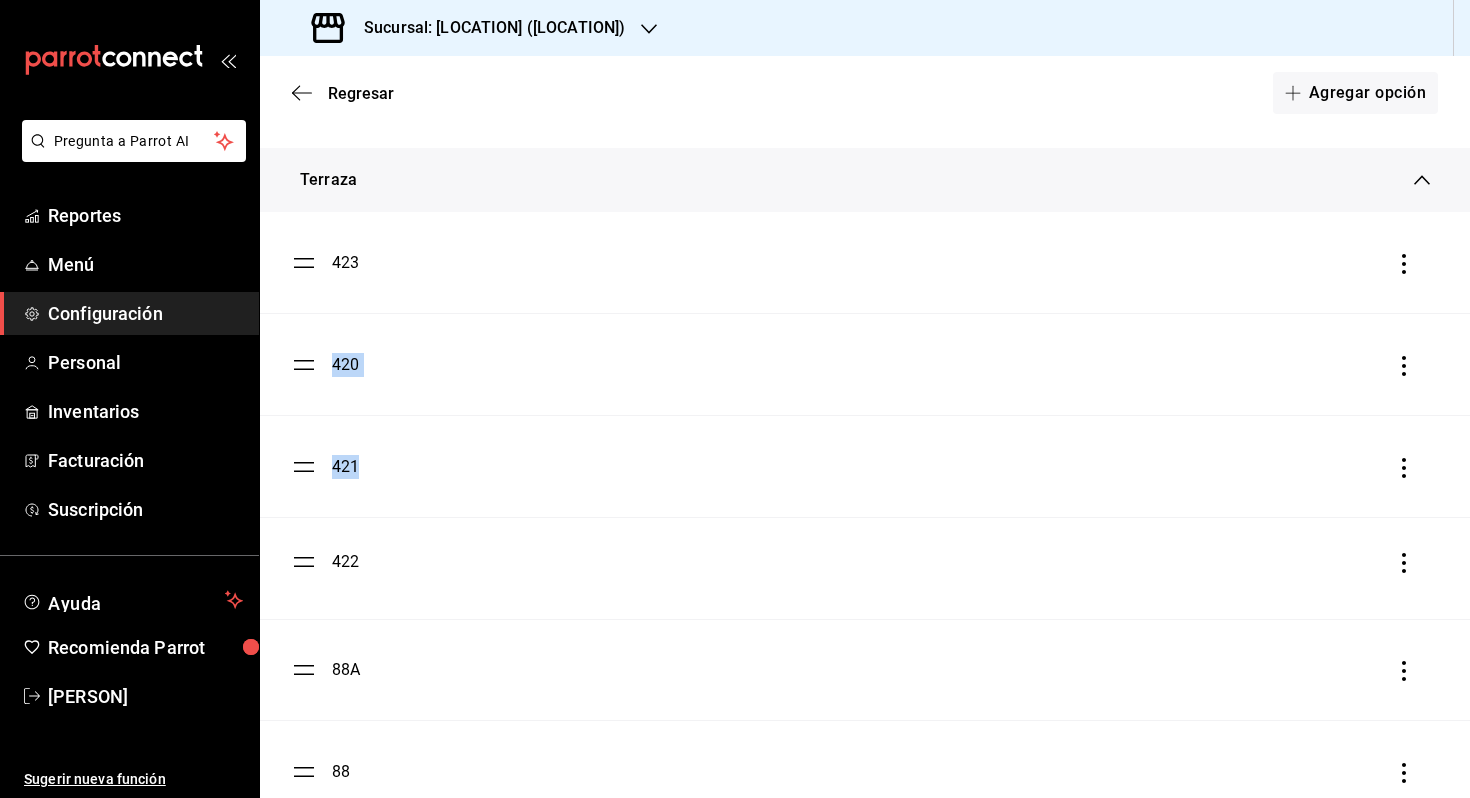 drag, startPoint x: 313, startPoint y: 365, endPoint x: 361, endPoint y: 564, distance: 204.7071 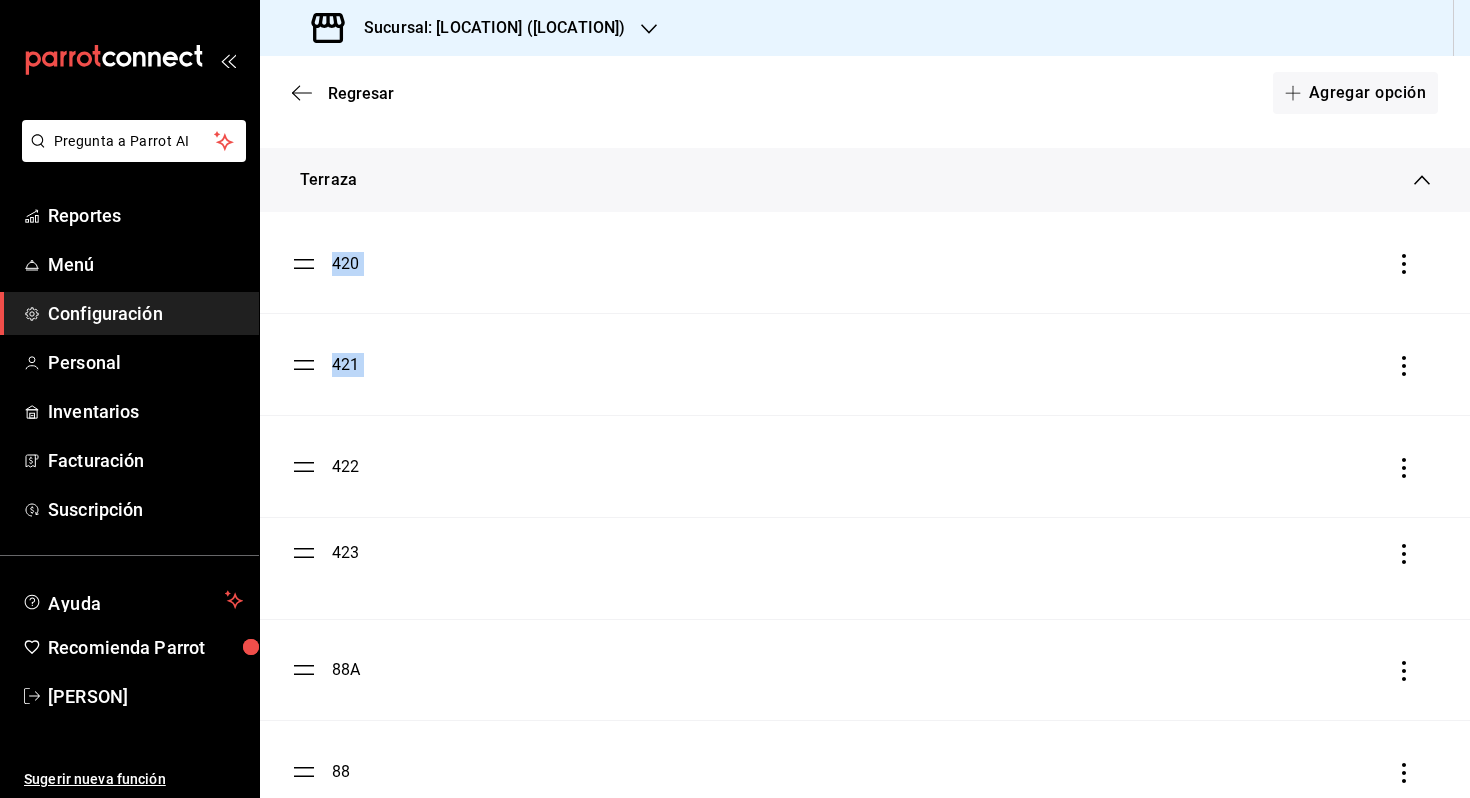 drag, startPoint x: 311, startPoint y: 263, endPoint x: 366, endPoint y: 553, distance: 295.16943 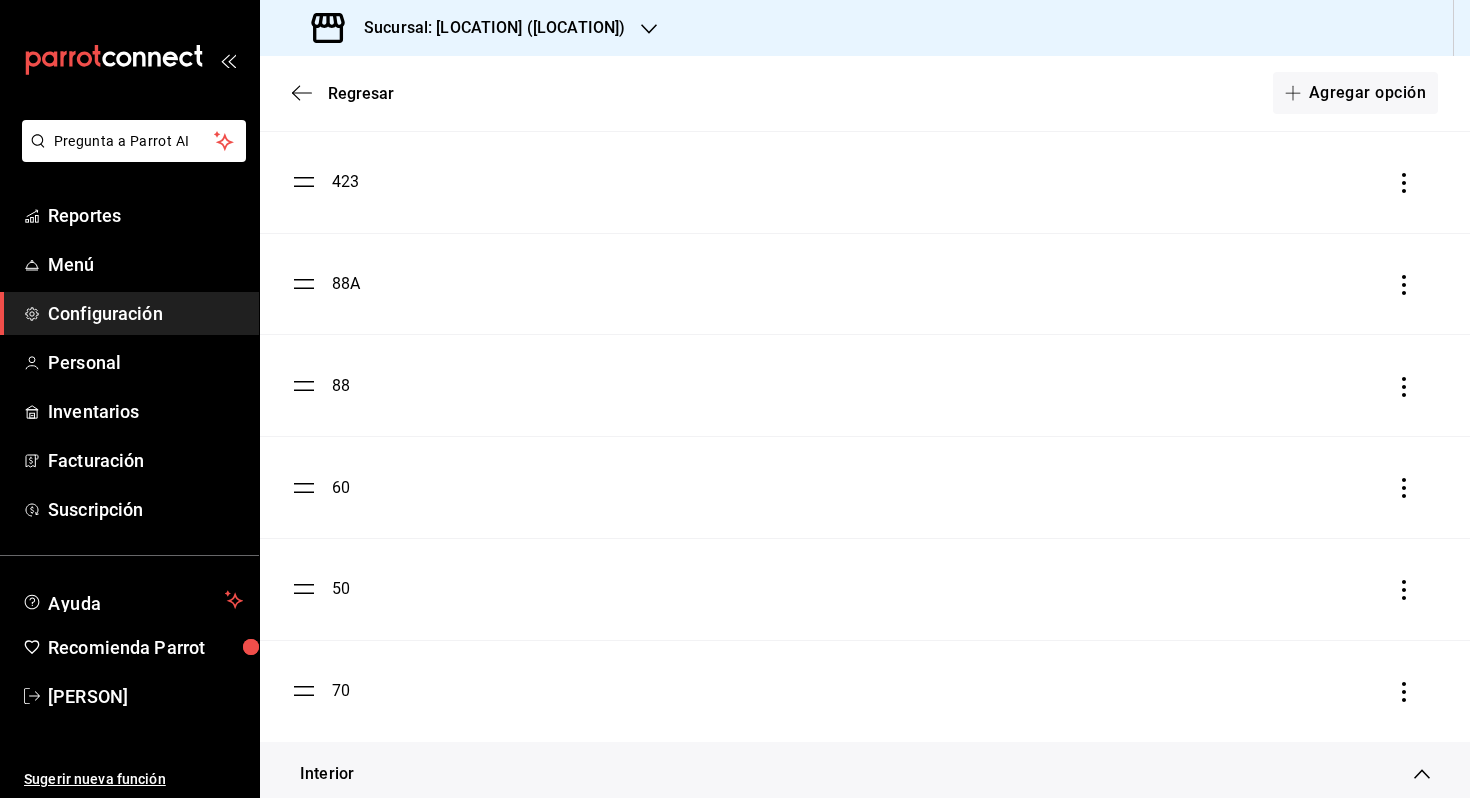scroll, scrollTop: 1245, scrollLeft: 0, axis: vertical 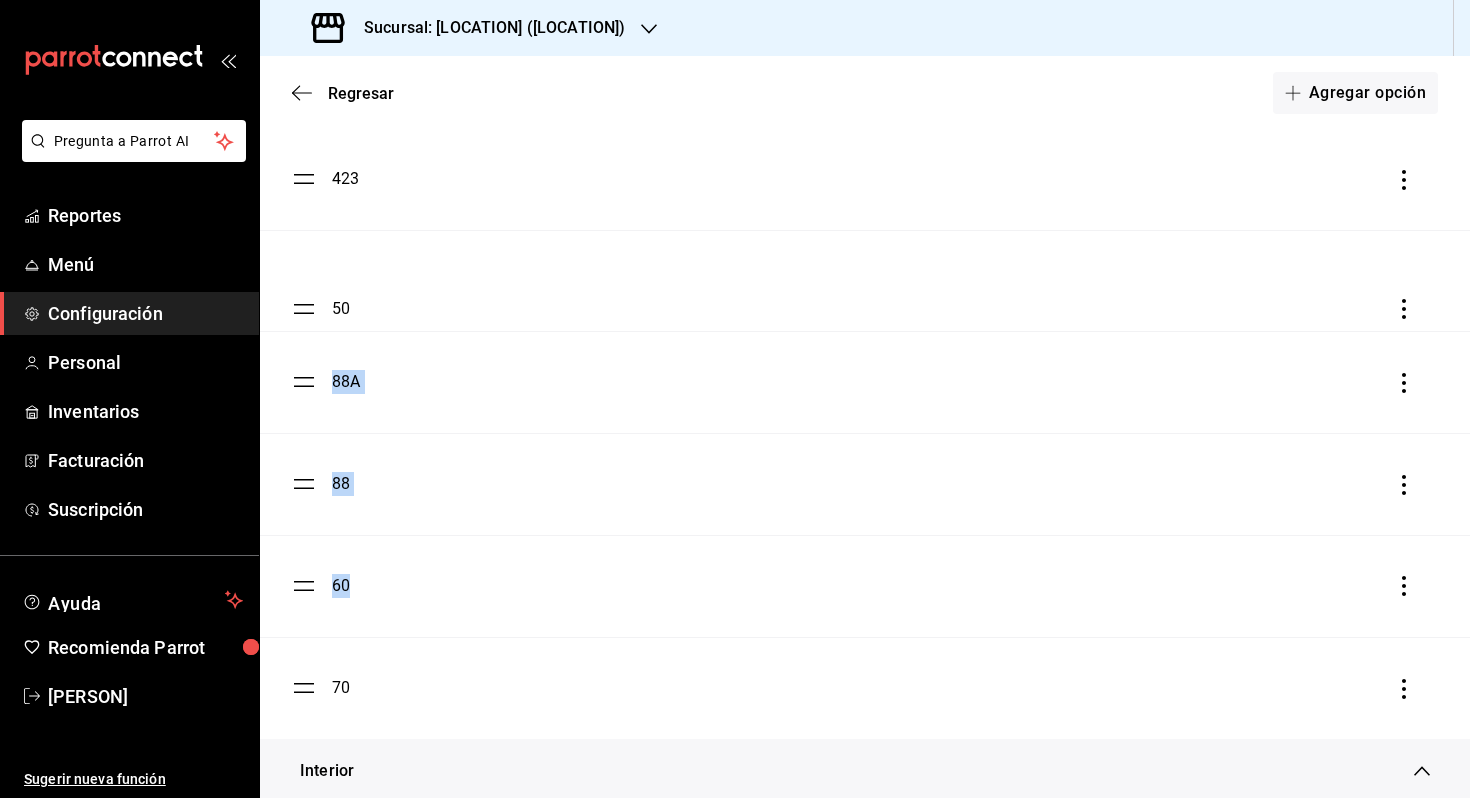 drag, startPoint x: 314, startPoint y: 583, endPoint x: 318, endPoint y: 305, distance: 278.02878 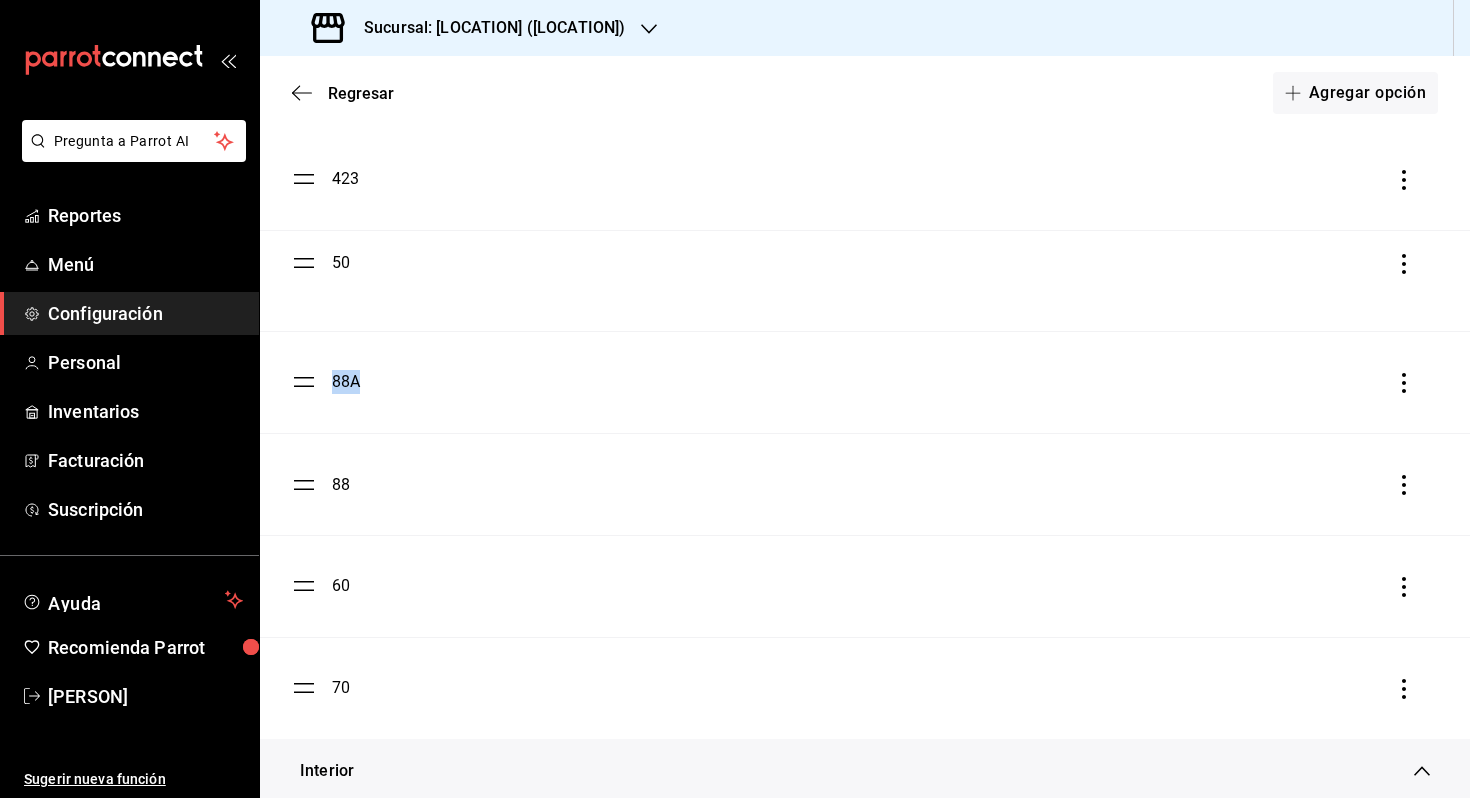 drag, startPoint x: 300, startPoint y: 379, endPoint x: 306, endPoint y: 259, distance: 120.14991 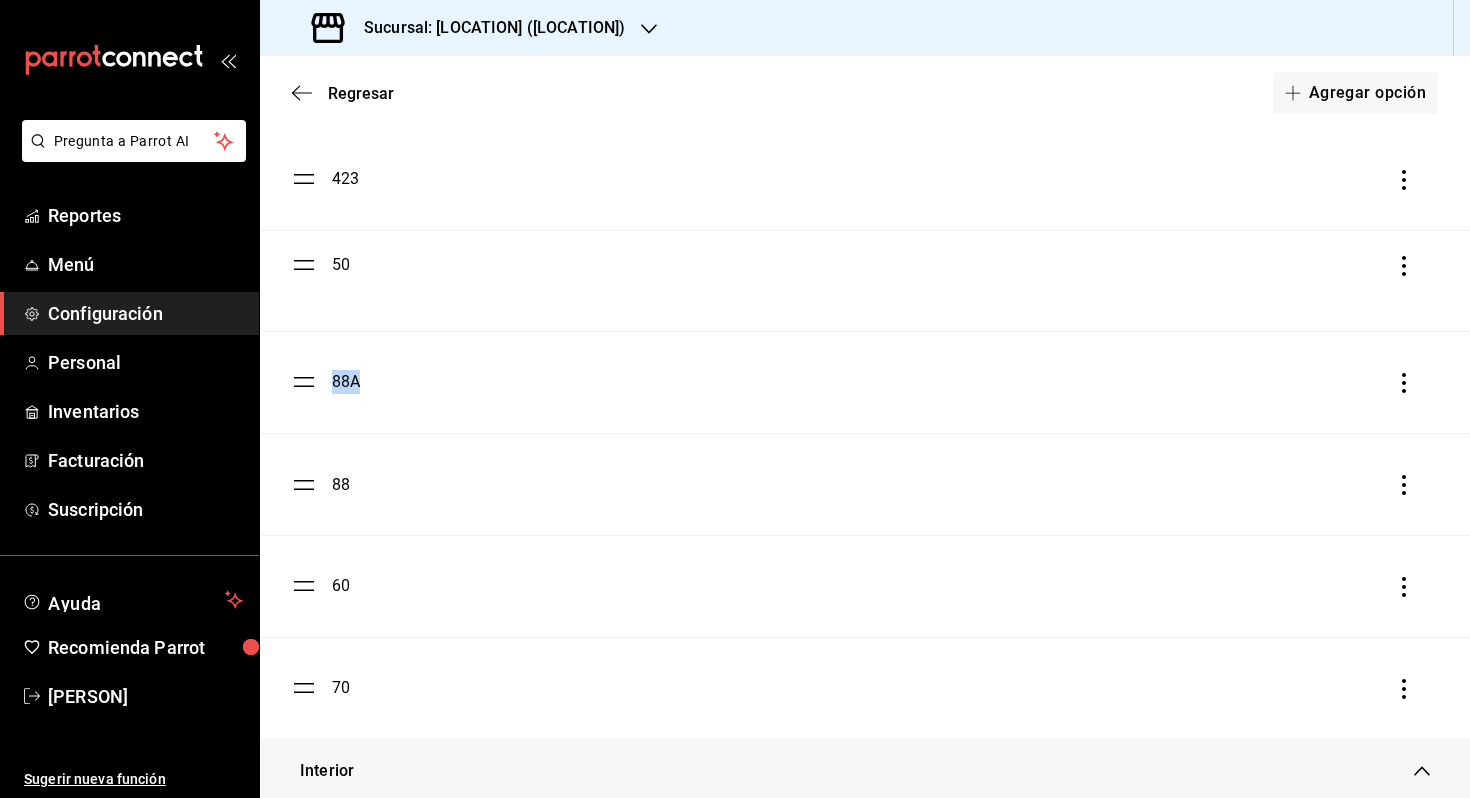 drag, startPoint x: 309, startPoint y: 384, endPoint x: 308, endPoint y: 266, distance: 118.004234 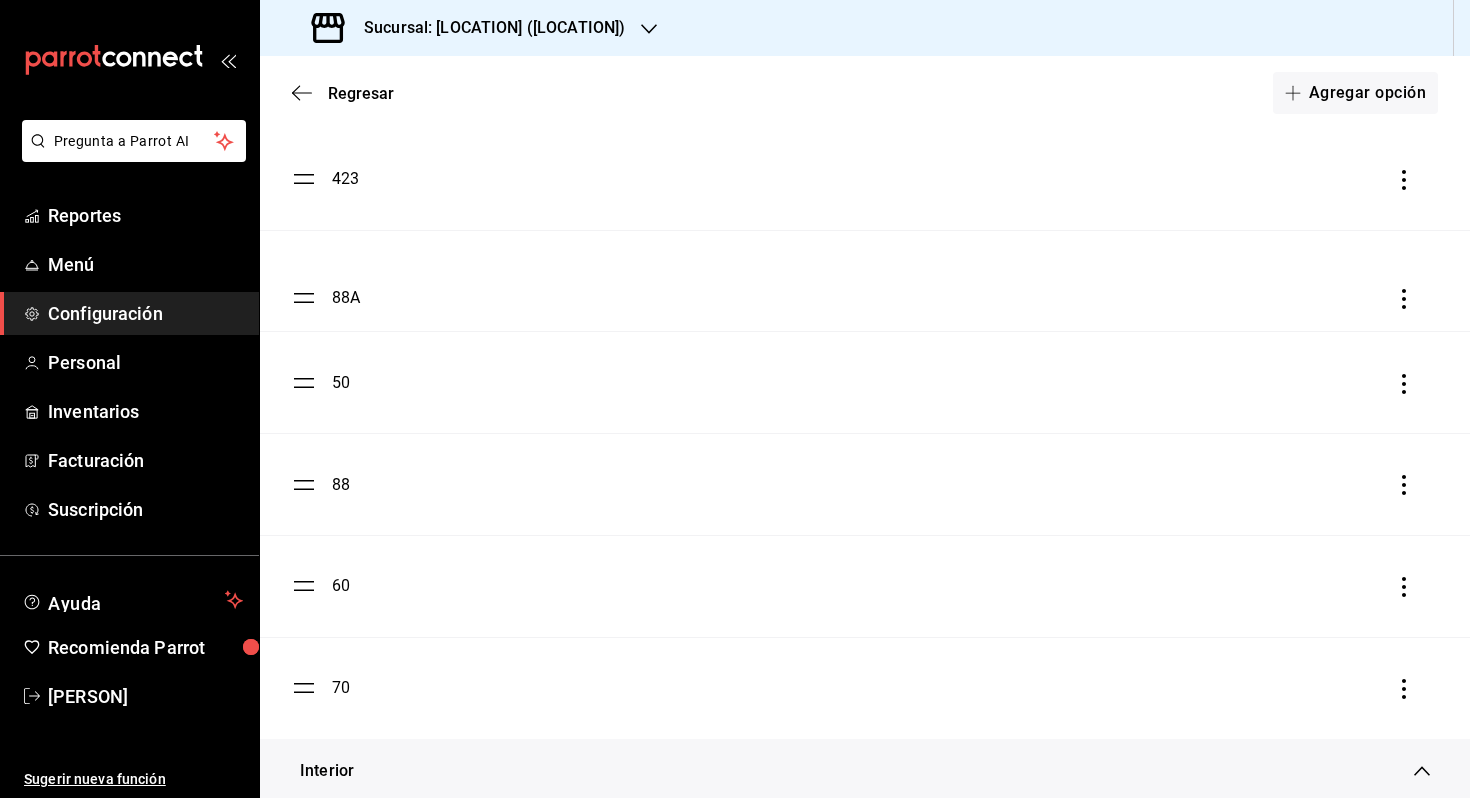 click on "[NUMBER] [NUMBER] [NUMBER] [NUMBER] [NUMBER] [NUMBER] [NUMBER] [NUMBER] [NUMBER]" at bounding box center [865, 280] 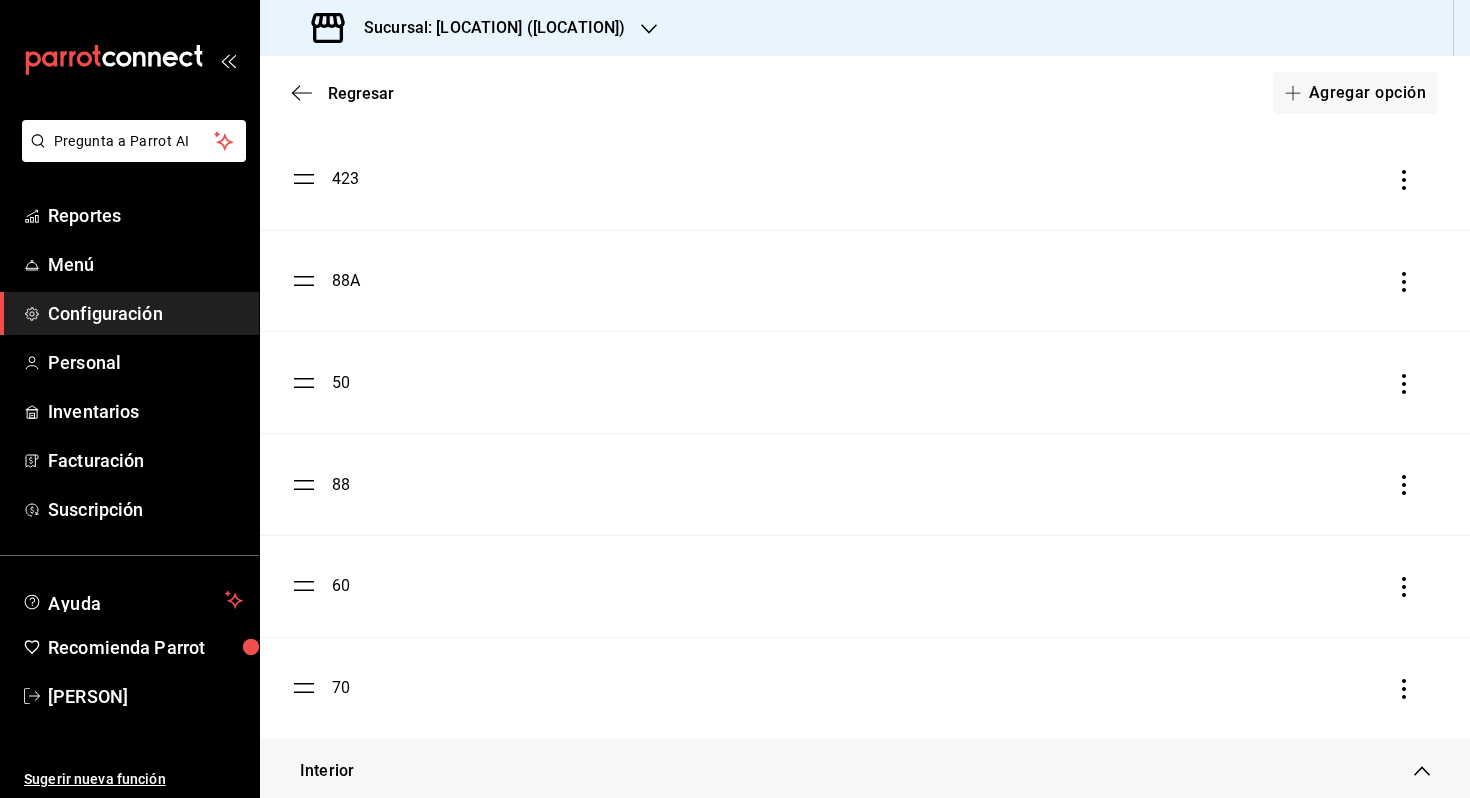click on "88A" at bounding box center (326, 281) 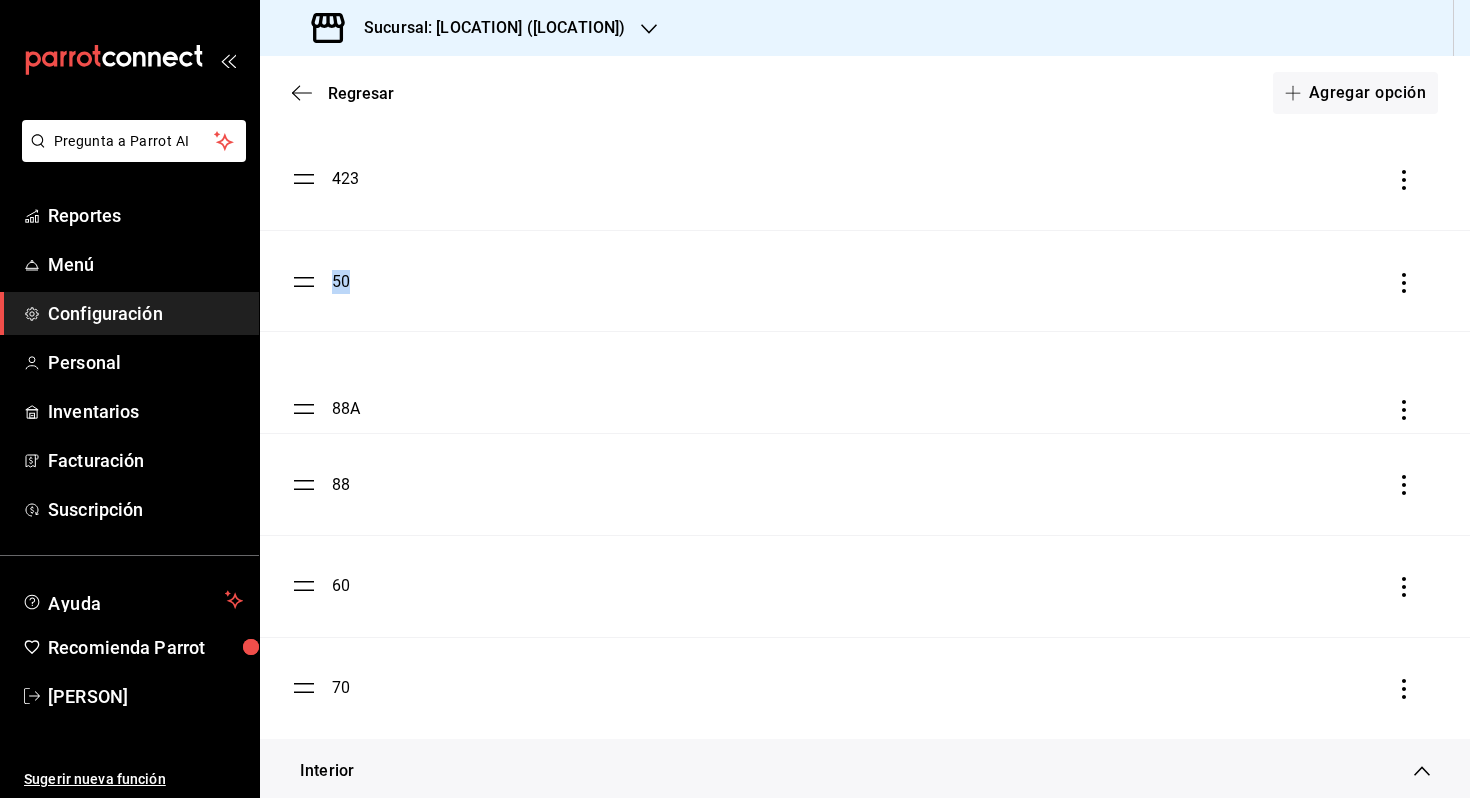 drag, startPoint x: 300, startPoint y: 286, endPoint x: 337, endPoint y: 414, distance: 133.24039 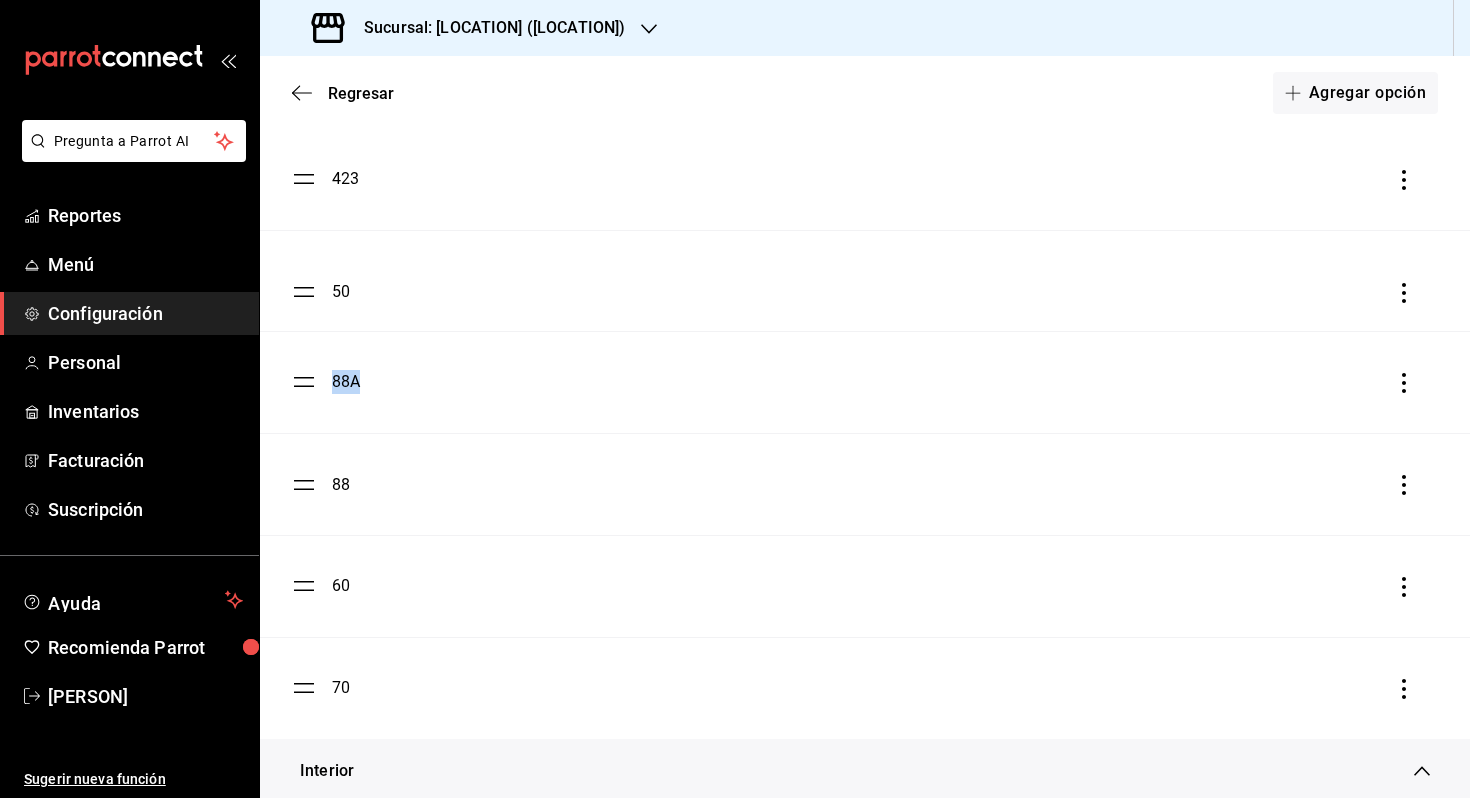 drag, startPoint x: 297, startPoint y: 382, endPoint x: 312, endPoint y: 291, distance: 92.22798 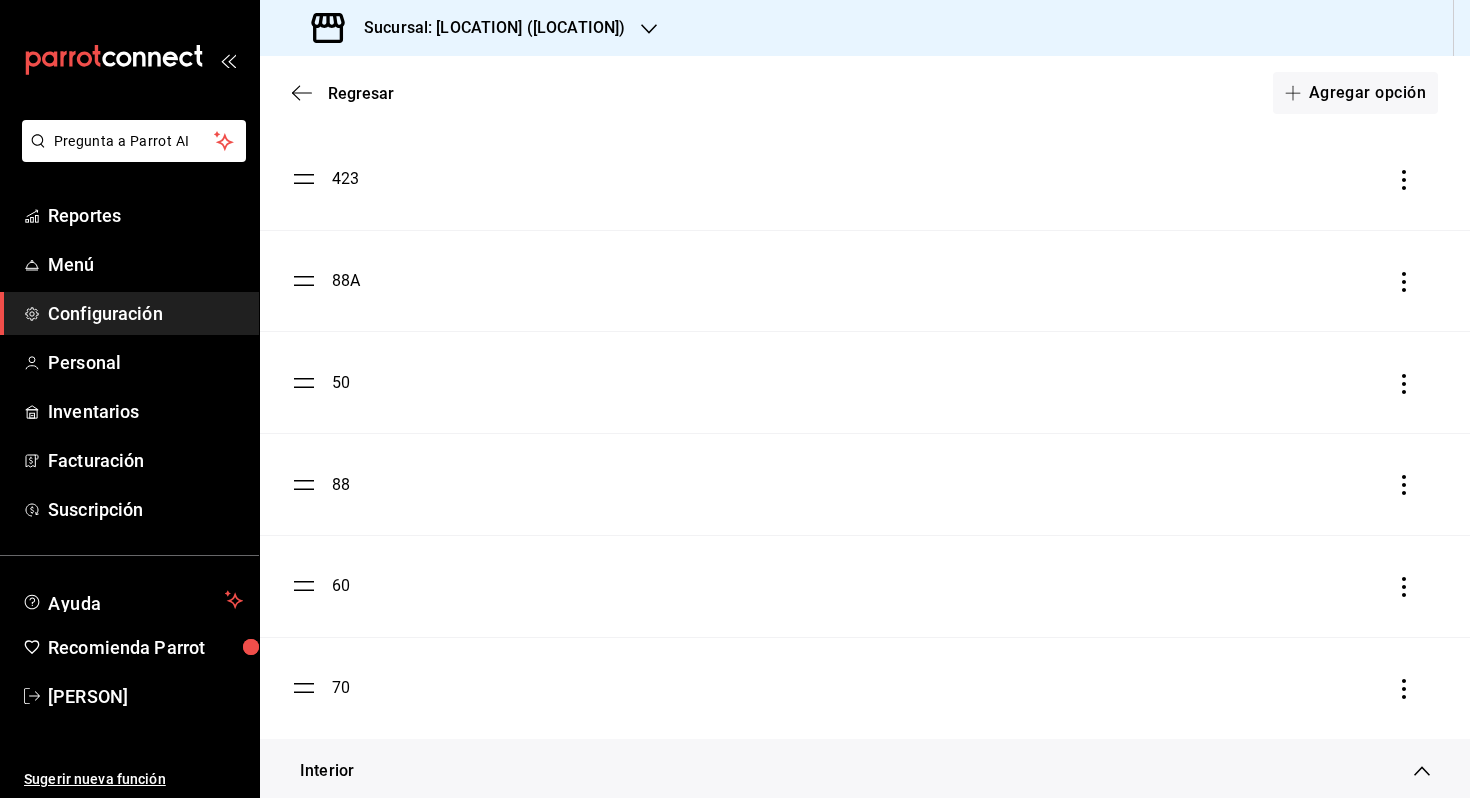 click on "50" at bounding box center [865, 382] 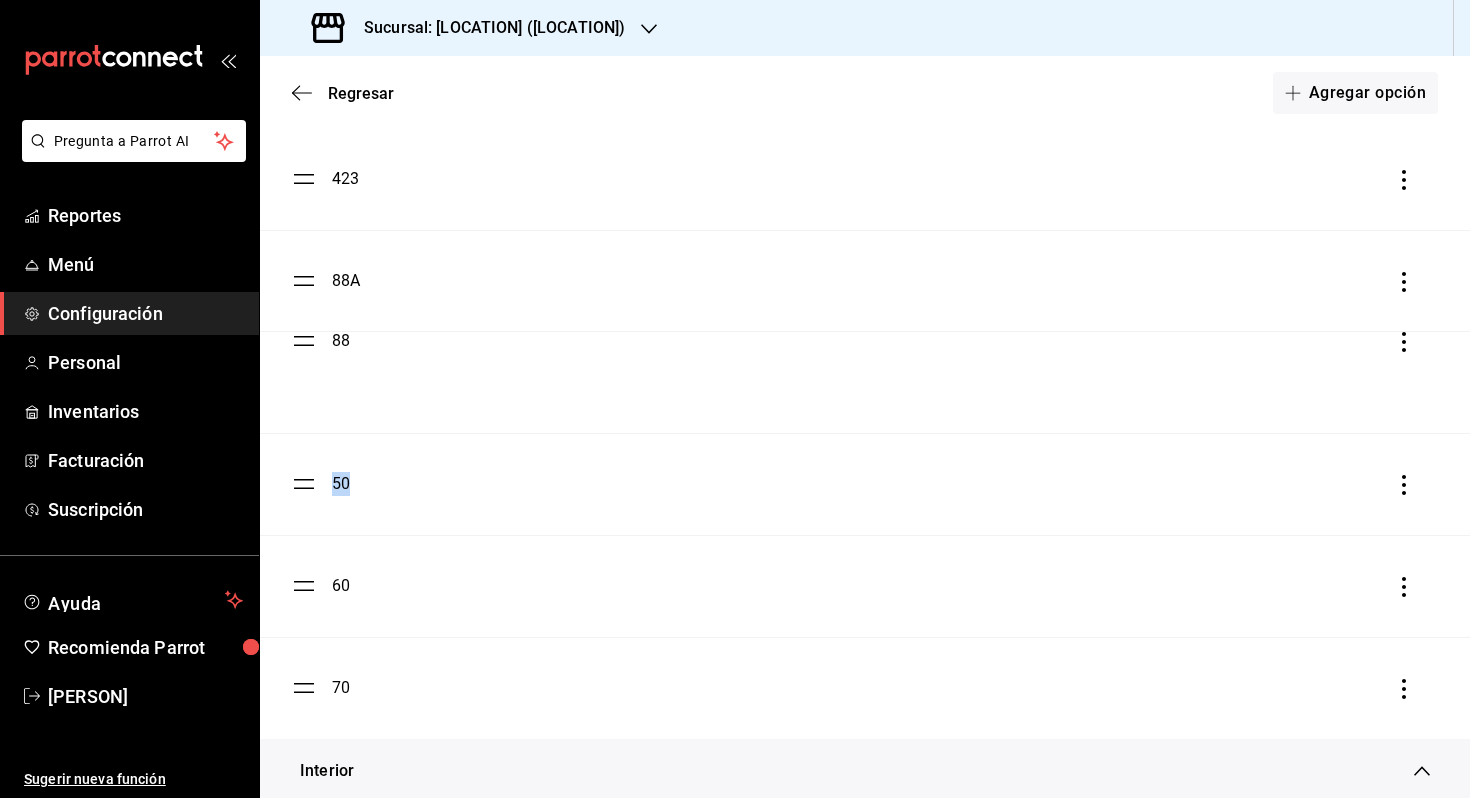 drag, startPoint x: 300, startPoint y: 479, endPoint x: 302, endPoint y: 336, distance: 143.01399 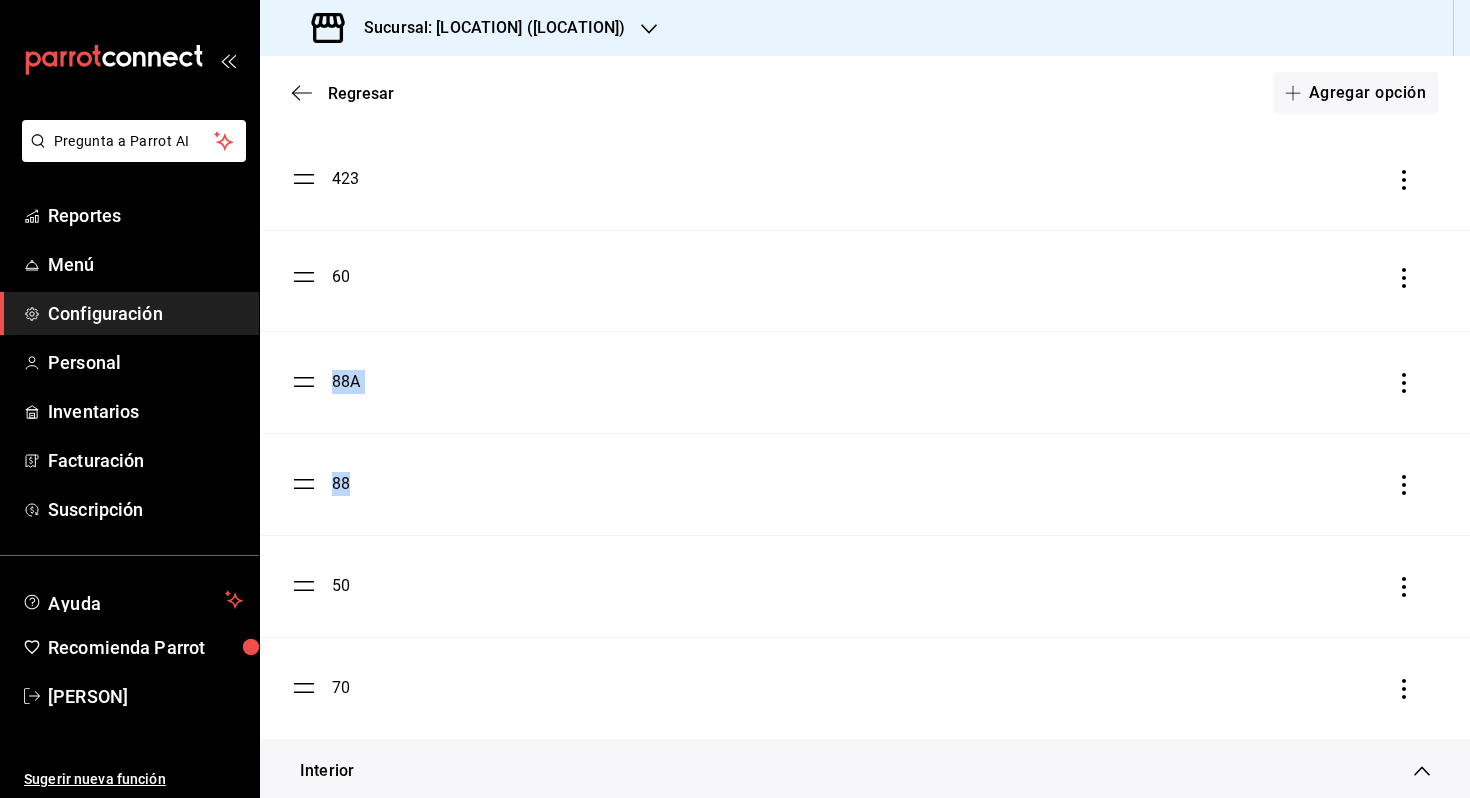 drag, startPoint x: 311, startPoint y: 488, endPoint x: 307, endPoint y: 278, distance: 210.03809 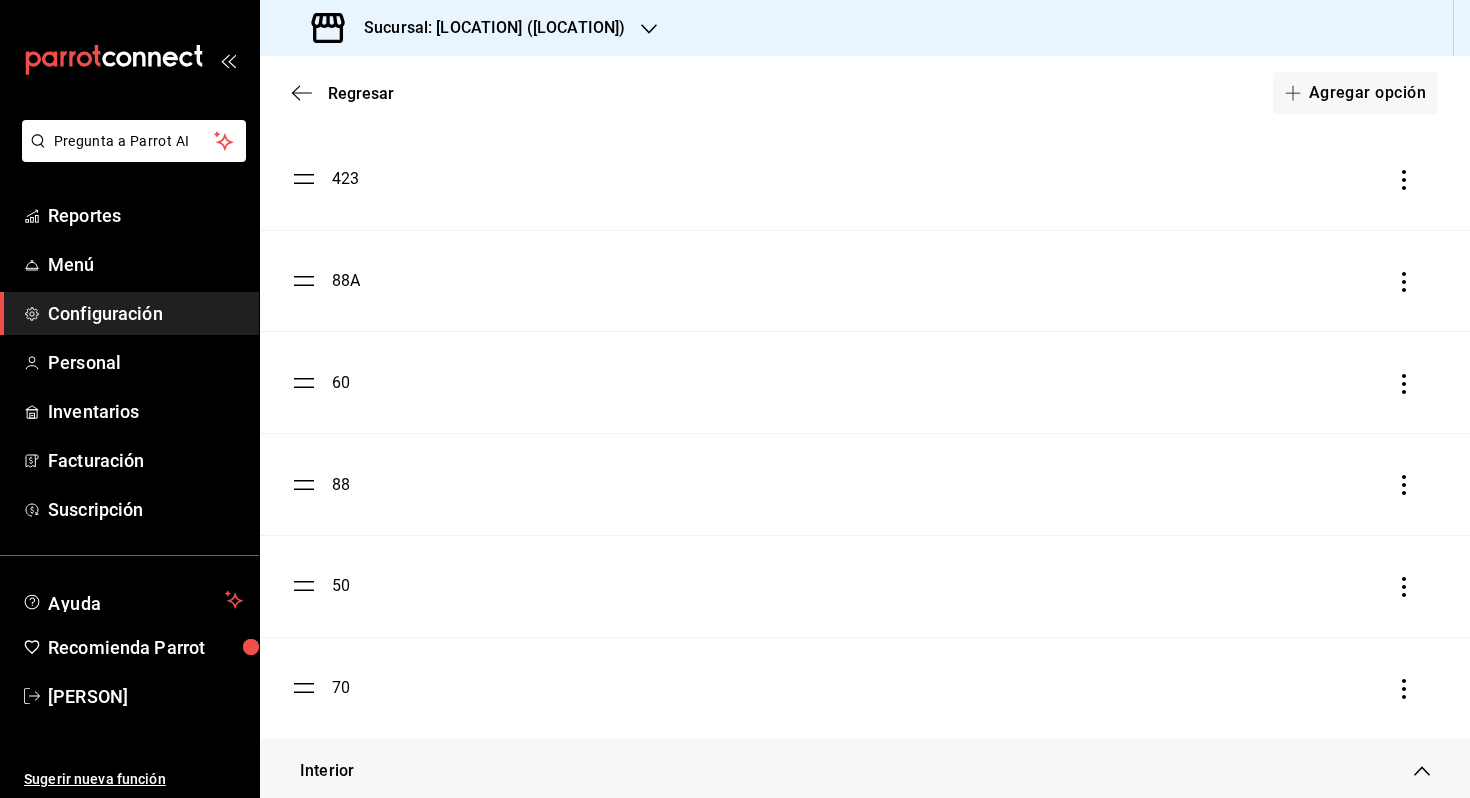 click on "88A" at bounding box center (865, 281) 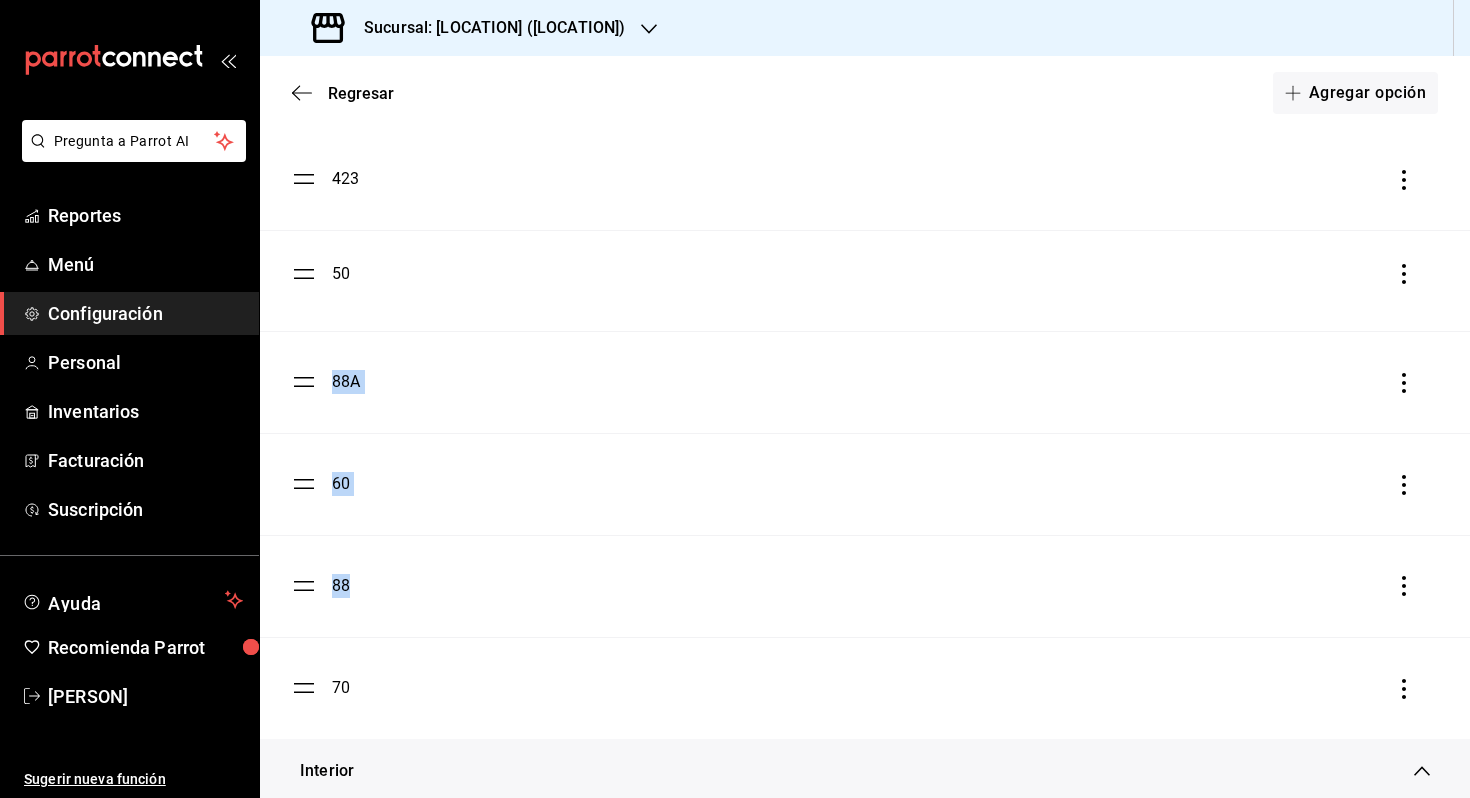 drag, startPoint x: 311, startPoint y: 591, endPoint x: 322, endPoint y: 278, distance: 313.19324 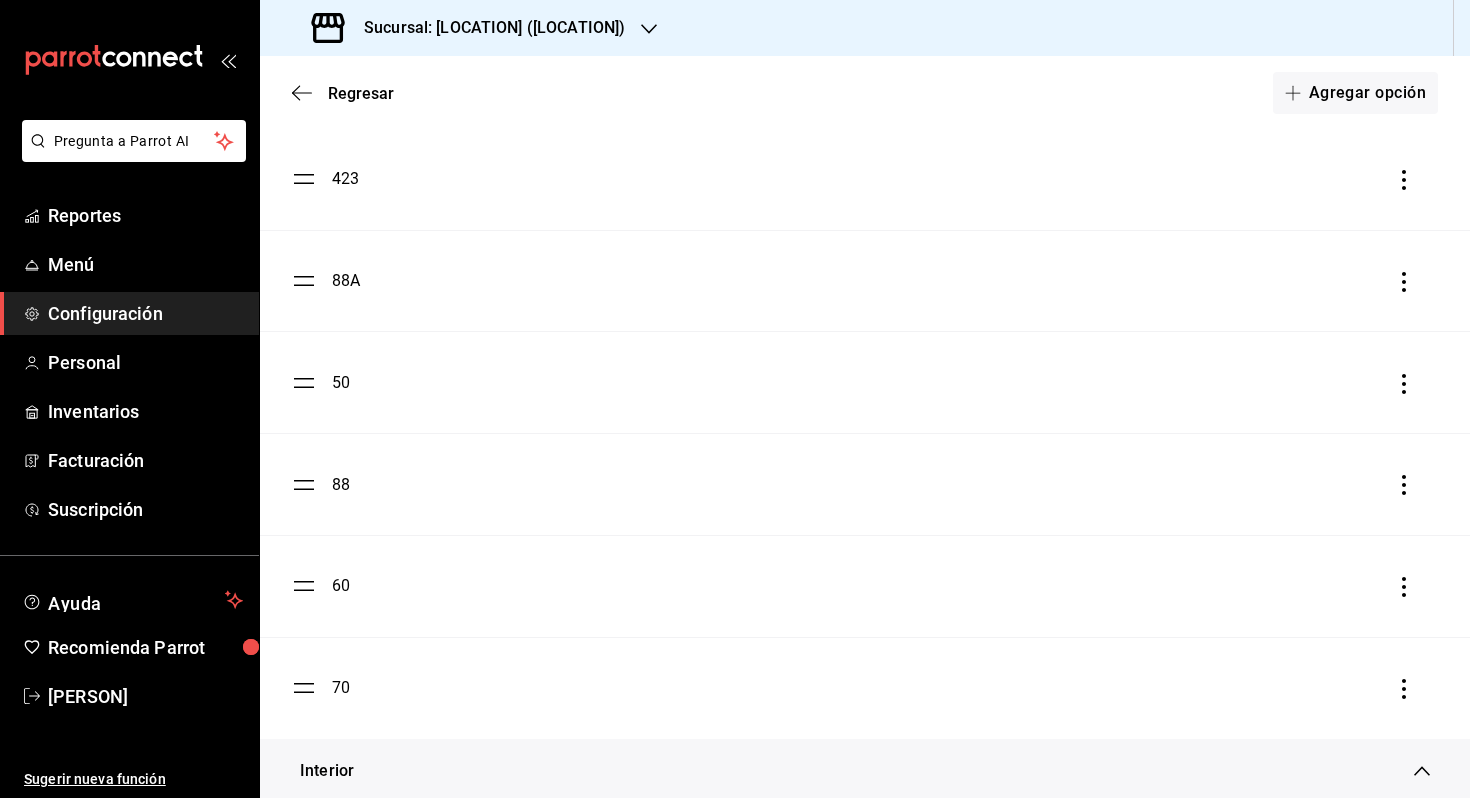 click on "88A" at bounding box center [865, 281] 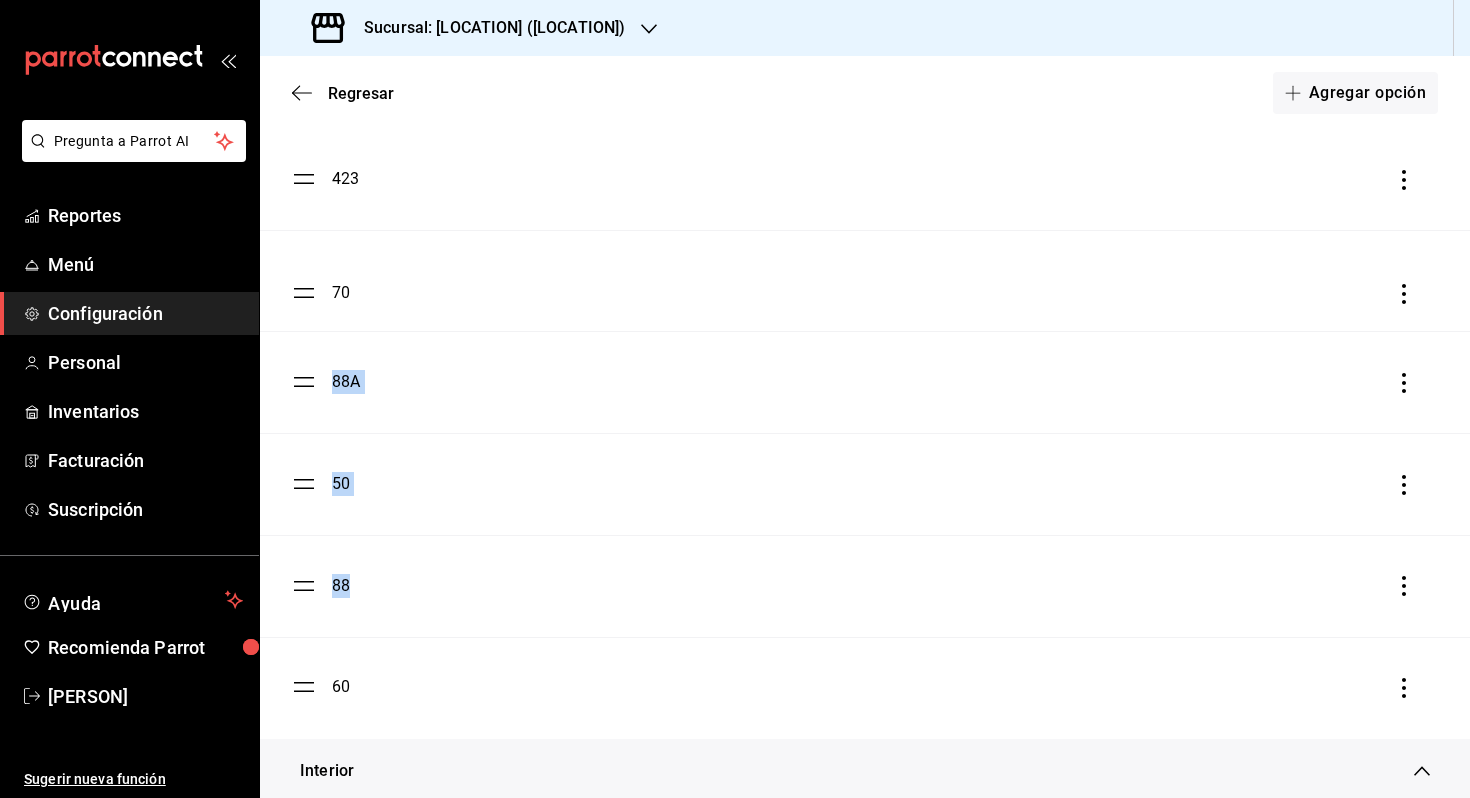 drag, startPoint x: 302, startPoint y: 685, endPoint x: 290, endPoint y: 289, distance: 396.18176 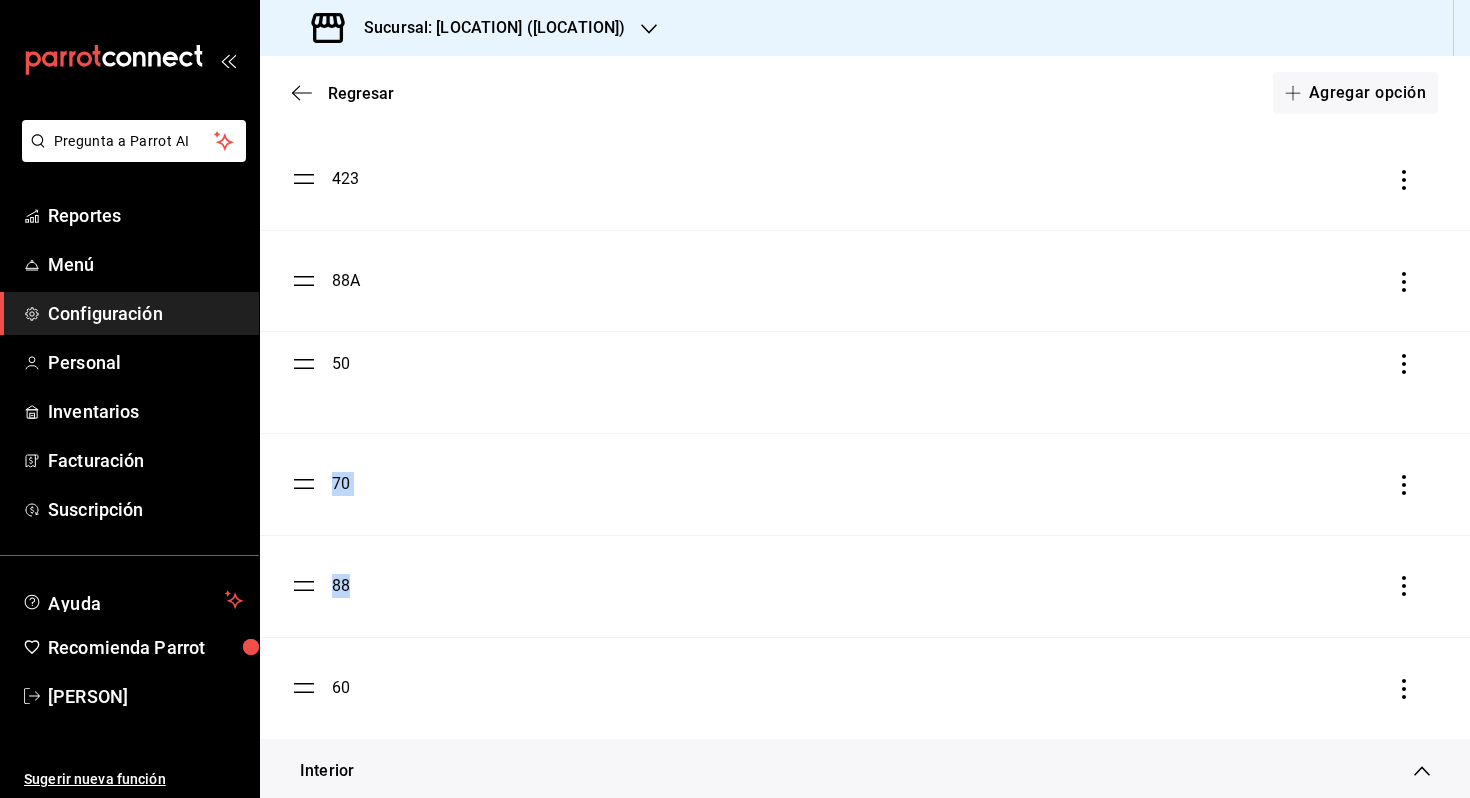 drag, startPoint x: 301, startPoint y: 584, endPoint x: 300, endPoint y: 362, distance: 222.00226 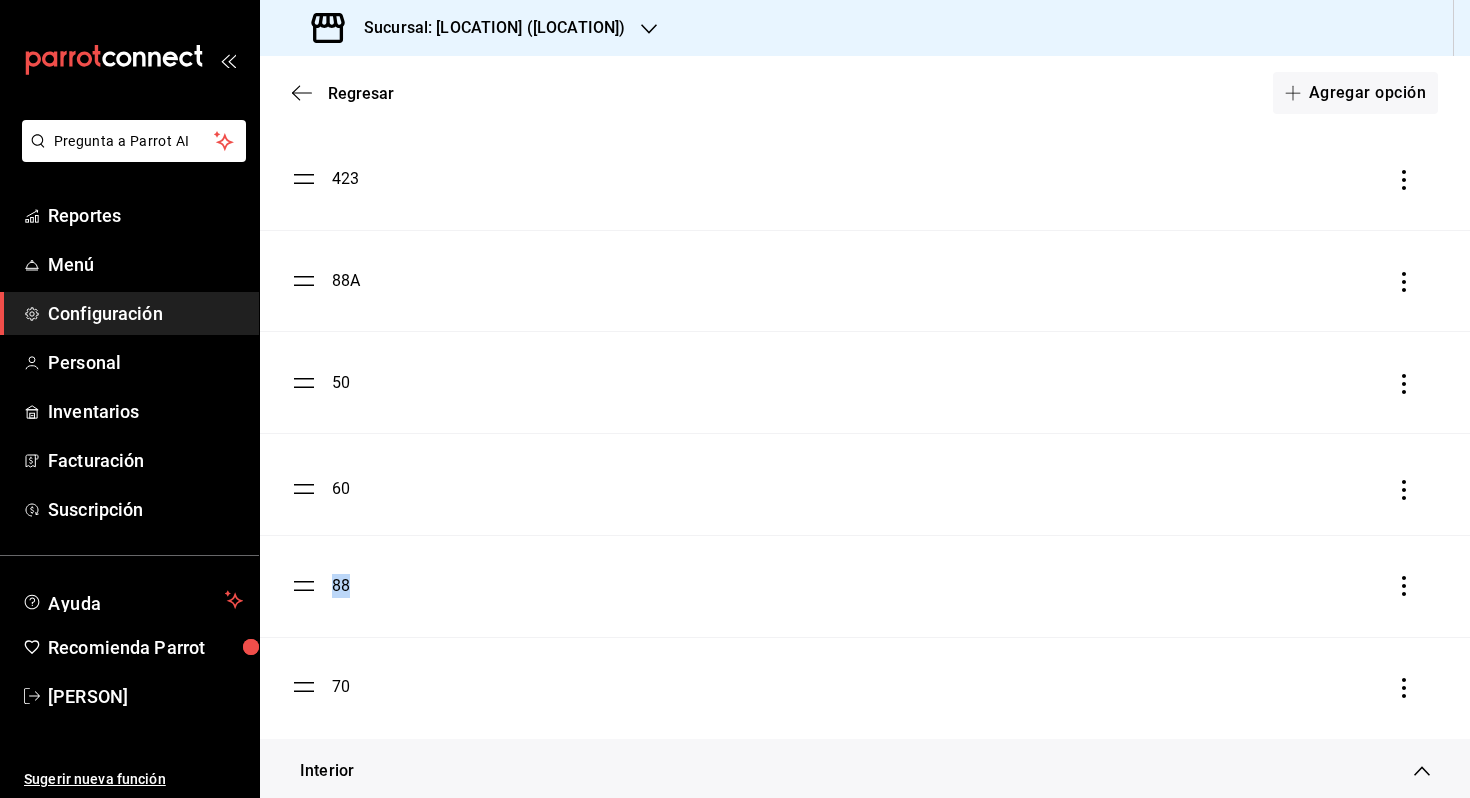 drag, startPoint x: 306, startPoint y: 687, endPoint x: 308, endPoint y: 487, distance: 200.01 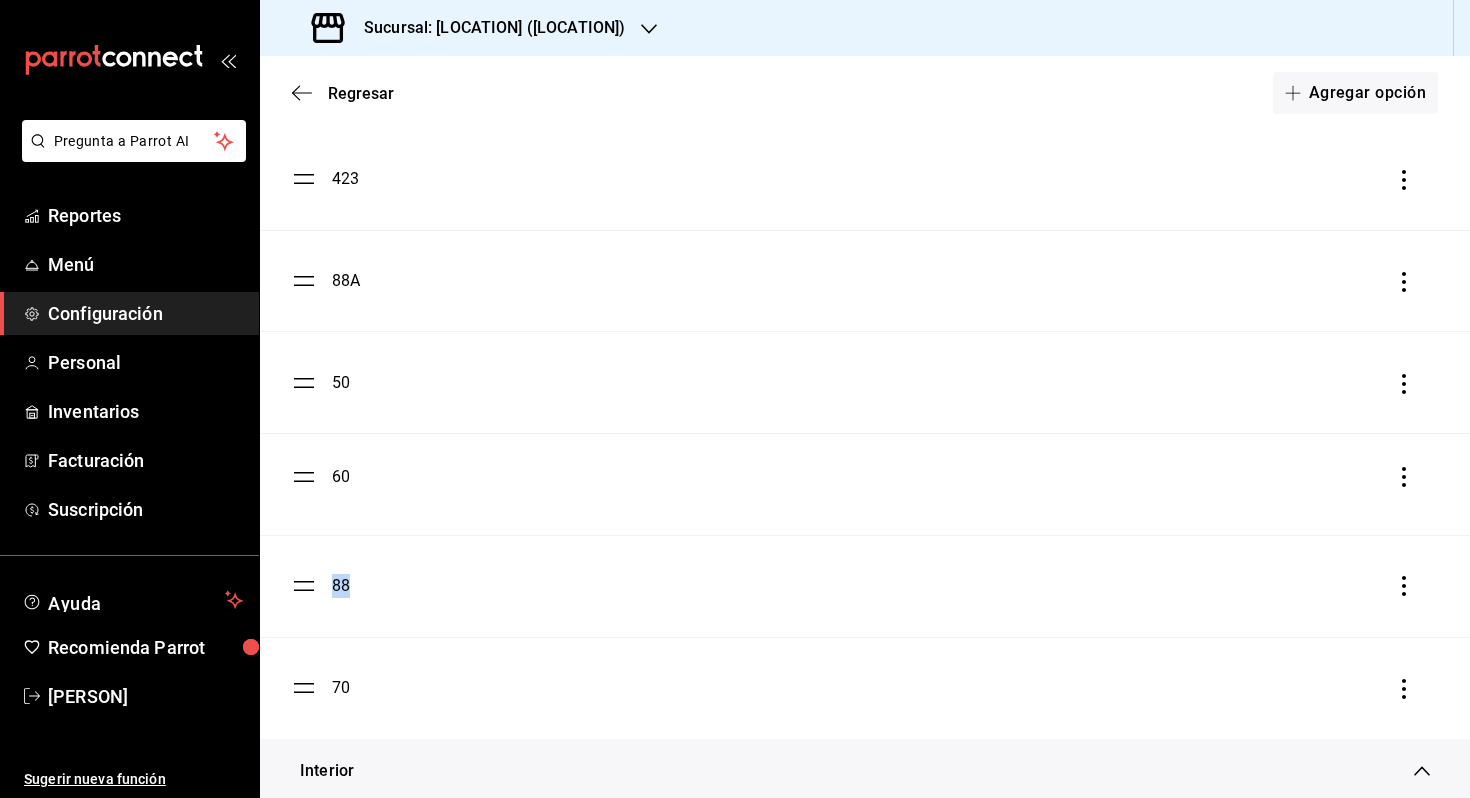 drag, startPoint x: 307, startPoint y: 583, endPoint x: 307, endPoint y: 473, distance: 110 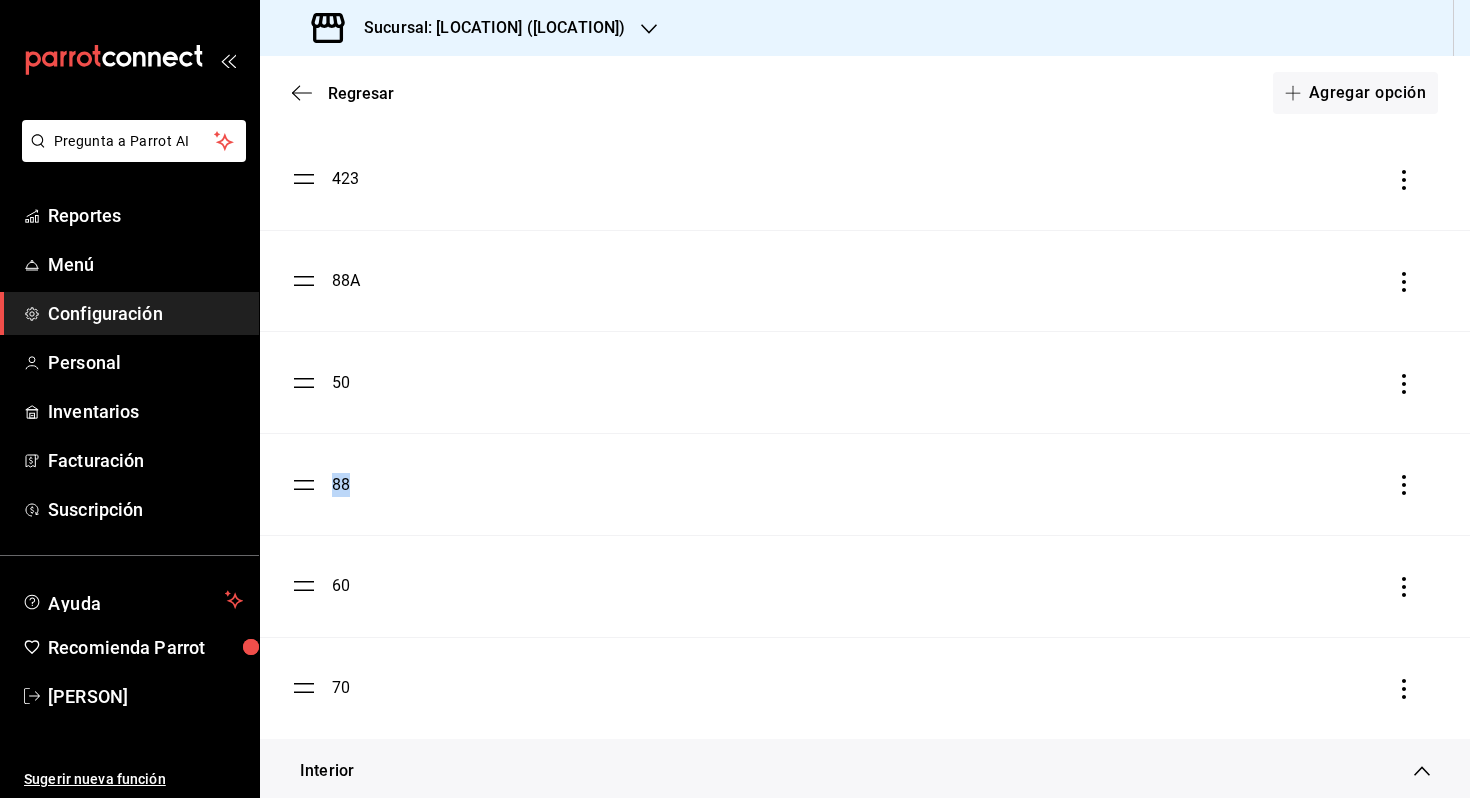 click on "60" at bounding box center (865, 586) 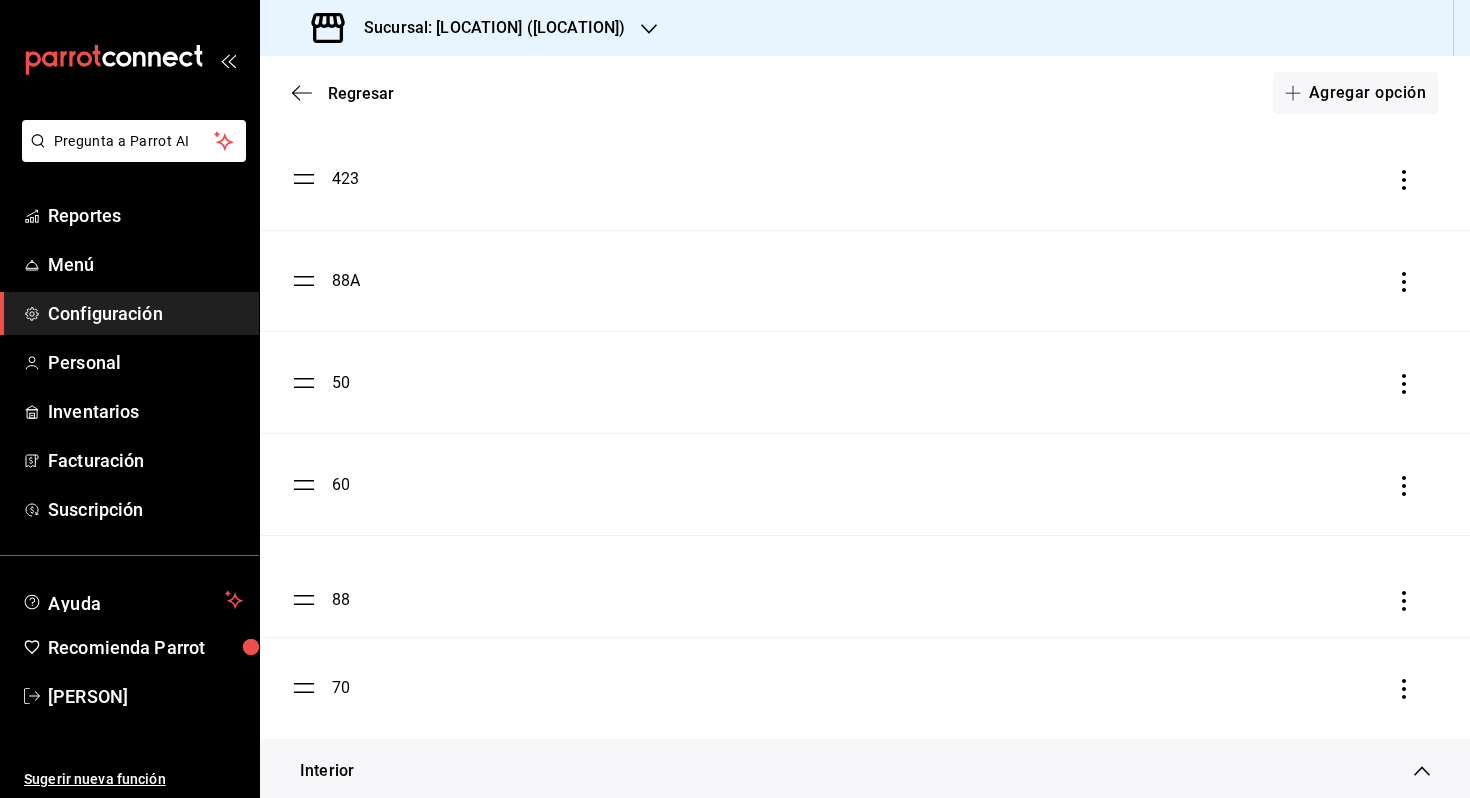 drag, startPoint x: 305, startPoint y: 487, endPoint x: 310, endPoint y: 602, distance: 115.10864 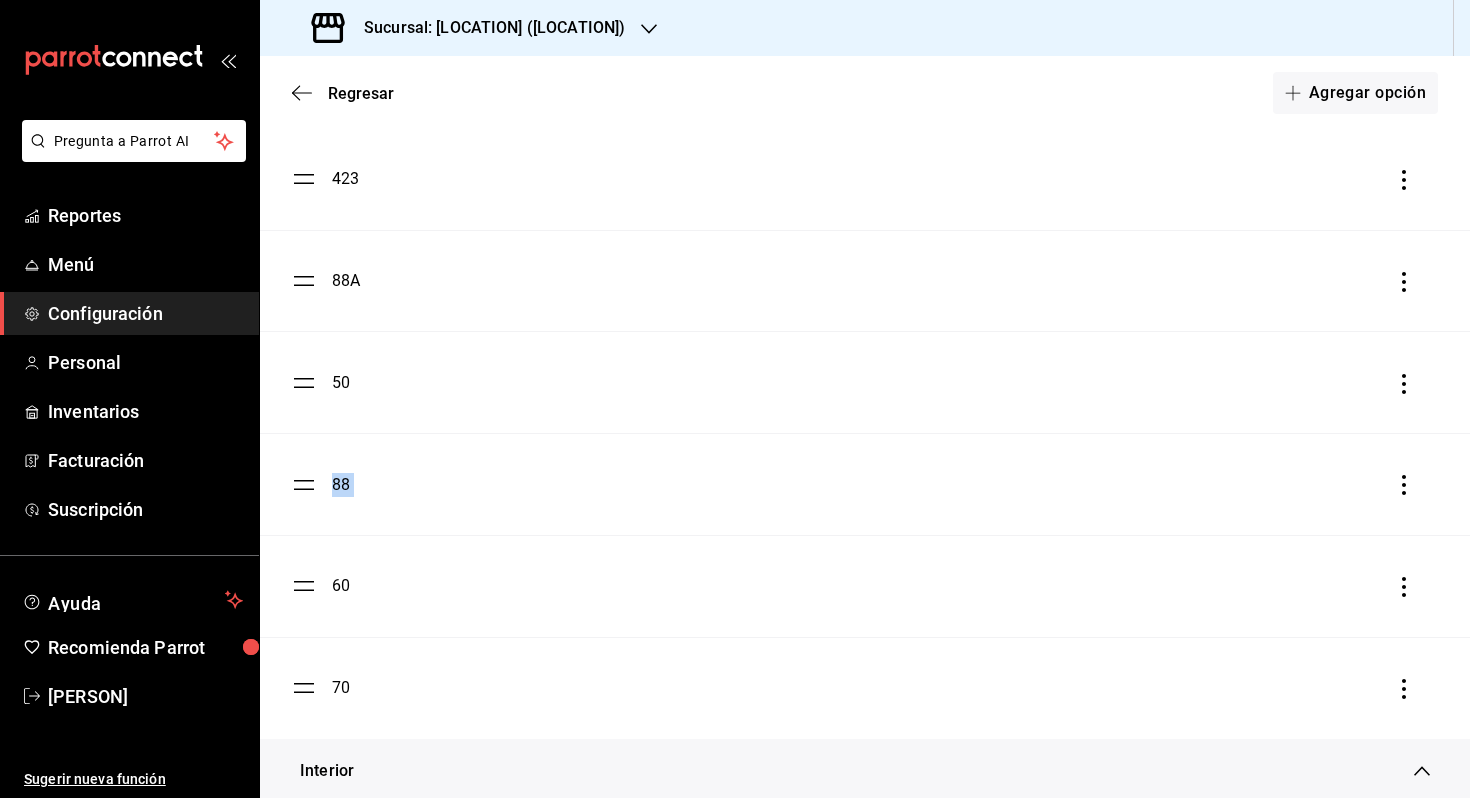 drag, startPoint x: 316, startPoint y: 593, endPoint x: 307, endPoint y: 562, distance: 32.280025 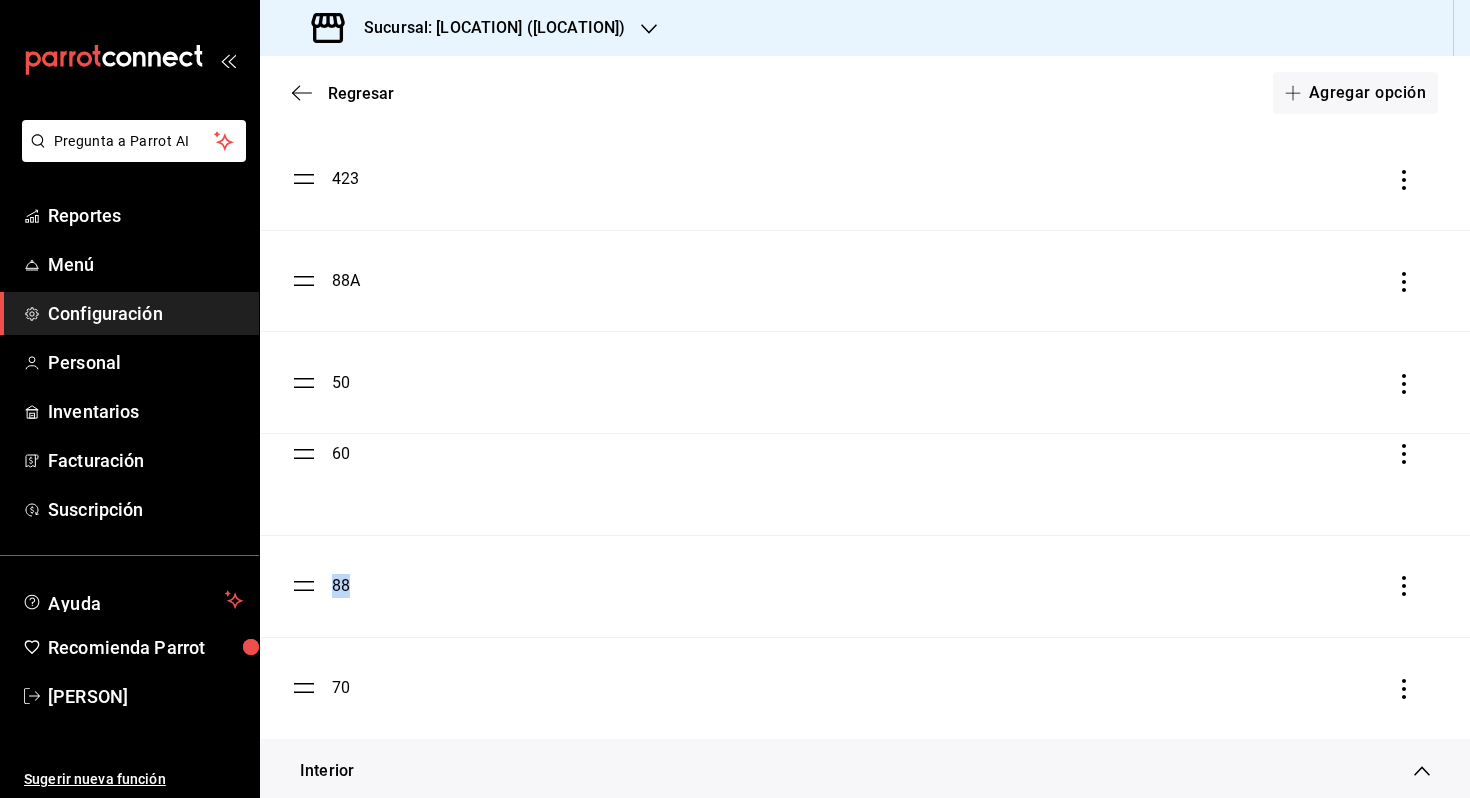 drag, startPoint x: 302, startPoint y: 588, endPoint x: 308, endPoint y: 455, distance: 133.13527 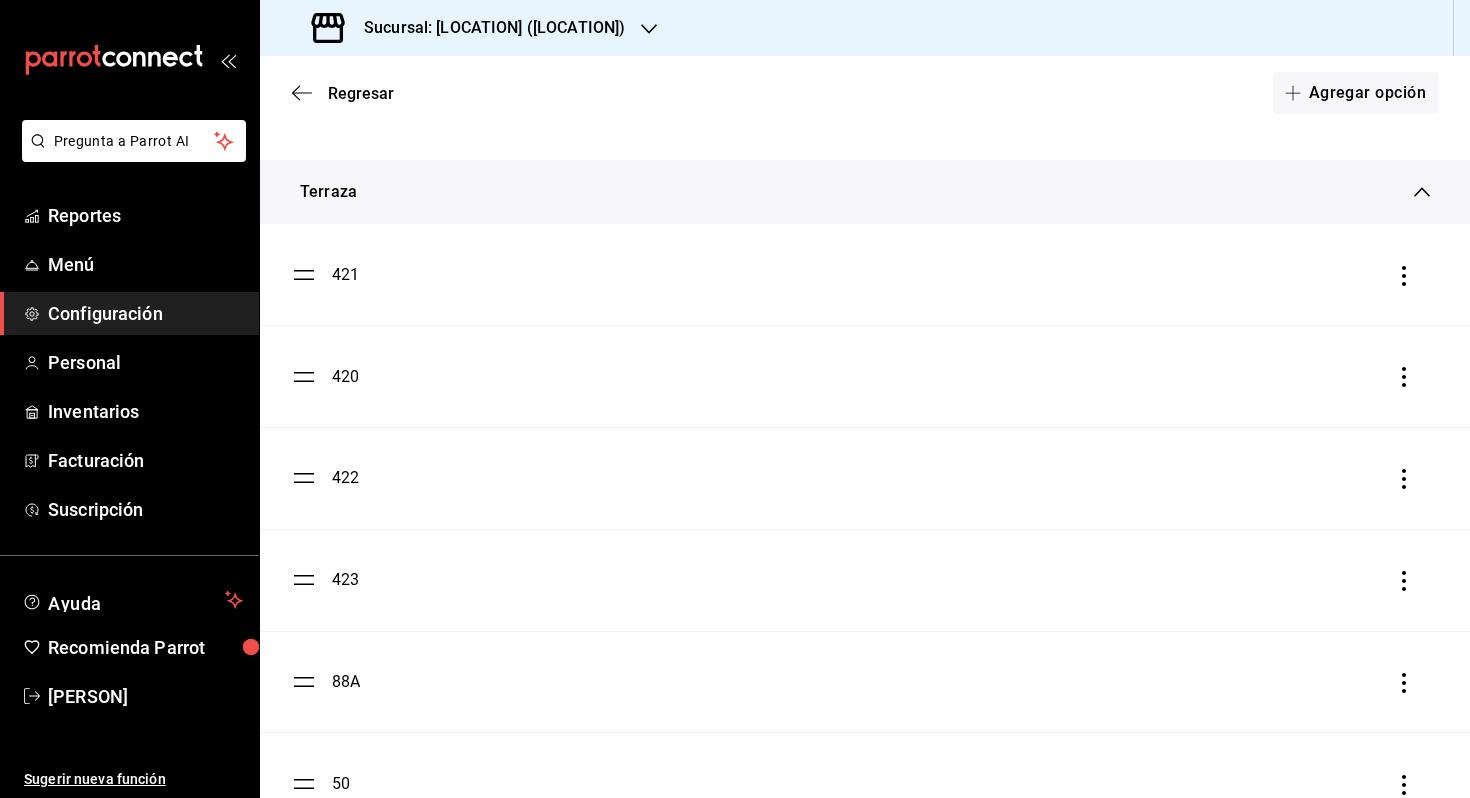 scroll, scrollTop: 552, scrollLeft: 0, axis: vertical 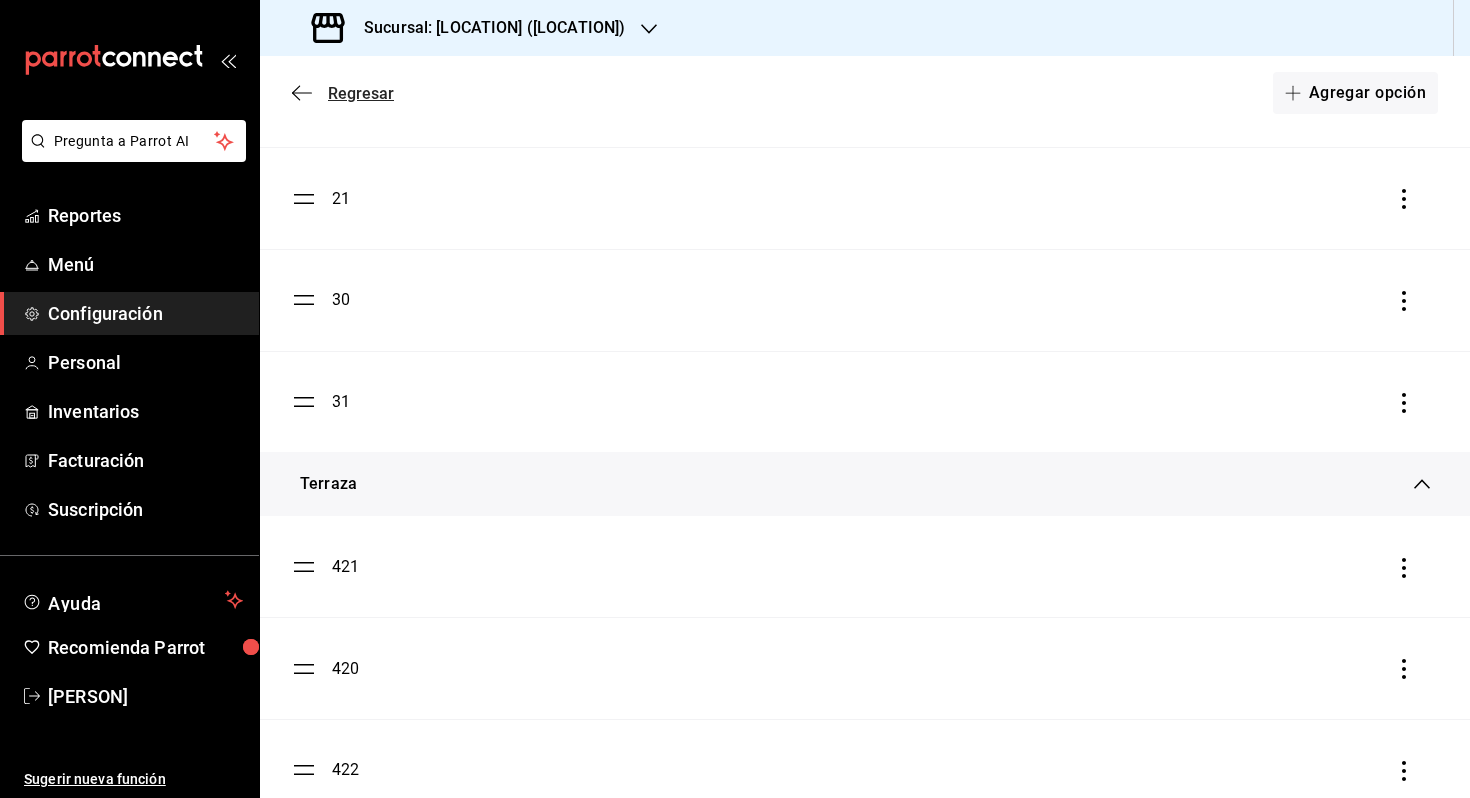 click on "Regresar" at bounding box center [361, 93] 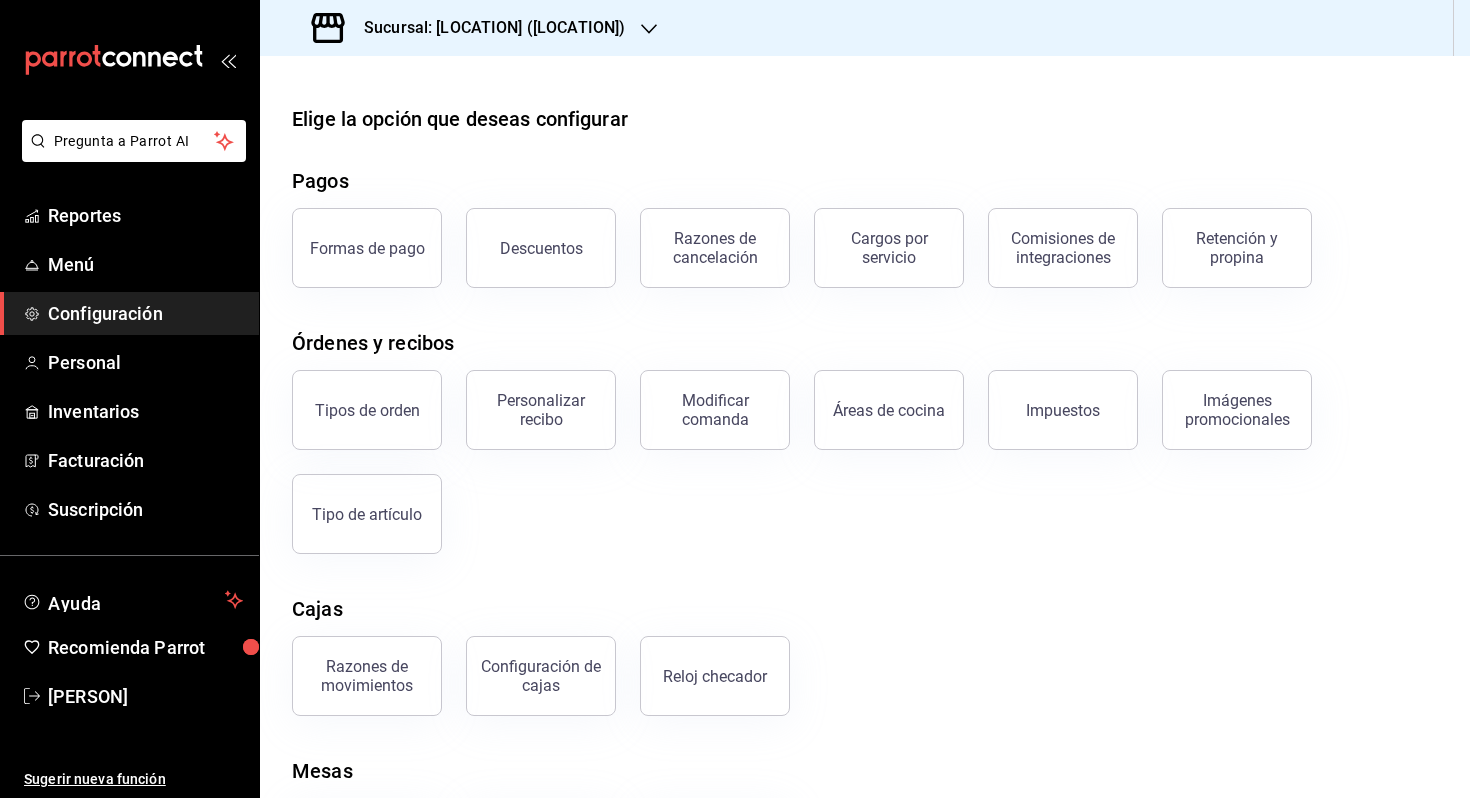 scroll, scrollTop: 112, scrollLeft: 0, axis: vertical 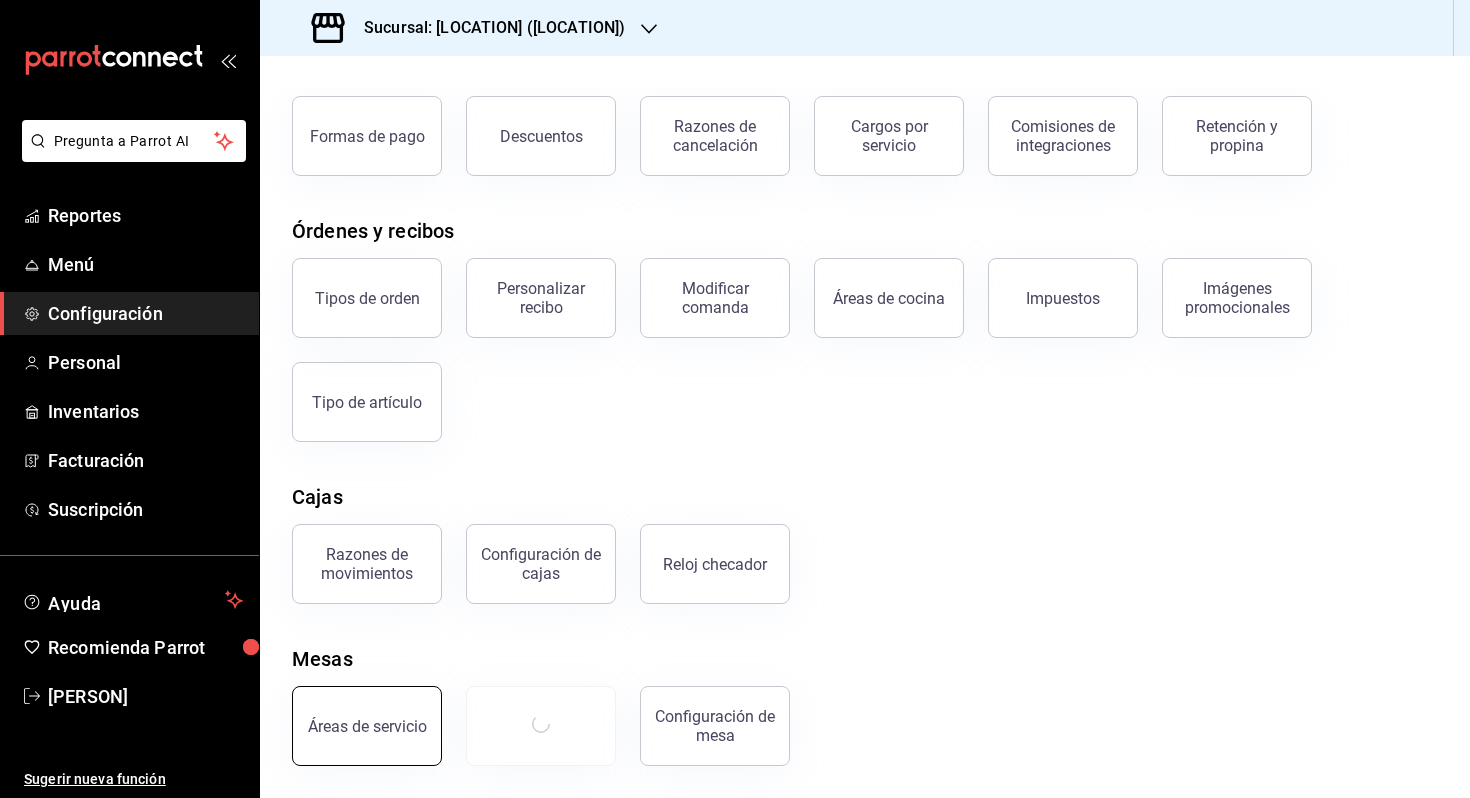 click on "Áreas de servicio" at bounding box center [367, 726] 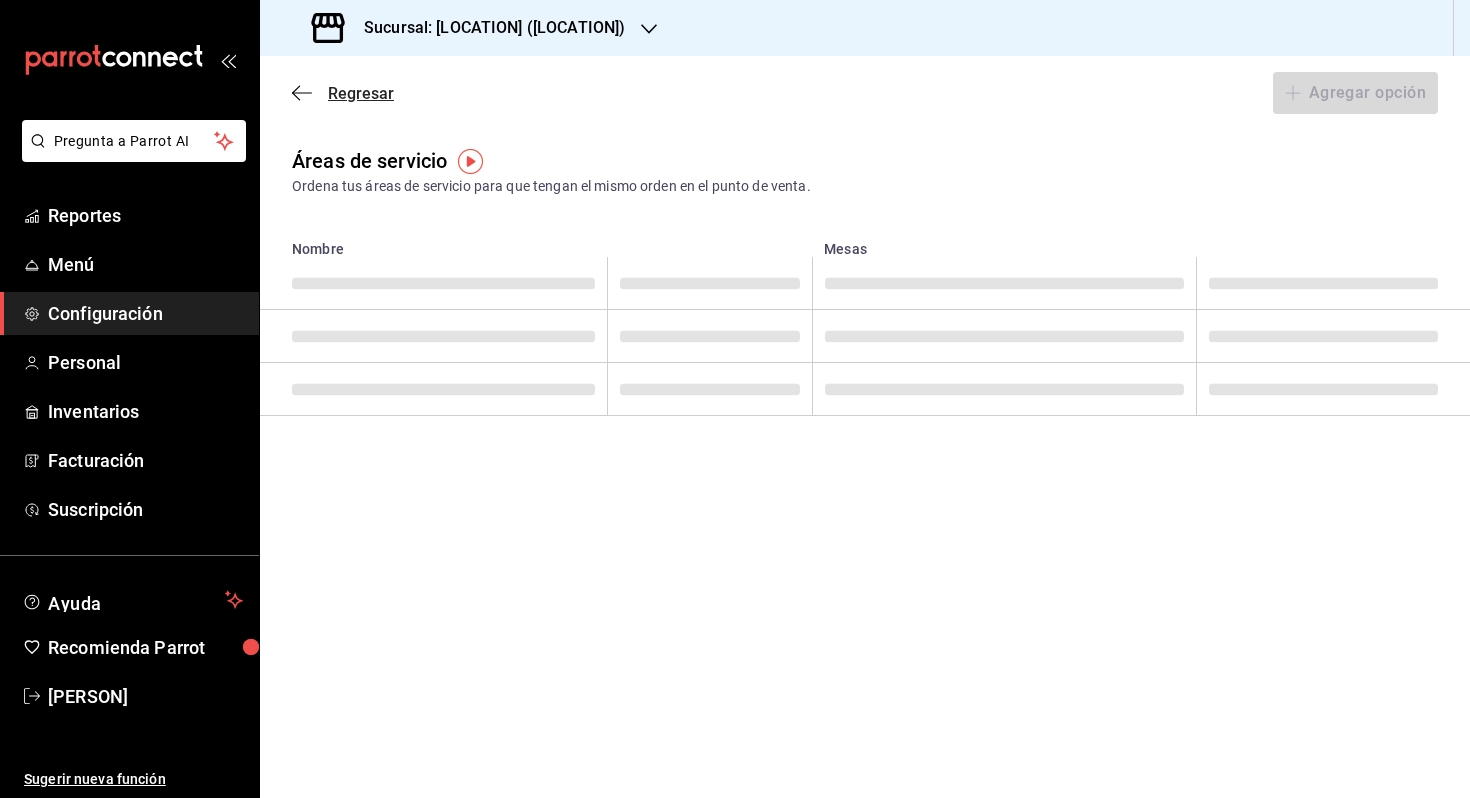 click on "Regresar" at bounding box center [361, 93] 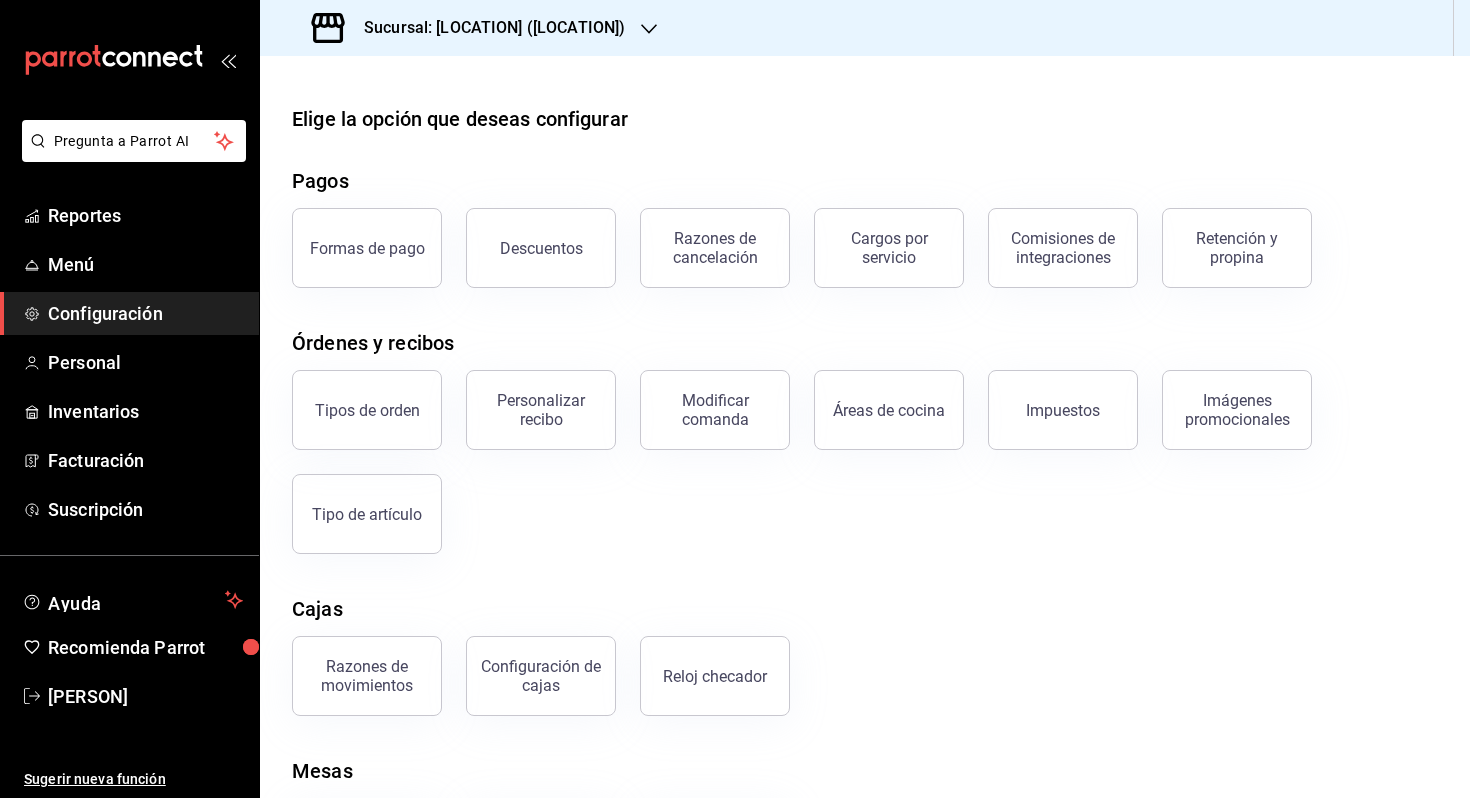 scroll, scrollTop: 112, scrollLeft: 0, axis: vertical 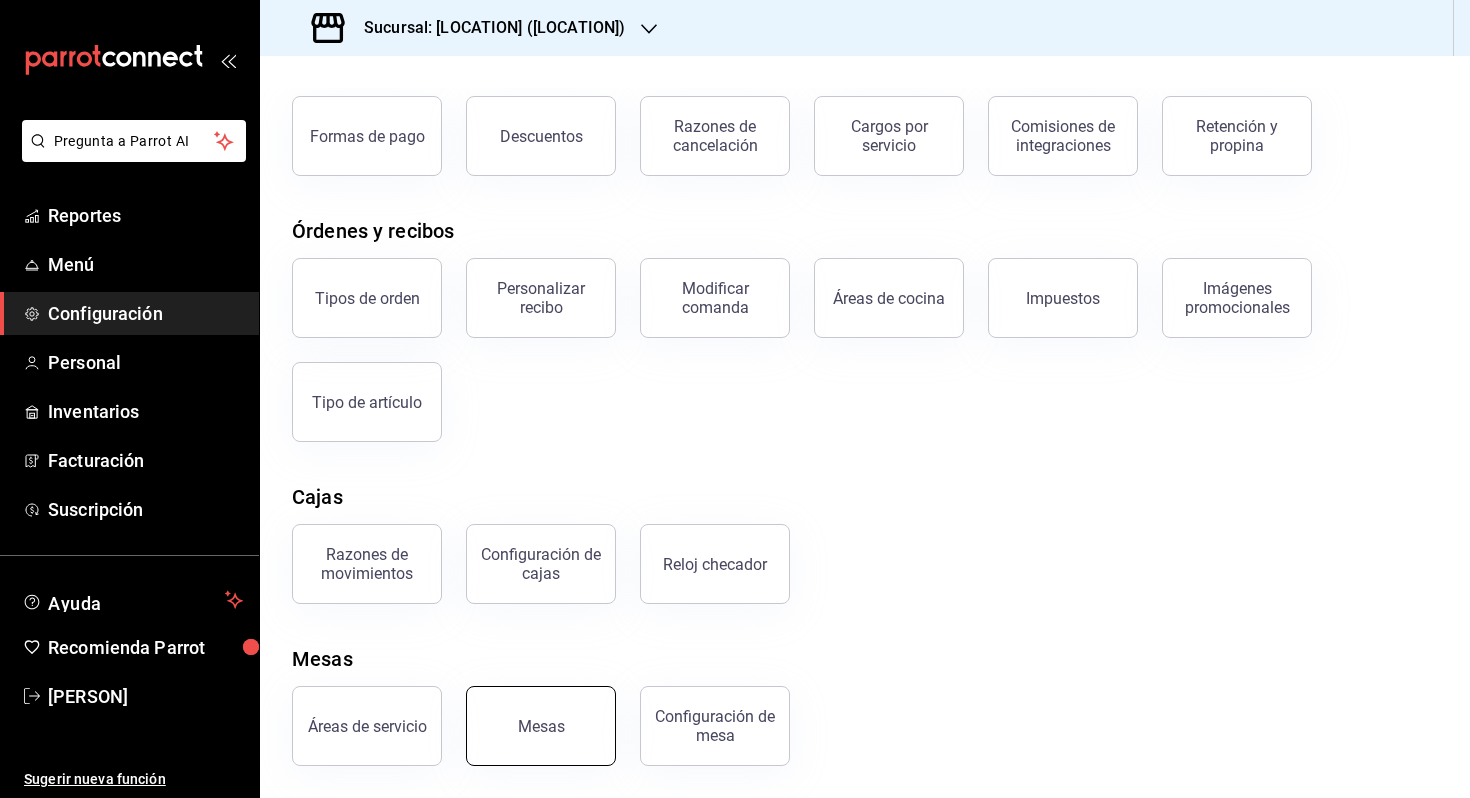 click on "Mesas" at bounding box center (541, 726) 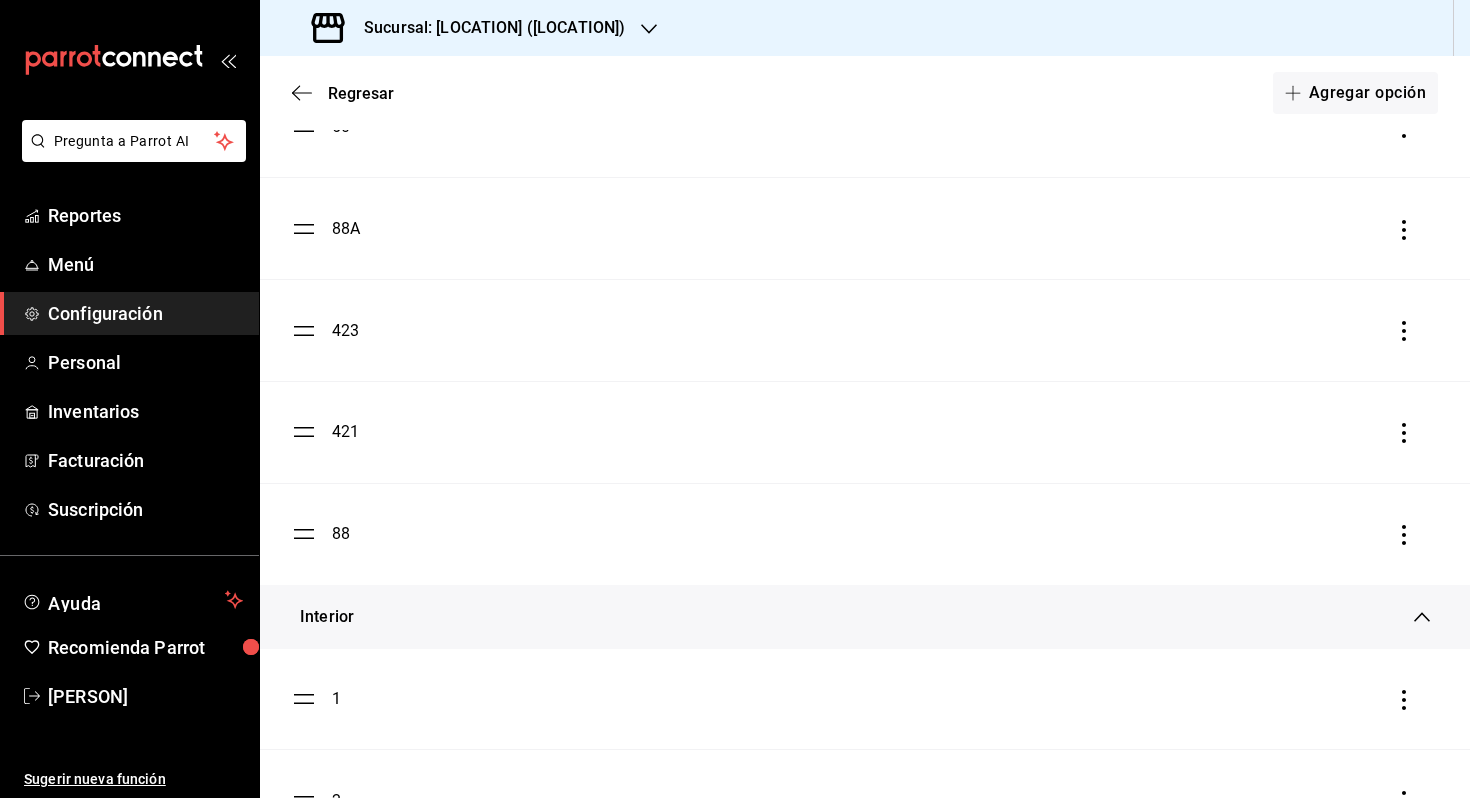 scroll, scrollTop: 1328, scrollLeft: 0, axis: vertical 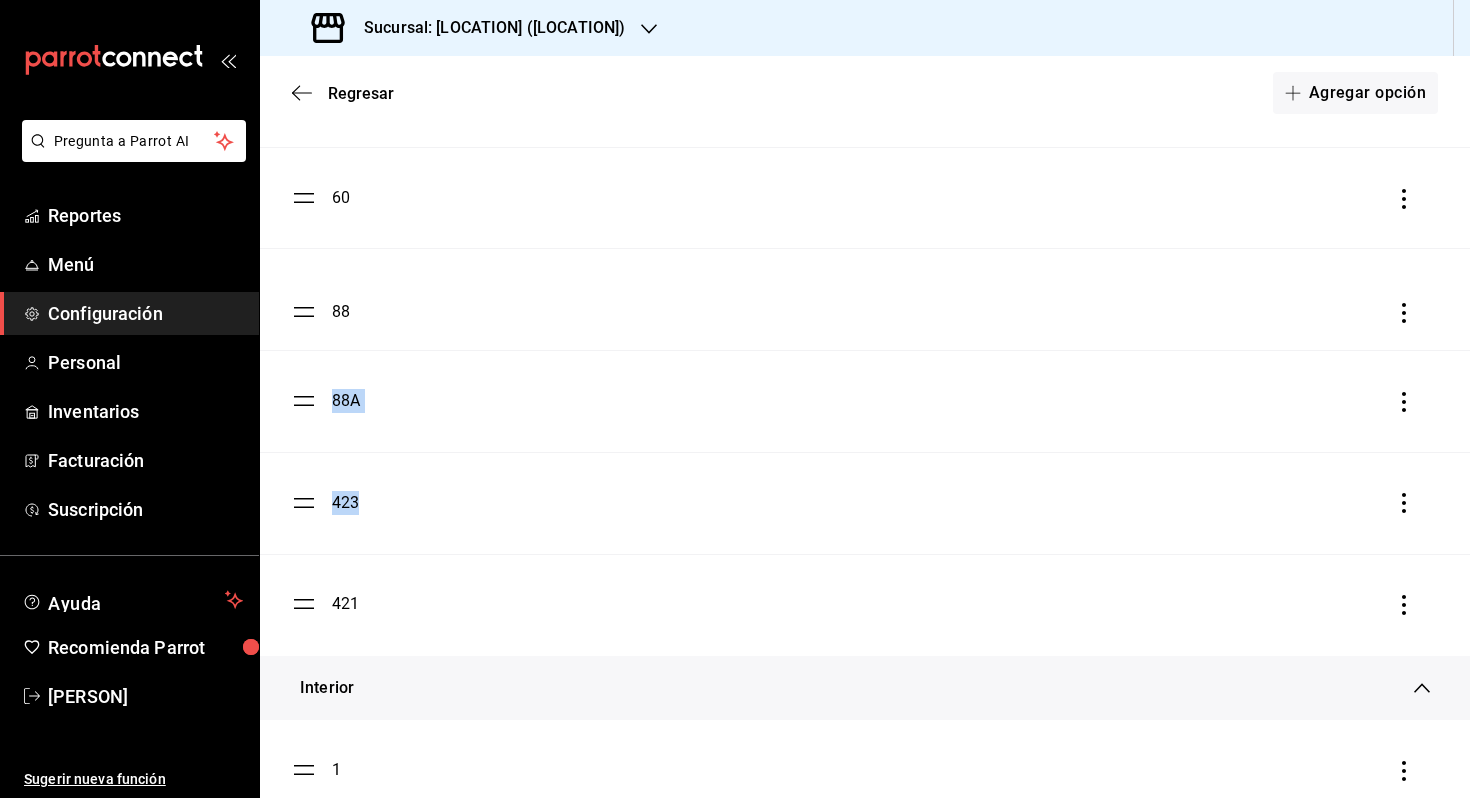 drag, startPoint x: 309, startPoint y: 602, endPoint x: 310, endPoint y: 309, distance: 293.0017 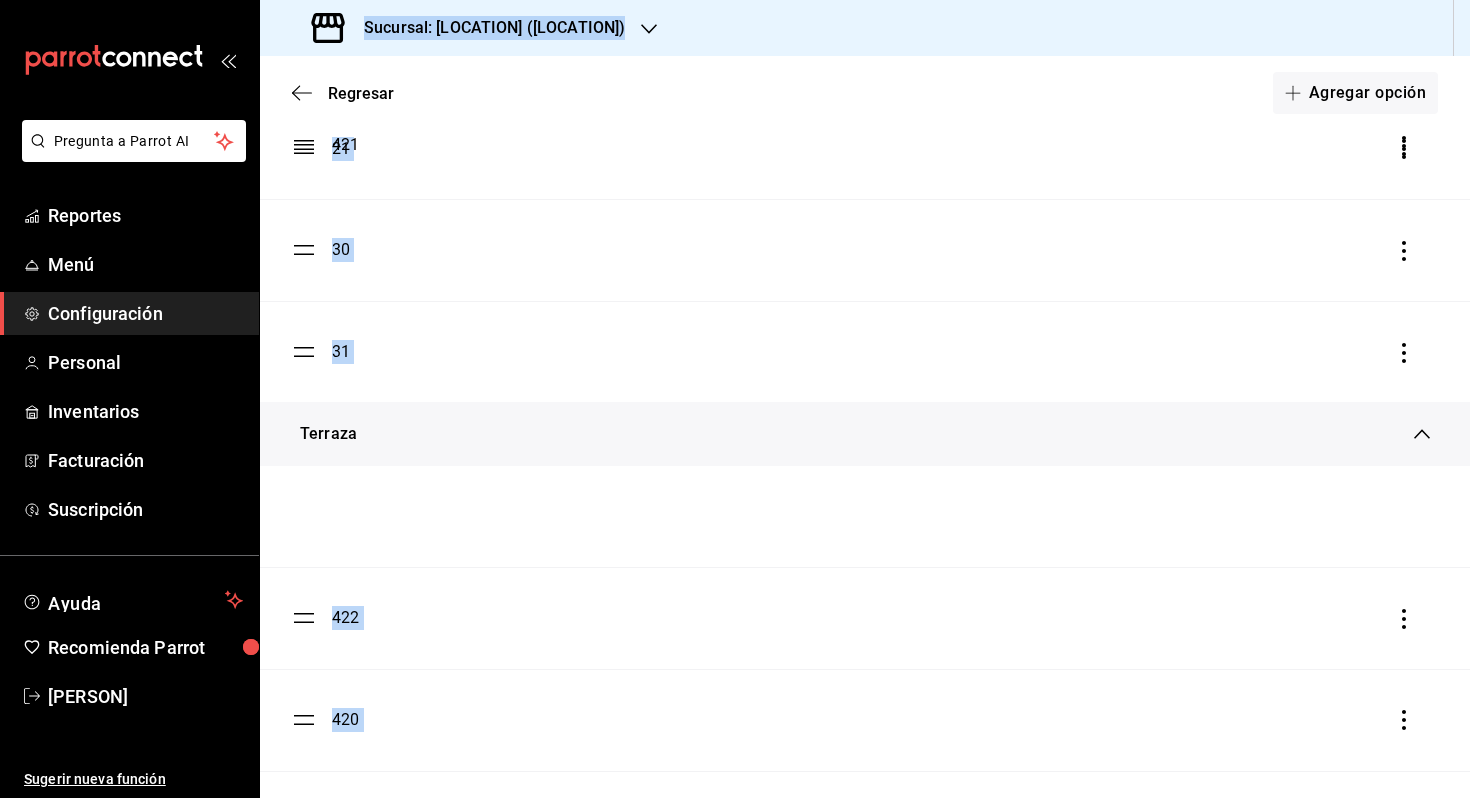 scroll, scrollTop: 497, scrollLeft: 0, axis: vertical 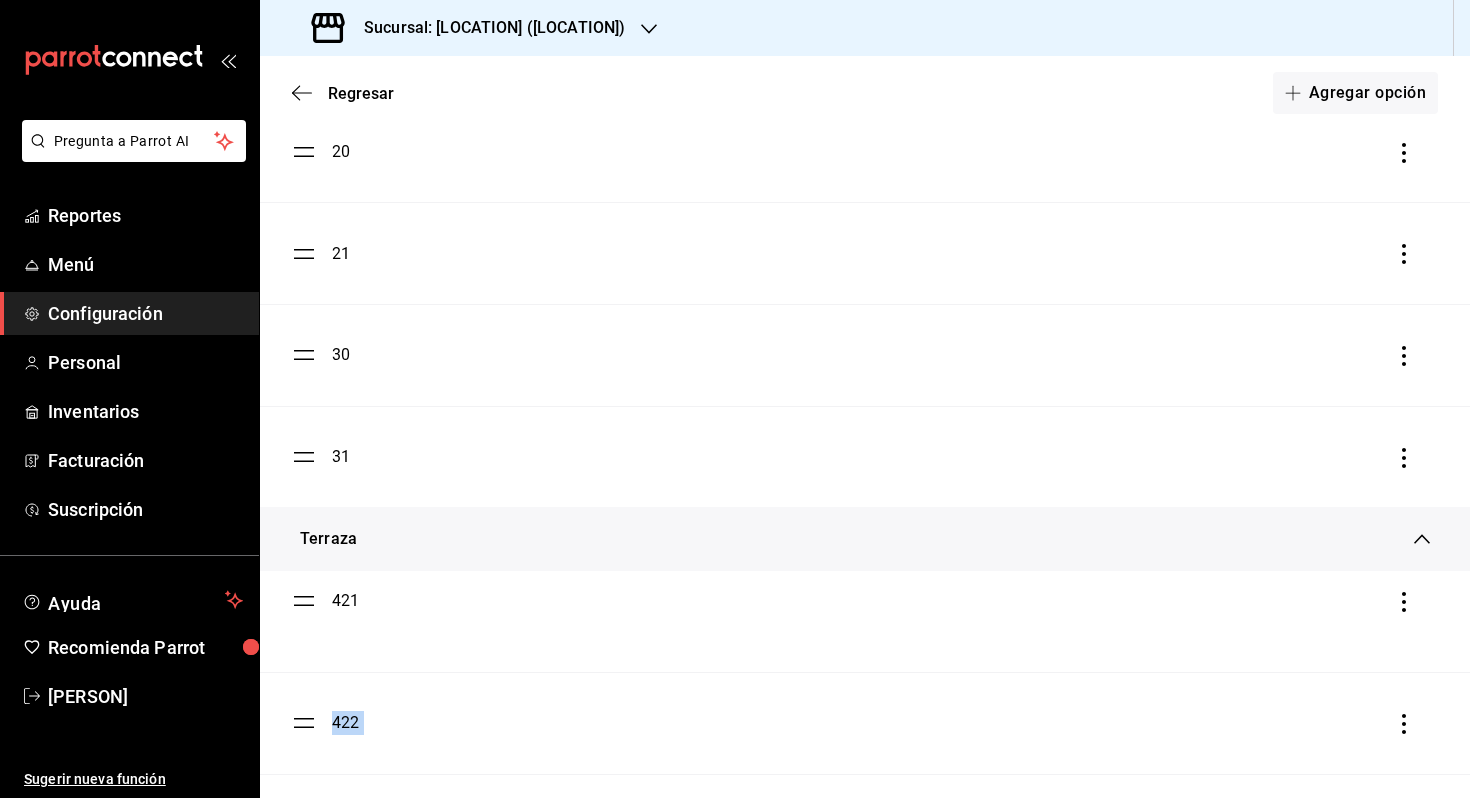 drag, startPoint x: 307, startPoint y: 791, endPoint x: 394, endPoint y: 600, distance: 209.88092 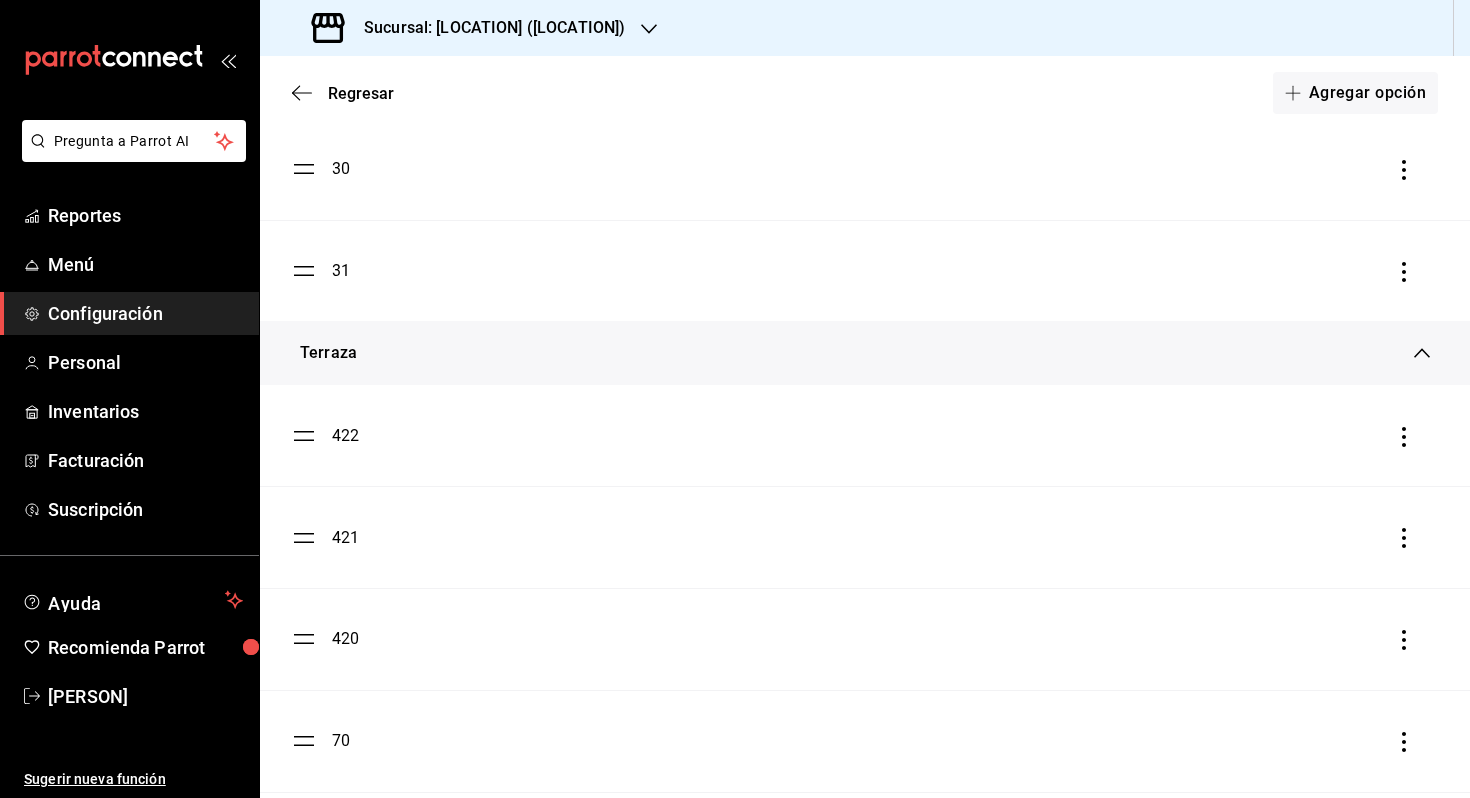 scroll, scrollTop: 685, scrollLeft: 0, axis: vertical 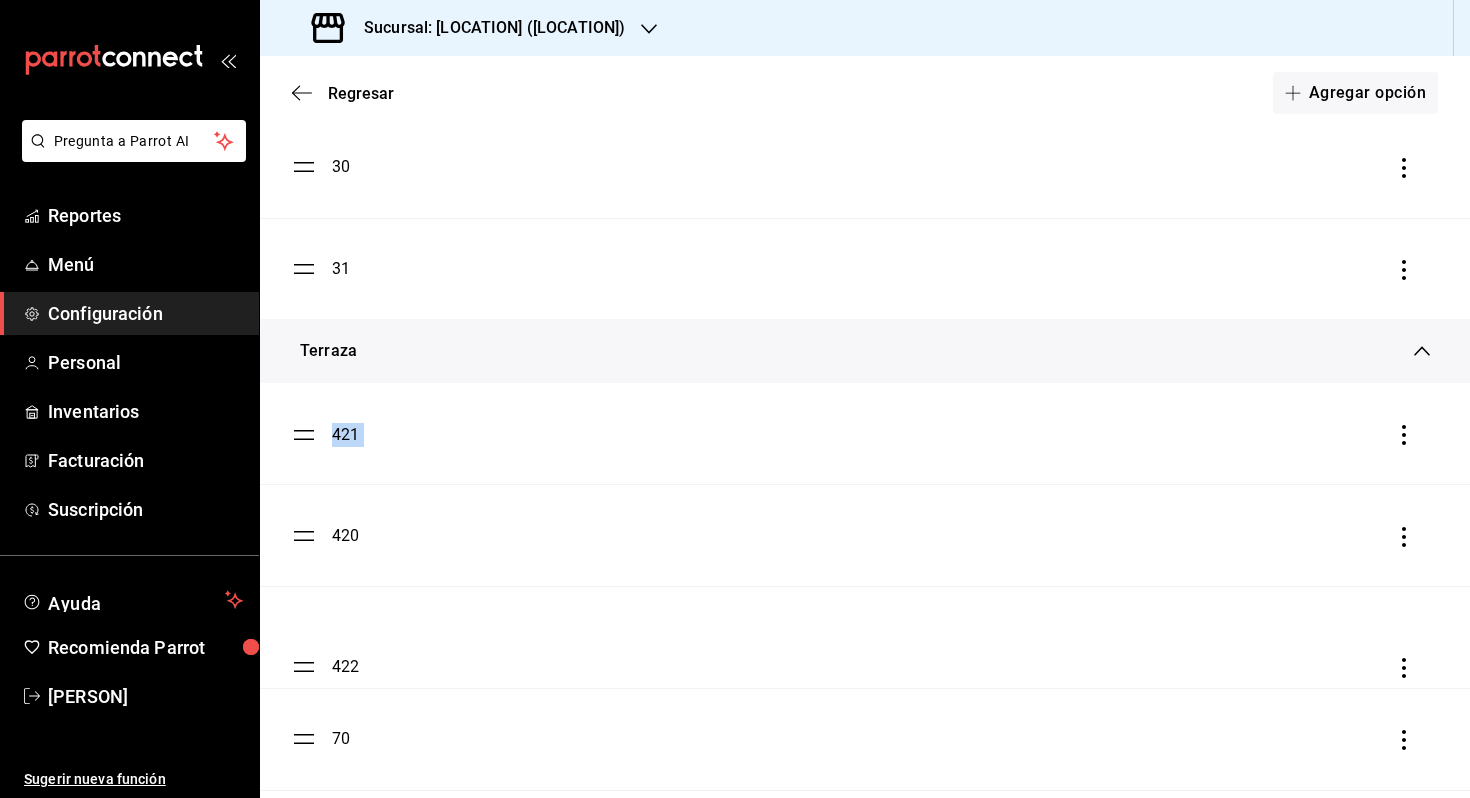 drag, startPoint x: 304, startPoint y: 434, endPoint x: 297, endPoint y: 664, distance: 230.10649 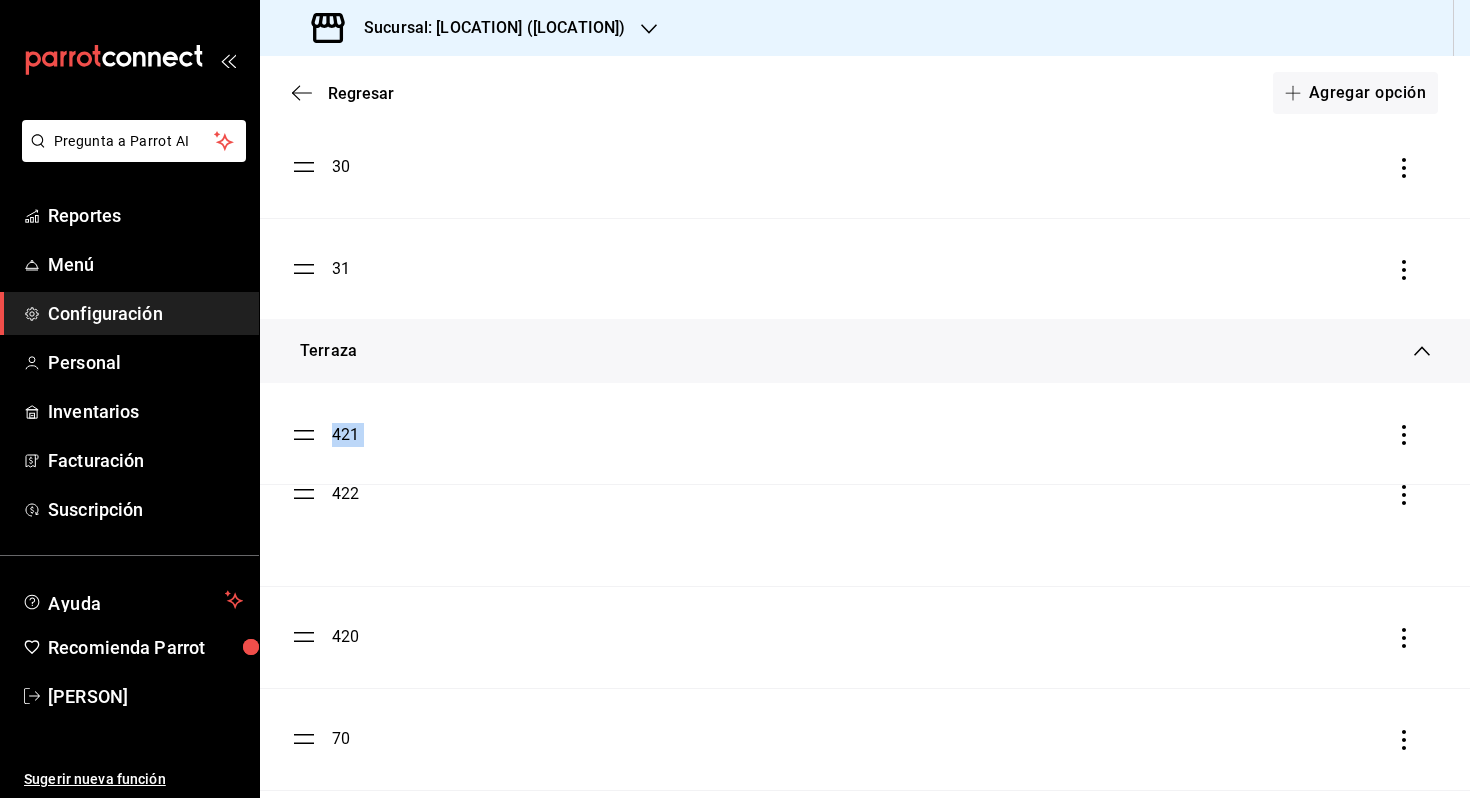 click on "[NUMBER] [NUMBER] [NUMBER] [NUMBER] [NUMBER] [NUMBER] [NUMBER] [NUMBER] [NUMBER]" at bounding box center [865, 840] 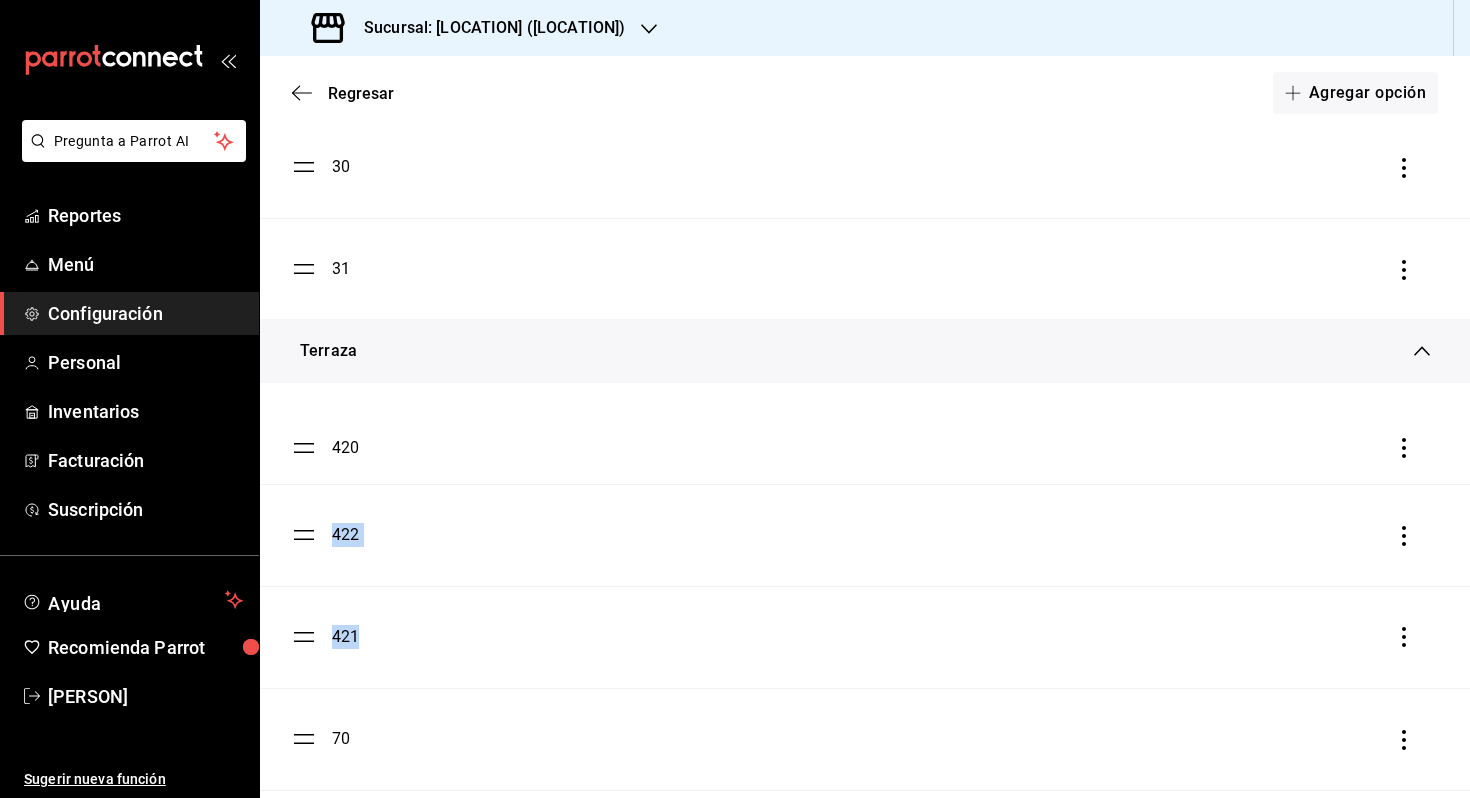 drag, startPoint x: 306, startPoint y: 634, endPoint x: 324, endPoint y: 444, distance: 190.85072 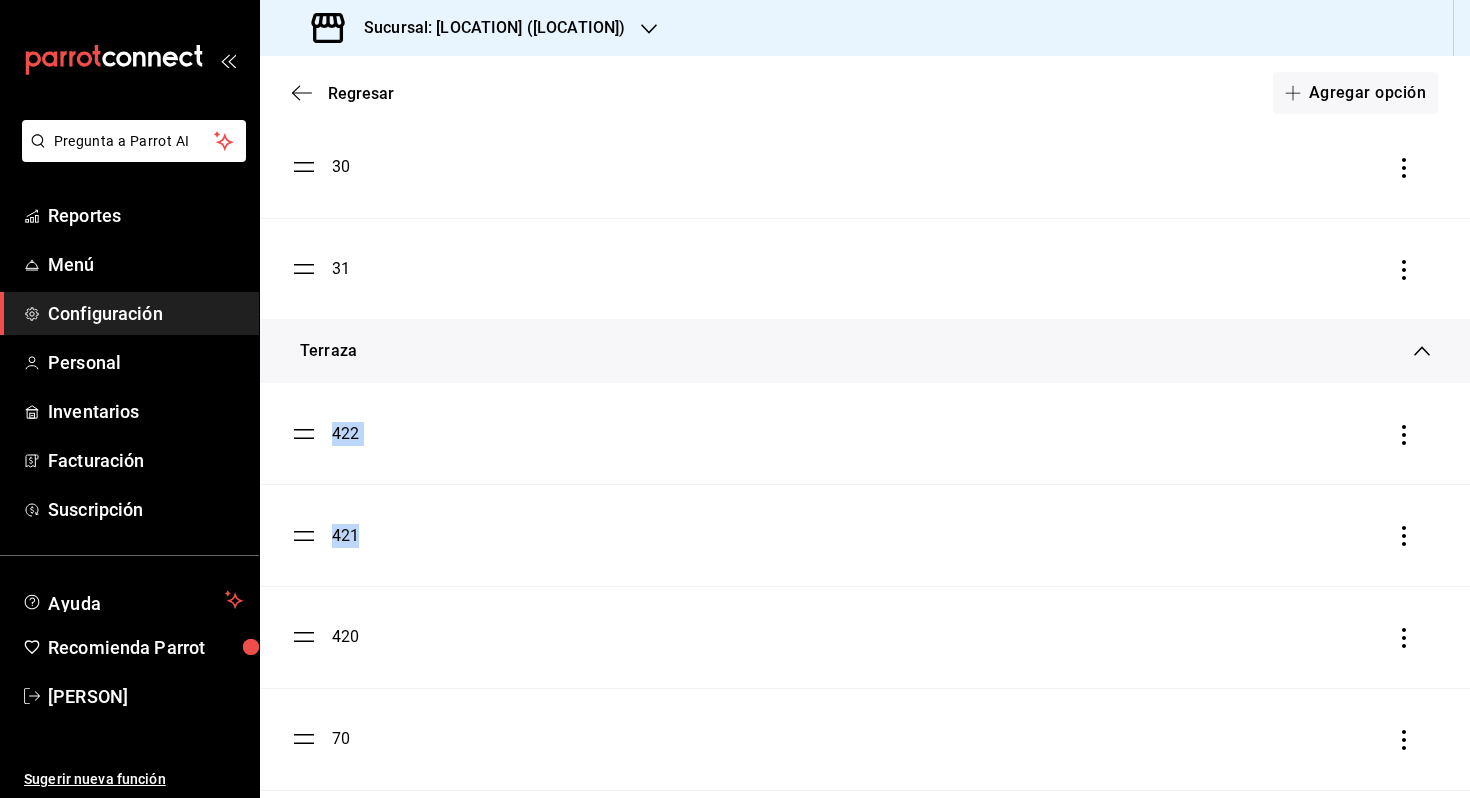 click on "420" at bounding box center (865, 637) 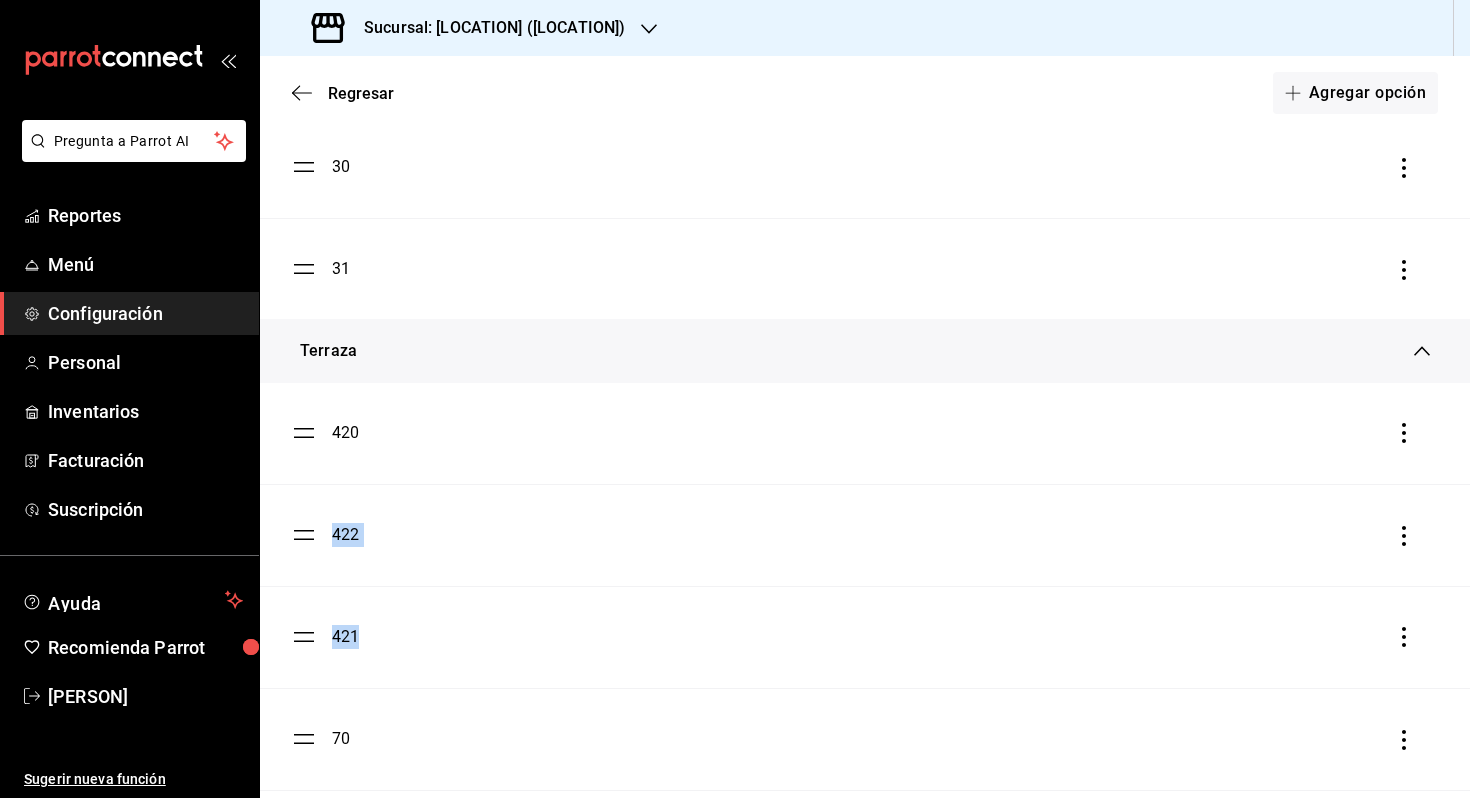 drag, startPoint x: 303, startPoint y: 630, endPoint x: 278, endPoint y: 426, distance: 205.52615 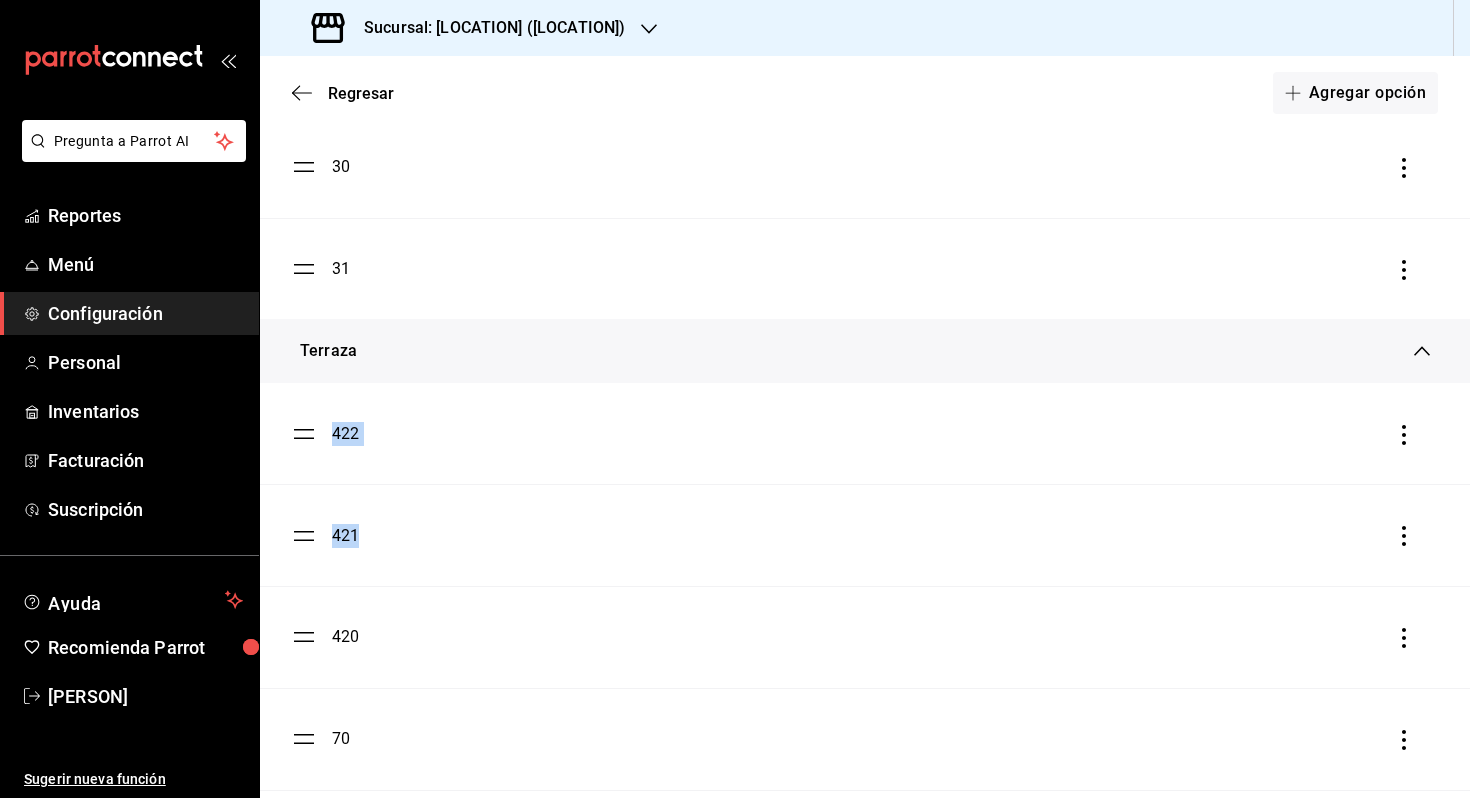 click on "422" at bounding box center [865, 433] 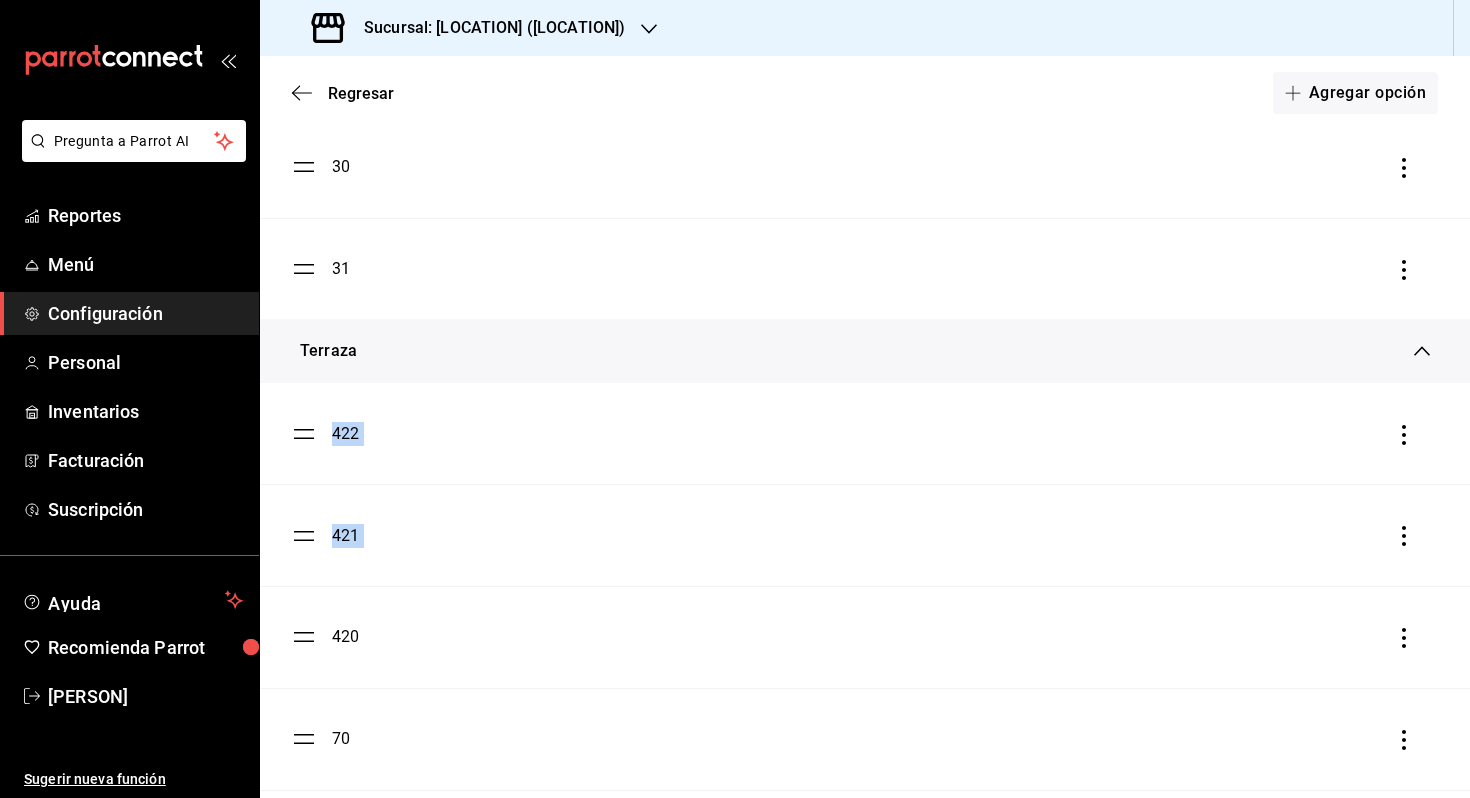 drag, startPoint x: 318, startPoint y: 437, endPoint x: 333, endPoint y: 594, distance: 157.71494 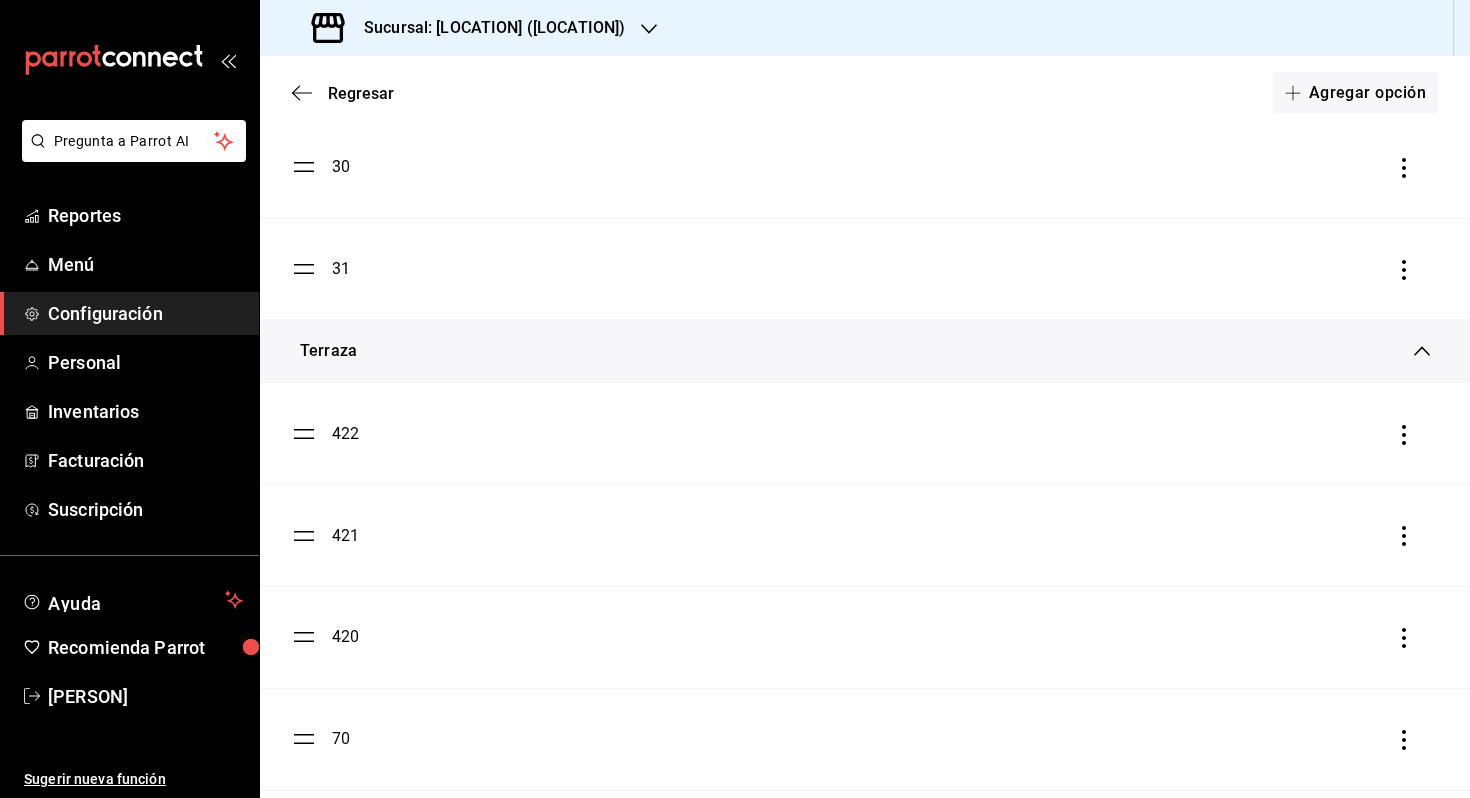 click on "420" at bounding box center [865, 637] 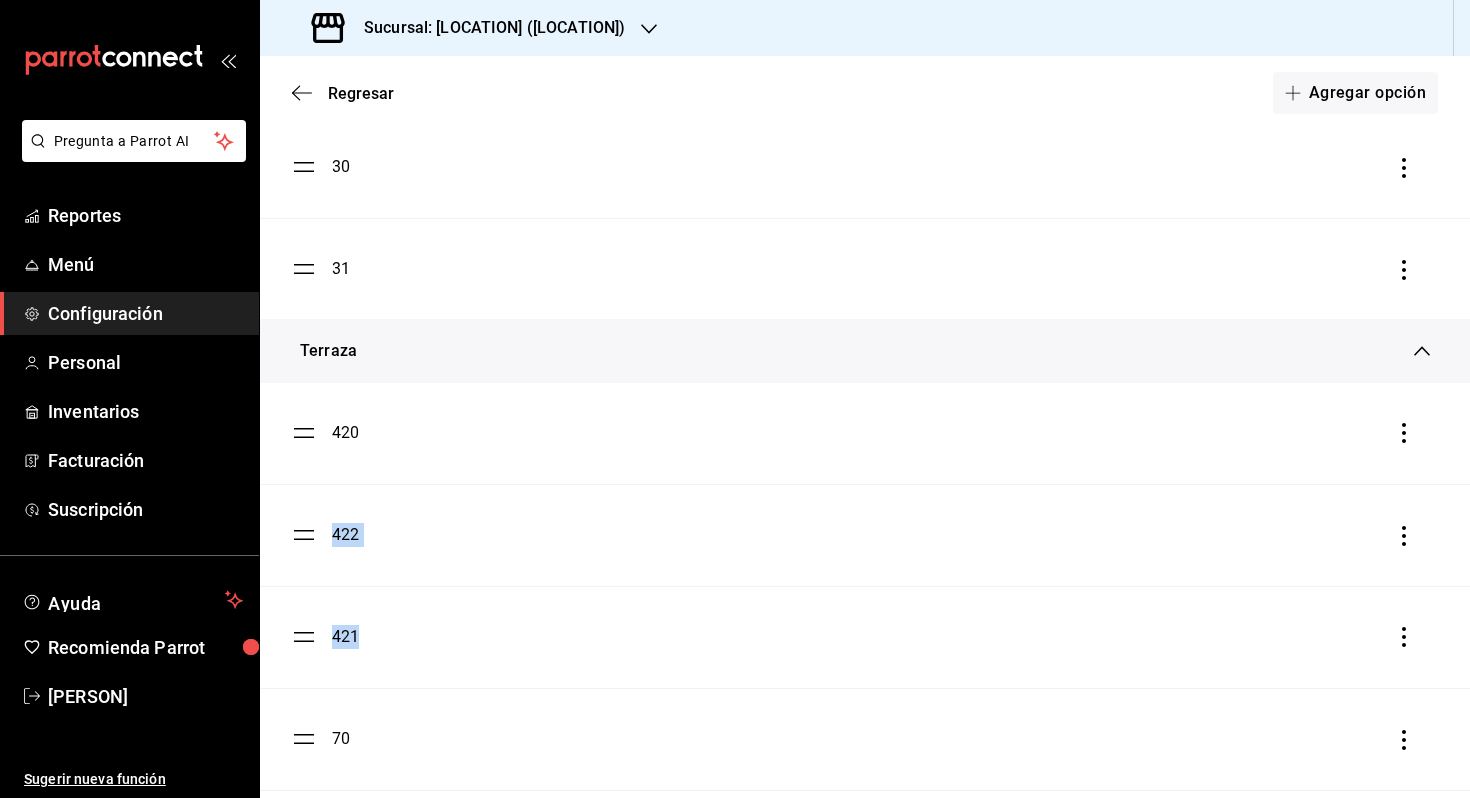 drag, startPoint x: 303, startPoint y: 647, endPoint x: 303, endPoint y: 444, distance: 203 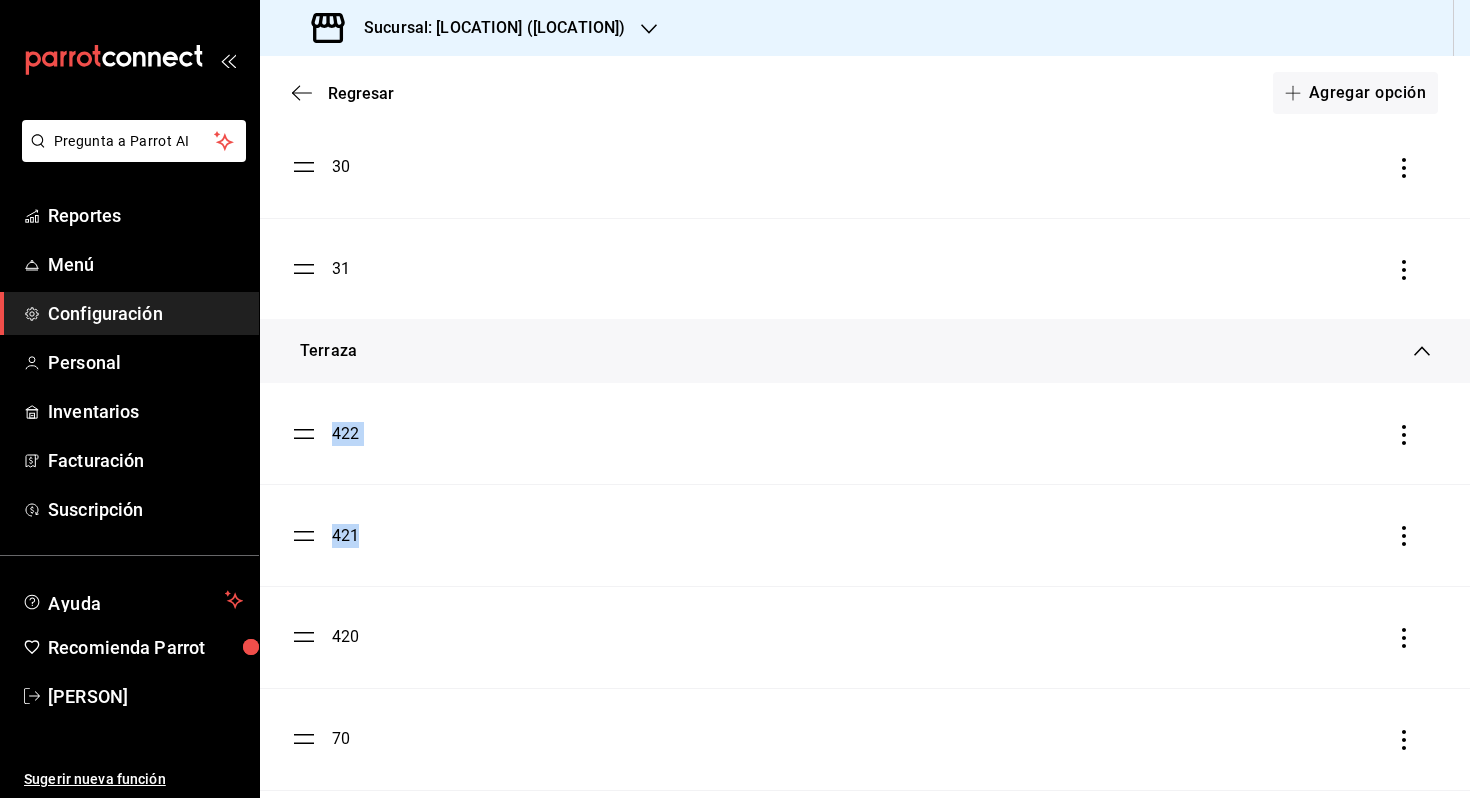 click on "420" at bounding box center (865, 637) 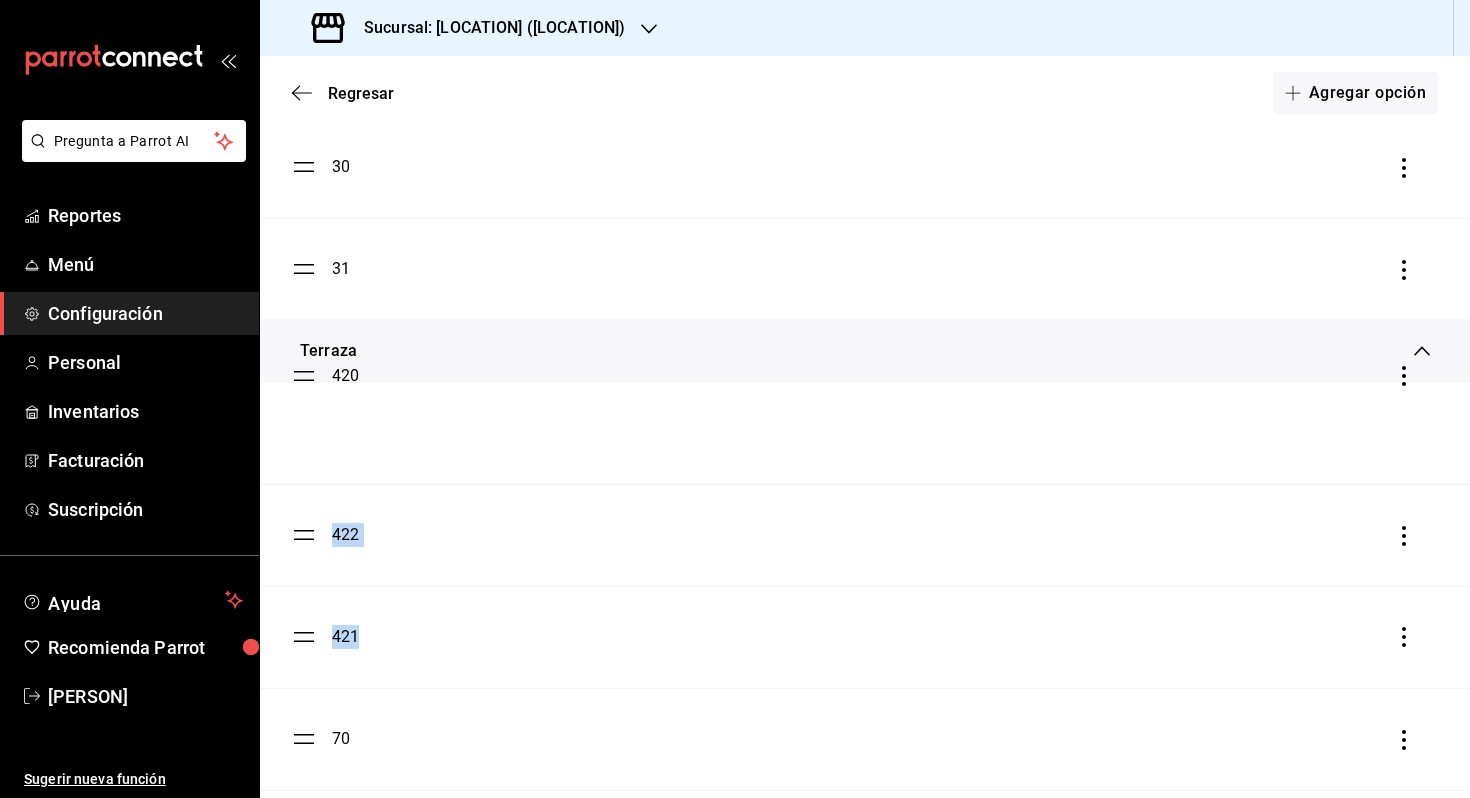 drag, startPoint x: 309, startPoint y: 633, endPoint x: 381, endPoint y: 371, distance: 271.71307 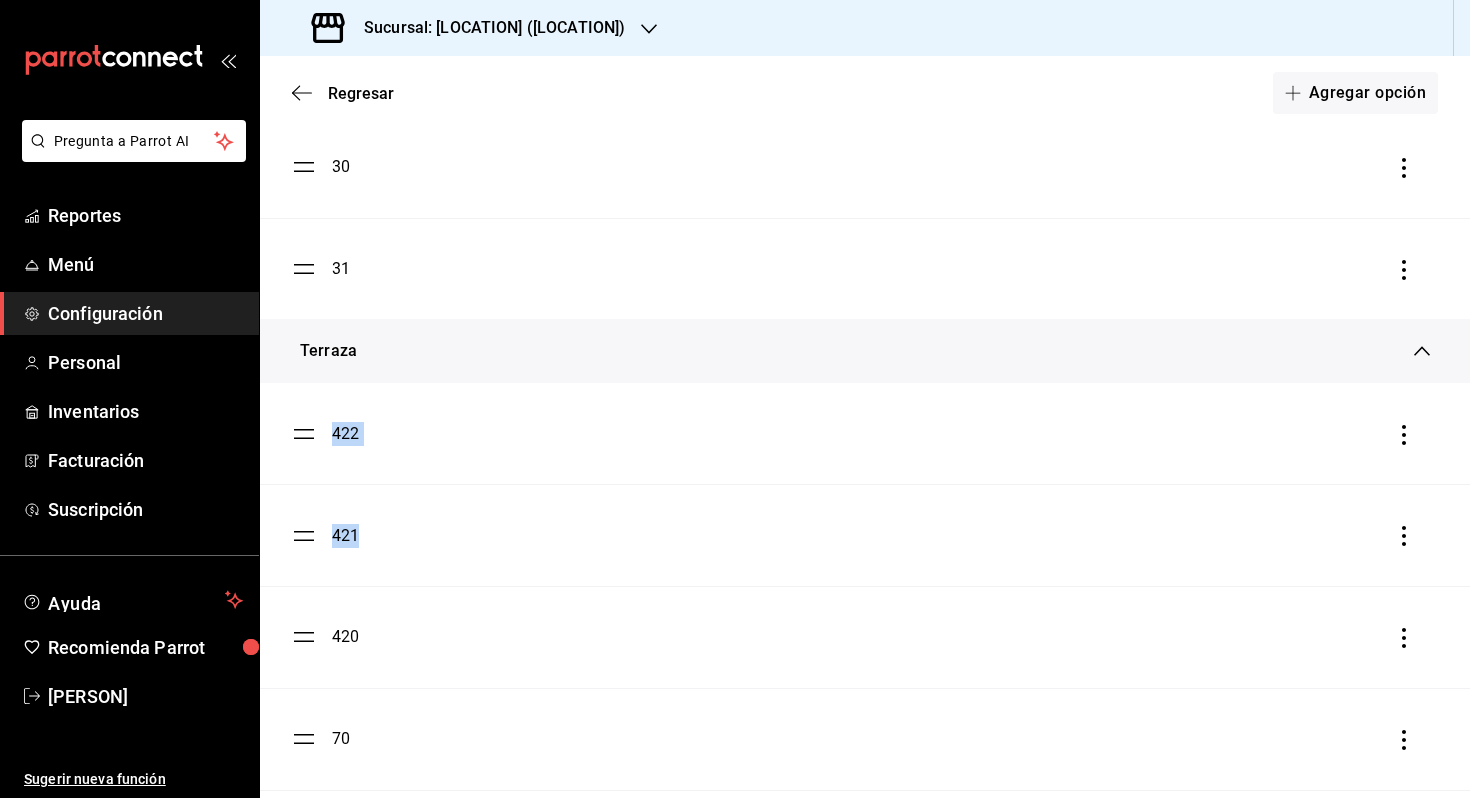 click on "Terraza" at bounding box center (865, 351) 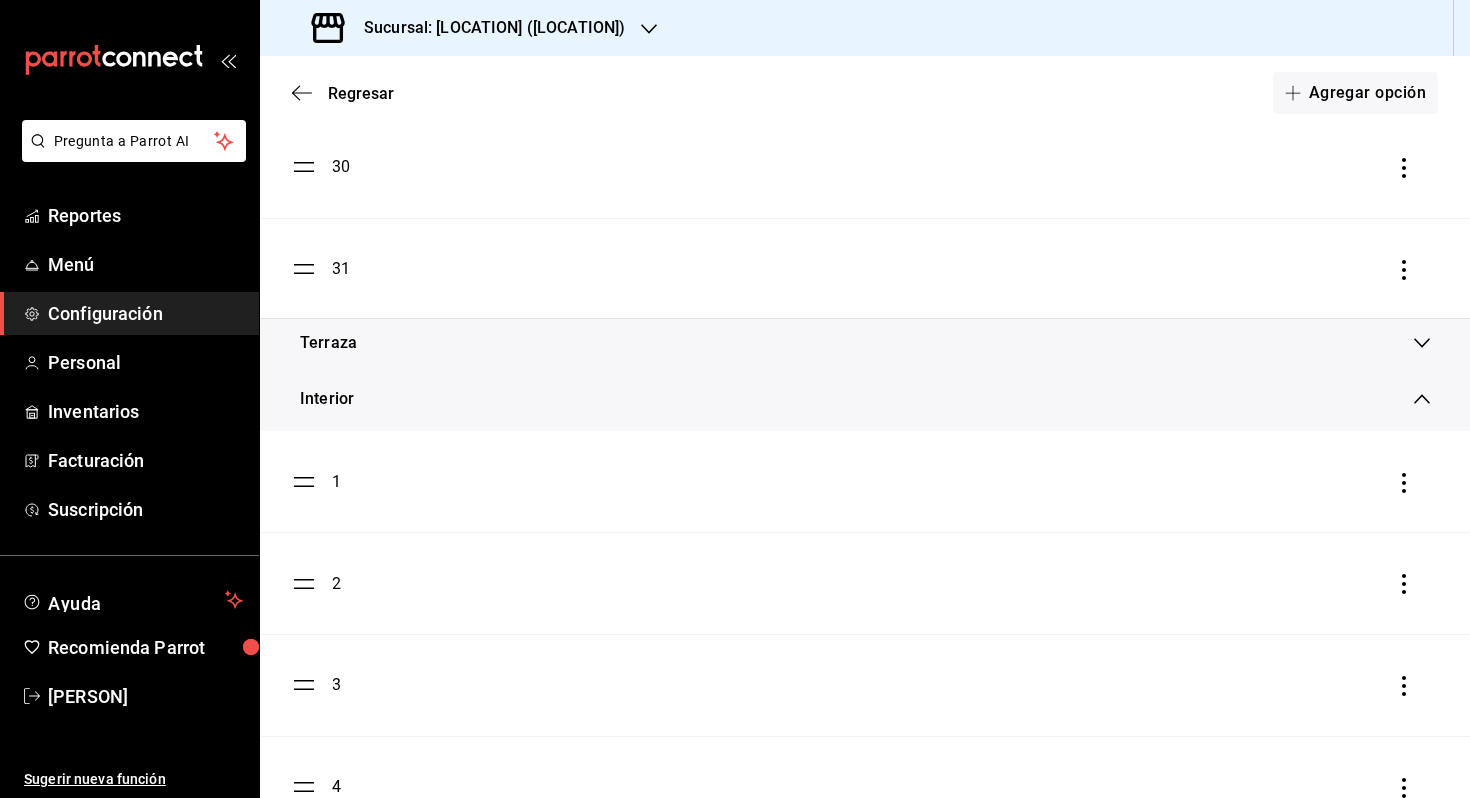 click on "Interior" at bounding box center (865, 399) 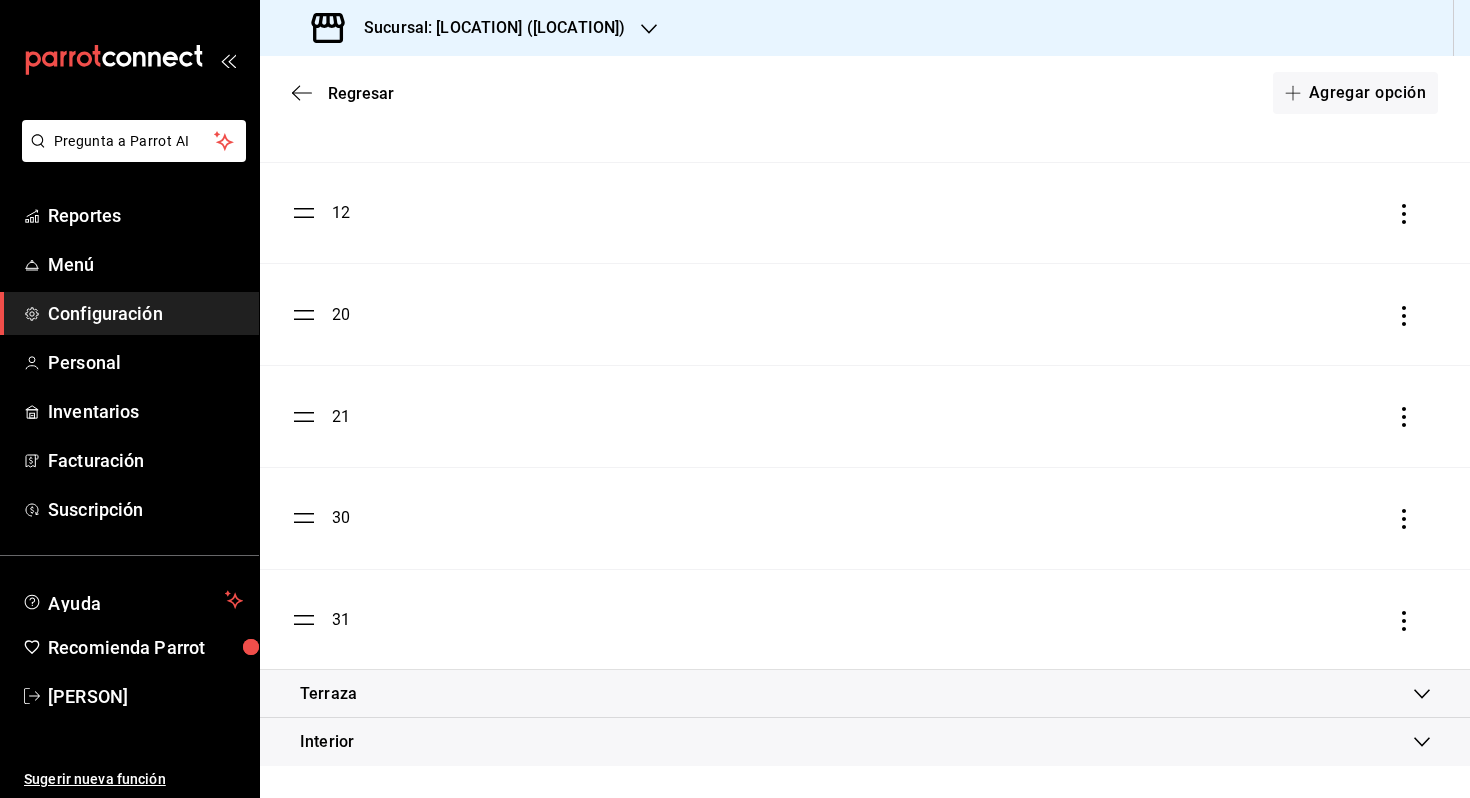 scroll, scrollTop: 0, scrollLeft: 0, axis: both 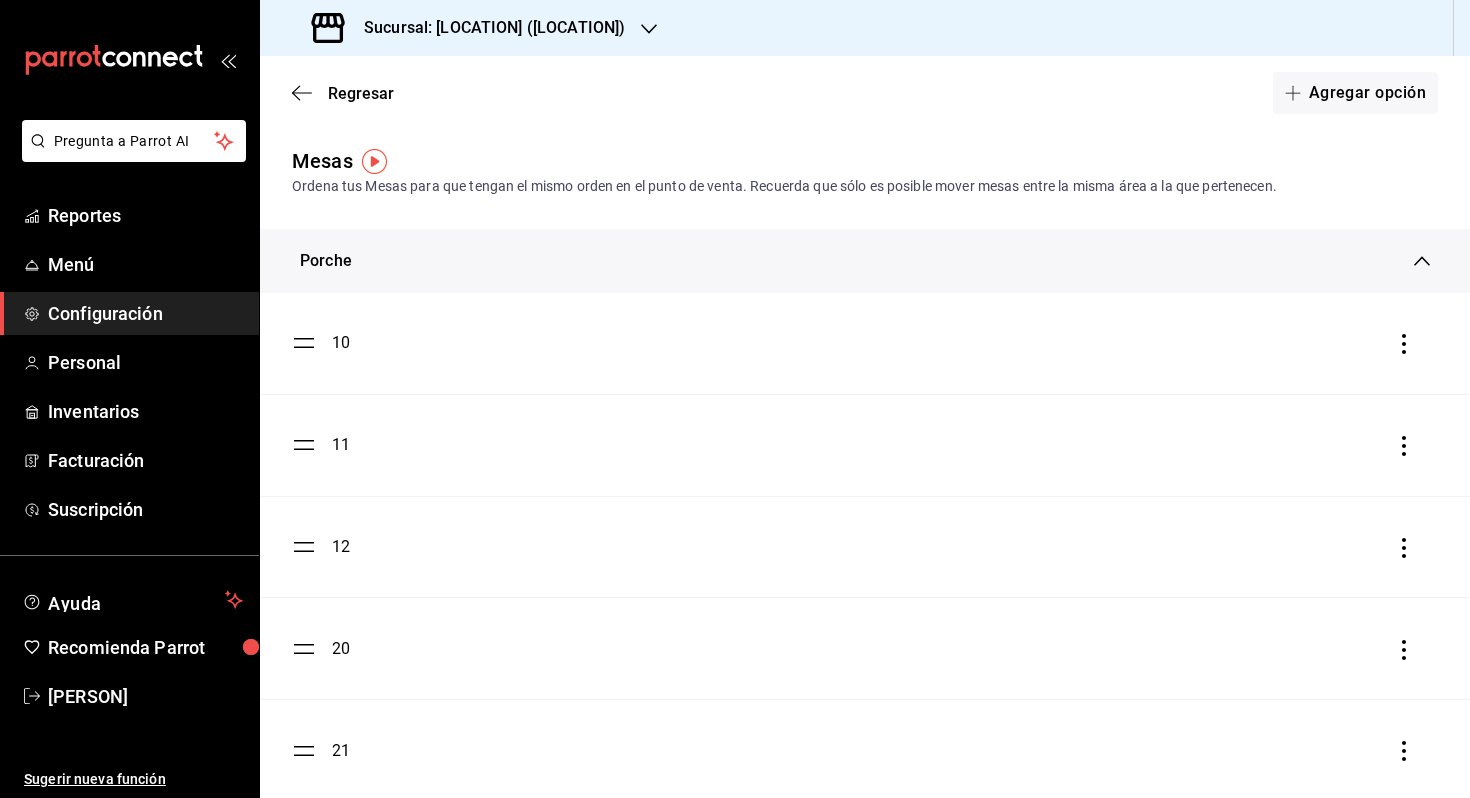 click 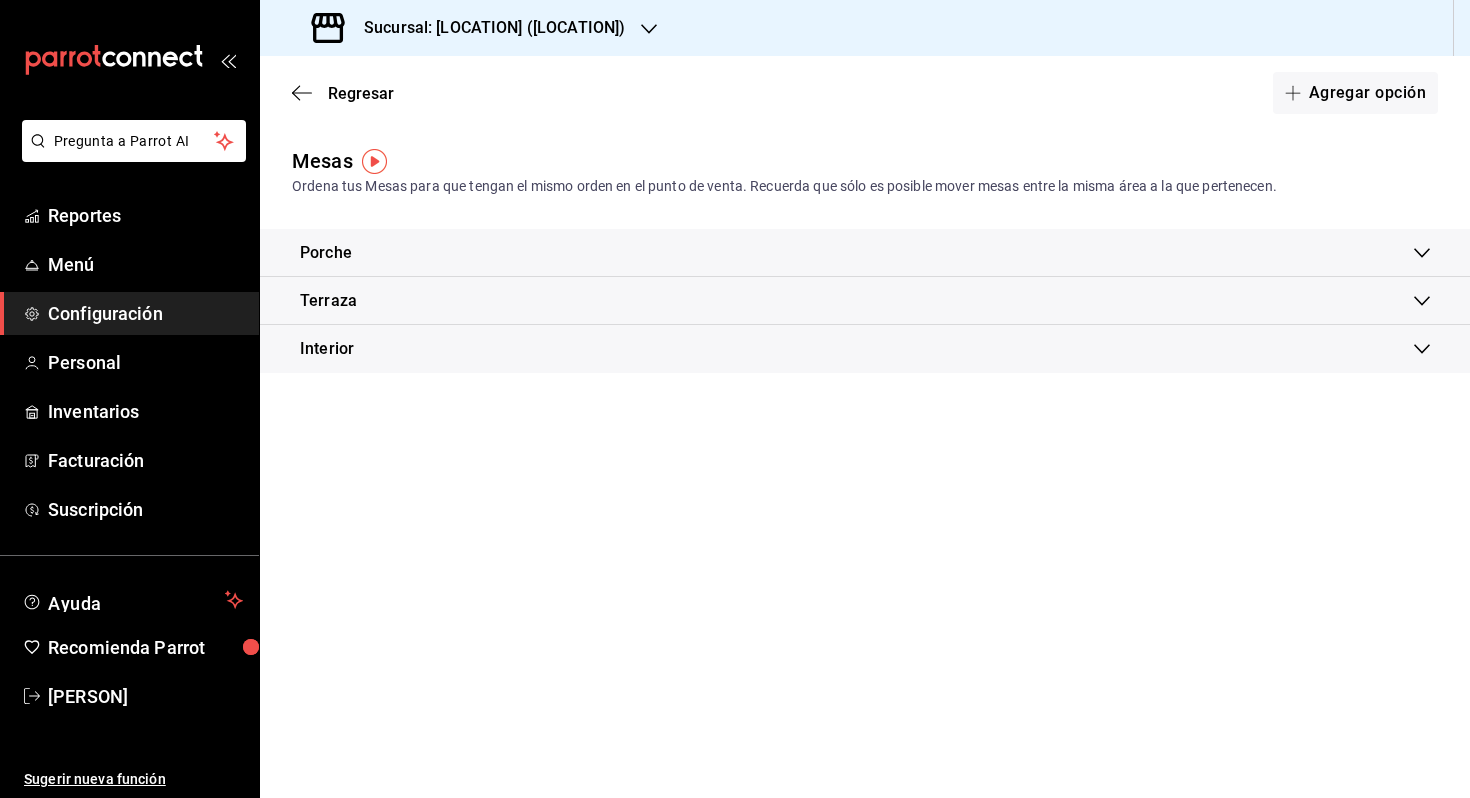 click 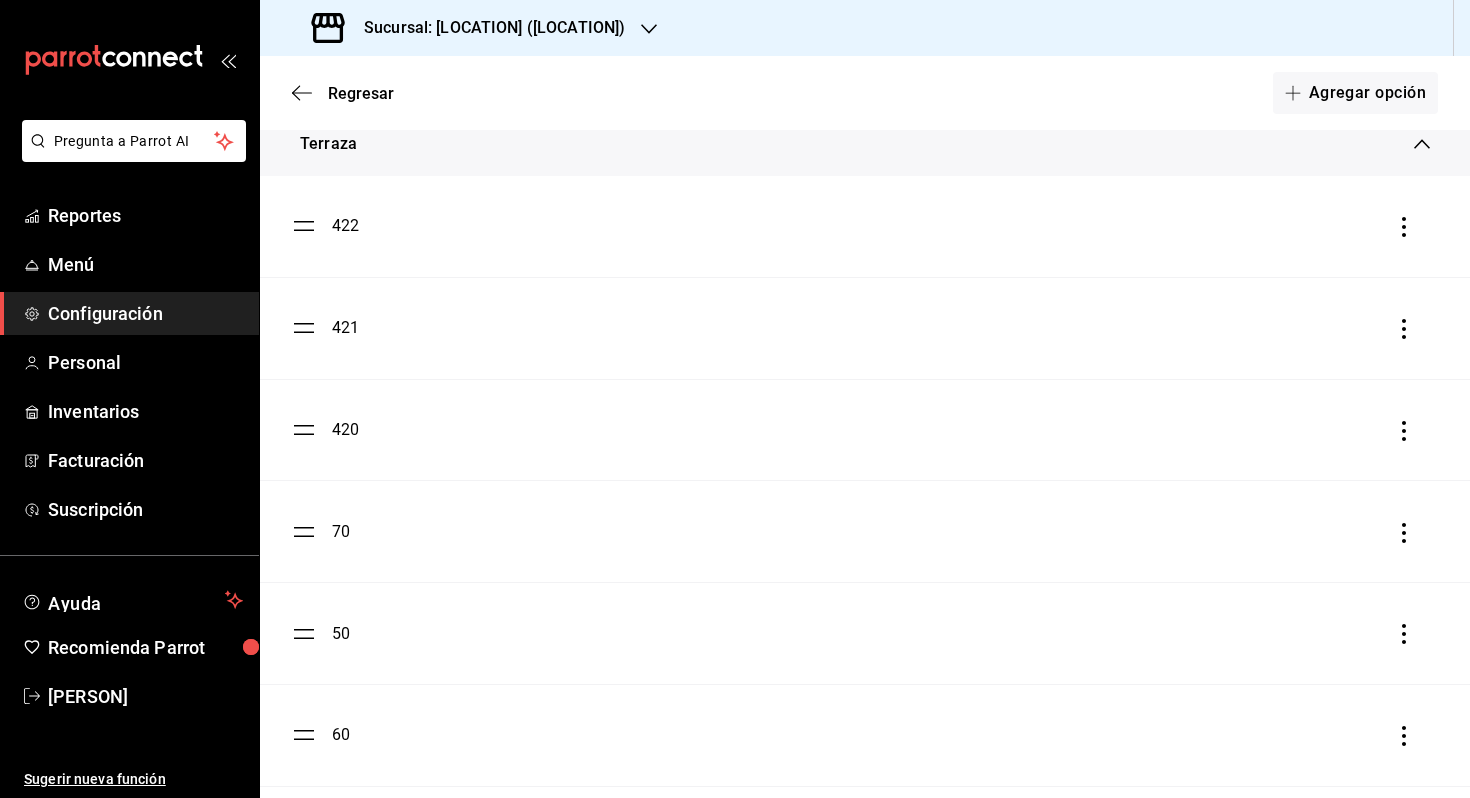 scroll, scrollTop: 167, scrollLeft: 0, axis: vertical 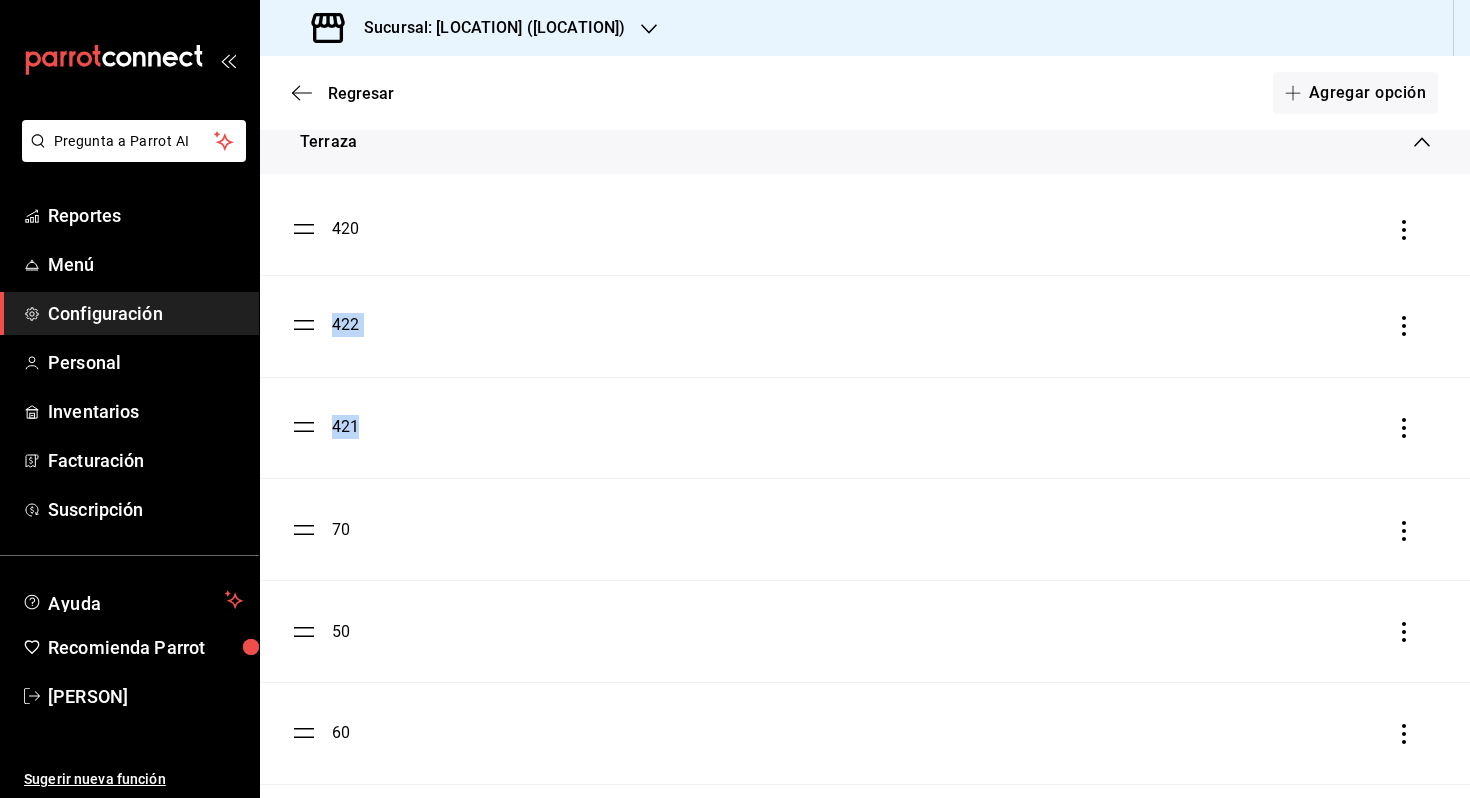 drag, startPoint x: 296, startPoint y: 423, endPoint x: 318, endPoint y: 224, distance: 200.21239 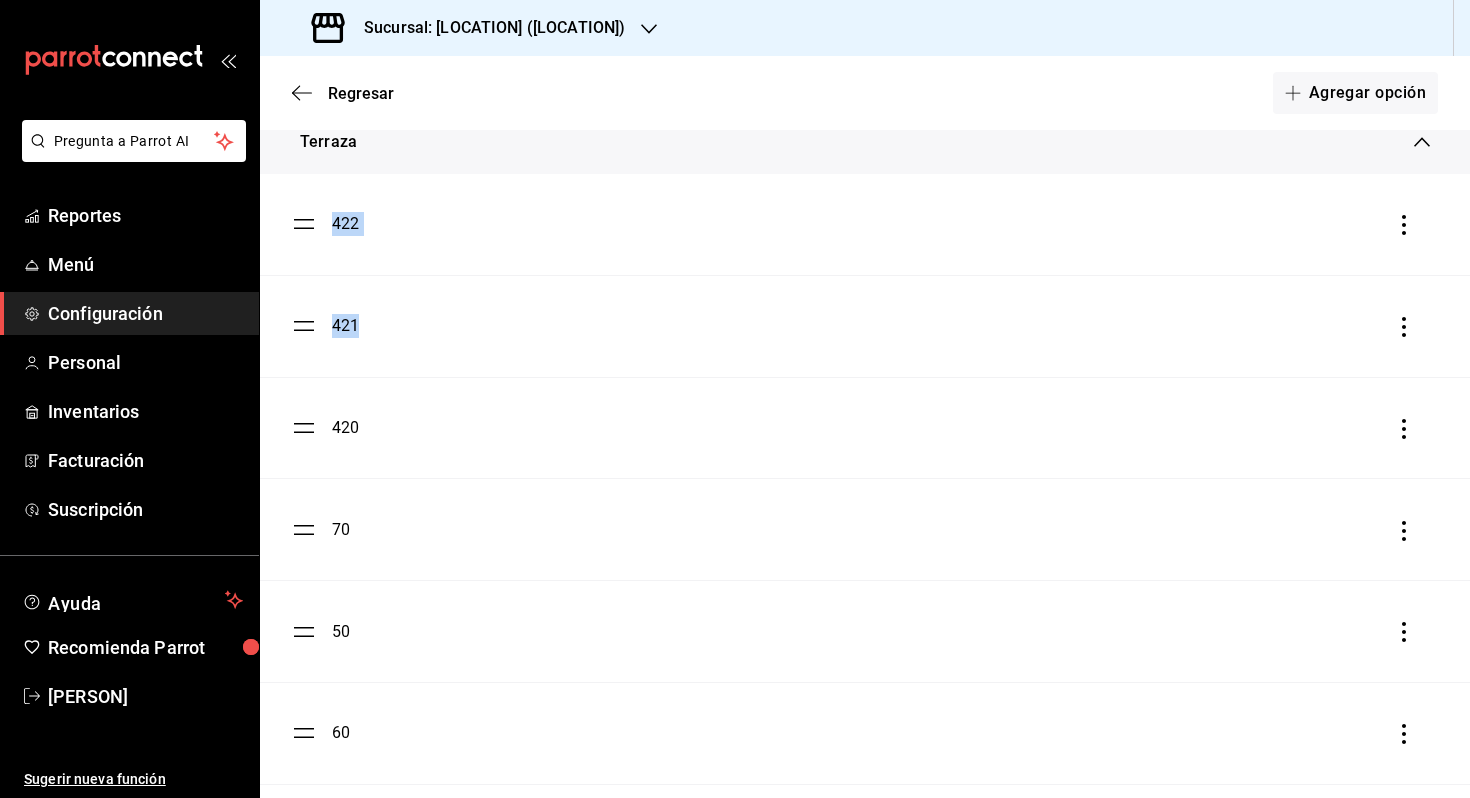 click on "421" at bounding box center (865, 326) 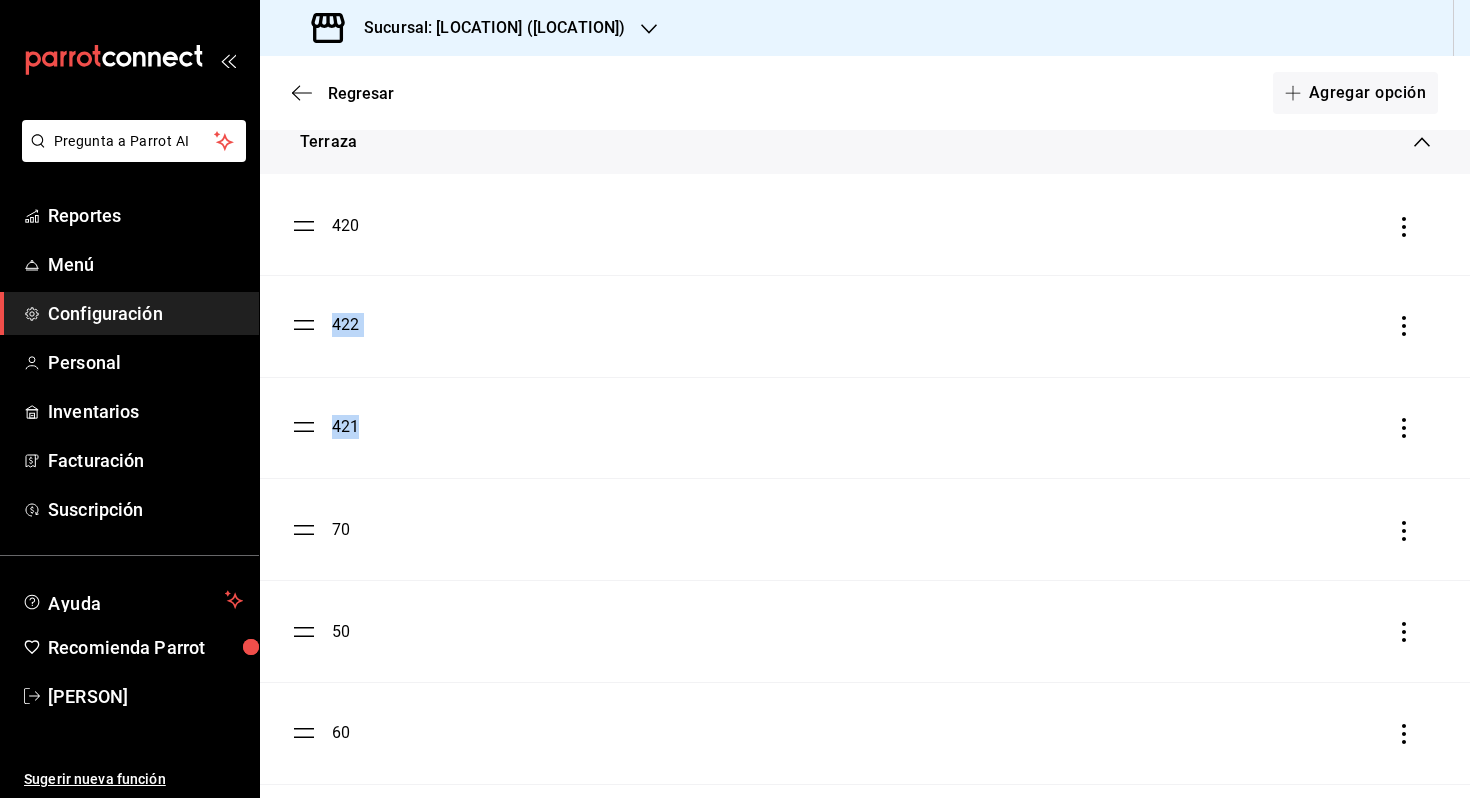 drag, startPoint x: 304, startPoint y: 427, endPoint x: 321, endPoint y: 225, distance: 202.71408 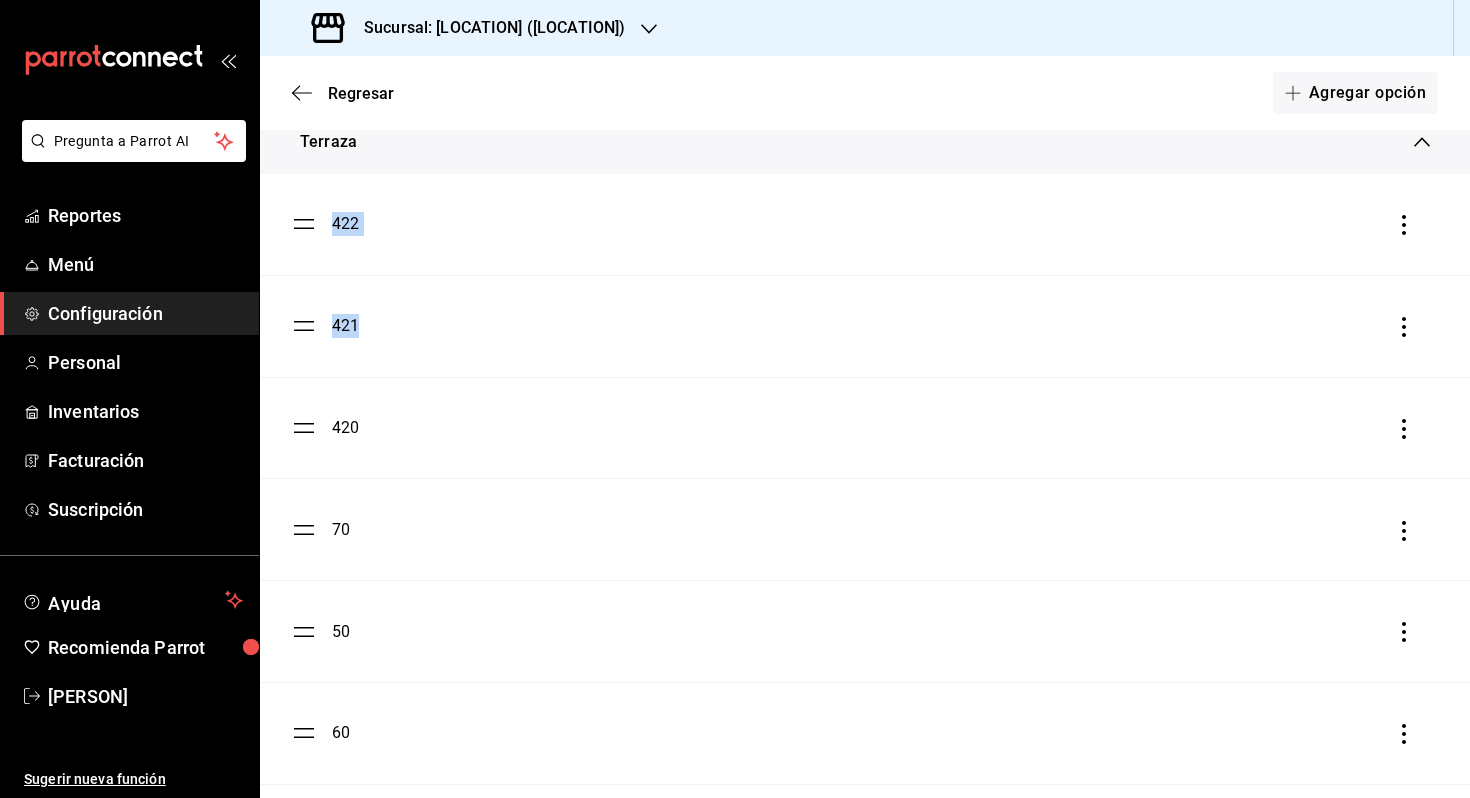 click on "421" at bounding box center (865, 326) 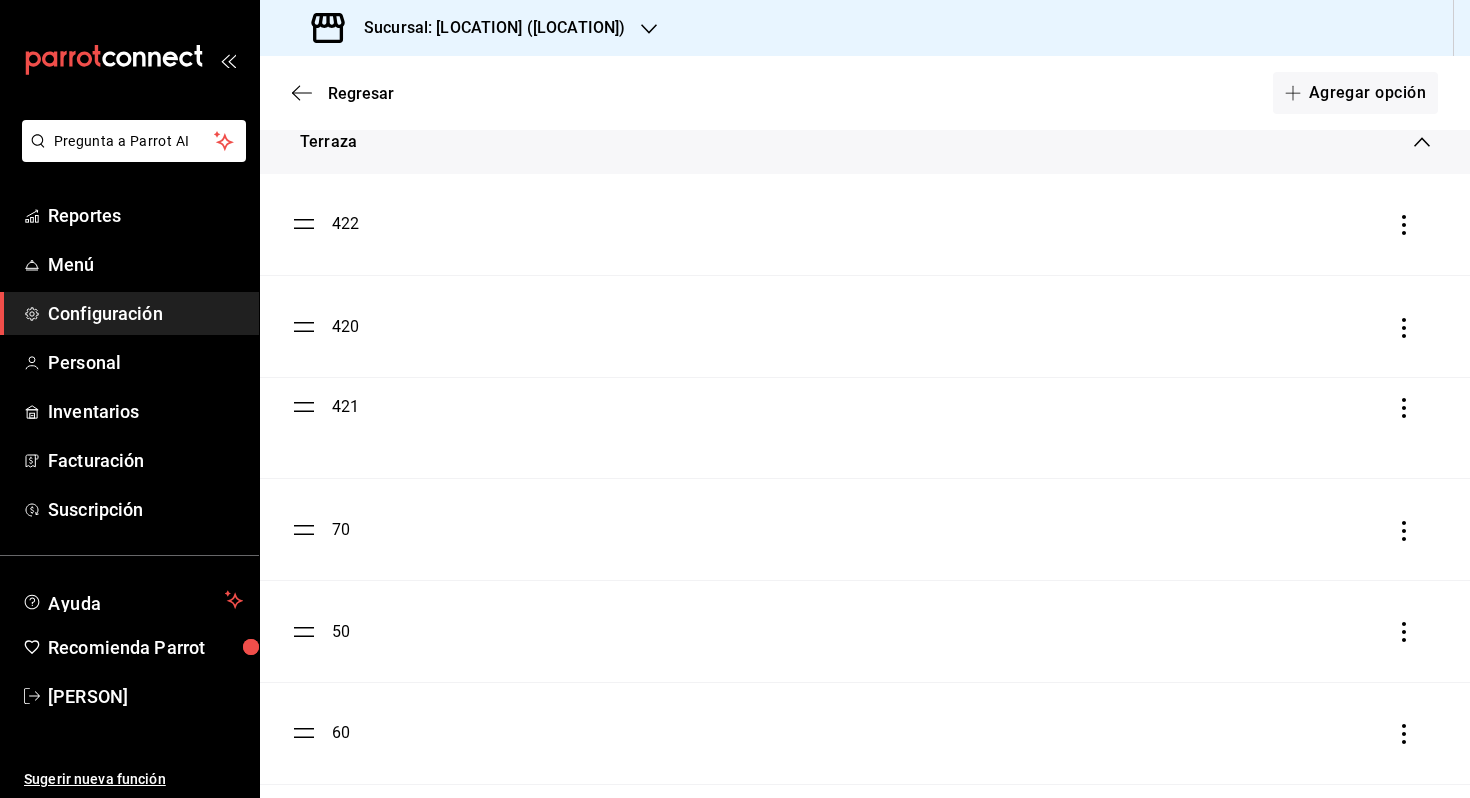 drag, startPoint x: 301, startPoint y: 321, endPoint x: 304, endPoint y: 402, distance: 81.055534 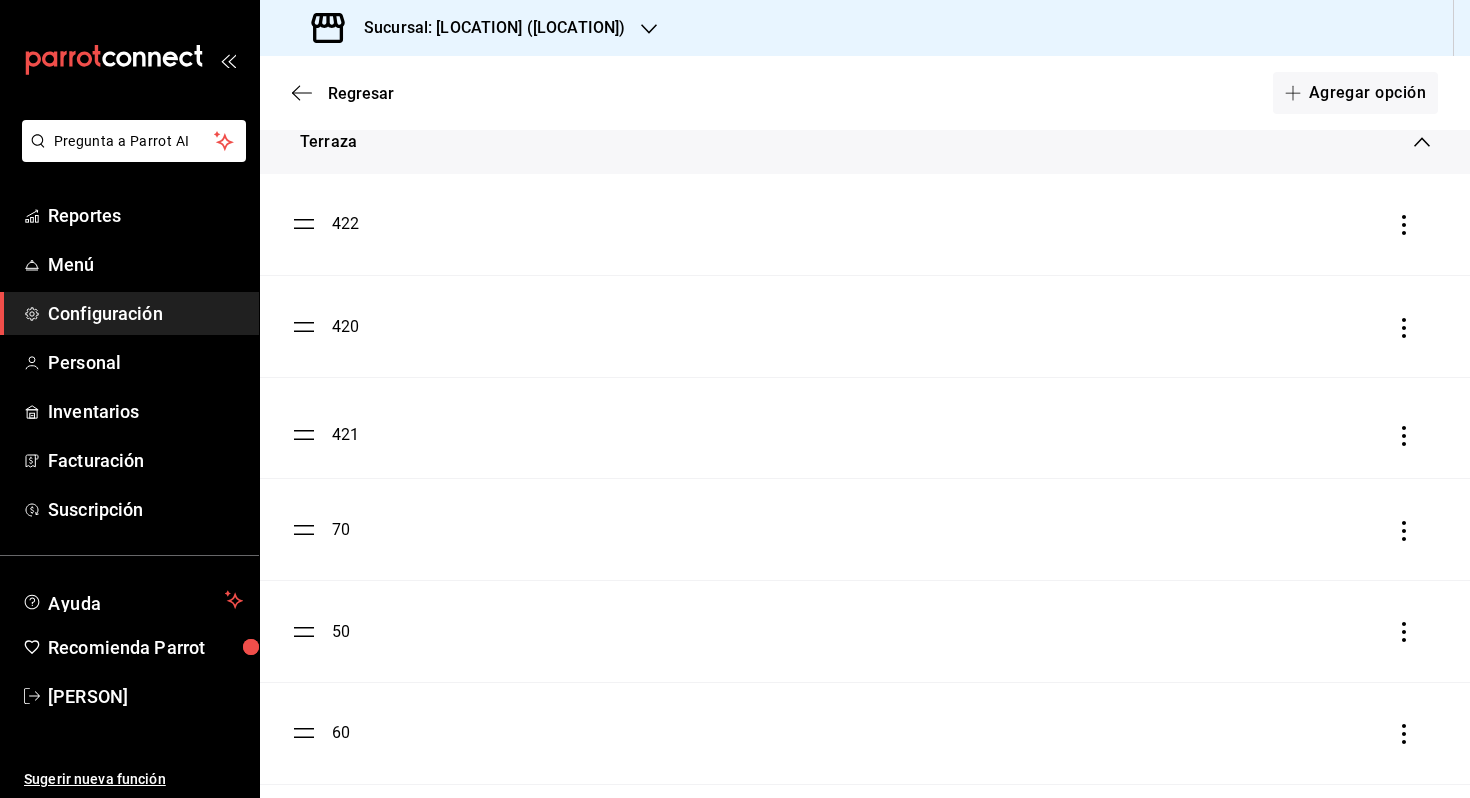 drag, startPoint x: 308, startPoint y: 330, endPoint x: 317, endPoint y: 439, distance: 109.370926 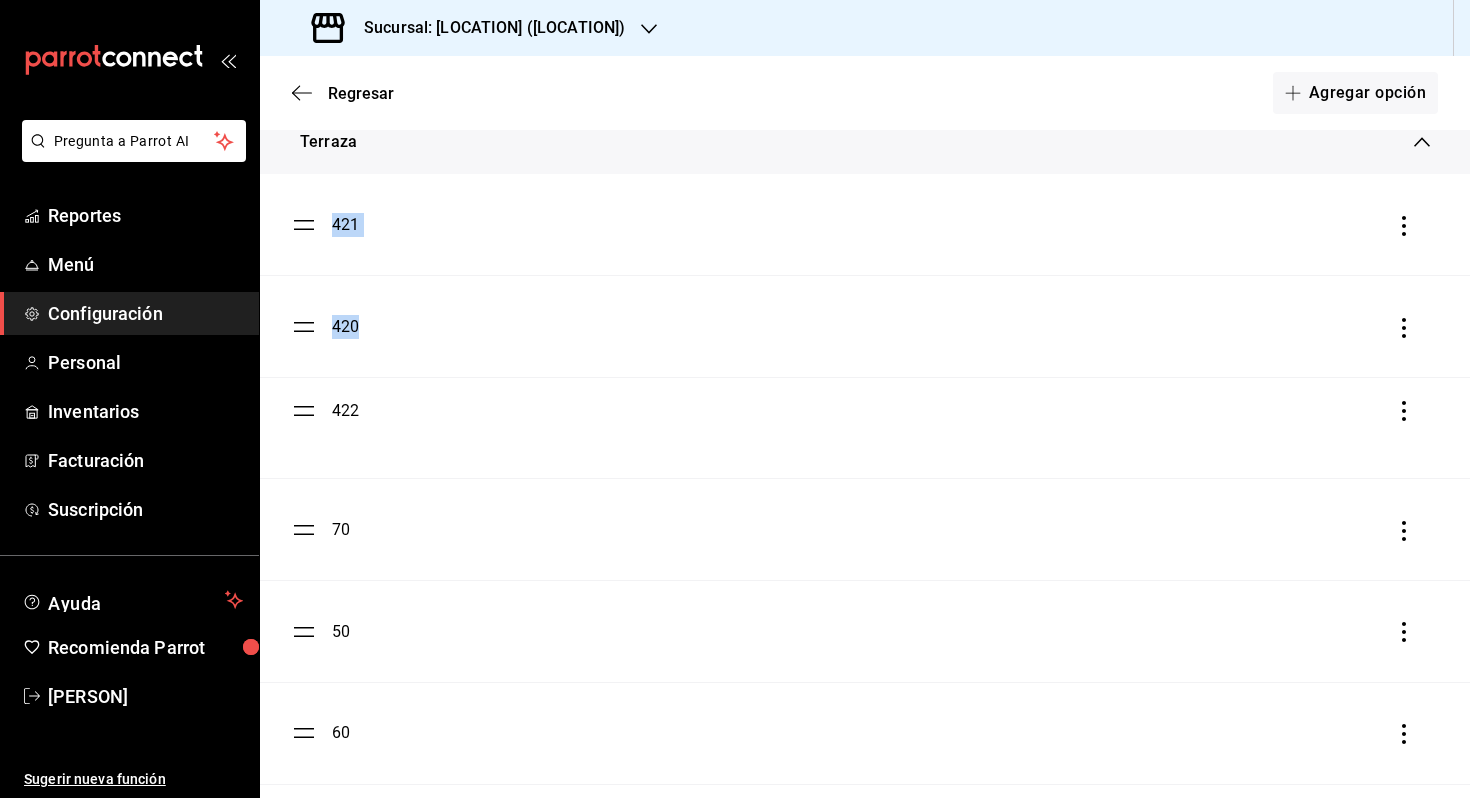 drag, startPoint x: 307, startPoint y: 228, endPoint x: 356, endPoint y: 417, distance: 195.24857 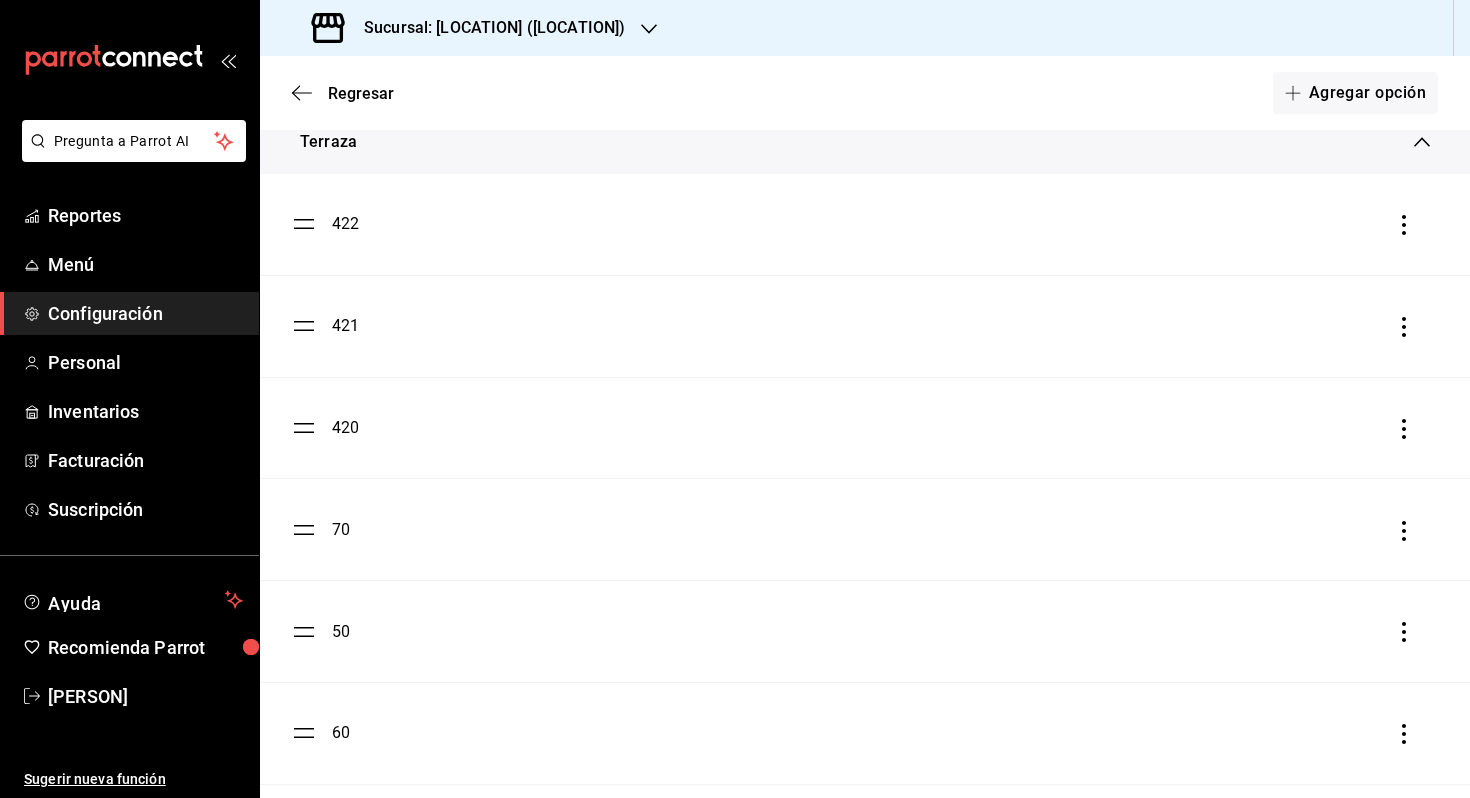 click on "421" at bounding box center [865, 326] 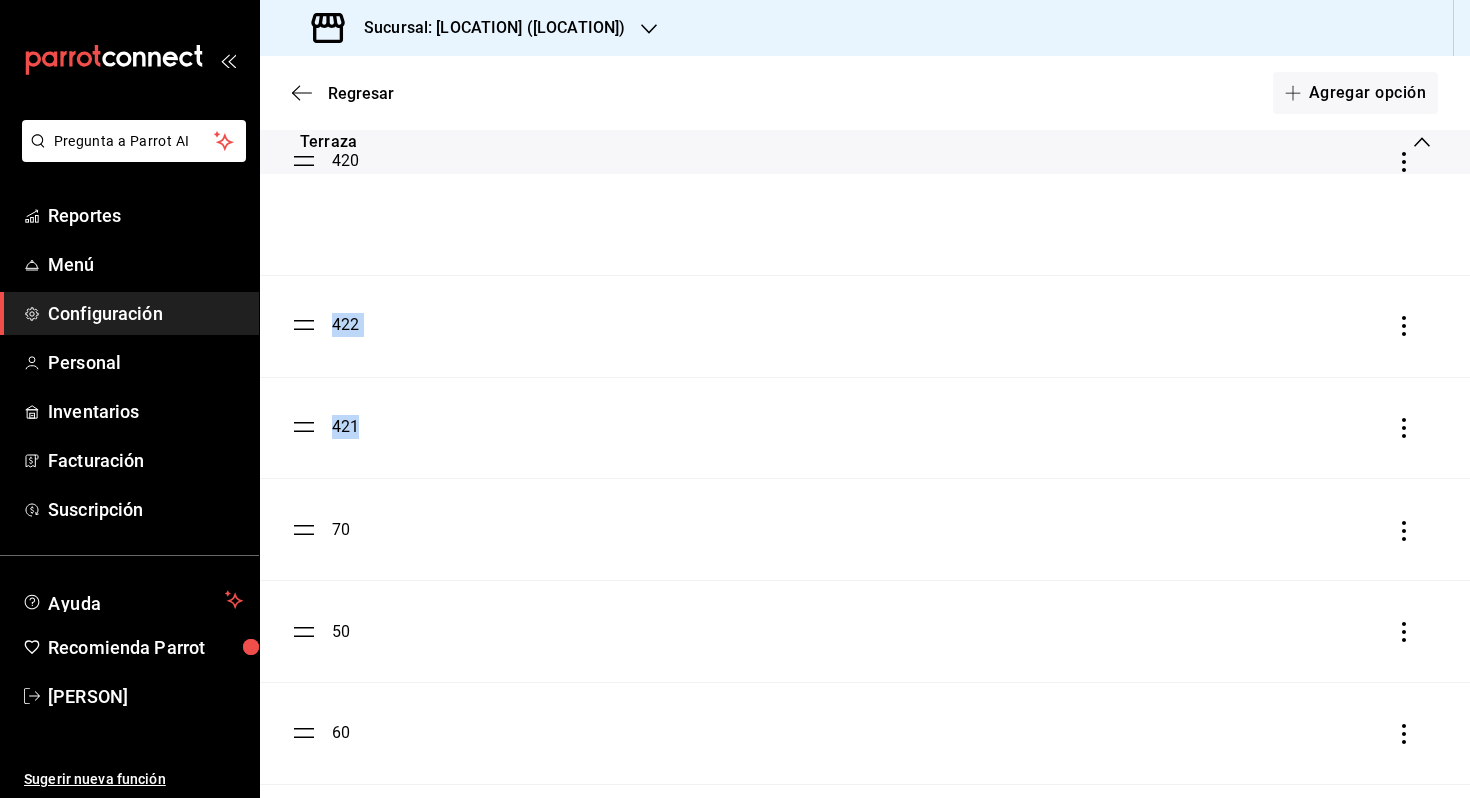 drag, startPoint x: 310, startPoint y: 423, endPoint x: 312, endPoint y: 157, distance: 266.0075 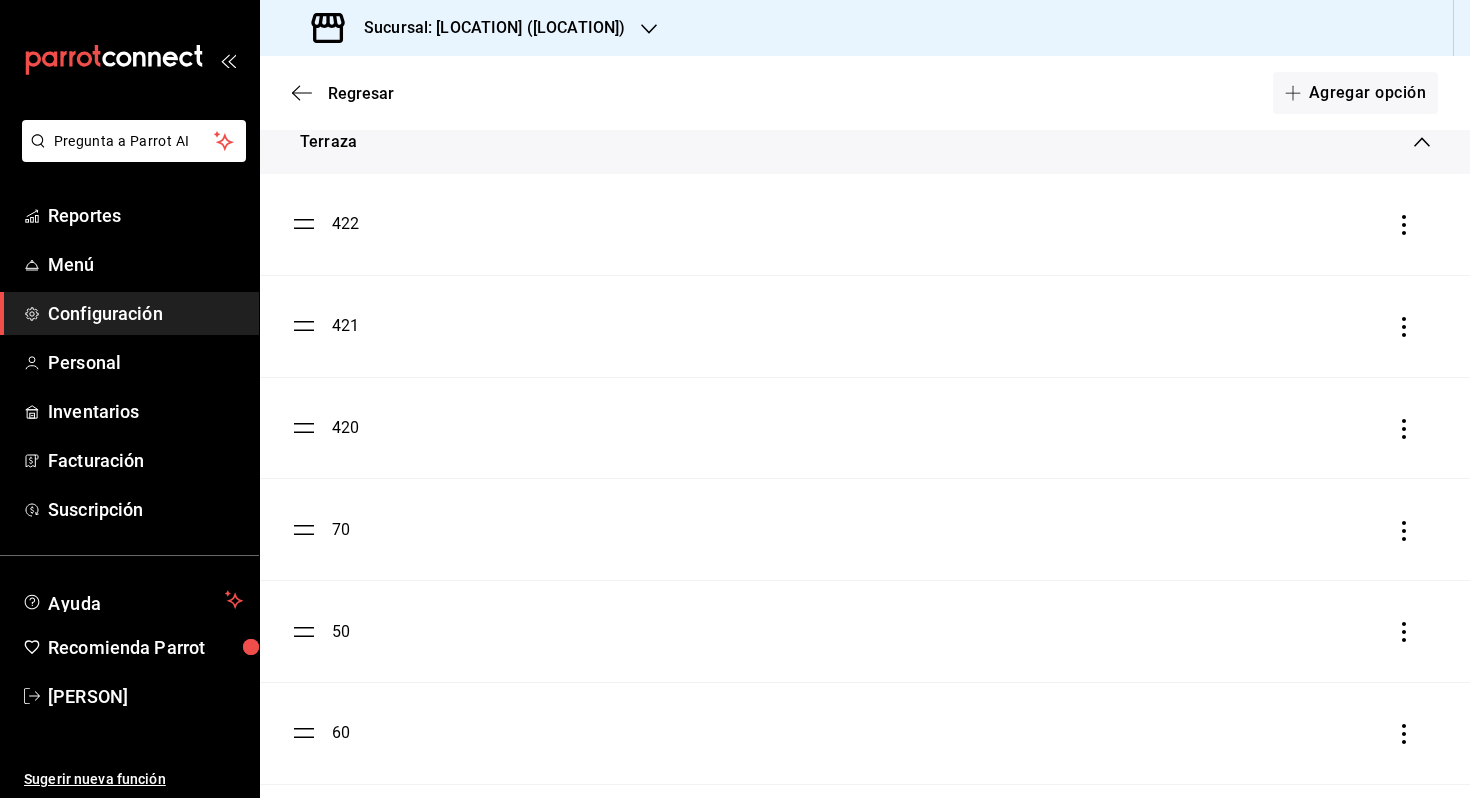 click on "422" at bounding box center (865, 224) 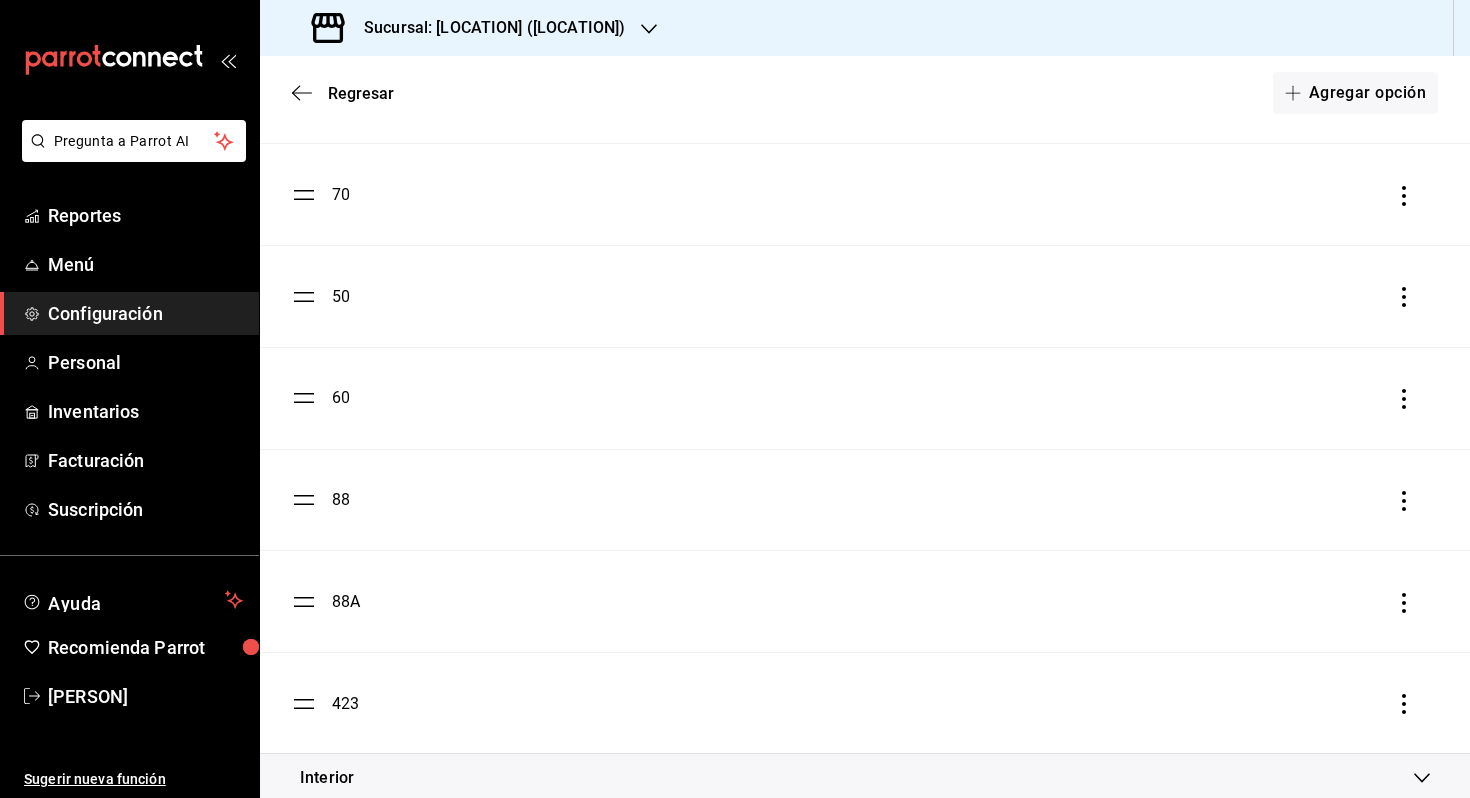 scroll, scrollTop: 515, scrollLeft: 0, axis: vertical 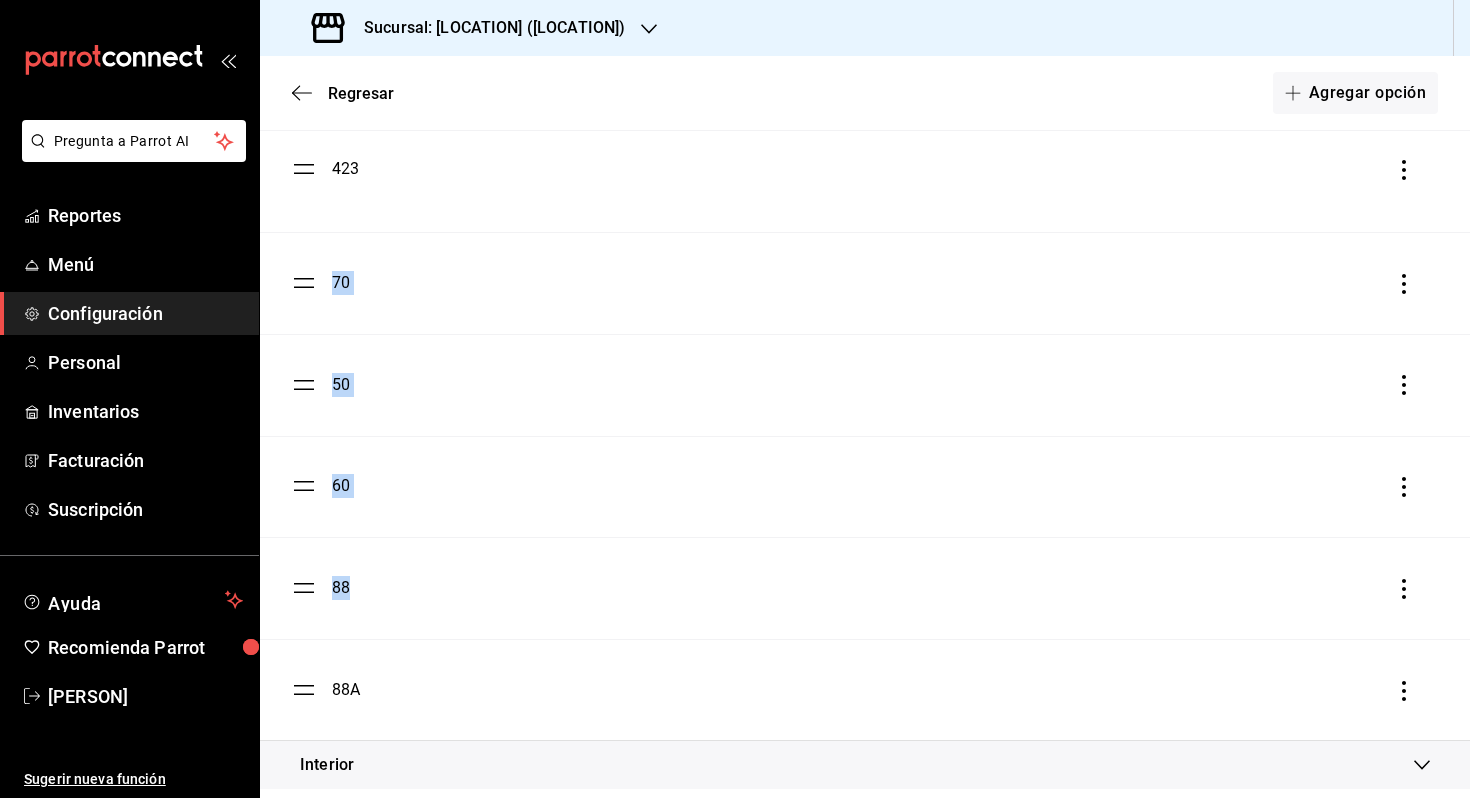 drag, startPoint x: 313, startPoint y: 691, endPoint x: 334, endPoint y: 169, distance: 522.42224 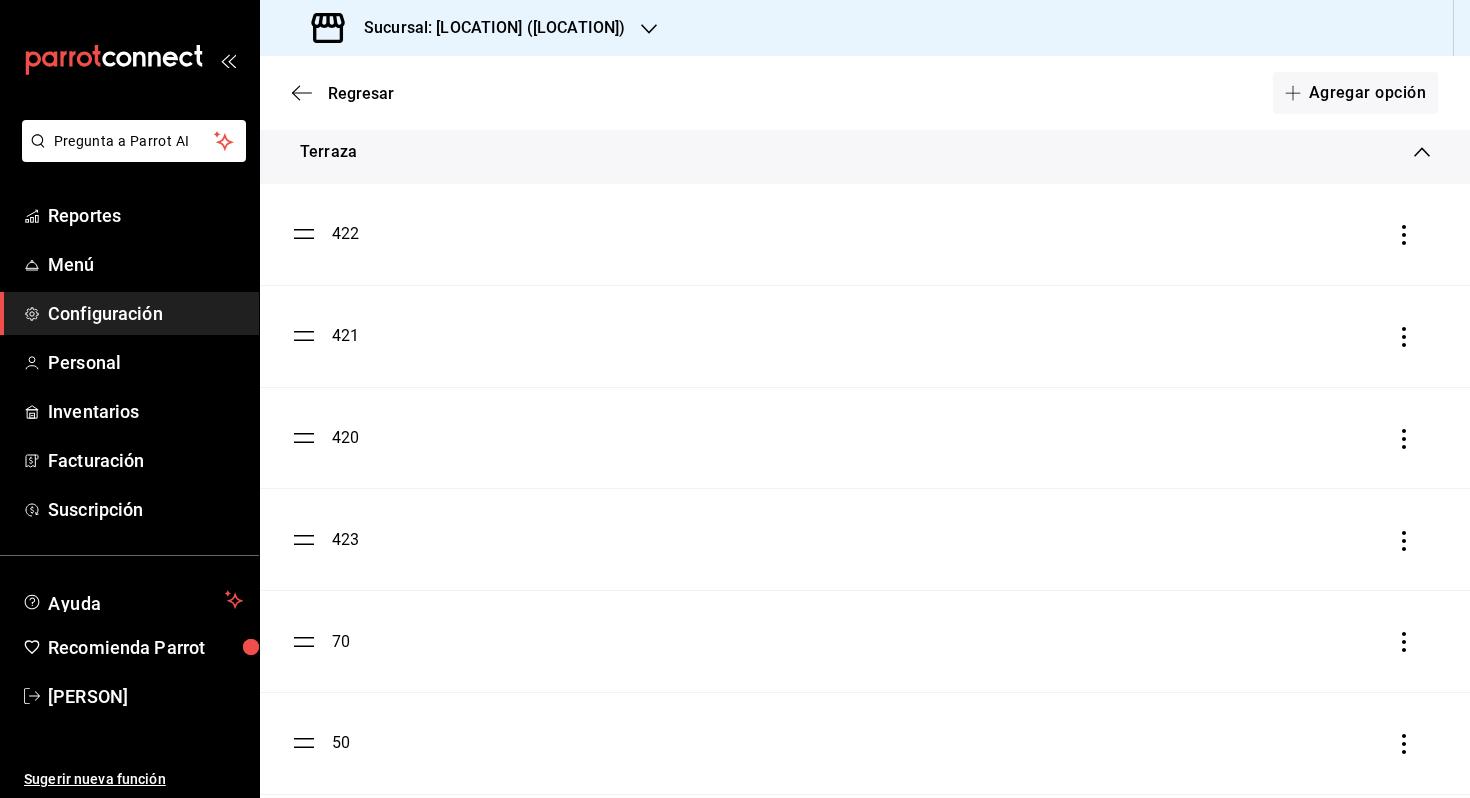 scroll, scrollTop: 153, scrollLeft: 0, axis: vertical 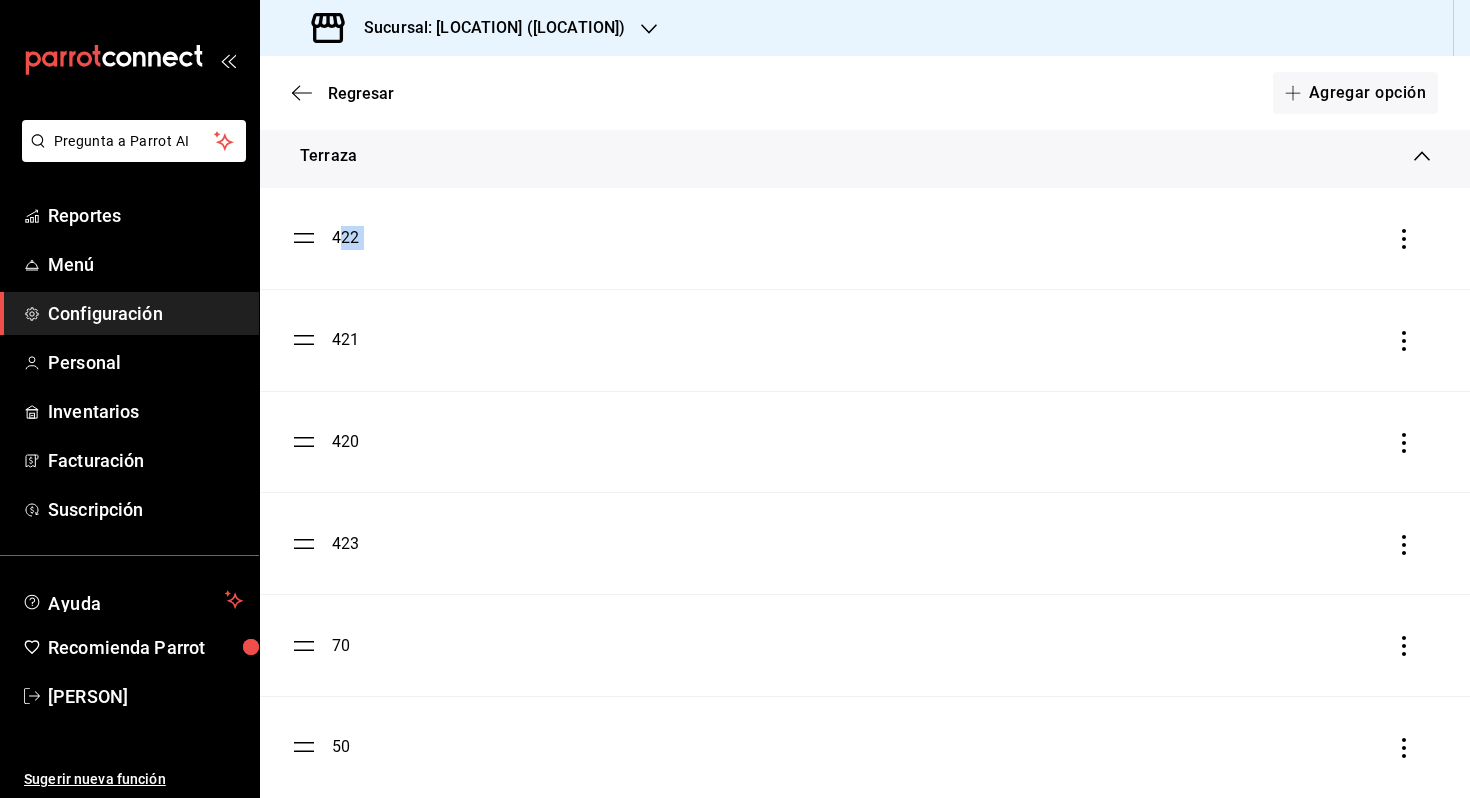 drag, startPoint x: 337, startPoint y: 230, endPoint x: 332, endPoint y: 338, distance: 108.11568 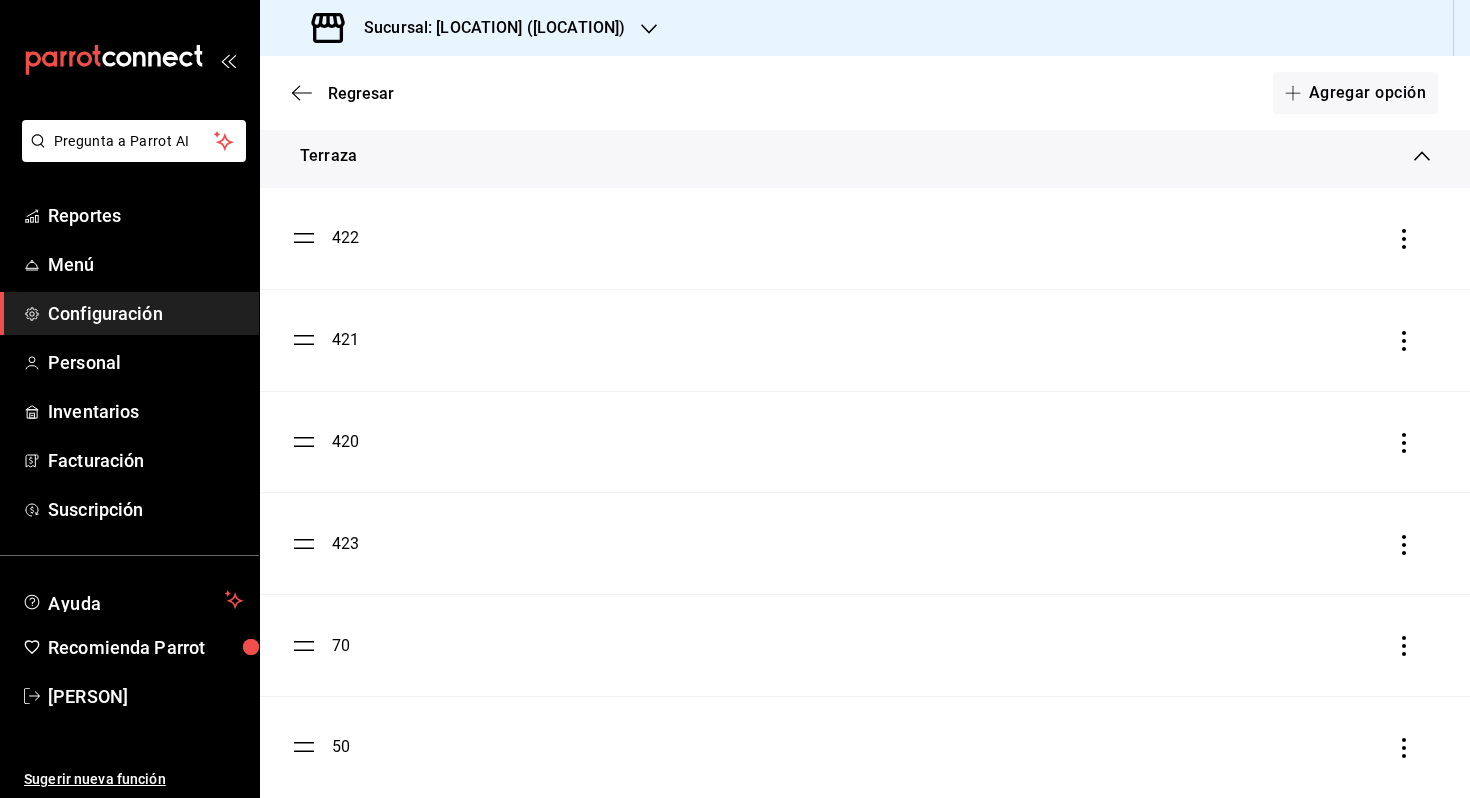 click on "422" at bounding box center (865, 238) 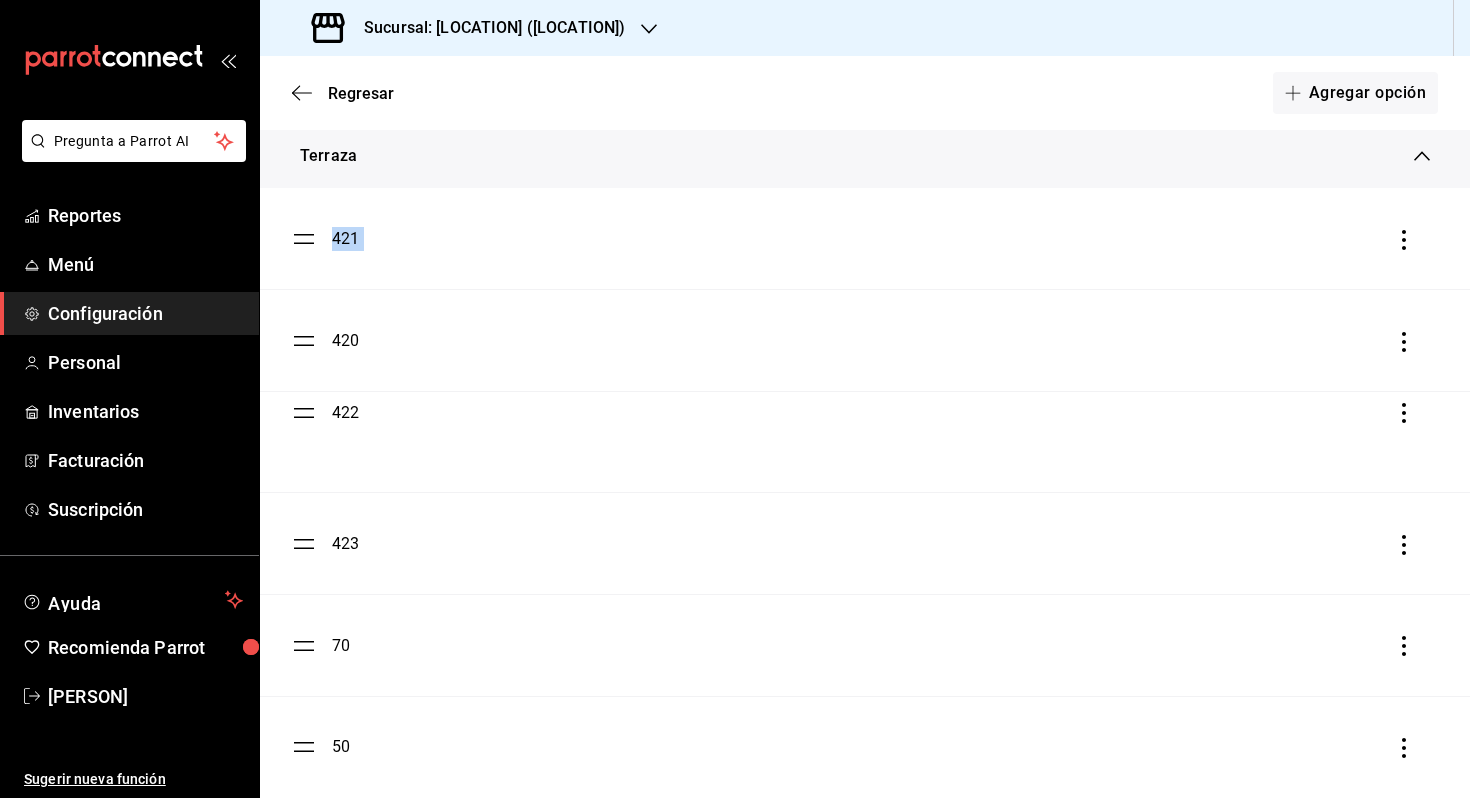 drag, startPoint x: 295, startPoint y: 238, endPoint x: 323, endPoint y: 412, distance: 176.23848 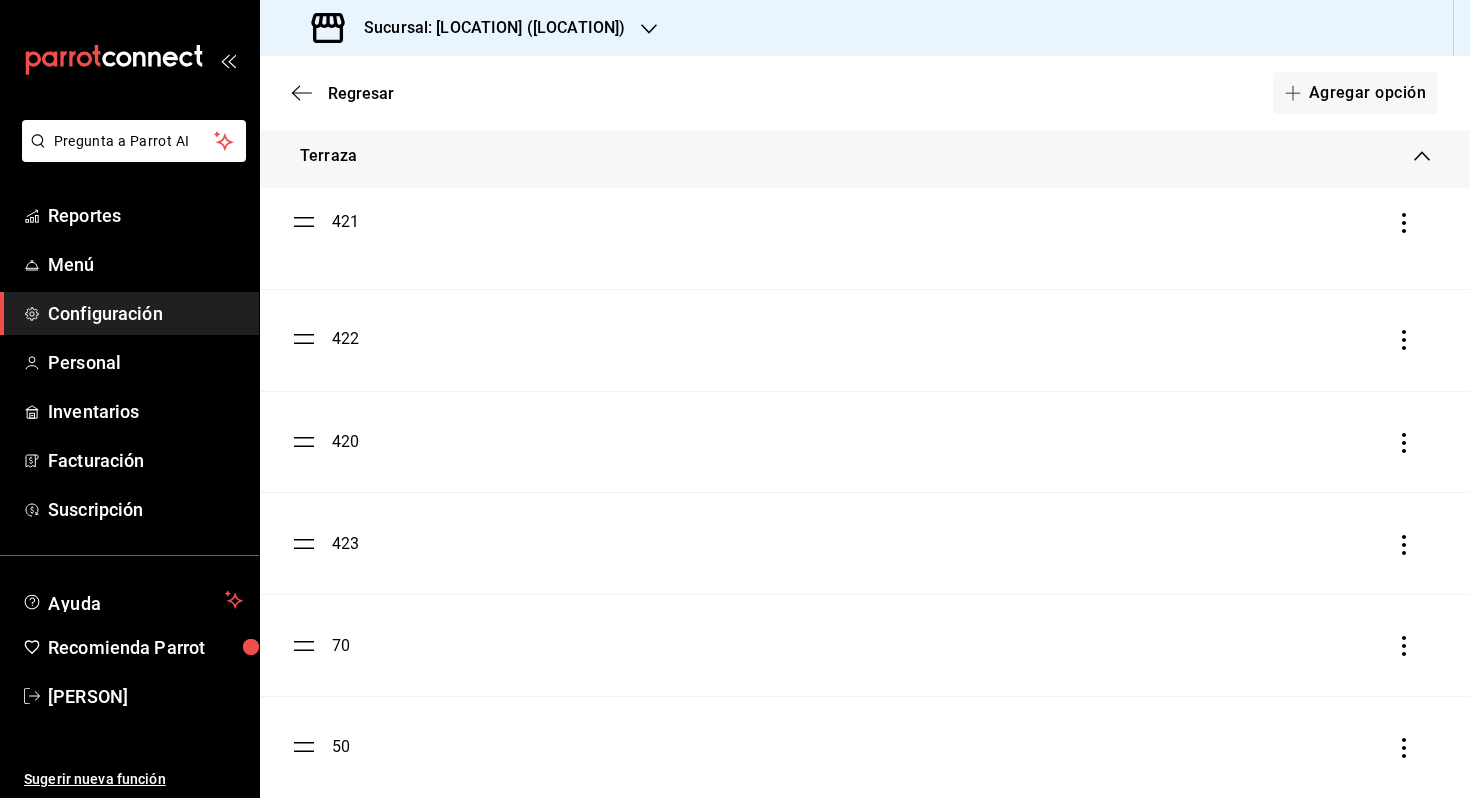click on "[NUMBER] [NUMBER] [NUMBER] [NUMBER] [NUMBER] [NUMBER] [NUMBER] [NUMBER] [NUMBER]" at bounding box center (865, 645) 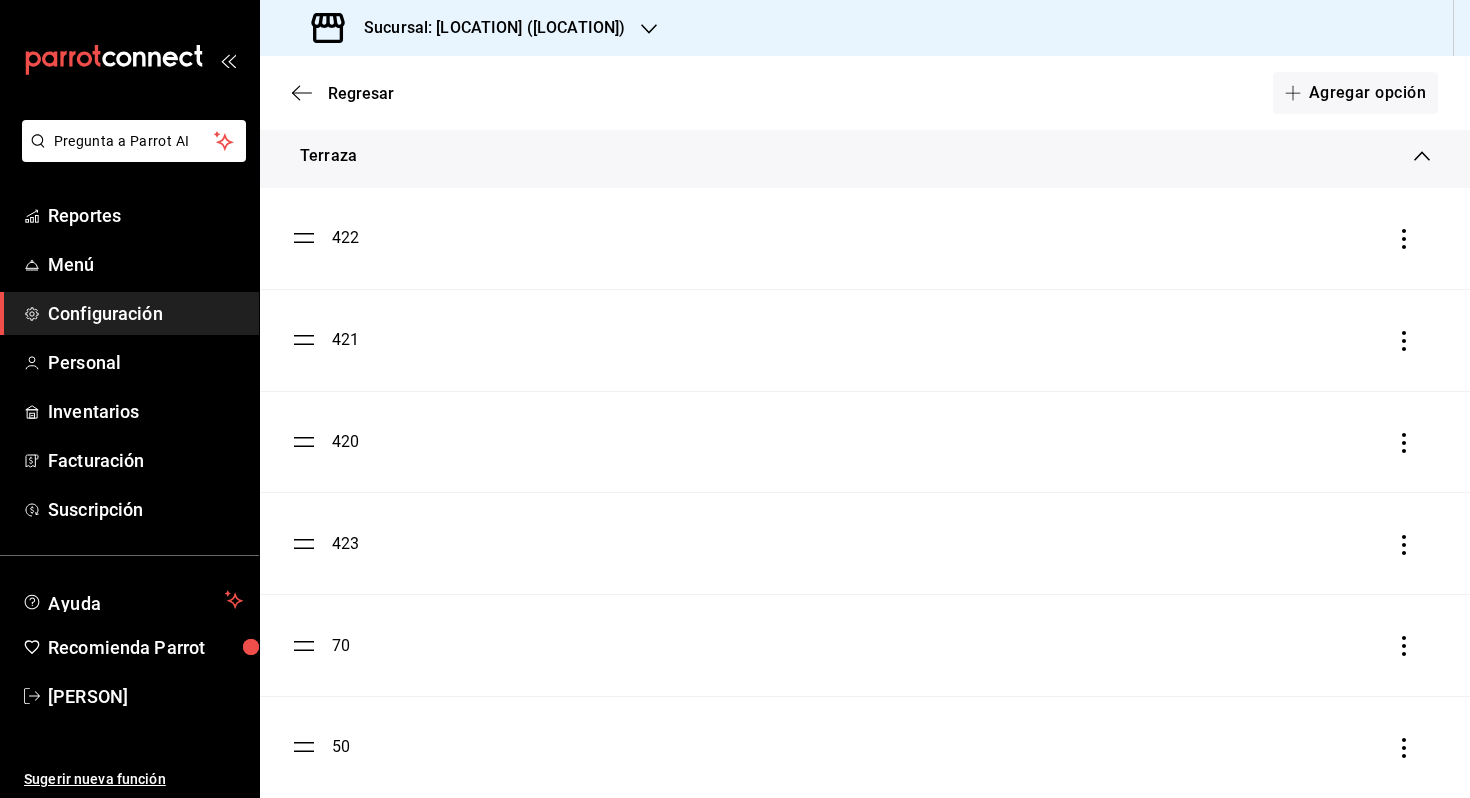 click on "421" at bounding box center (865, 340) 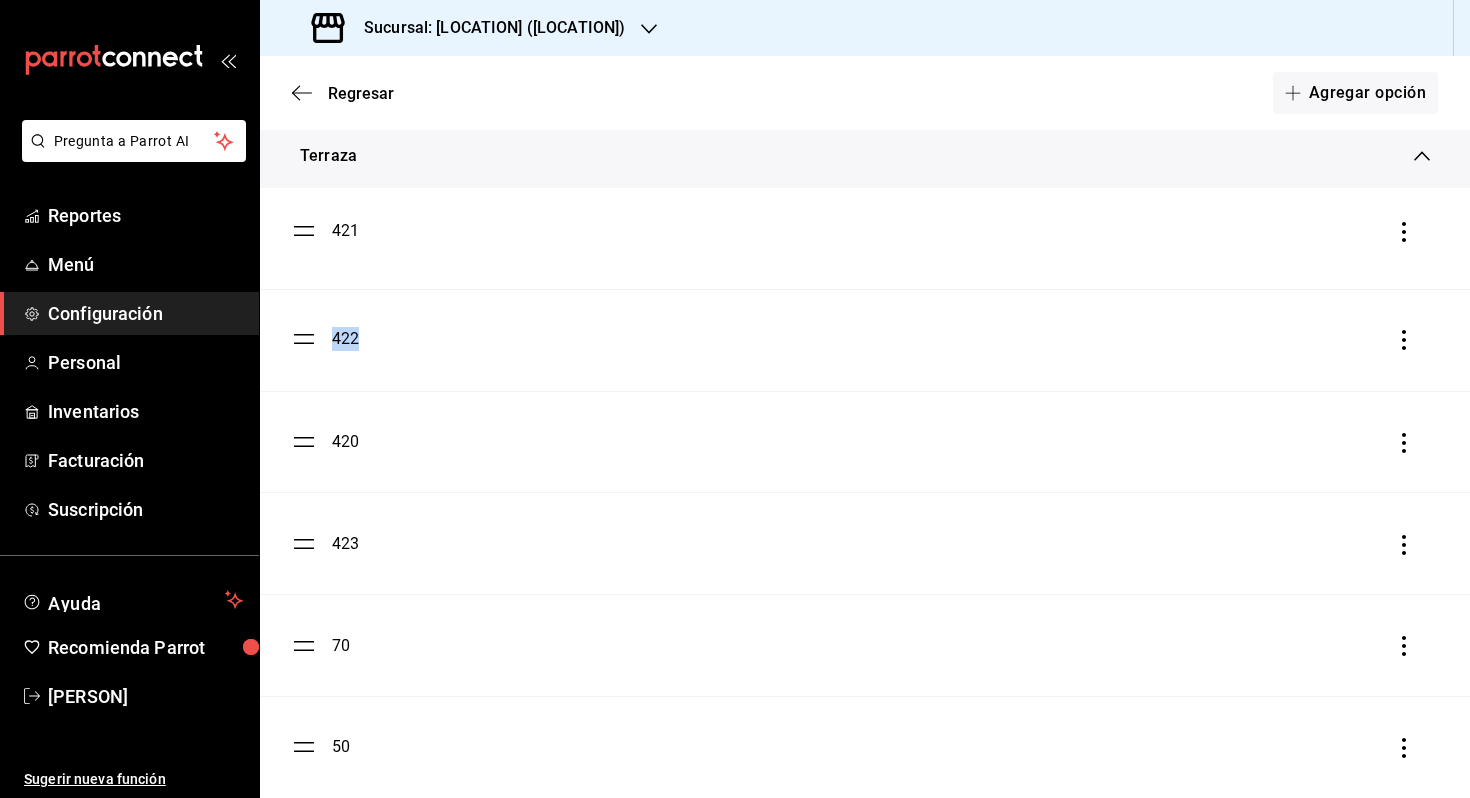 drag, startPoint x: 311, startPoint y: 337, endPoint x: 312, endPoint y: 228, distance: 109.004585 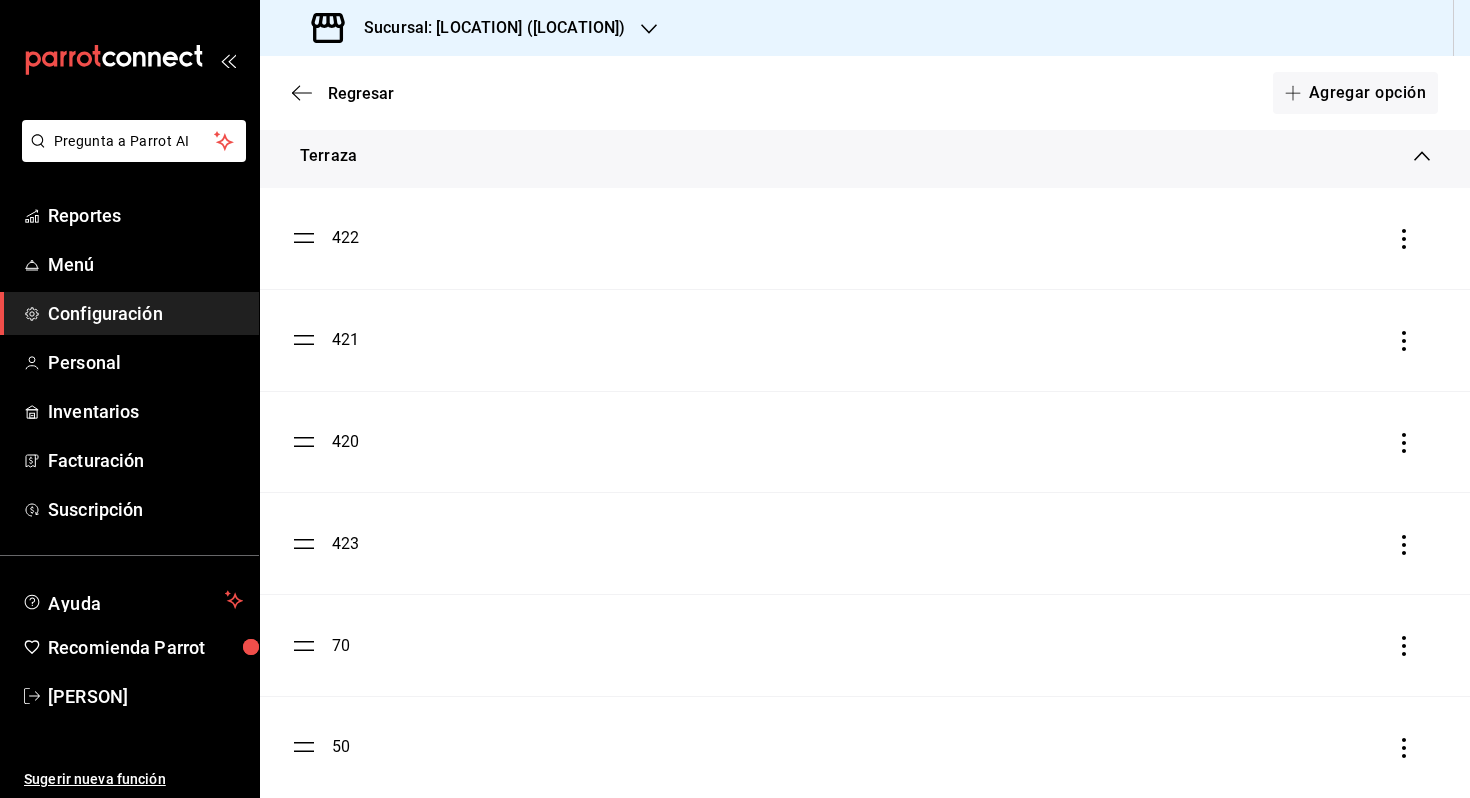 click on "422" at bounding box center [865, 238] 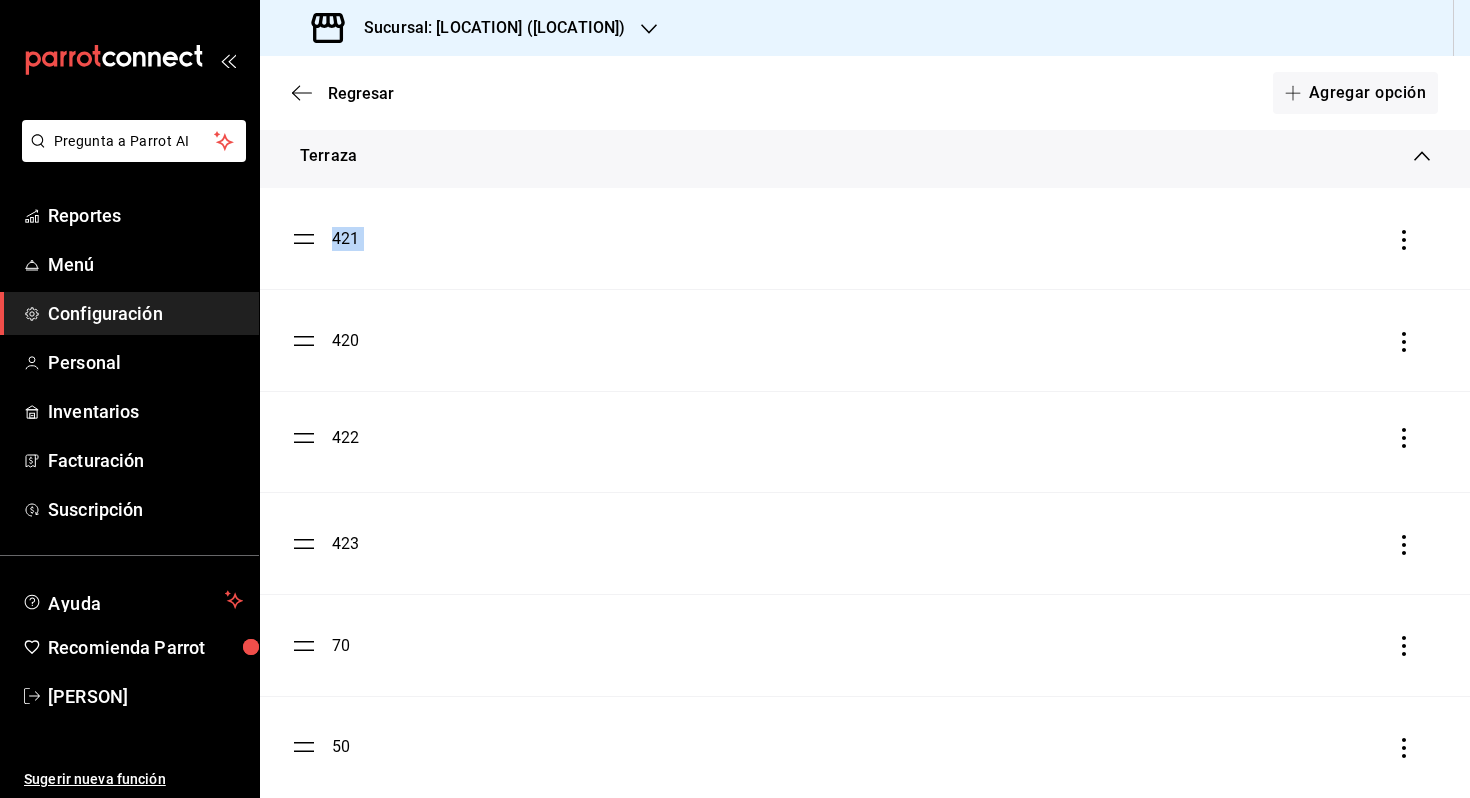 drag, startPoint x: 311, startPoint y: 235, endPoint x: 323, endPoint y: 433, distance: 198.3633 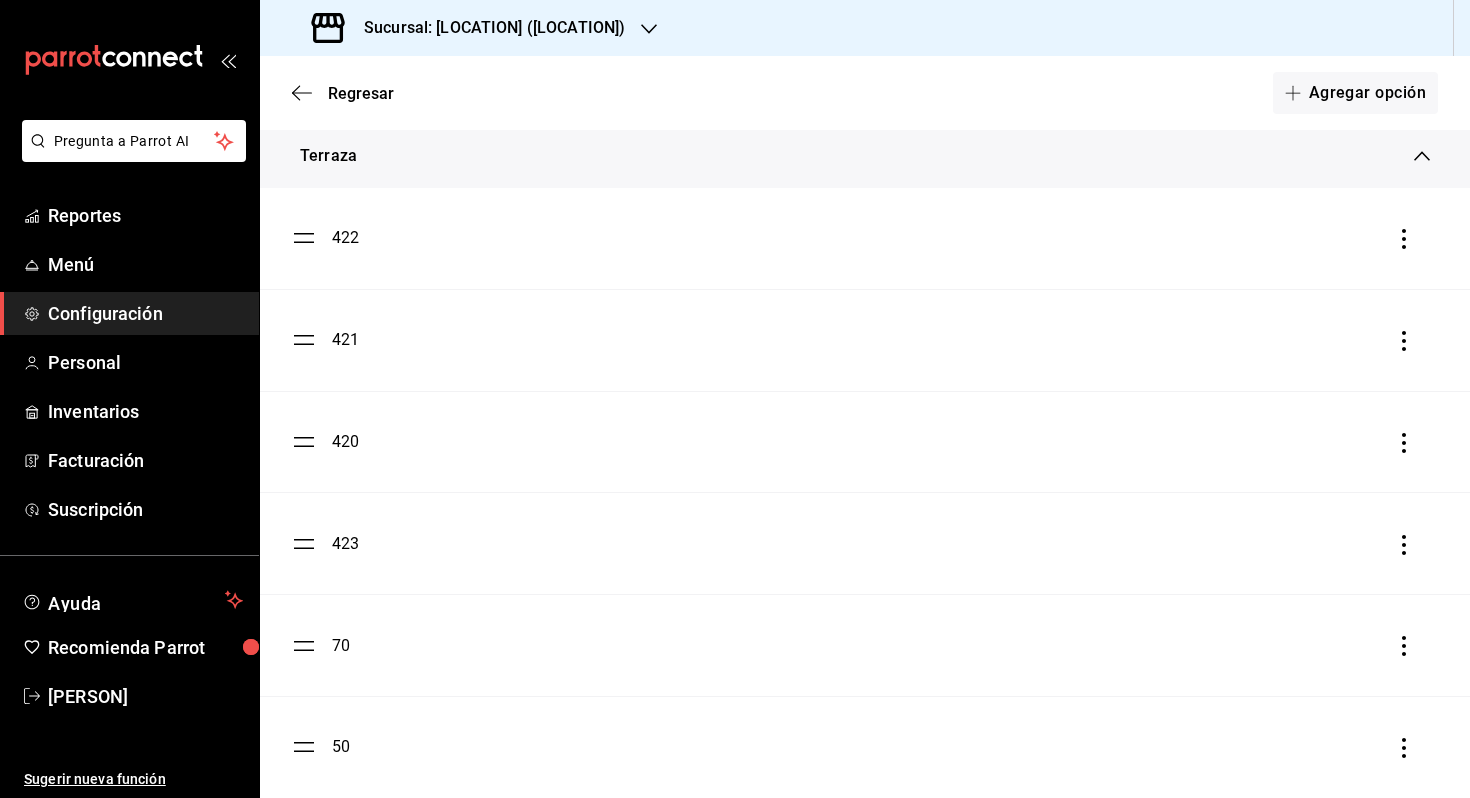 click on "[NUMBER] [NUMBER] [NUMBER] [NUMBER] [NUMBER] [NUMBER] [NUMBER] [NUMBER] [NUMBER]" at bounding box center (865, 645) 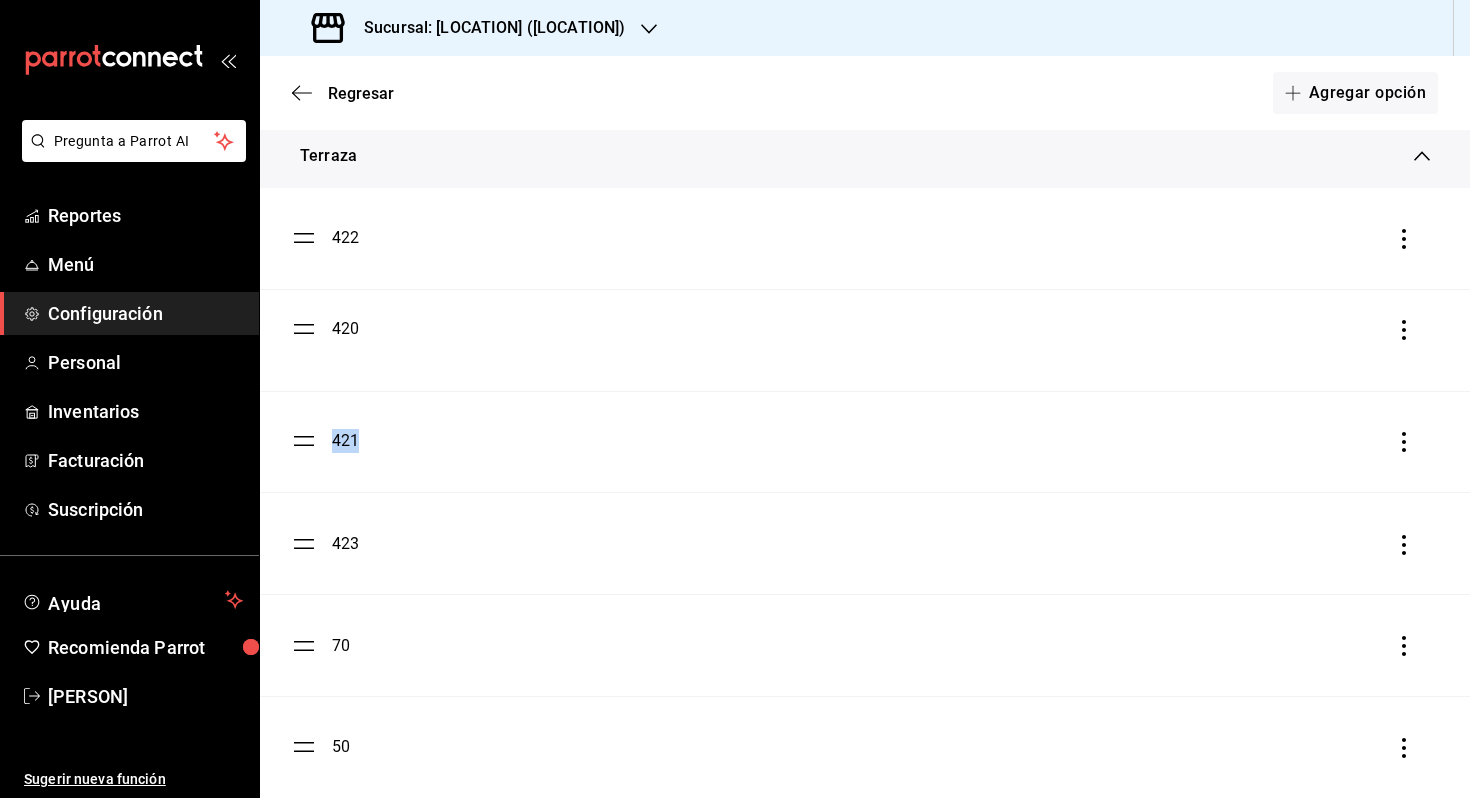 drag, startPoint x: 306, startPoint y: 445, endPoint x: 306, endPoint y: 332, distance: 113 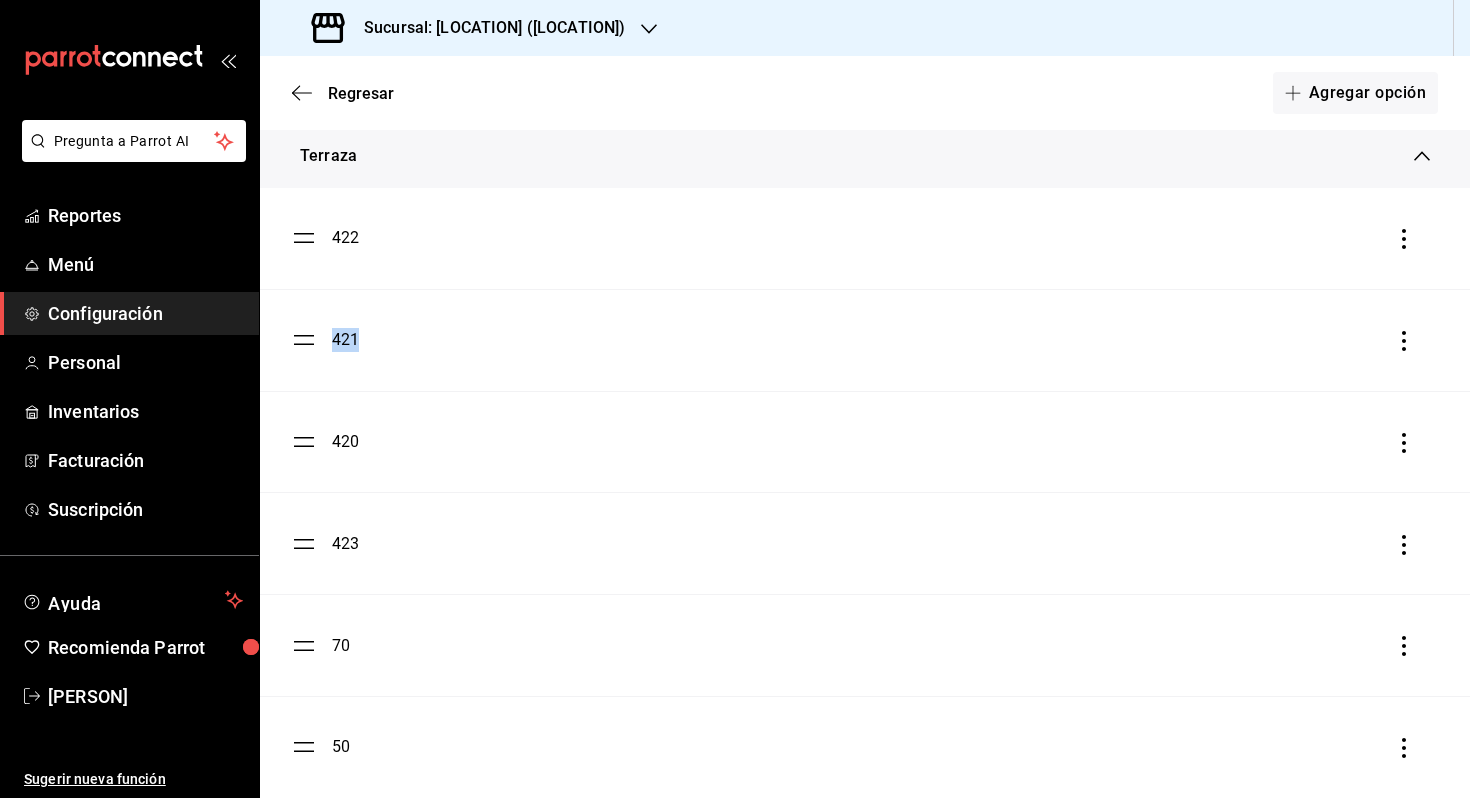 click on "421" at bounding box center (865, 340) 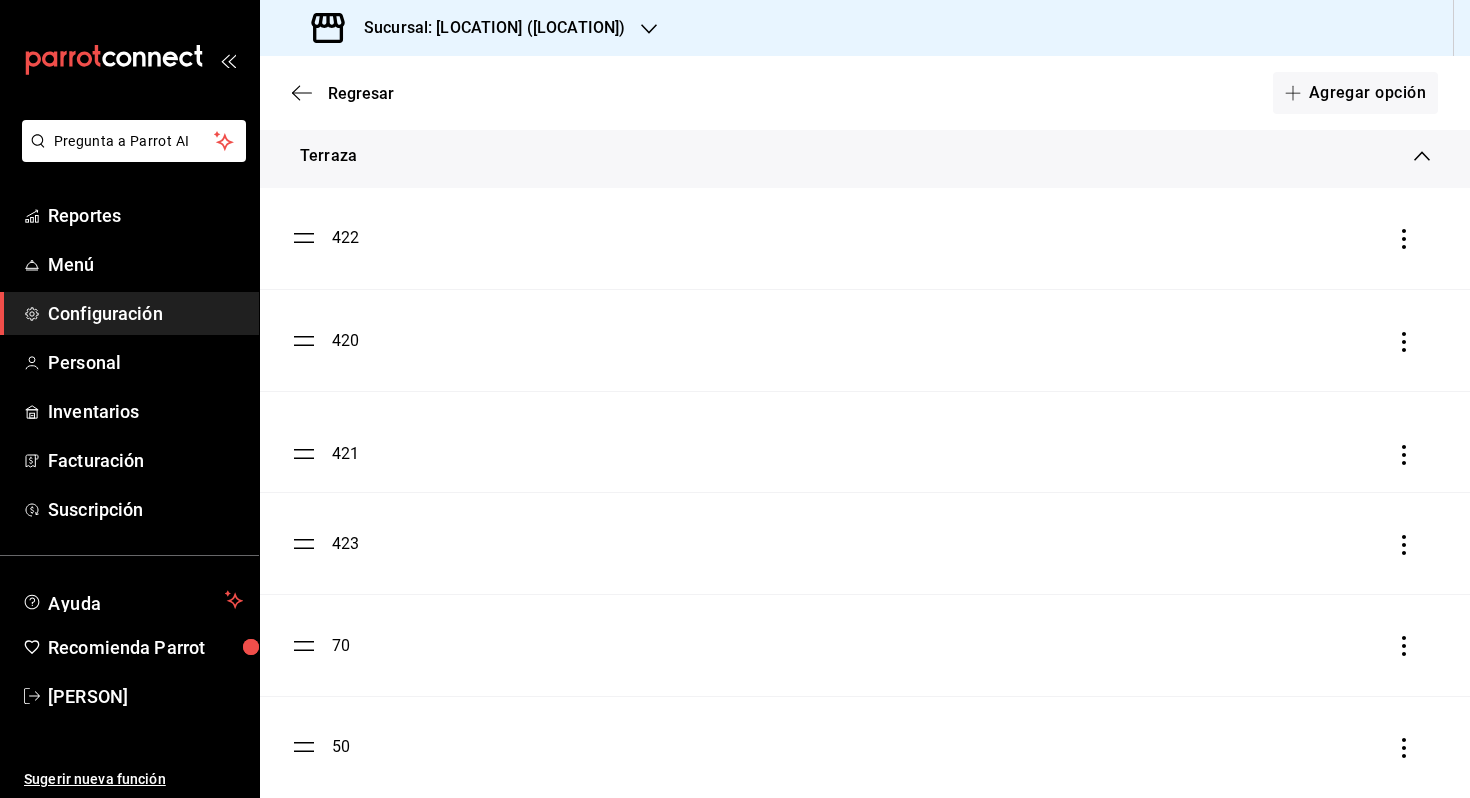 drag, startPoint x: 307, startPoint y: 342, endPoint x: 303, endPoint y: 456, distance: 114.07015 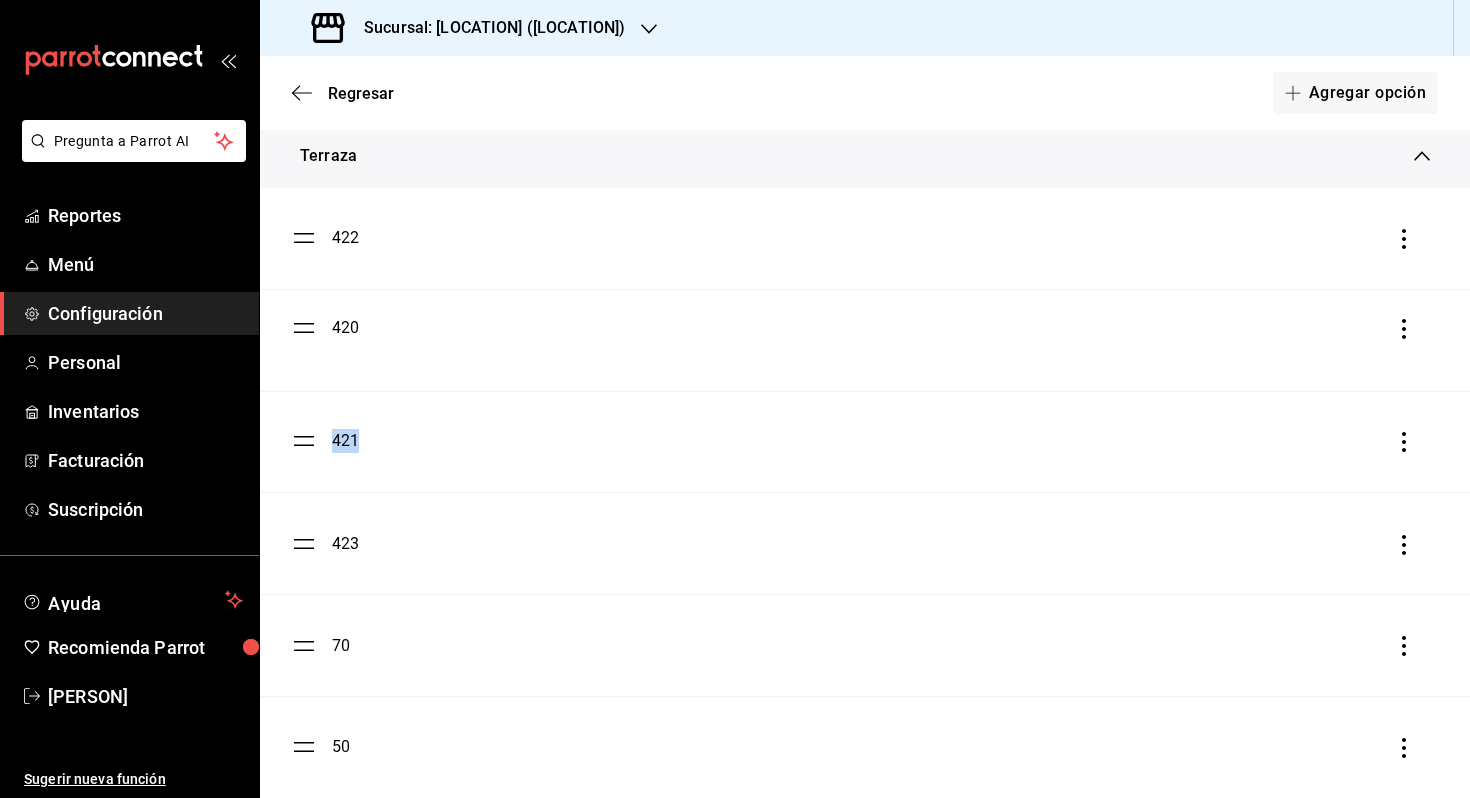 drag, startPoint x: 301, startPoint y: 447, endPoint x: 307, endPoint y: 333, distance: 114.15778 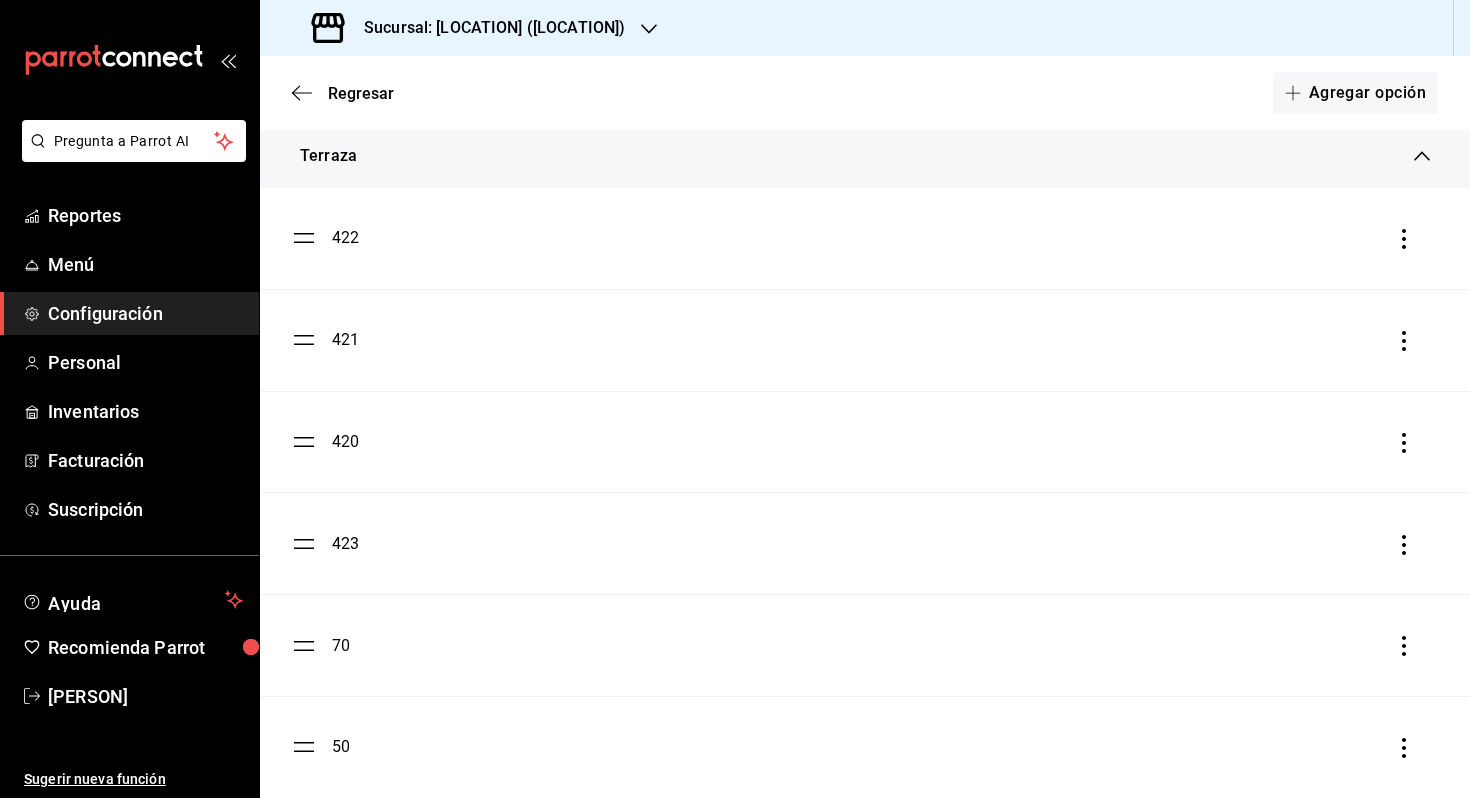 click on "[NUMBER] [NUMBER] [NUMBER] [NUMBER] [NUMBER] [NUMBER] [NUMBER] [NUMBER] [NUMBER]" at bounding box center (865, 645) 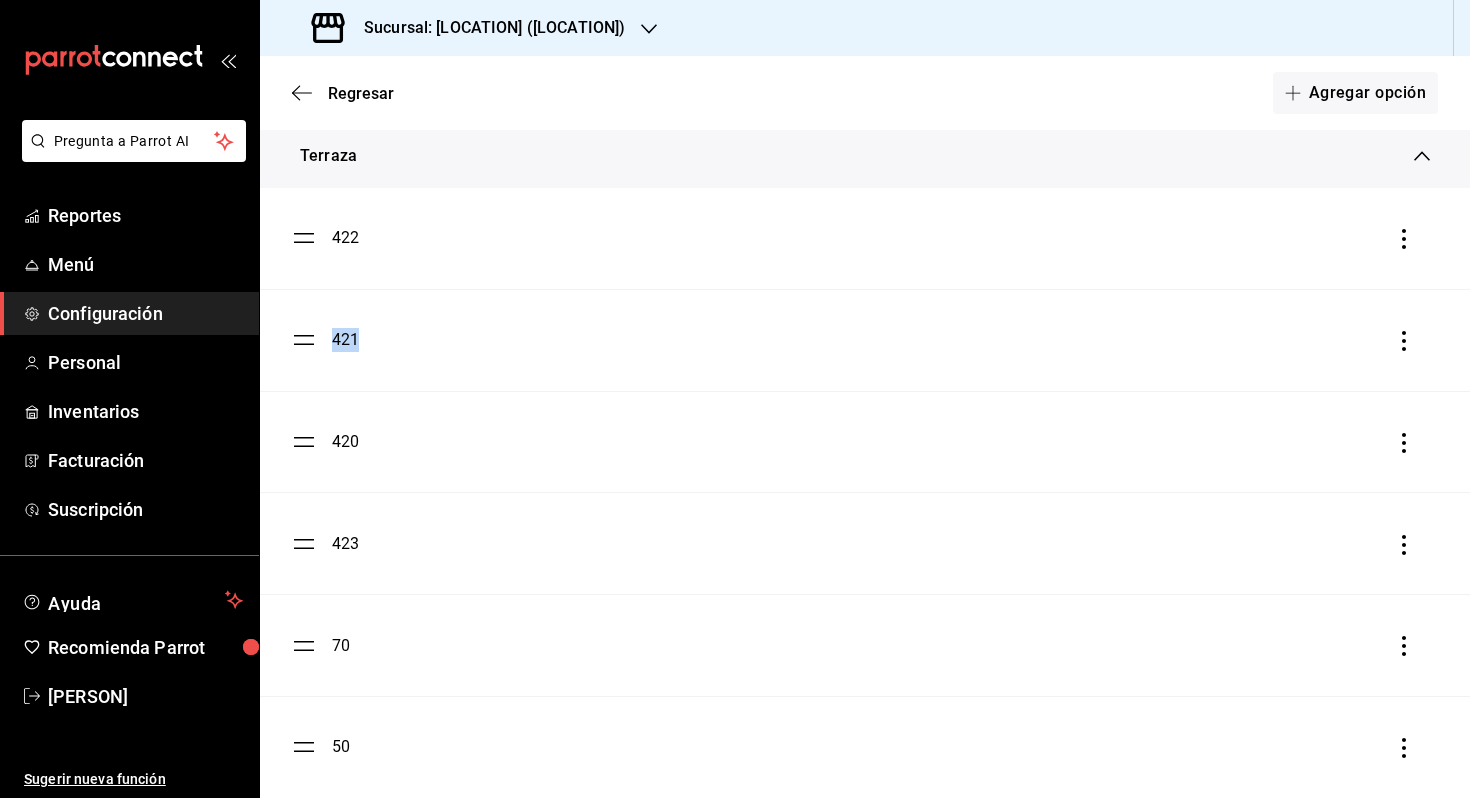 drag, startPoint x: 318, startPoint y: 331, endPoint x: 297, endPoint y: 347, distance: 26.400757 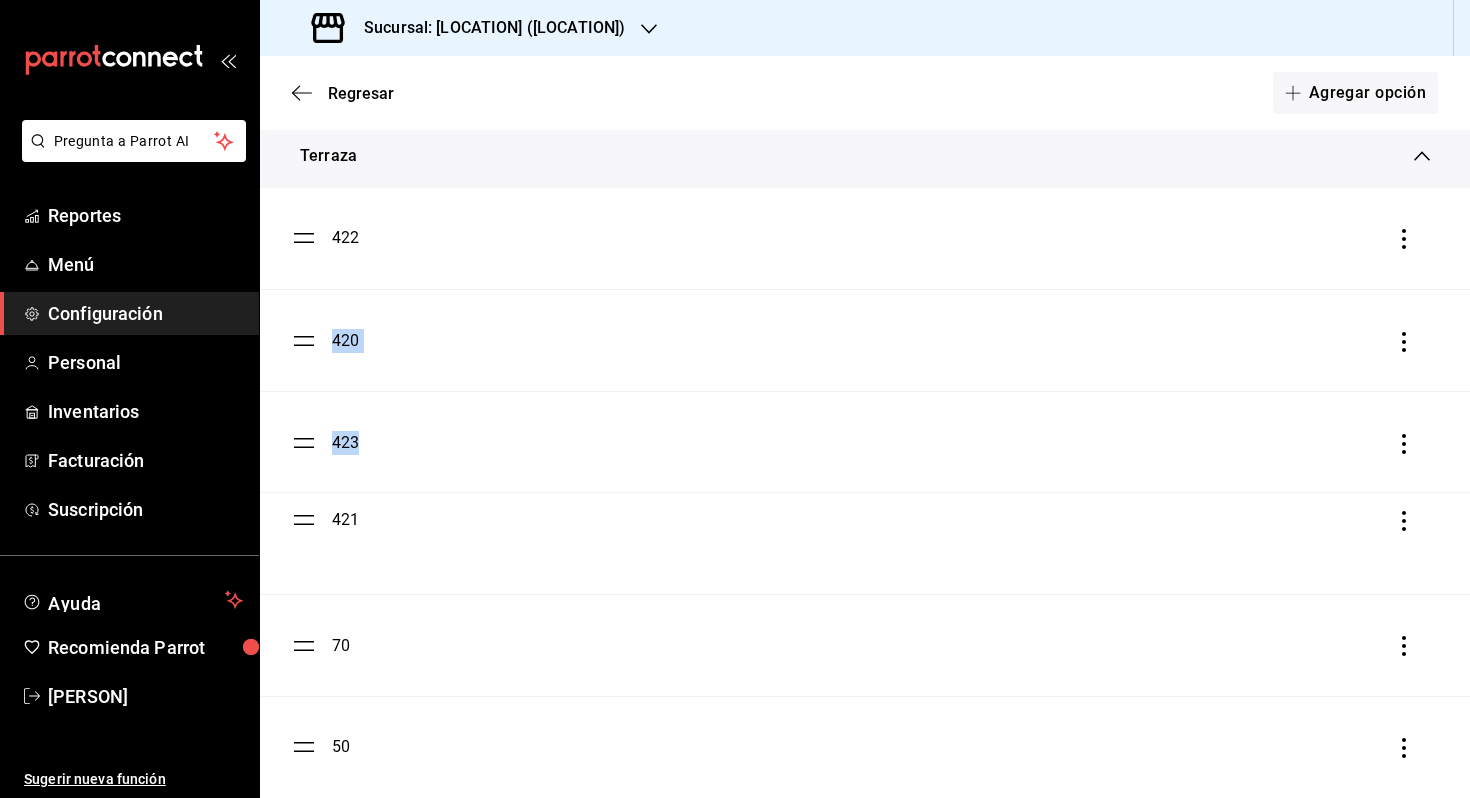 drag, startPoint x: 297, startPoint y: 347, endPoint x: 301, endPoint y: 527, distance: 180.04443 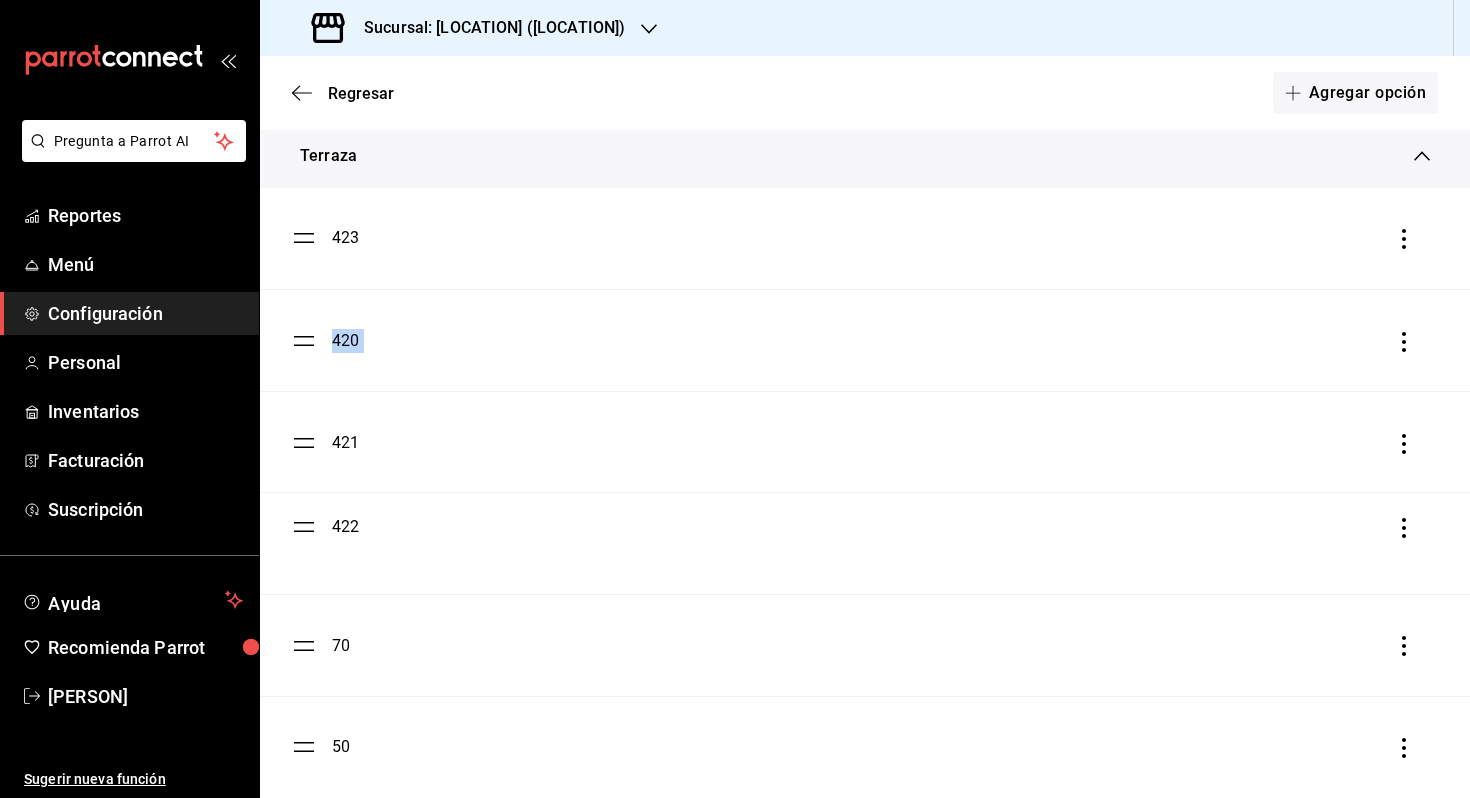 drag, startPoint x: 314, startPoint y: 342, endPoint x: 329, endPoint y: 529, distance: 187.60065 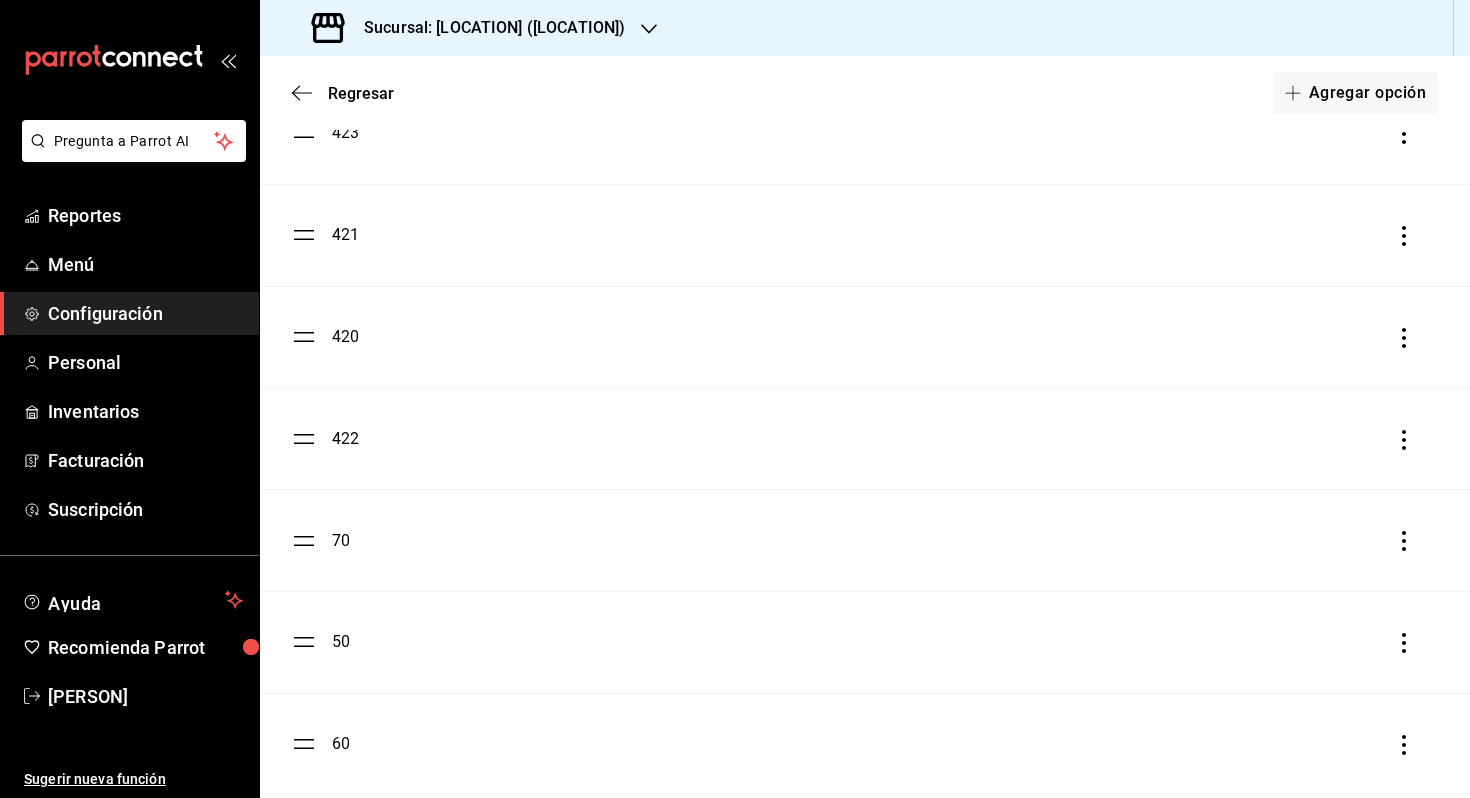 scroll, scrollTop: 273, scrollLeft: 0, axis: vertical 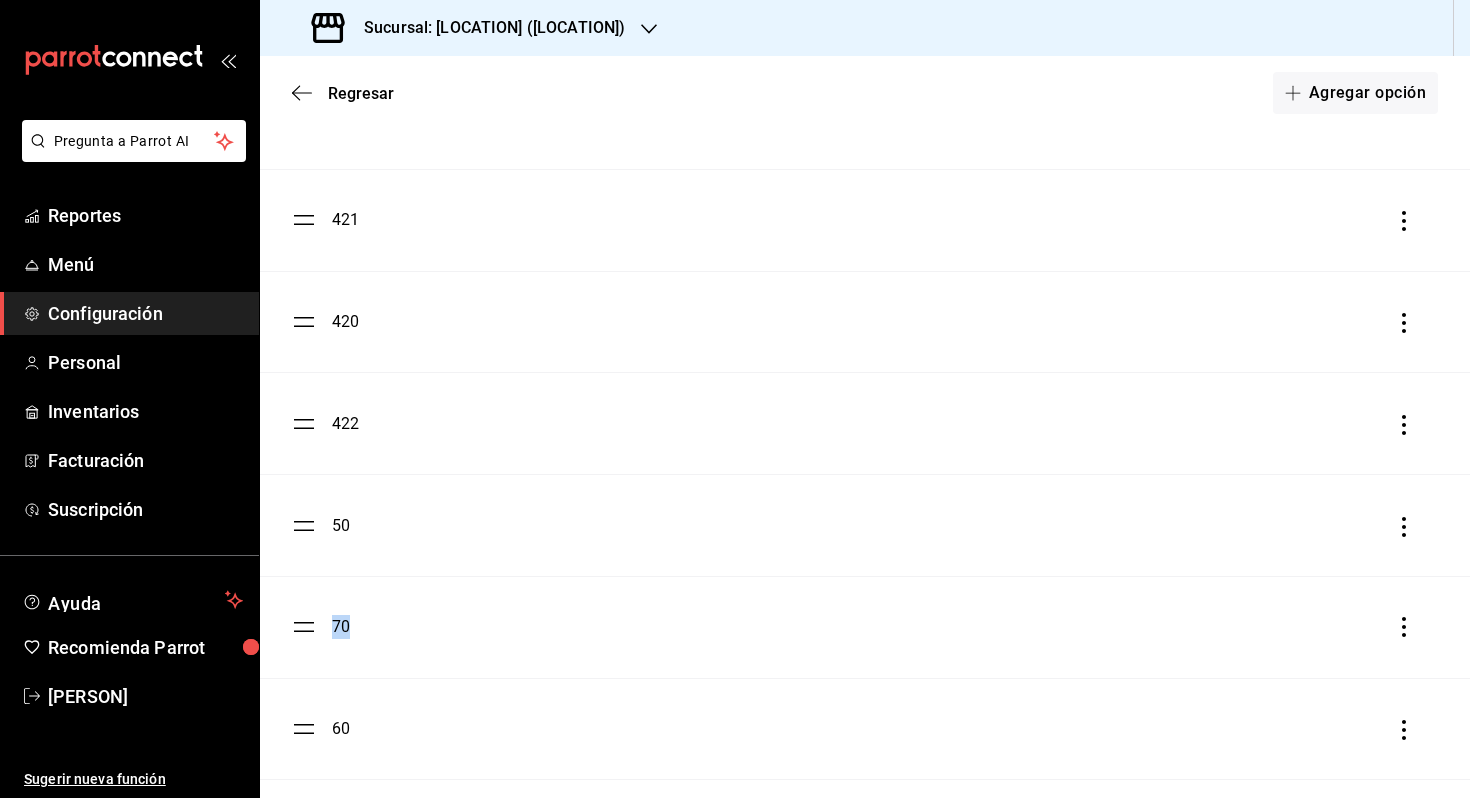 drag, startPoint x: 295, startPoint y: 629, endPoint x: 306, endPoint y: 531, distance: 98.61542 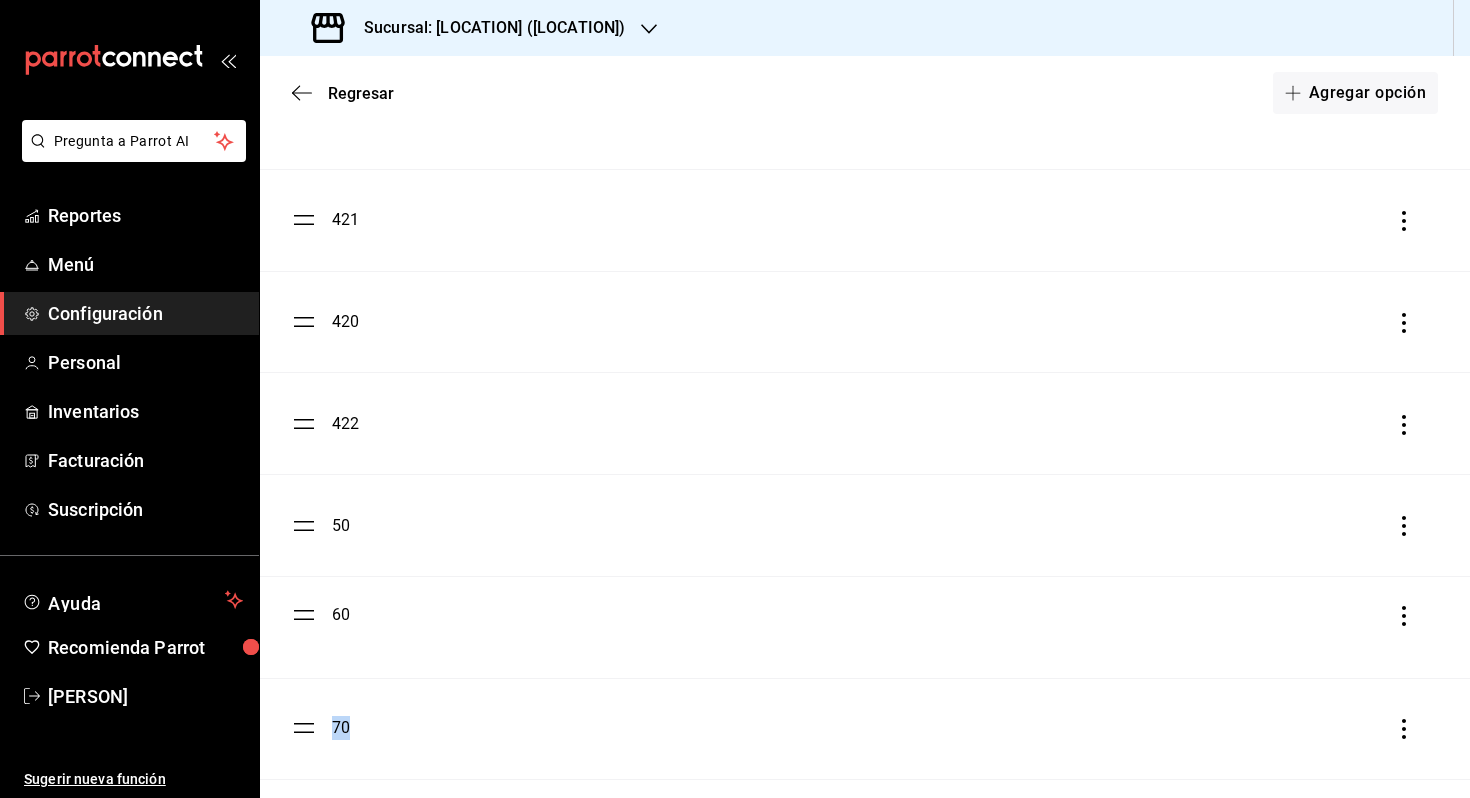 drag, startPoint x: 301, startPoint y: 727, endPoint x: 302, endPoint y: 604, distance: 123.00407 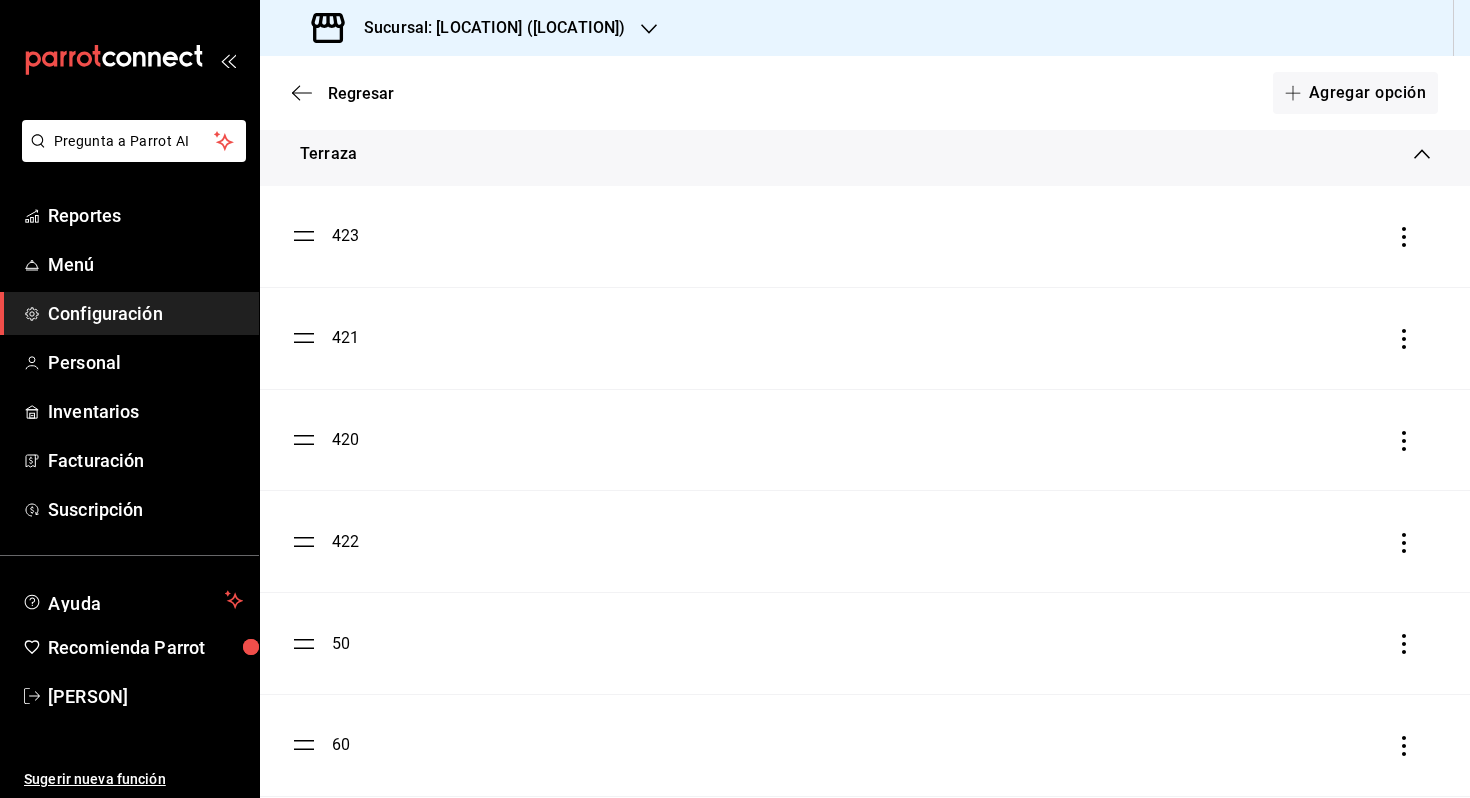 scroll, scrollTop: 149, scrollLeft: 0, axis: vertical 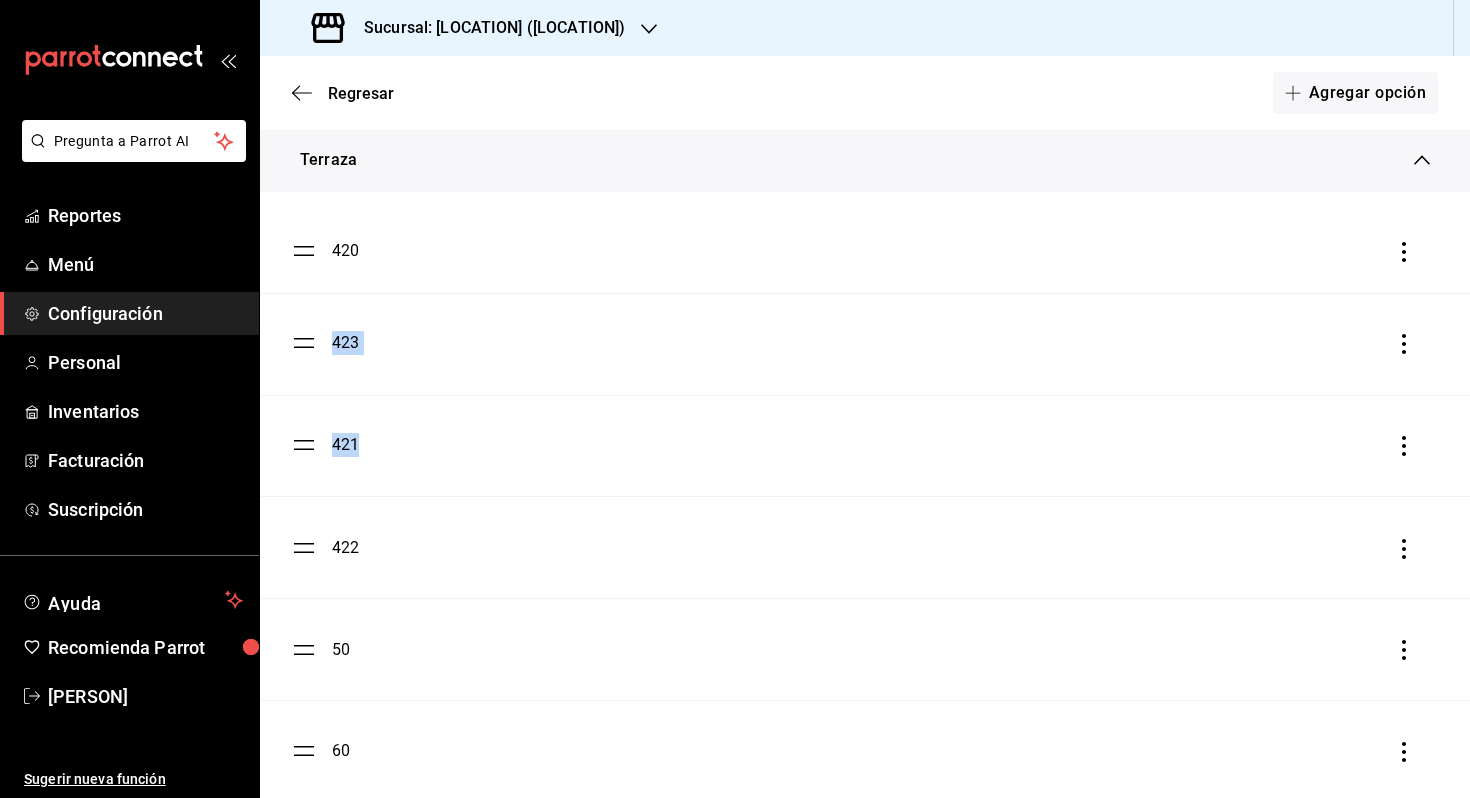 drag, startPoint x: 300, startPoint y: 441, endPoint x: 321, endPoint y: 238, distance: 204.08331 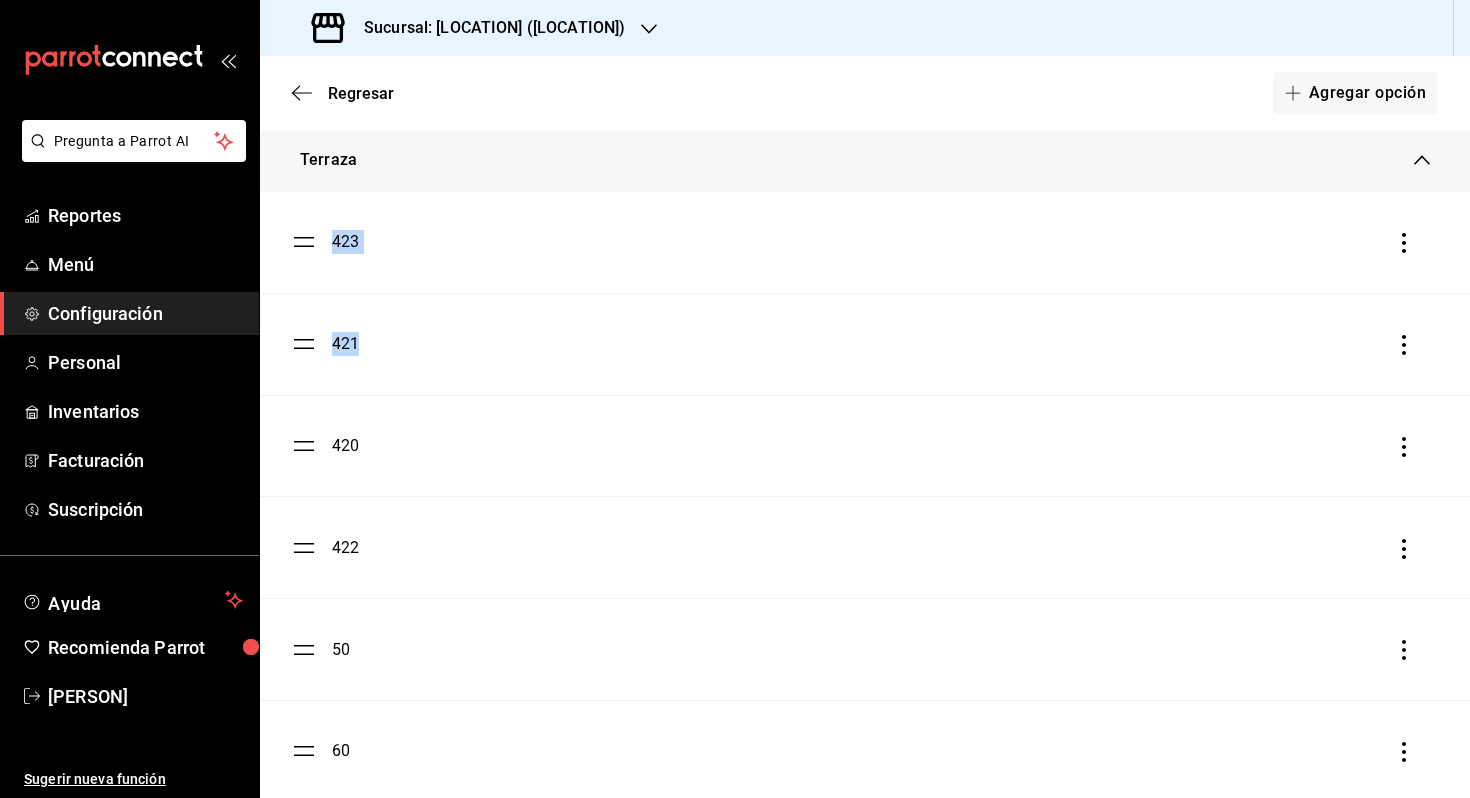 click on "423" at bounding box center [865, 242] 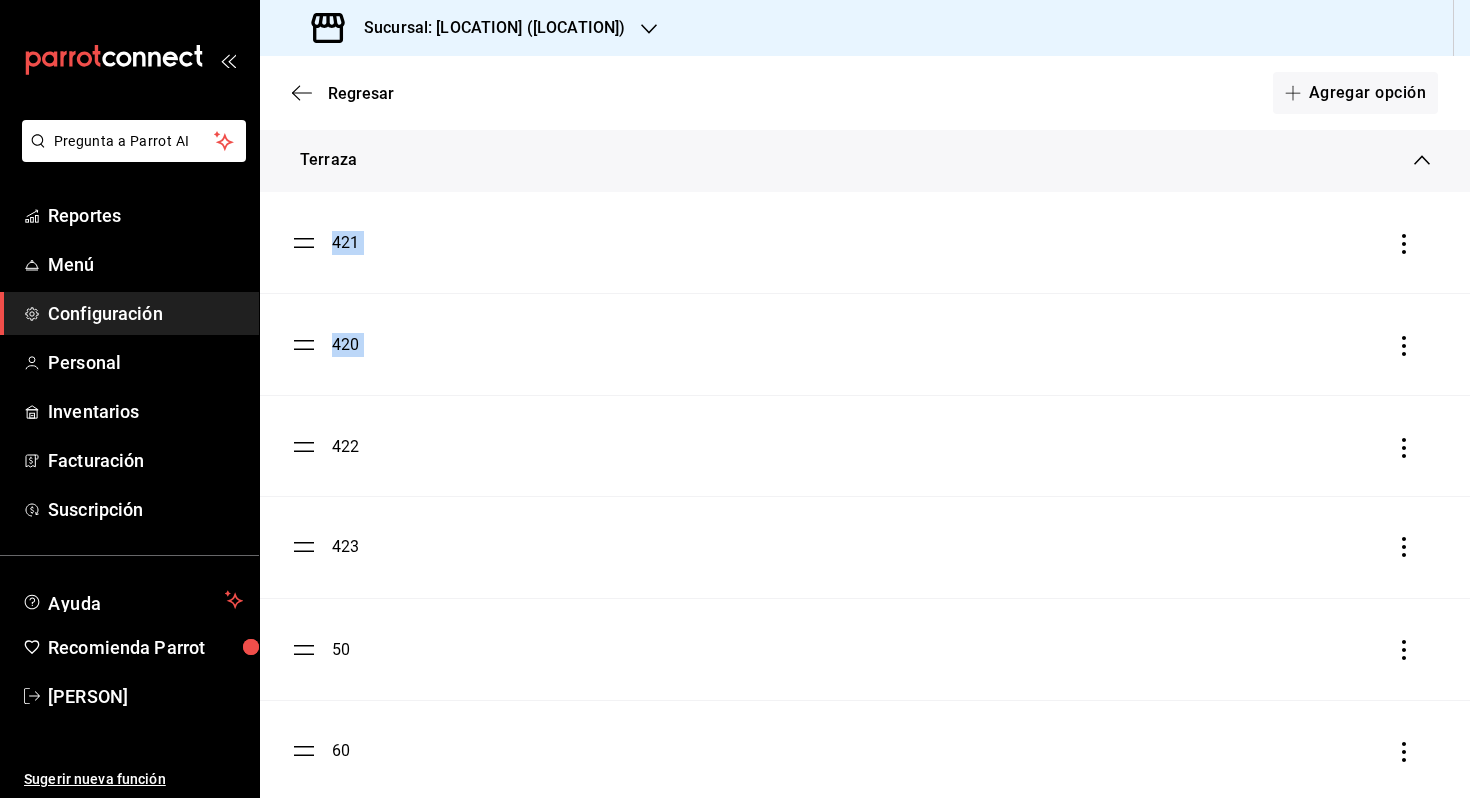 drag, startPoint x: 310, startPoint y: 246, endPoint x: 320, endPoint y: 550, distance: 304.16443 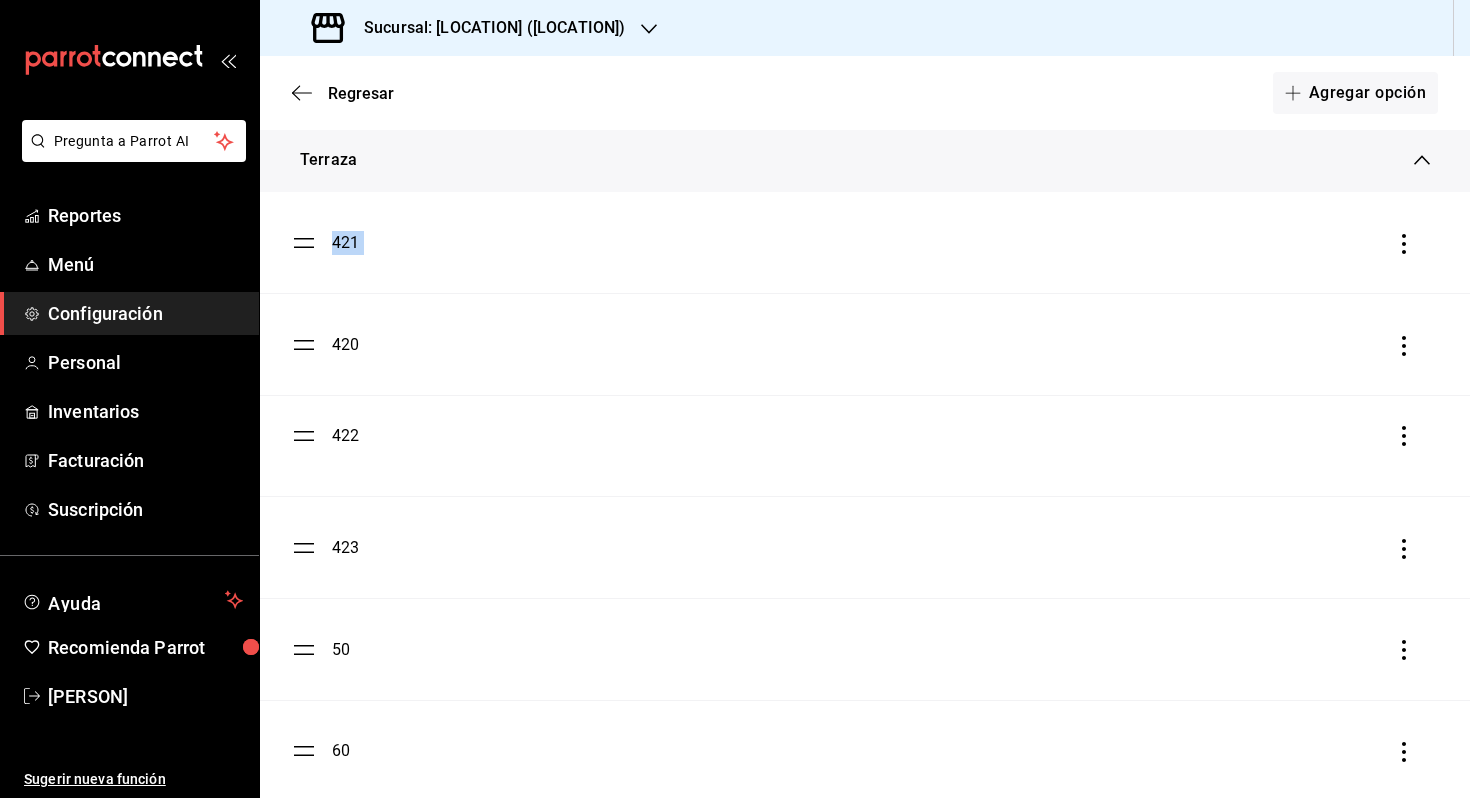 drag, startPoint x: 297, startPoint y: 238, endPoint x: 304, endPoint y: 431, distance: 193.1269 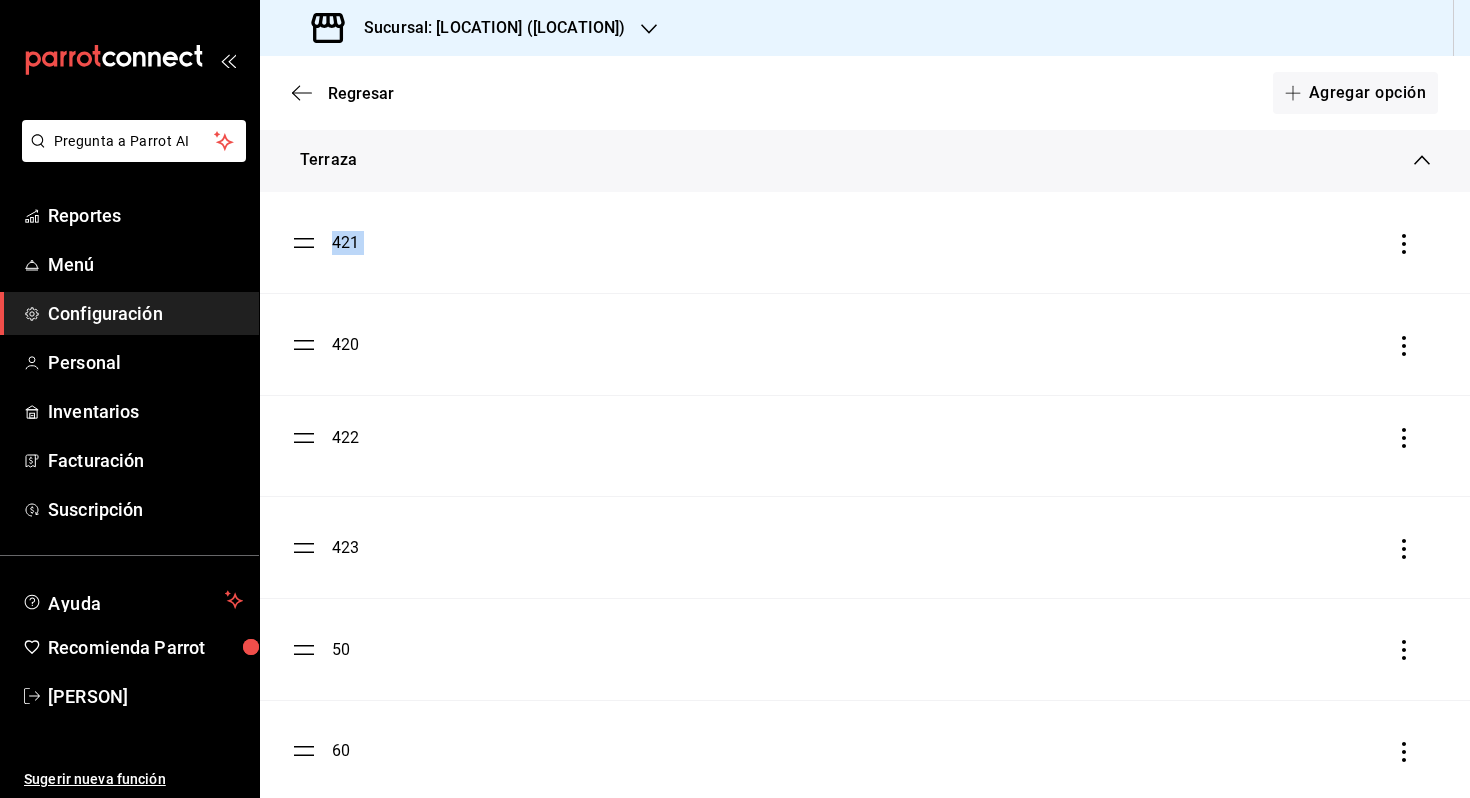 click on "[NUMBER] [NUMBER] [NUMBER] [NUMBER] [NUMBER] [NUMBER] [NUMBER] [NUMBER] [NUMBER]" at bounding box center (865, 649) 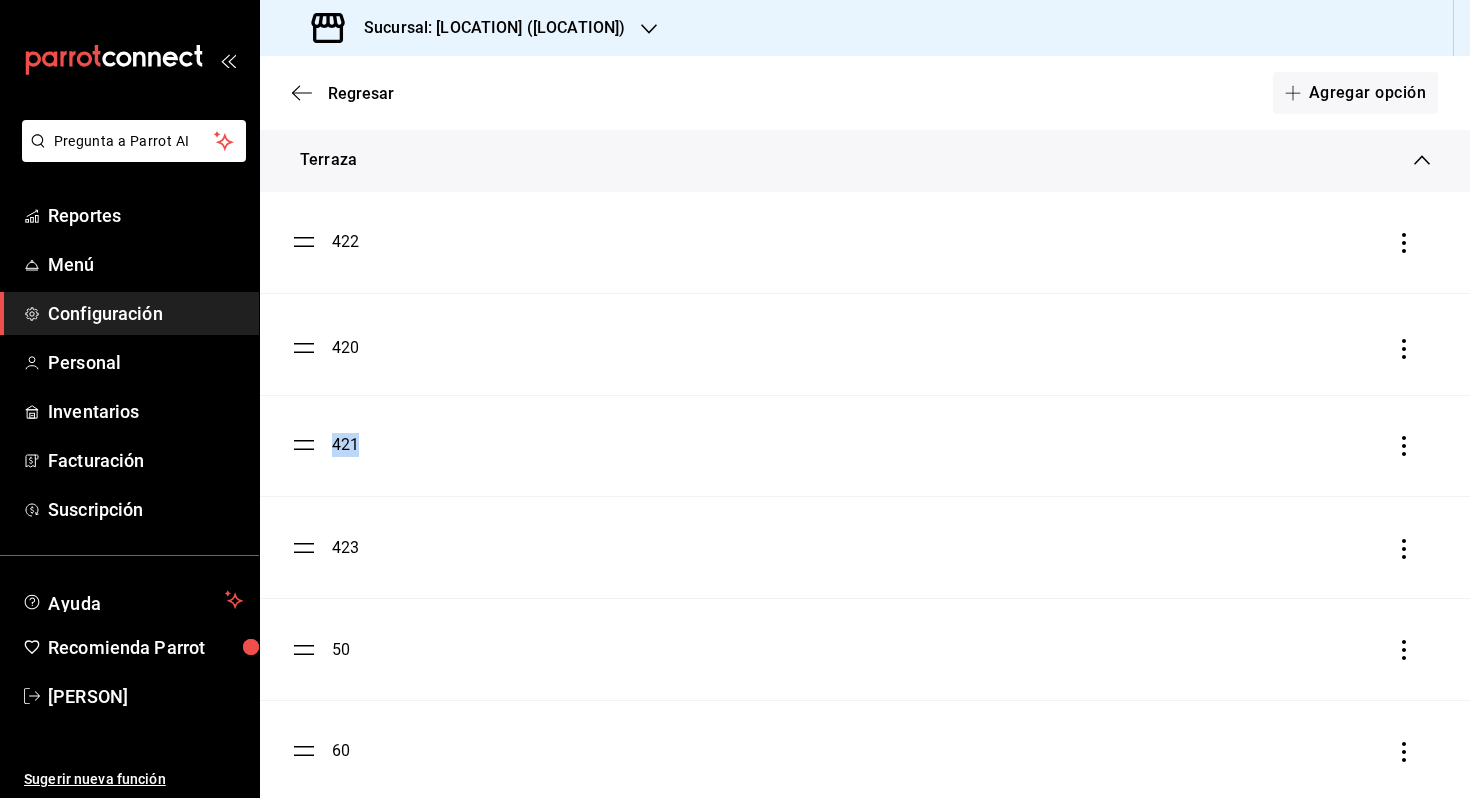 drag, startPoint x: 299, startPoint y: 444, endPoint x: 302, endPoint y: 337, distance: 107.042046 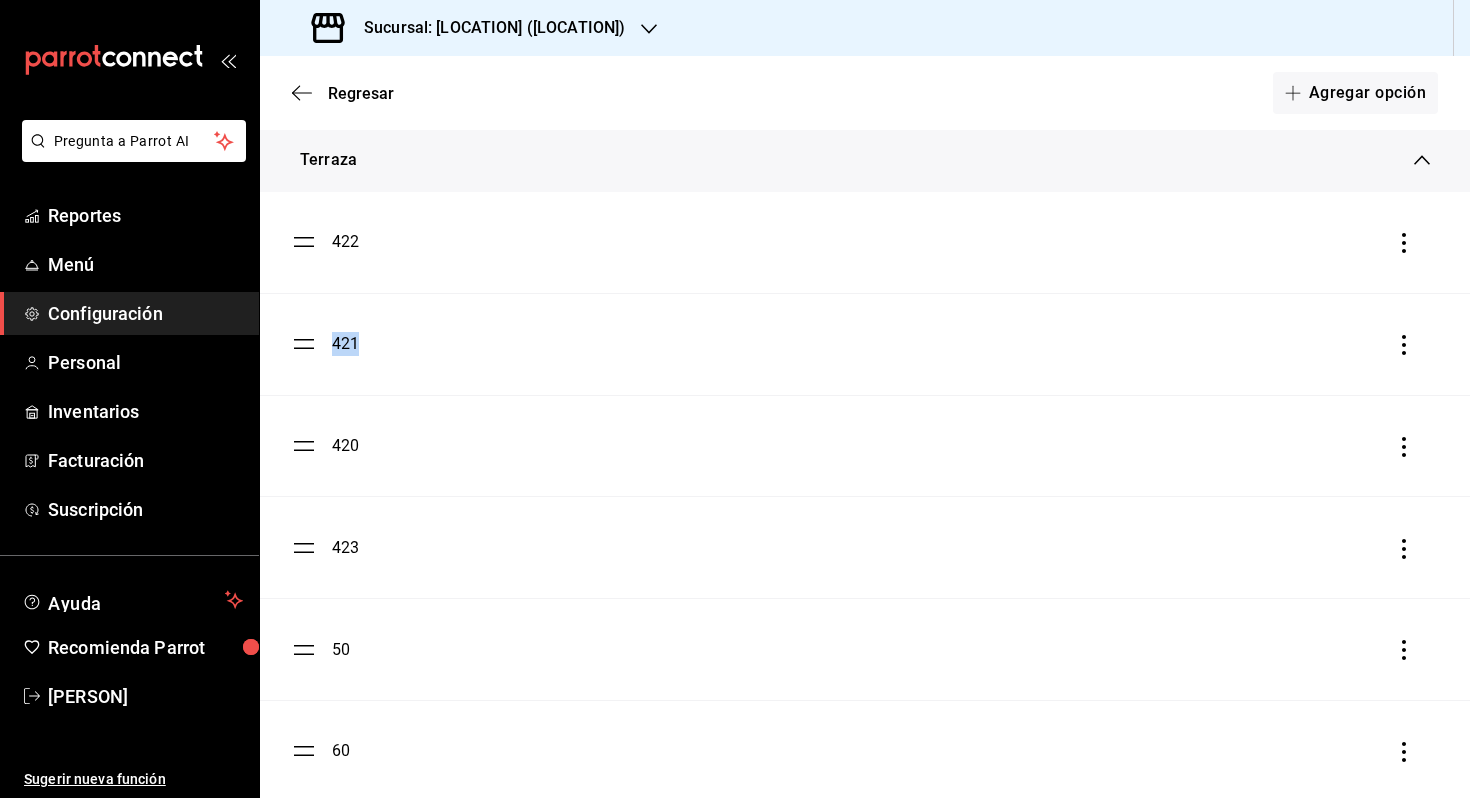 click on "[NUMBER] [NUMBER] [NUMBER] [NUMBER] [NUMBER] [NUMBER] [NUMBER] [NUMBER] [NUMBER]" at bounding box center [865, 649] 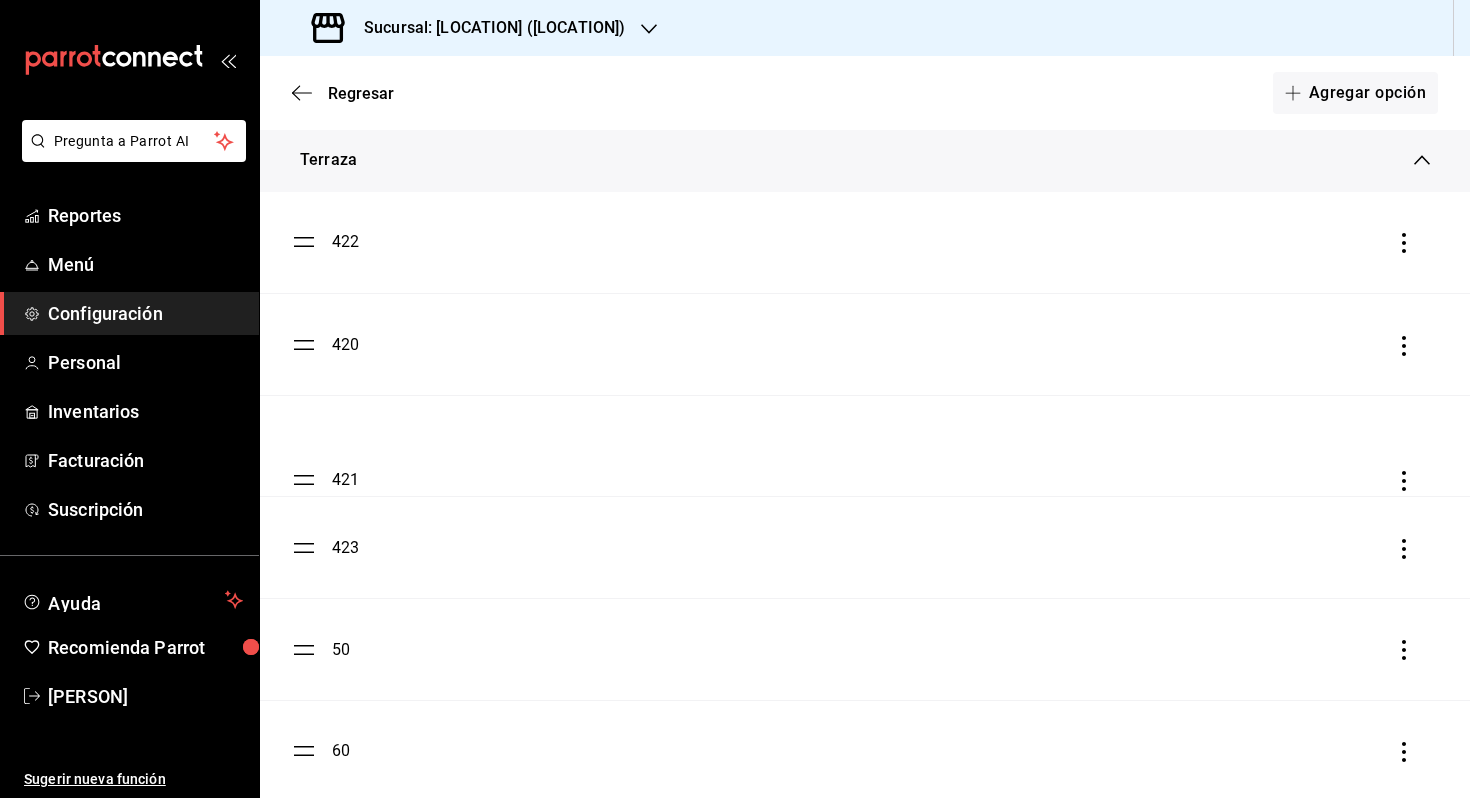 drag, startPoint x: 302, startPoint y: 337, endPoint x: 316, endPoint y: 471, distance: 134.72935 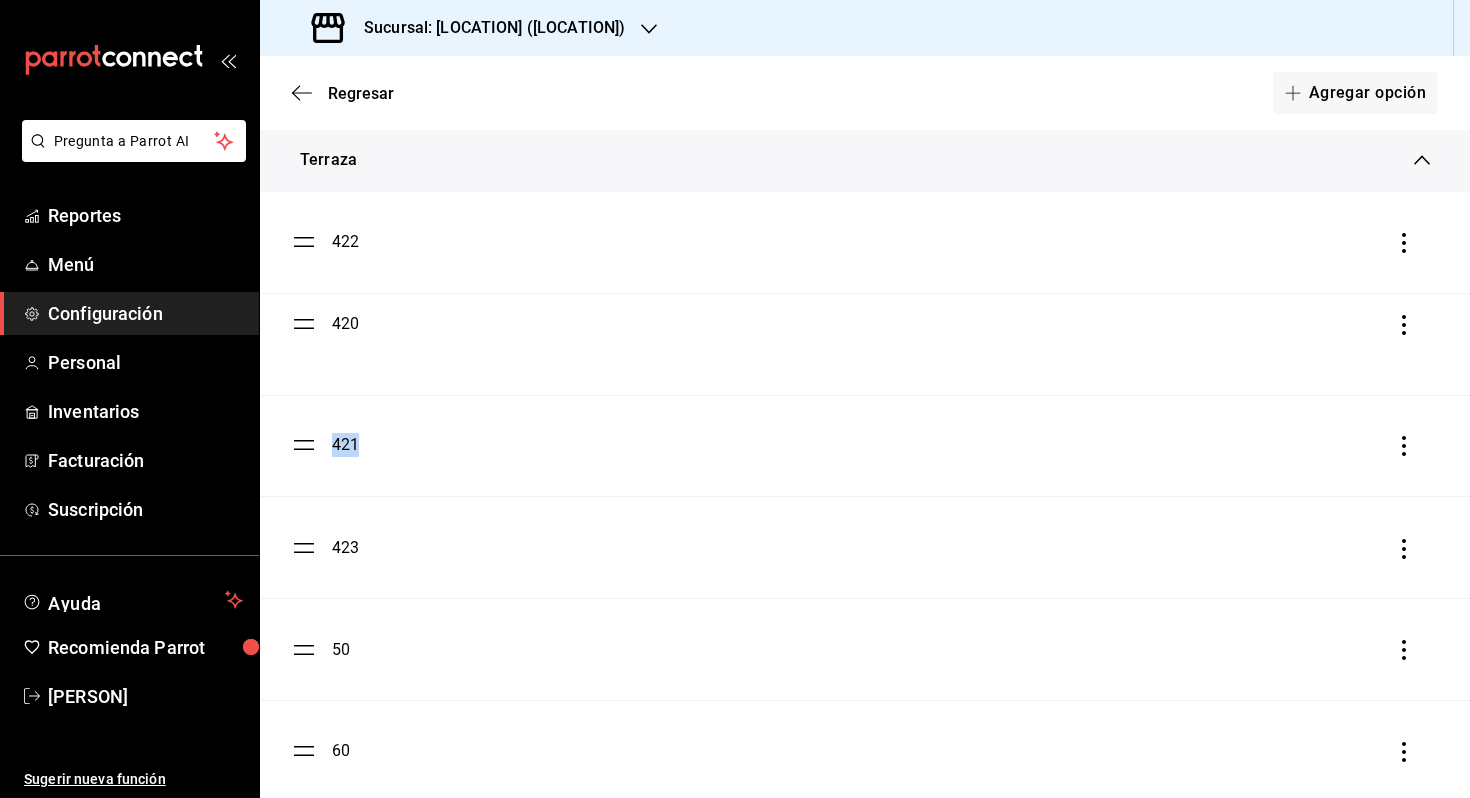 drag, startPoint x: 313, startPoint y: 439, endPoint x: 324, endPoint y: 319, distance: 120.50311 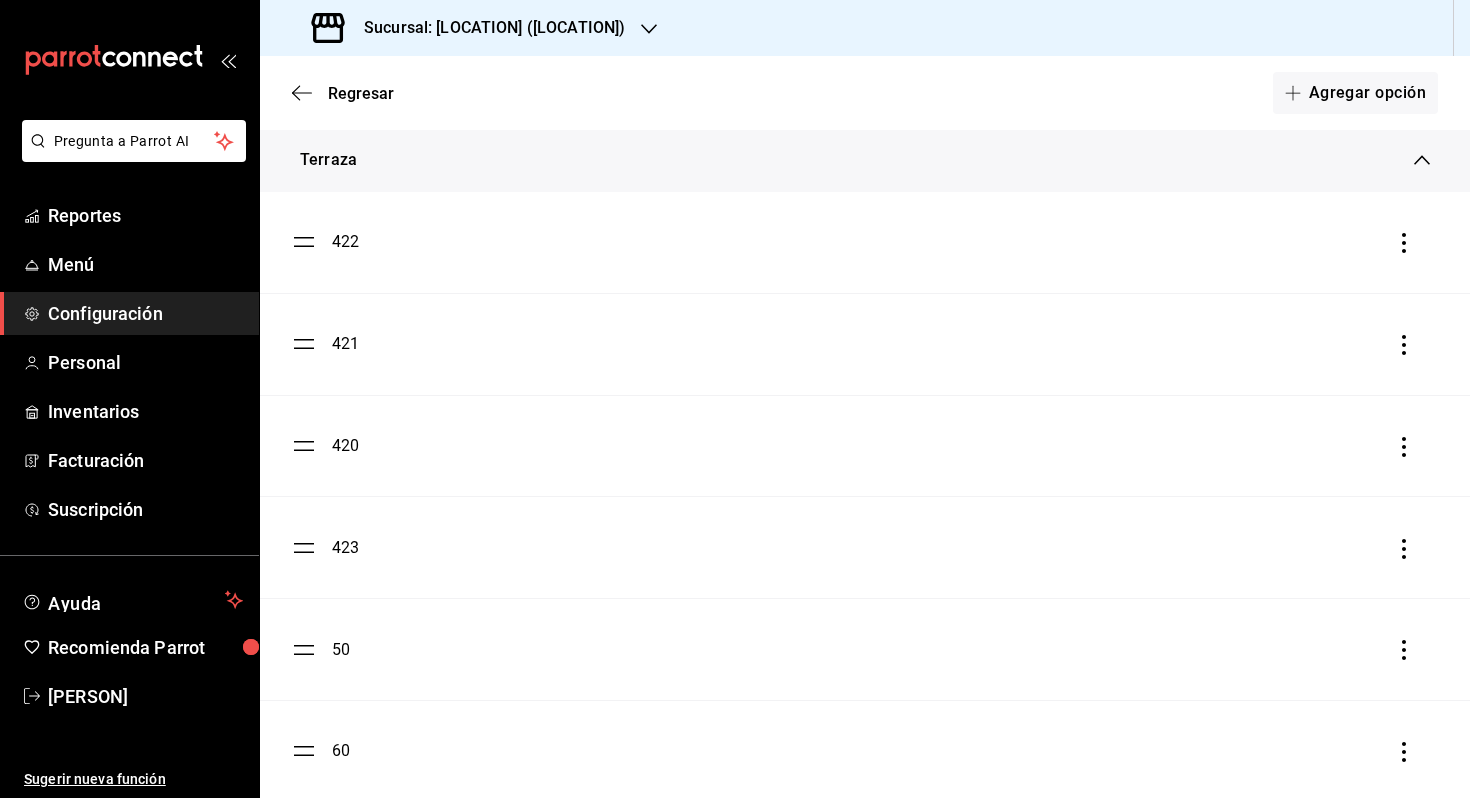 click on "421" at bounding box center [865, 344] 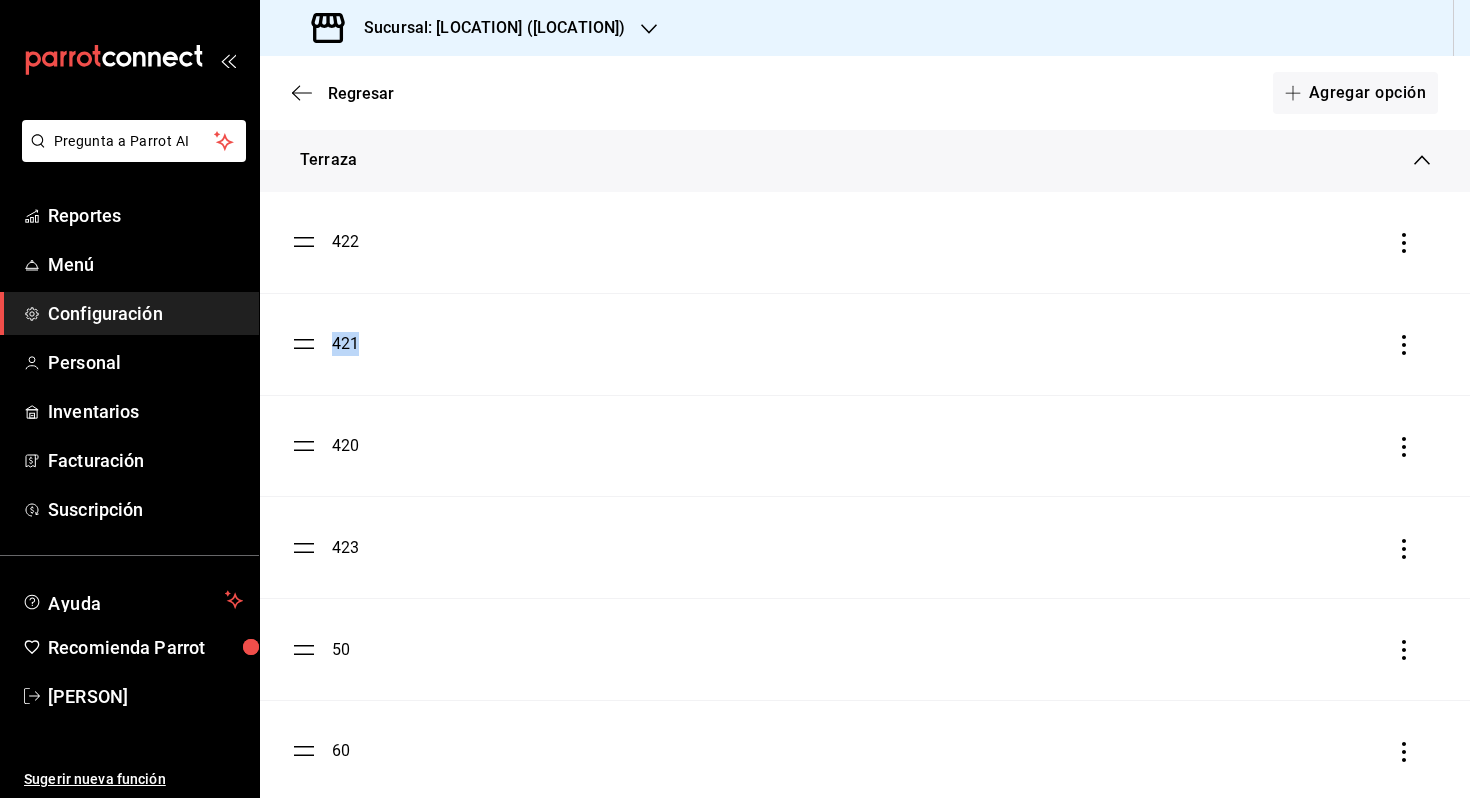 click on "421" at bounding box center [865, 344] 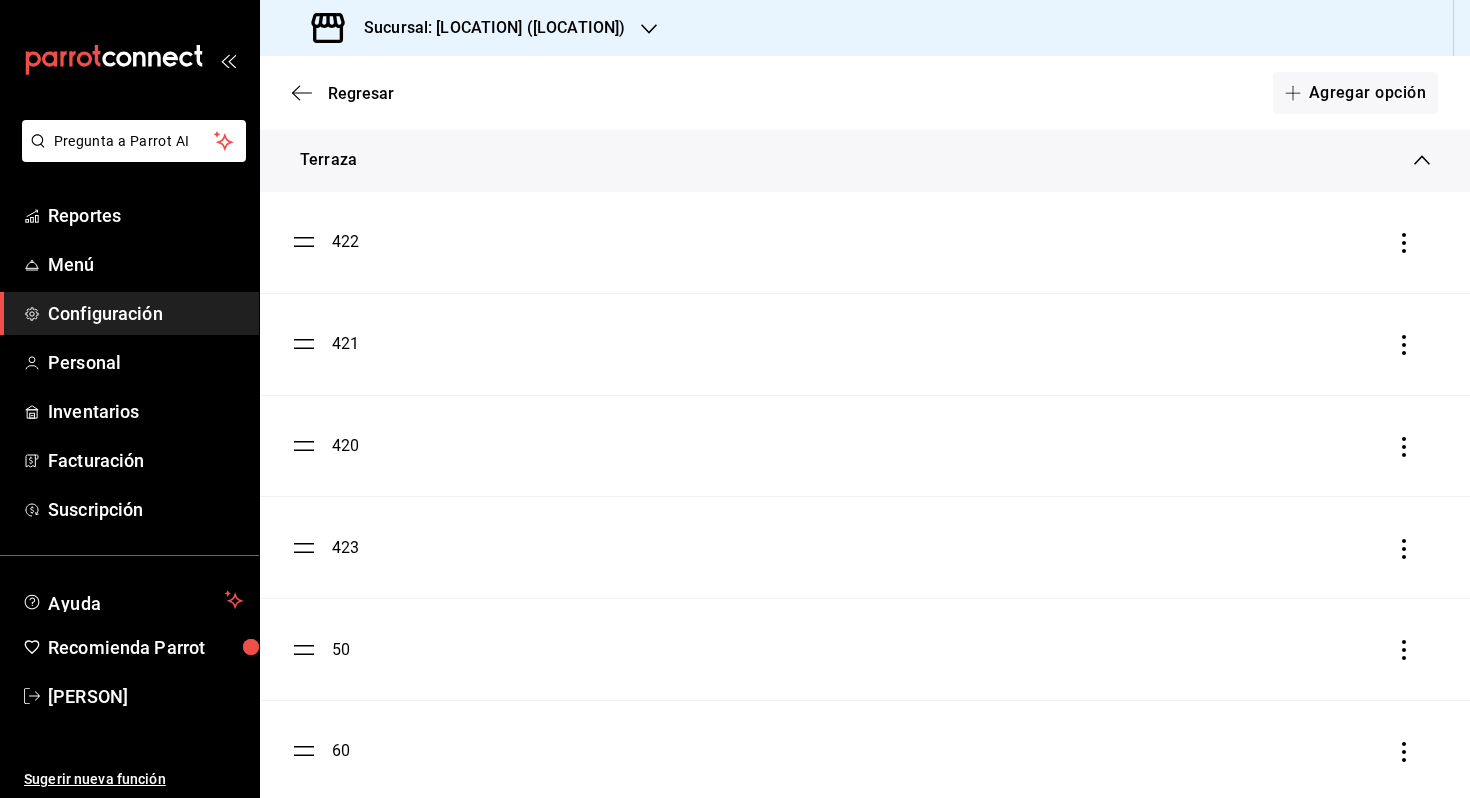 click on "[NUMBER] [NUMBER] [NUMBER] [NUMBER] [NUMBER] [NUMBER] [NUMBER] [NUMBER] [NUMBER]" at bounding box center (865, 649) 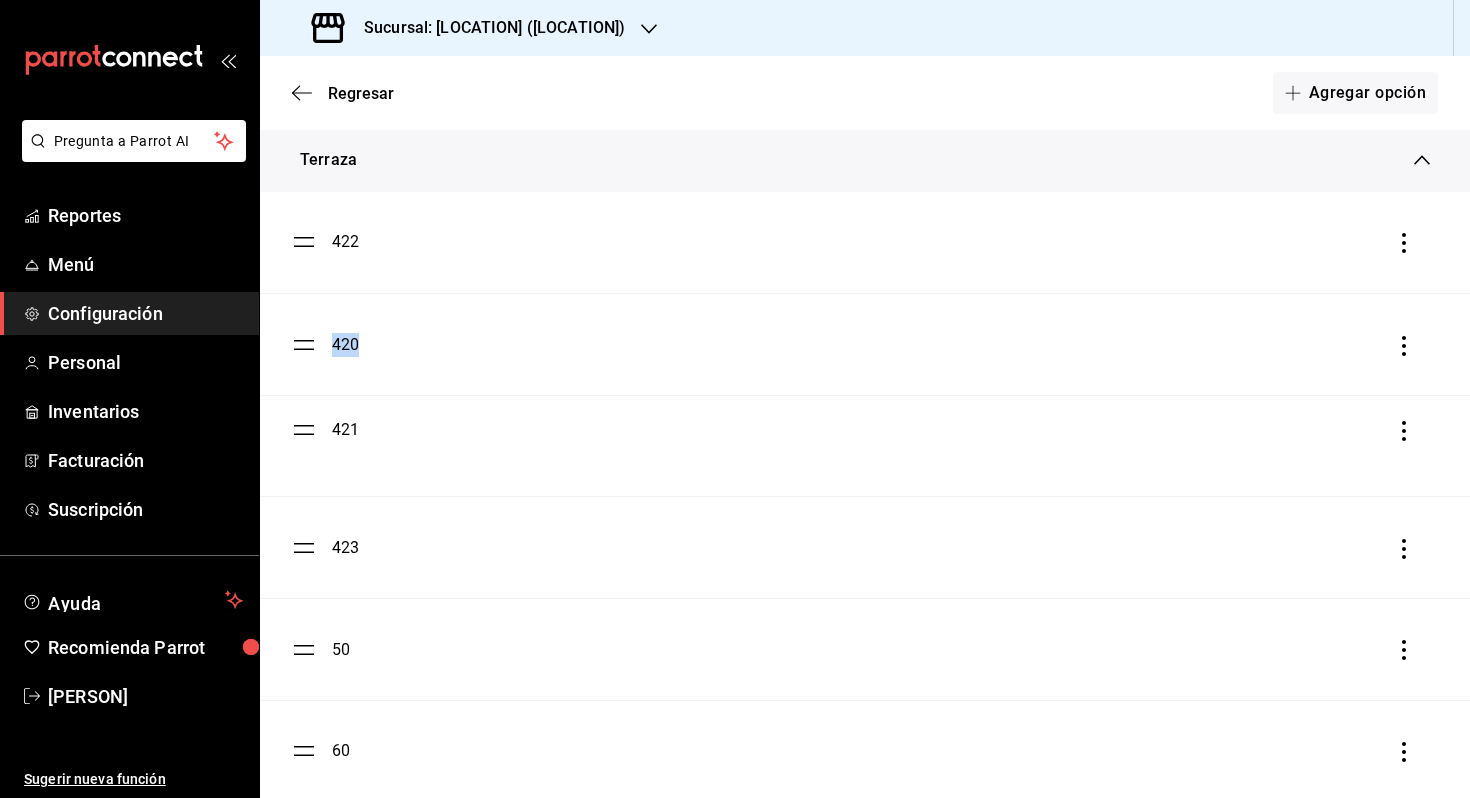 drag, startPoint x: 303, startPoint y: 347, endPoint x: 320, endPoint y: 434, distance: 88.64536 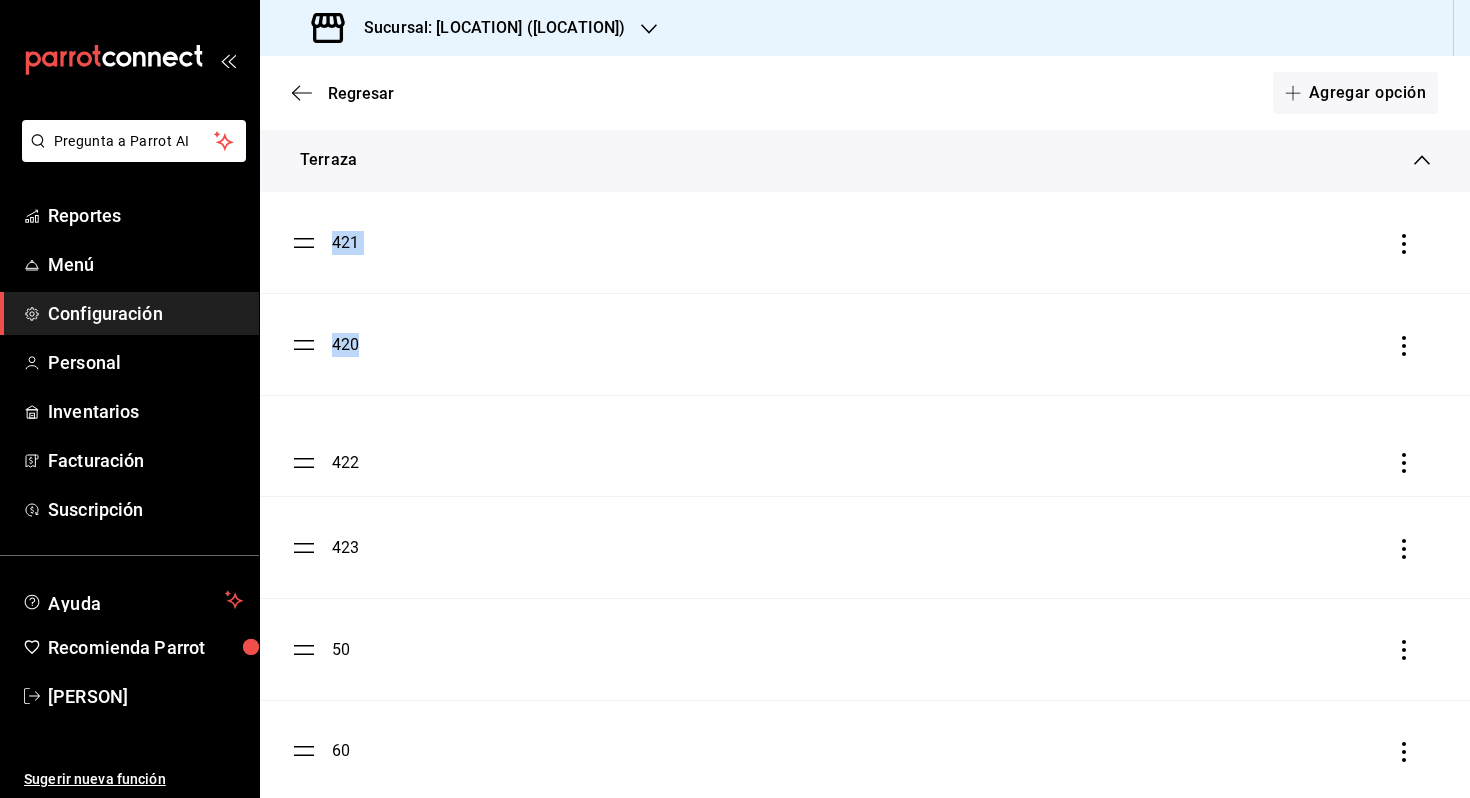 drag, startPoint x: 296, startPoint y: 249, endPoint x: 338, endPoint y: 472, distance: 226.92068 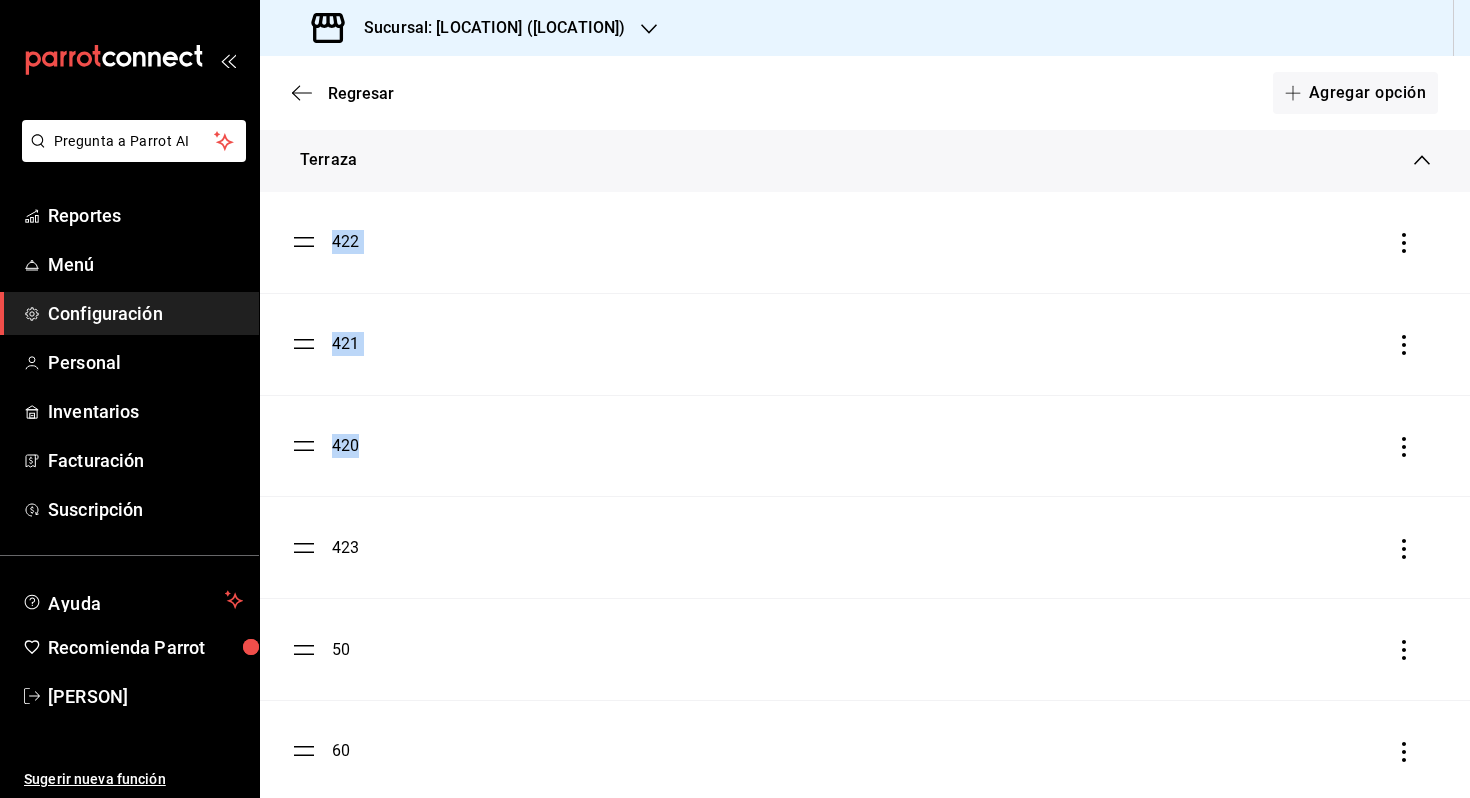 click on "420" at bounding box center (345, 446) 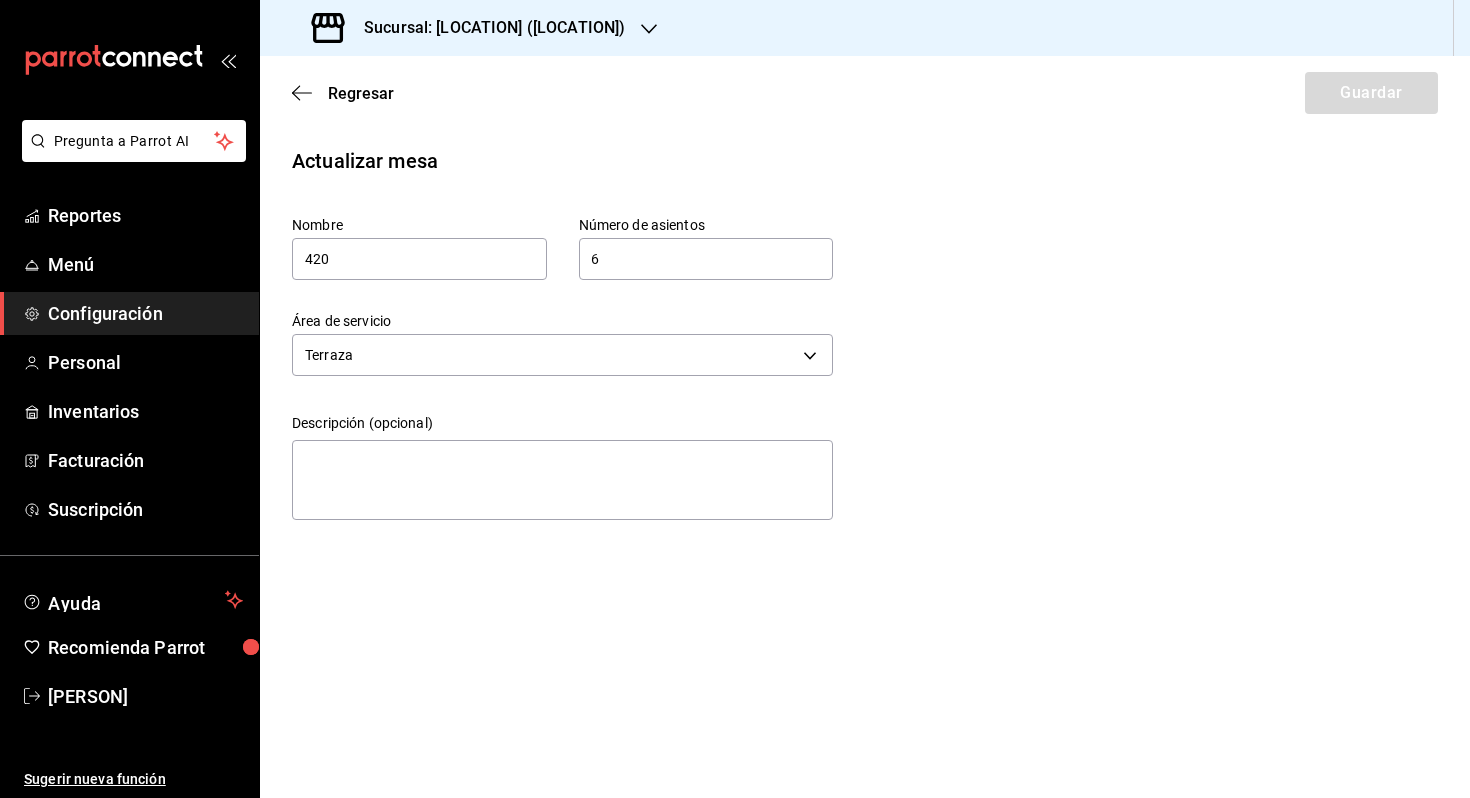 click on "Regresar Guardar" at bounding box center (865, 93) 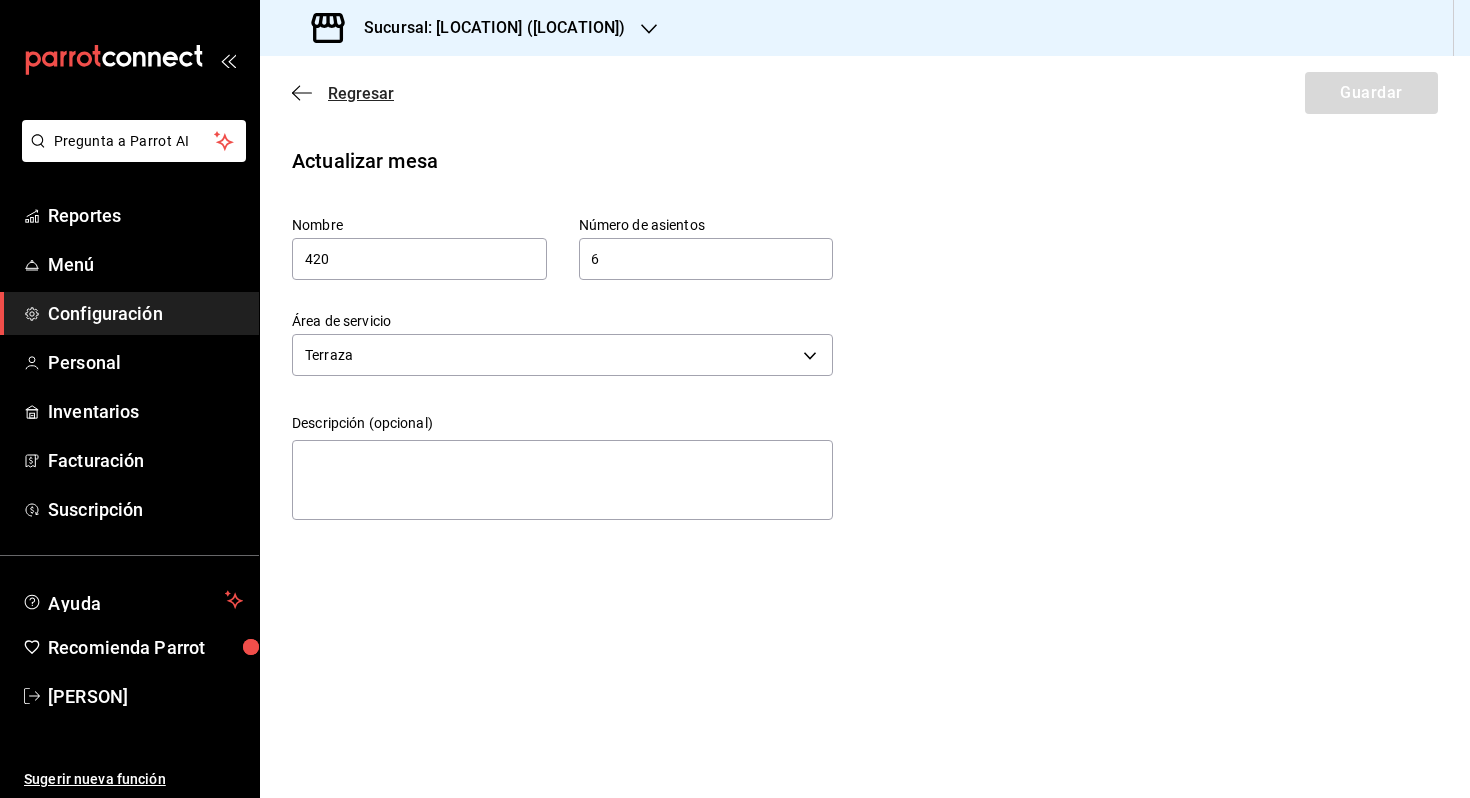 click 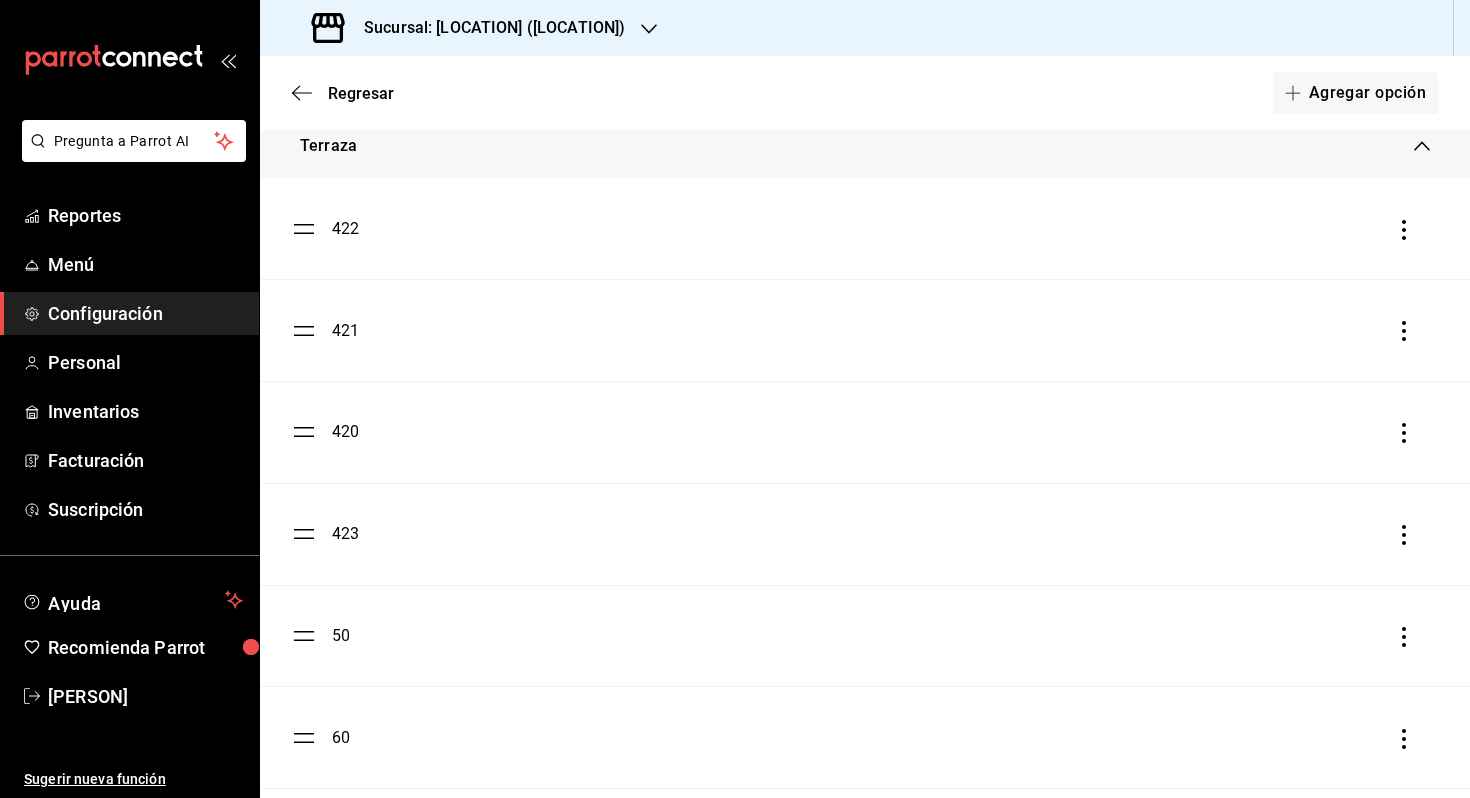 scroll, scrollTop: 874, scrollLeft: 0, axis: vertical 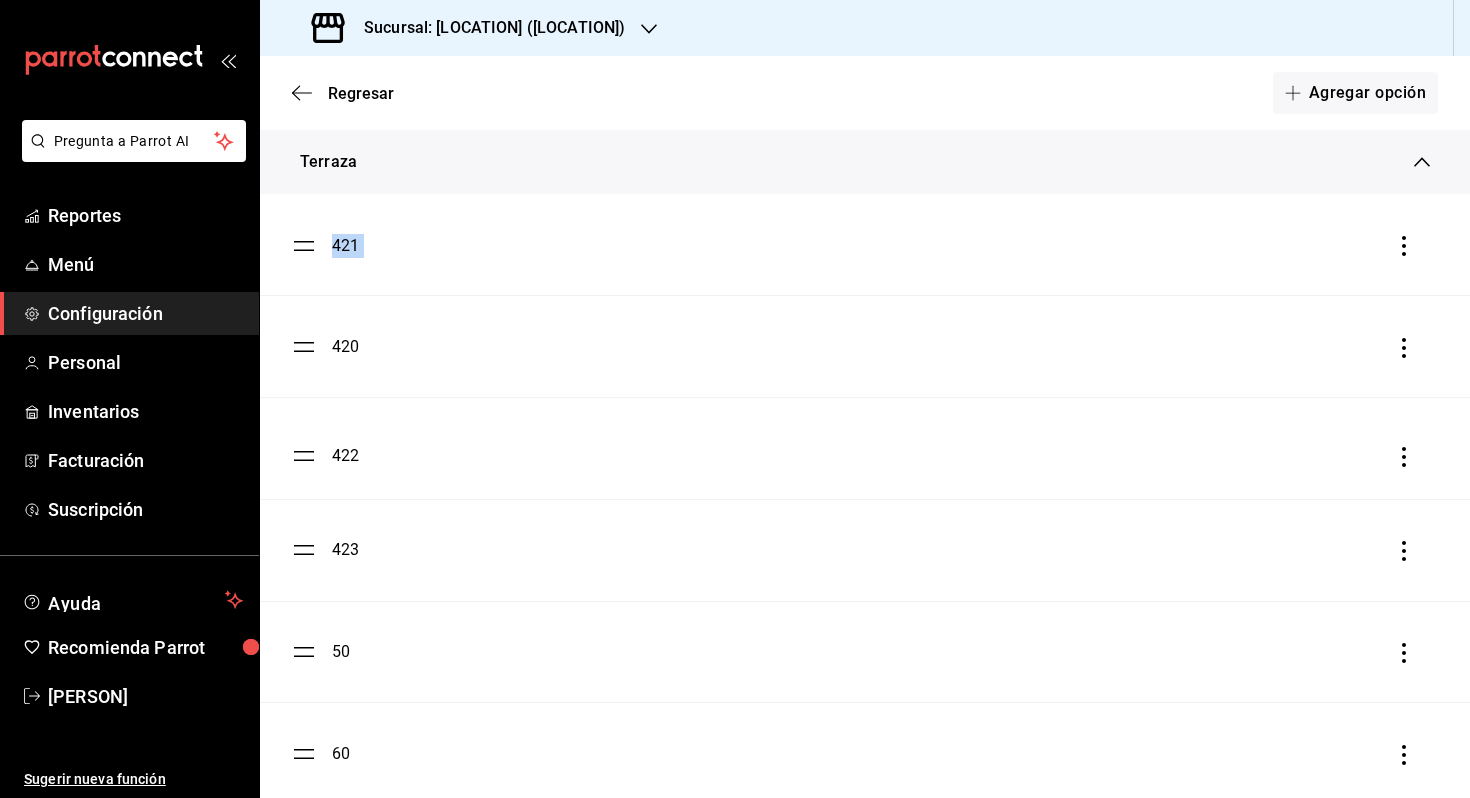 drag, startPoint x: 308, startPoint y: 244, endPoint x: 327, endPoint y: 455, distance: 211.85373 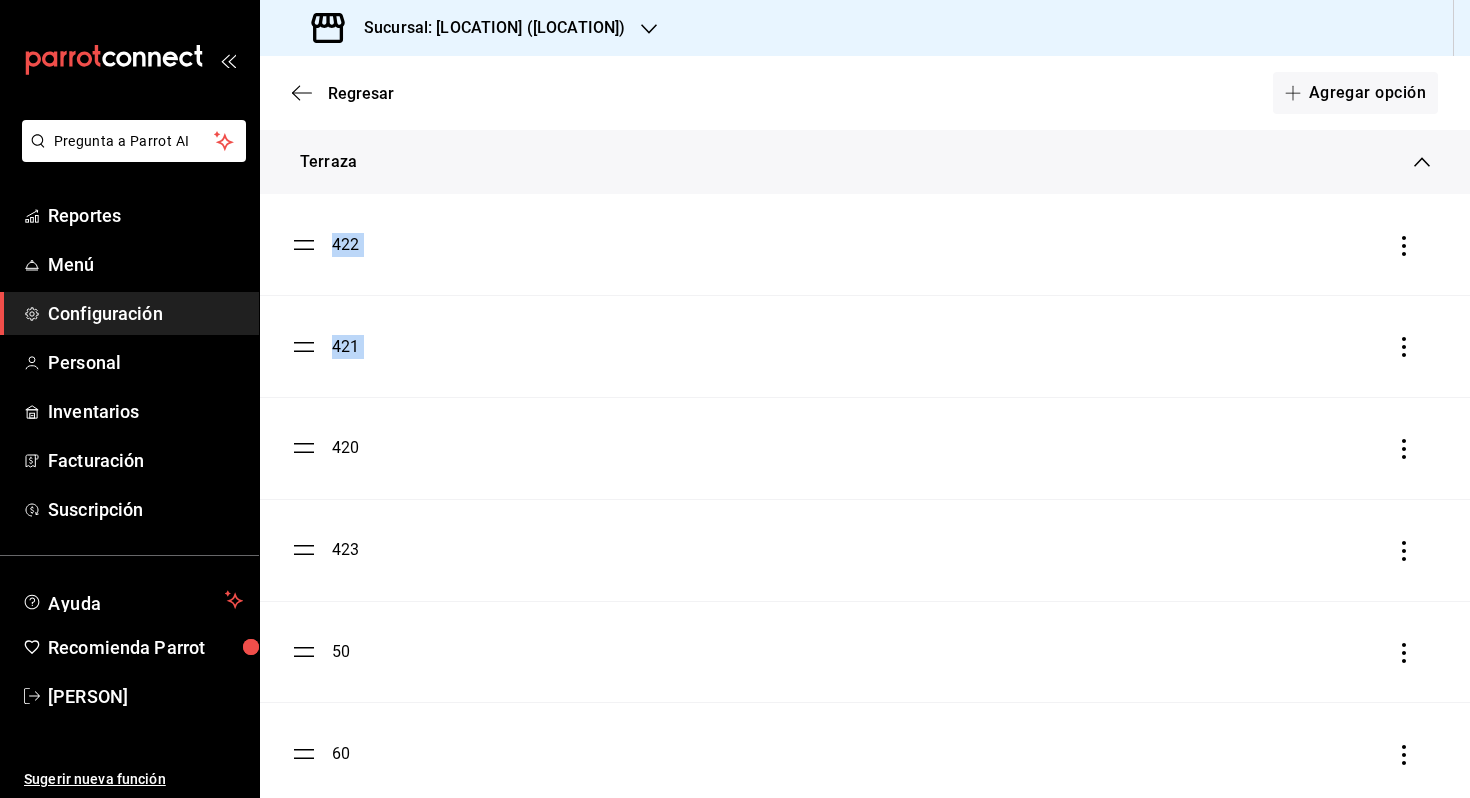 click on "421" at bounding box center [865, 346] 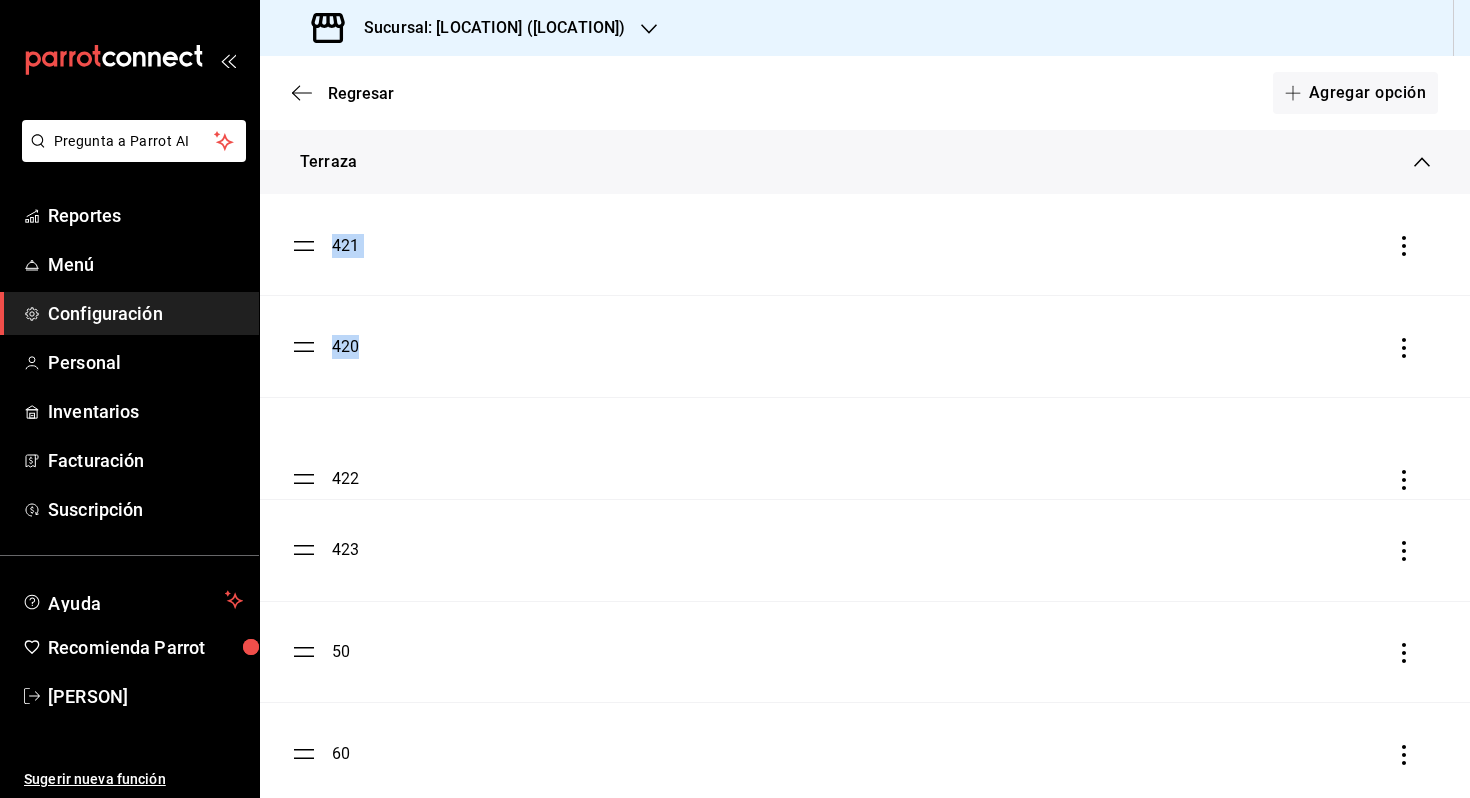 drag, startPoint x: 309, startPoint y: 239, endPoint x: 374, endPoint y: 473, distance: 242.86005 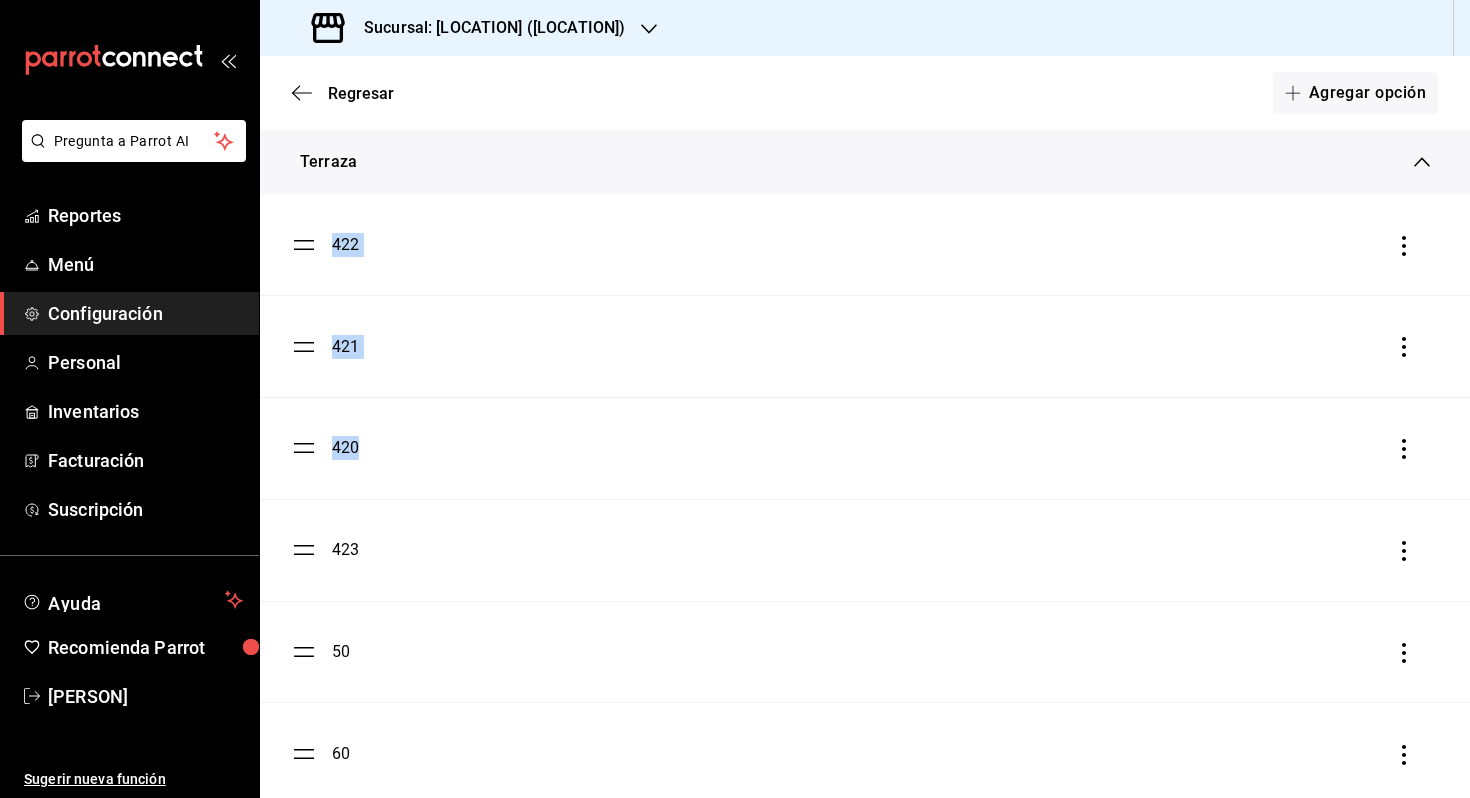 click on "420" at bounding box center [865, 448] 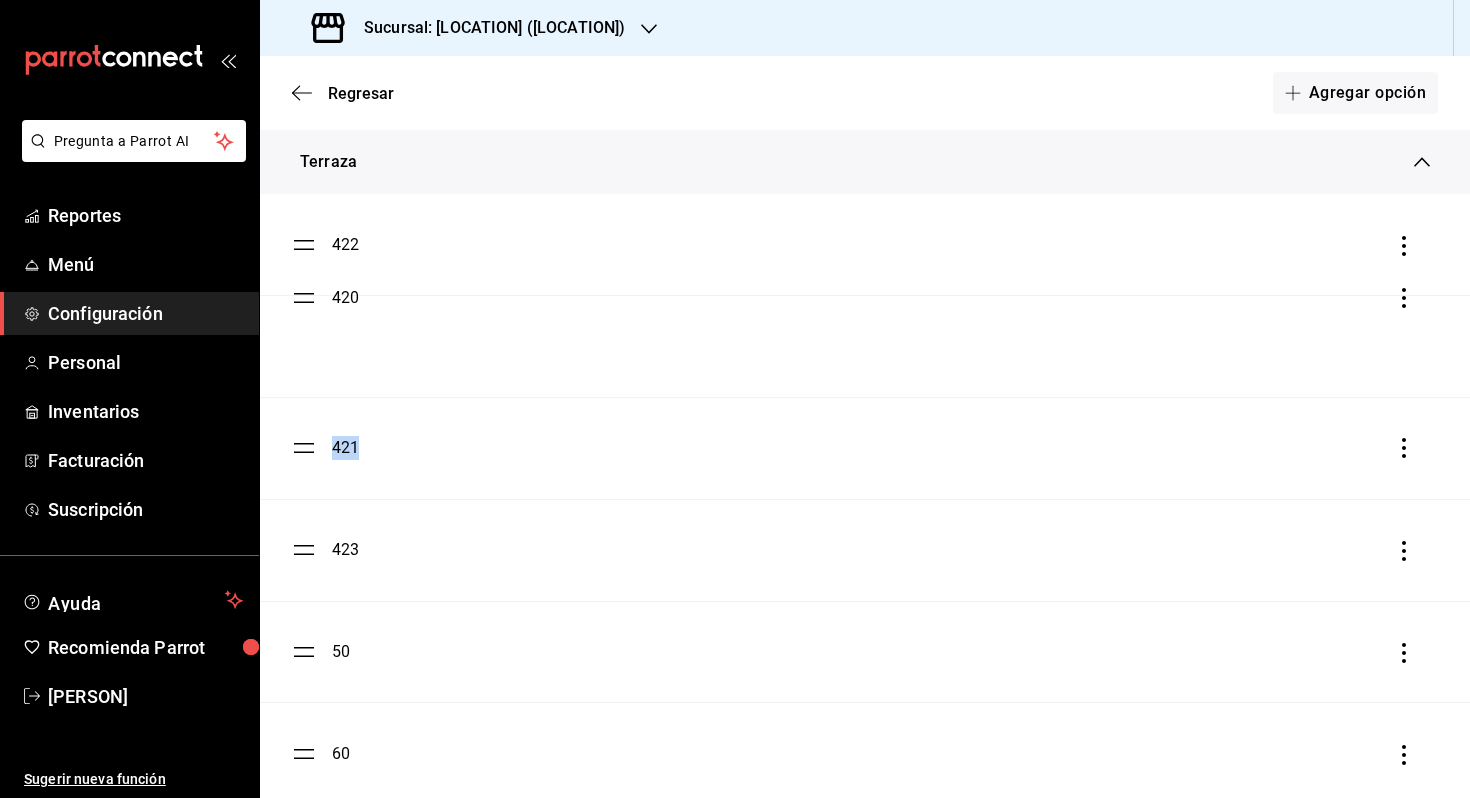 drag, startPoint x: 302, startPoint y: 451, endPoint x: 297, endPoint y: 300, distance: 151.08276 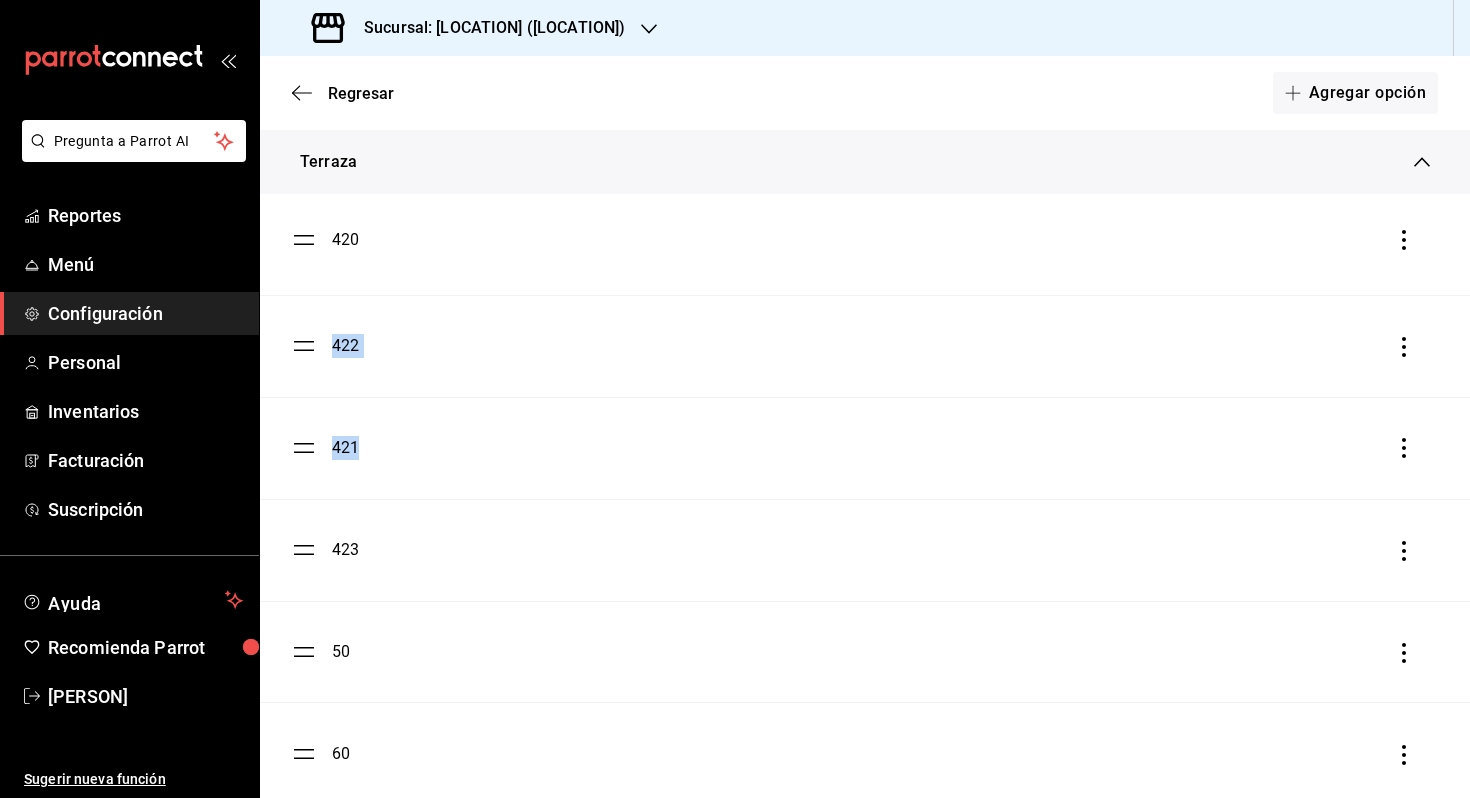 drag, startPoint x: 303, startPoint y: 455, endPoint x: 320, endPoint y: 246, distance: 209.69025 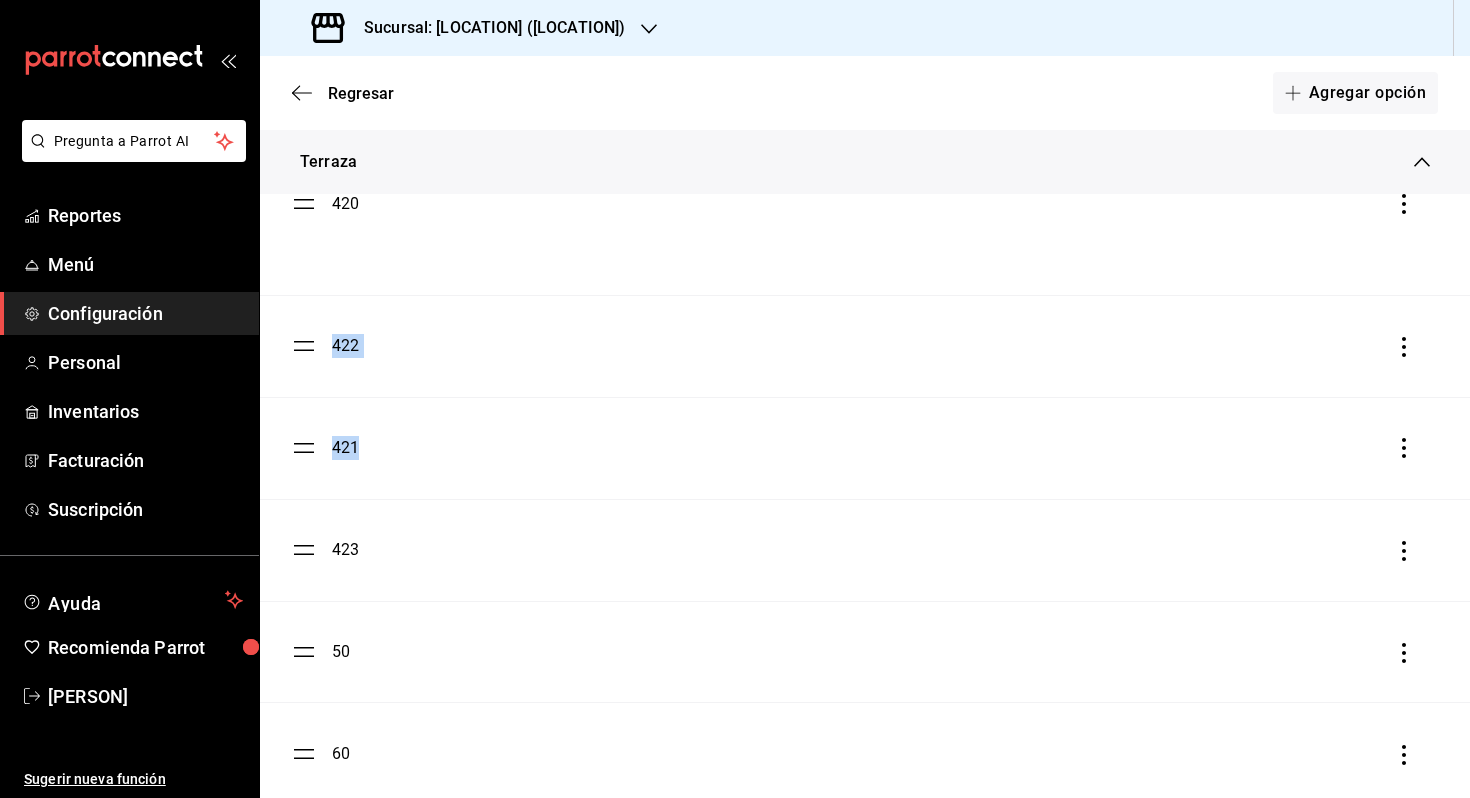 drag, startPoint x: 300, startPoint y: 452, endPoint x: 304, endPoint y: 206, distance: 246.03252 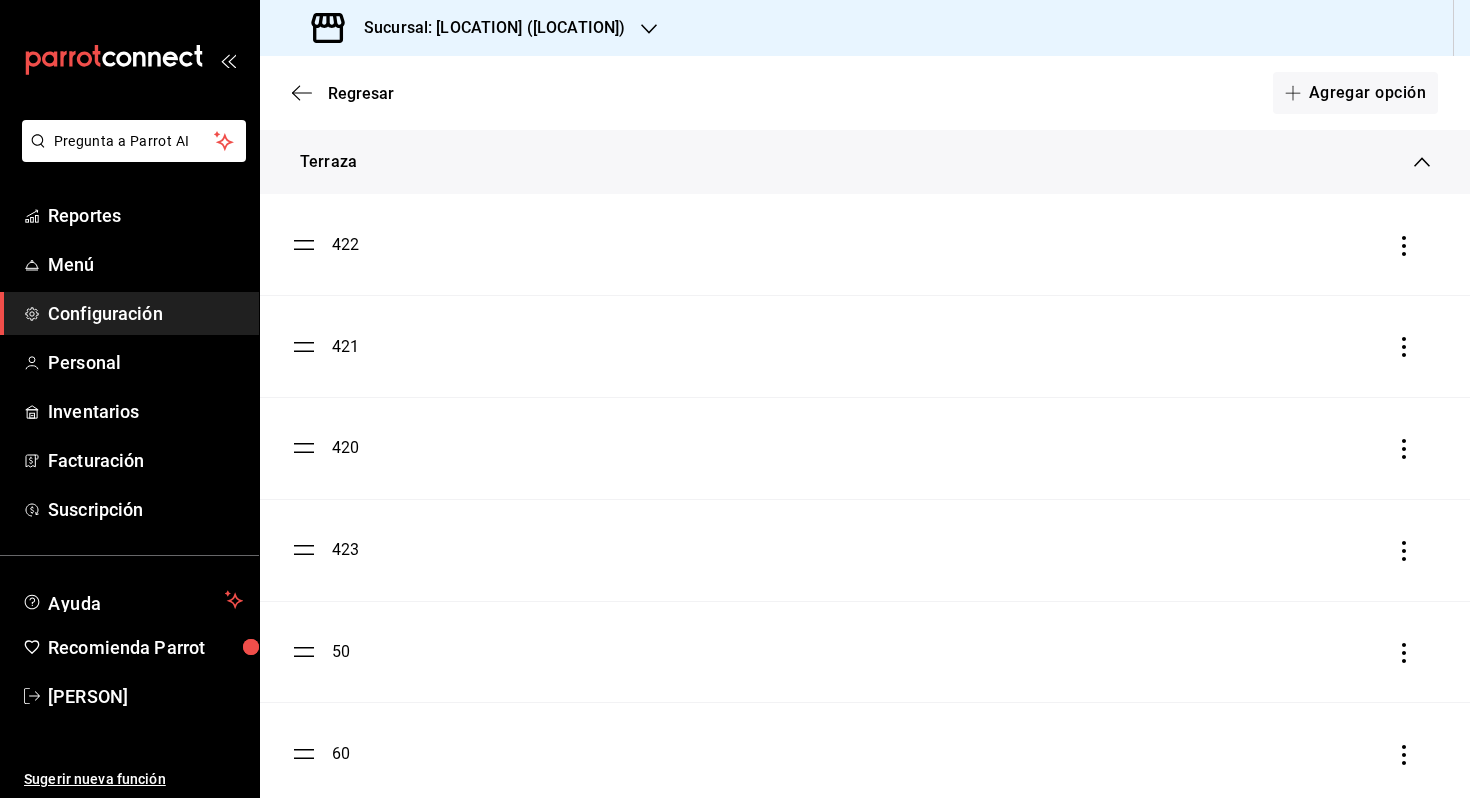click on "422" at bounding box center [865, 244] 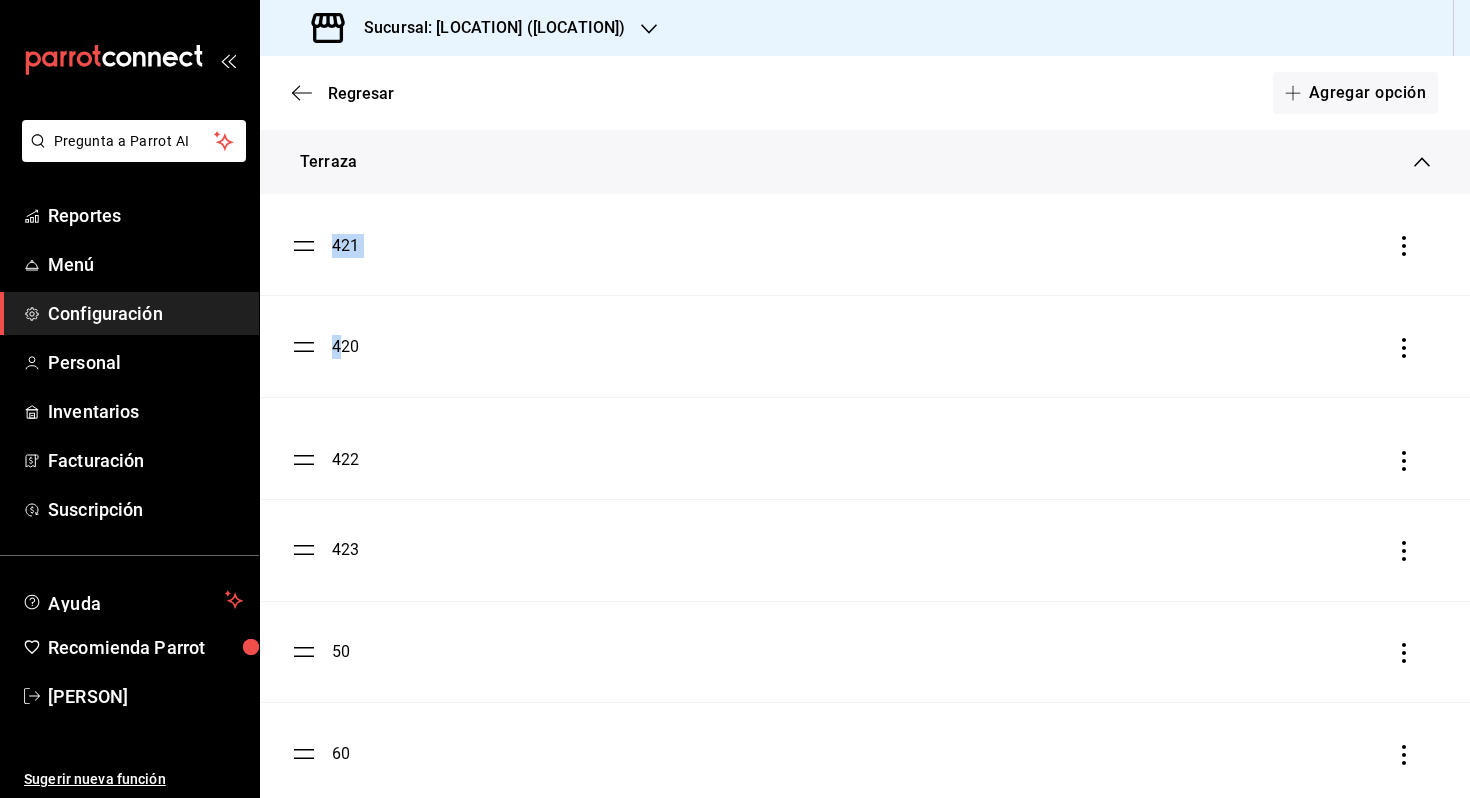 drag, startPoint x: 301, startPoint y: 240, endPoint x: 345, endPoint y: 455, distance: 219.45615 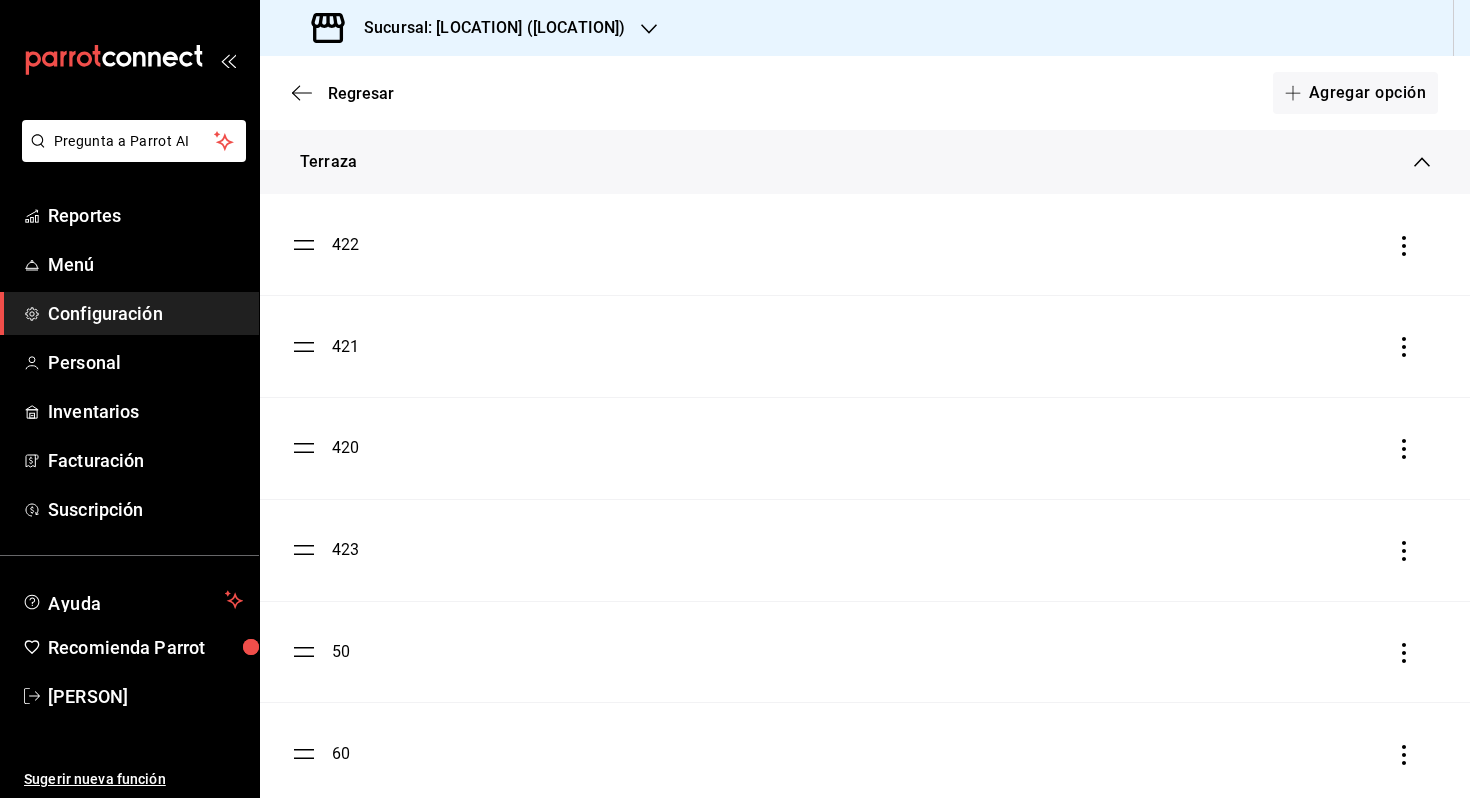 click on "420" at bounding box center [865, 448] 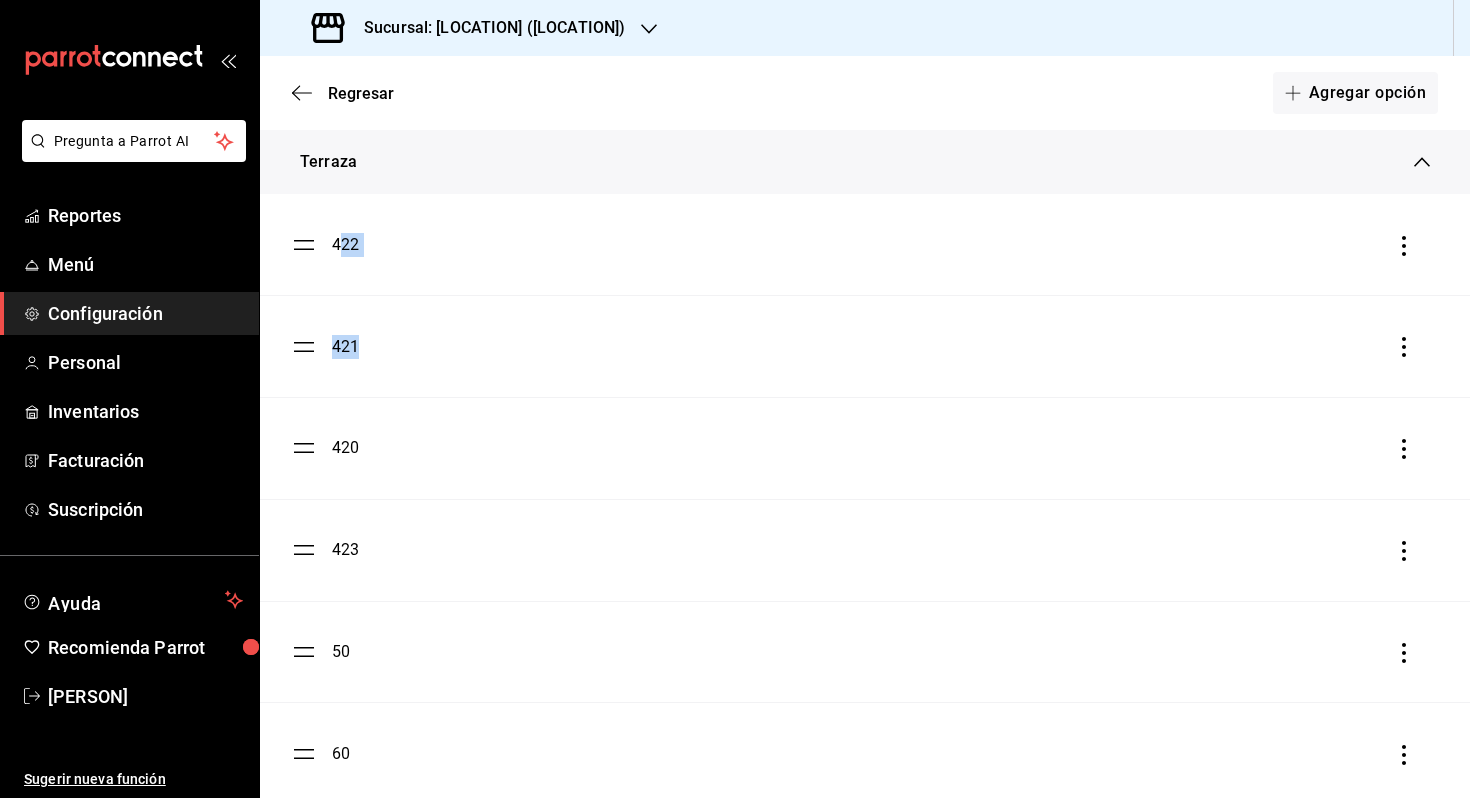 drag, startPoint x: 342, startPoint y: 245, endPoint x: 342, endPoint y: 381, distance: 136 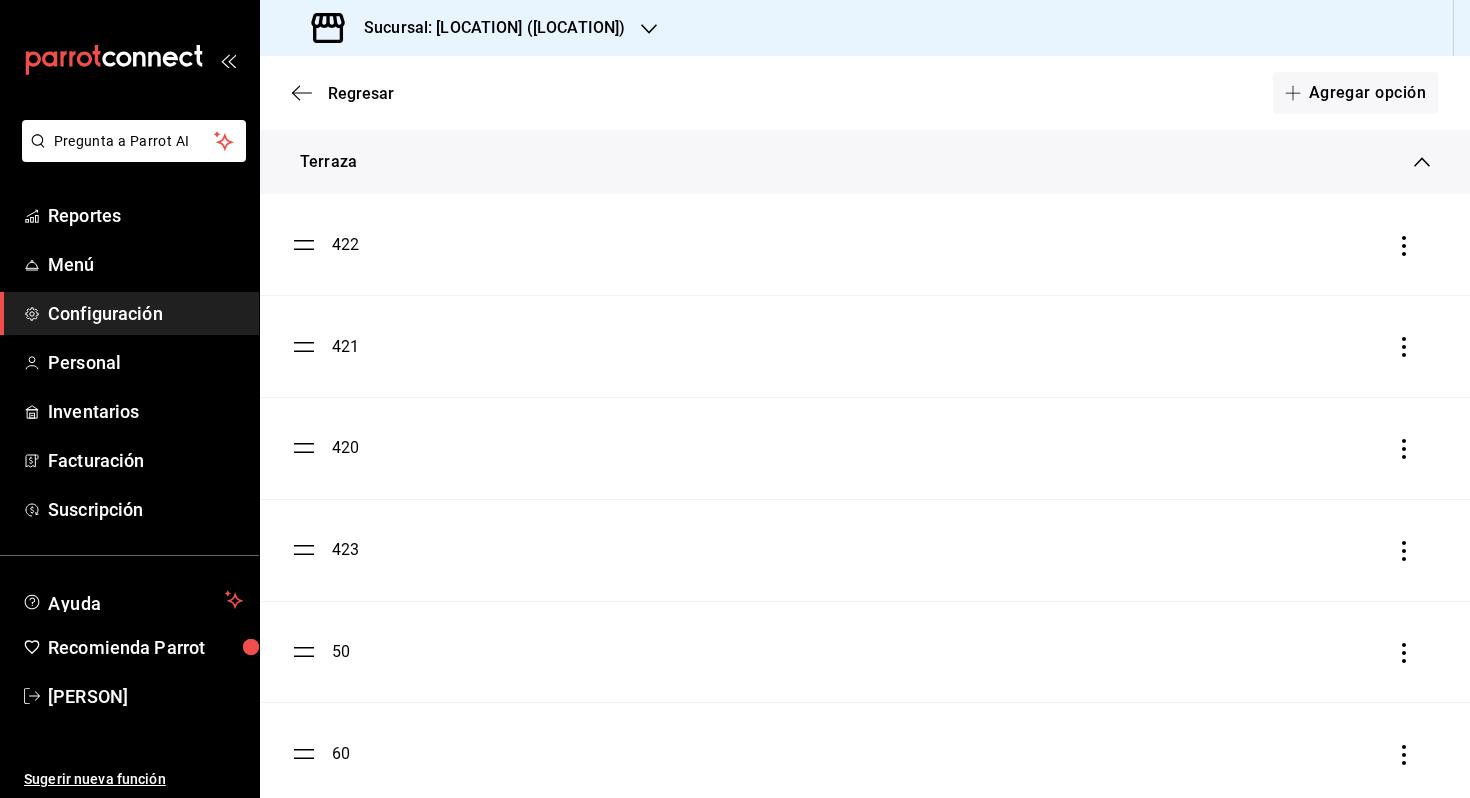 click on "421" at bounding box center (865, 347) 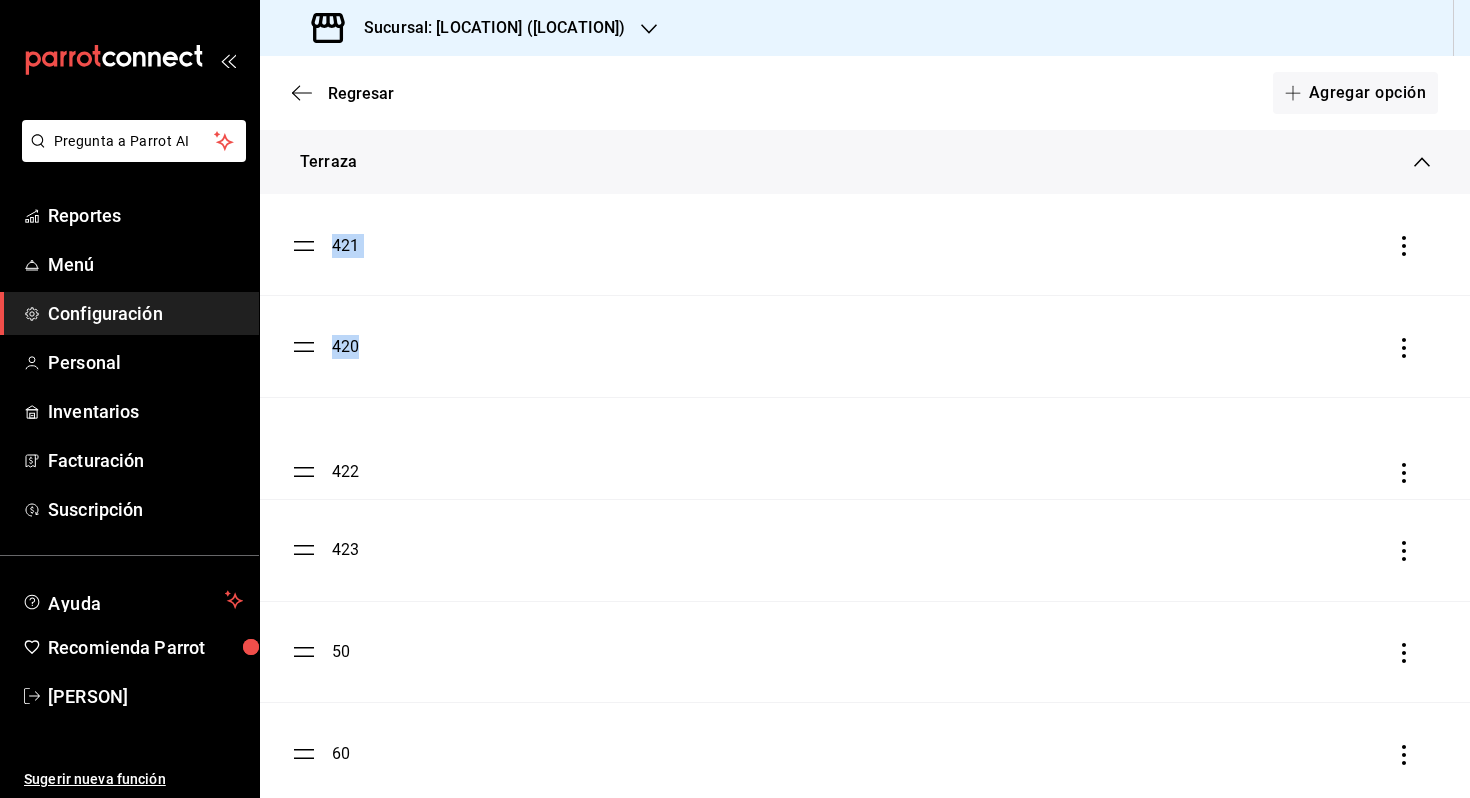 drag, startPoint x: 296, startPoint y: 242, endPoint x: 423, endPoint y: 469, distance: 260.1115 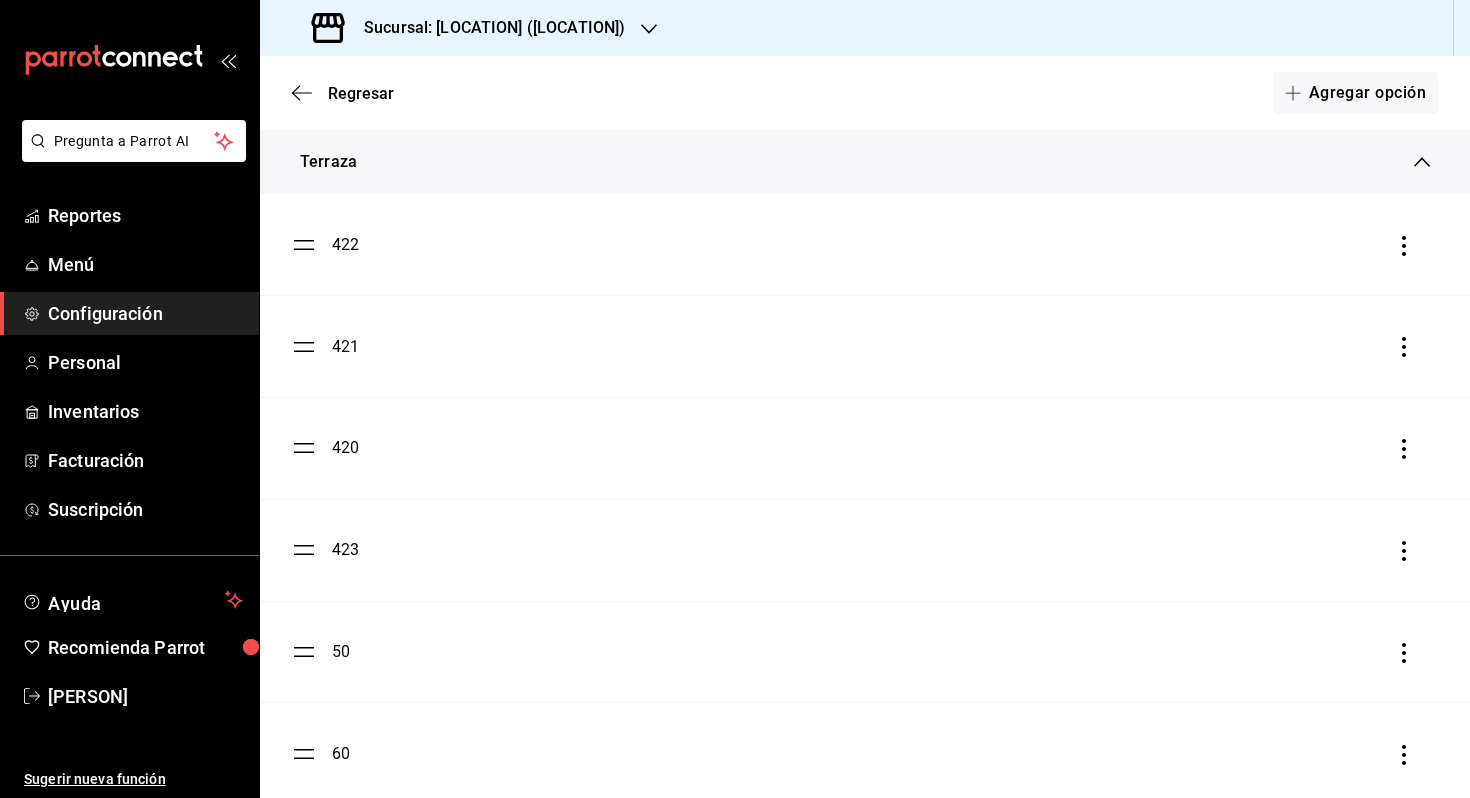 click on "[NUMBER] [NUMBER] [NUMBER] [NUMBER] [NUMBER] [NUMBER] [NUMBER] [NUMBER] [NUMBER]" at bounding box center [865, 651] 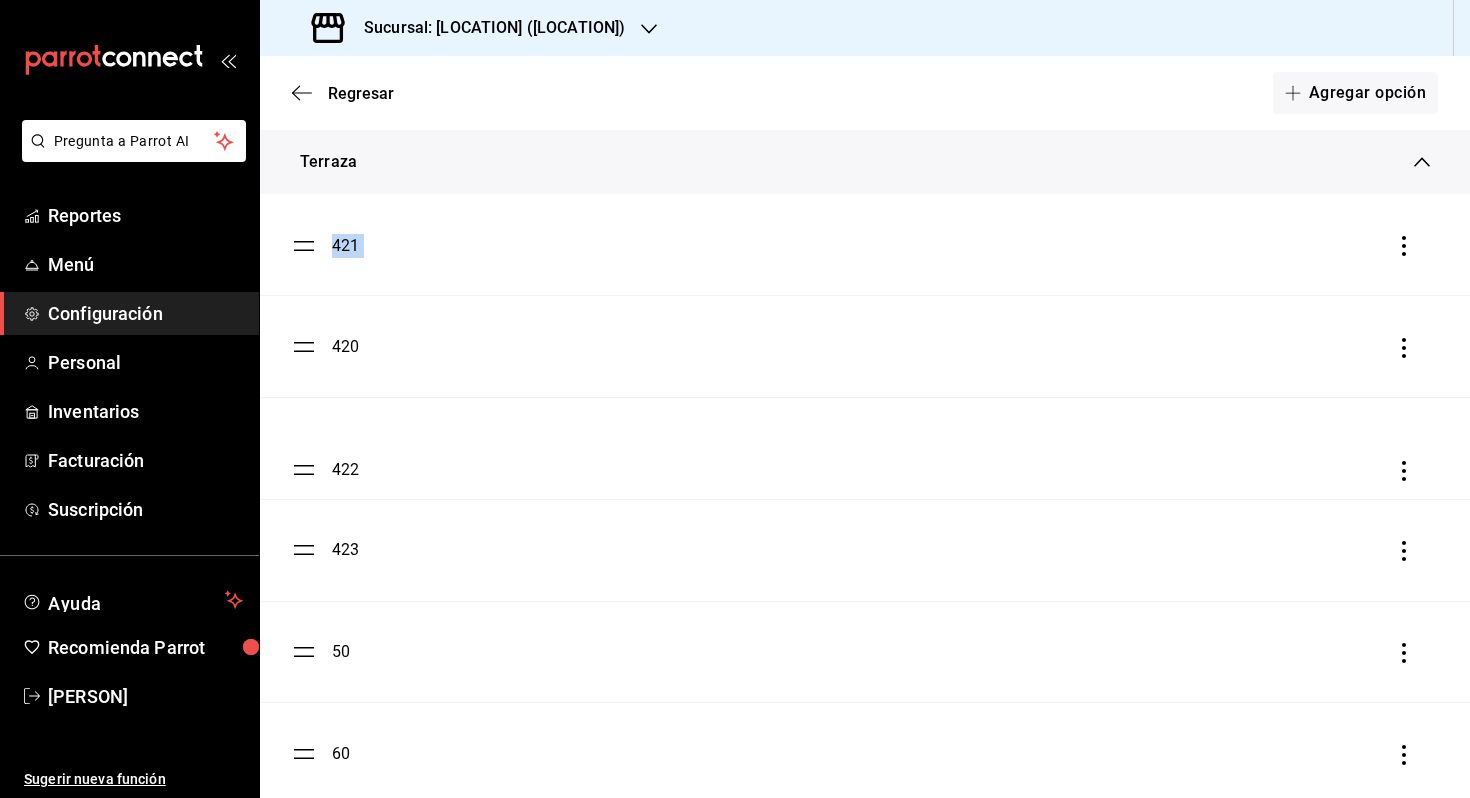 drag, startPoint x: 298, startPoint y: 244, endPoint x: 286, endPoint y: 475, distance: 231.31148 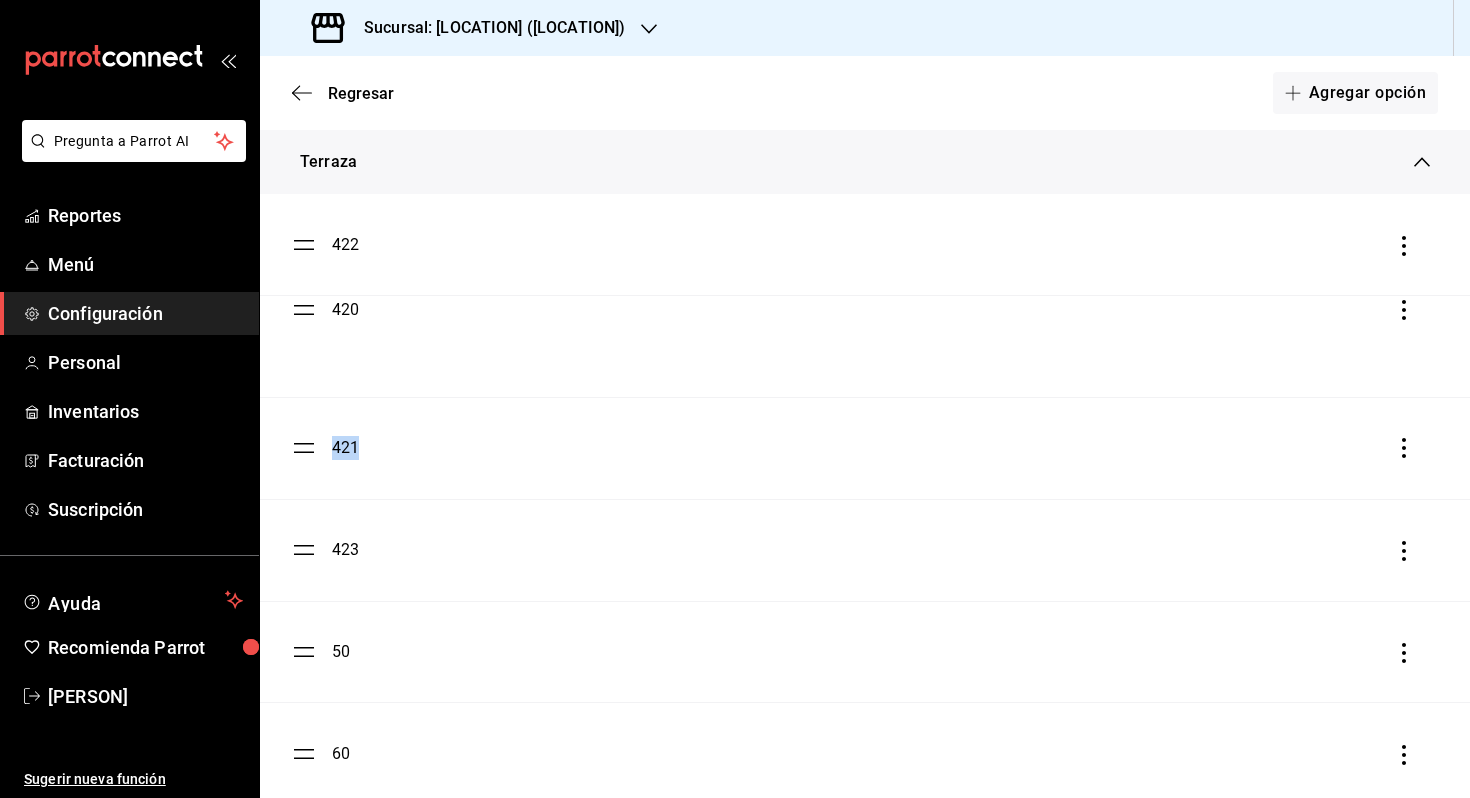 drag, startPoint x: 310, startPoint y: 445, endPoint x: 312, endPoint y: 306, distance: 139.01439 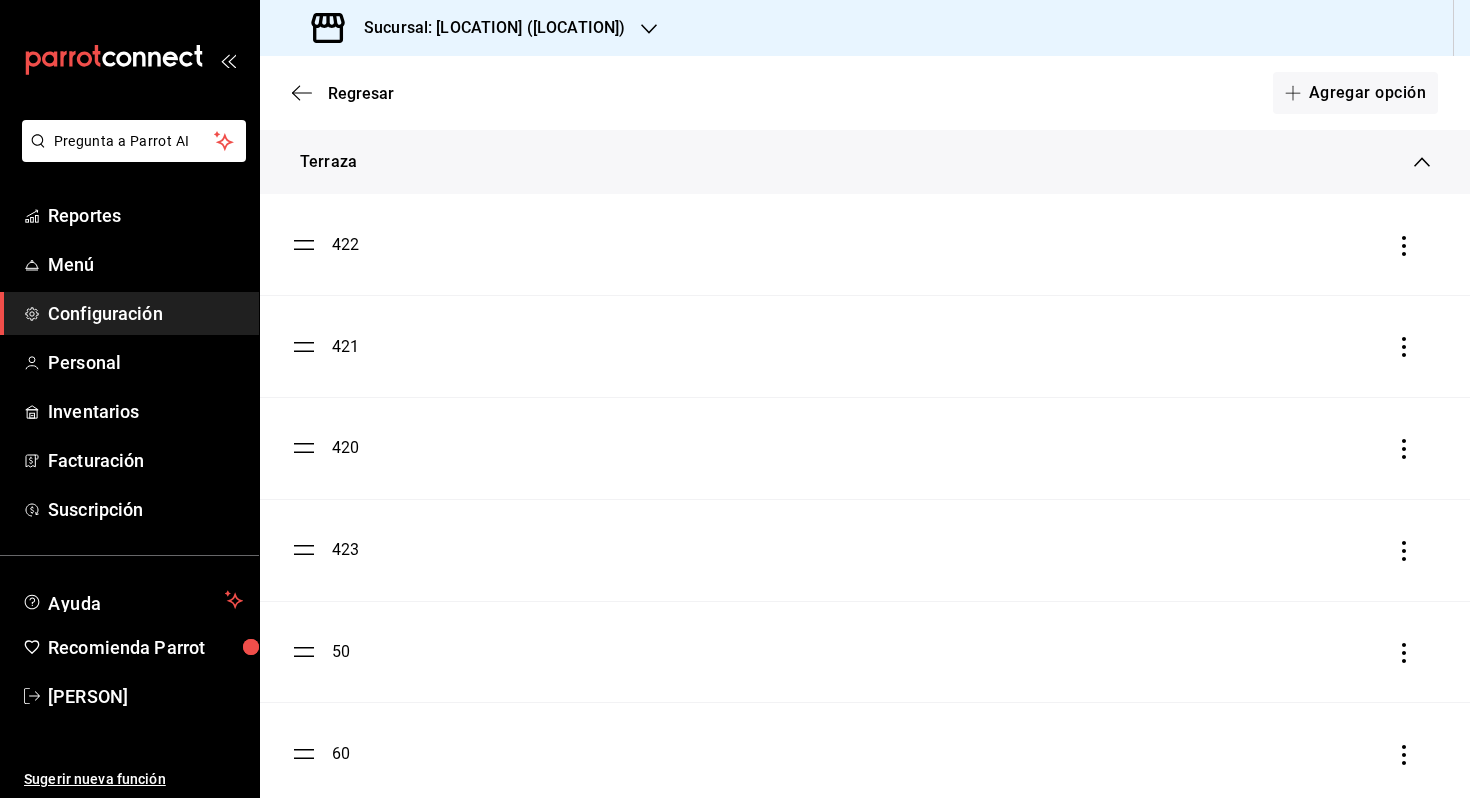 click on "420" at bounding box center (865, 448) 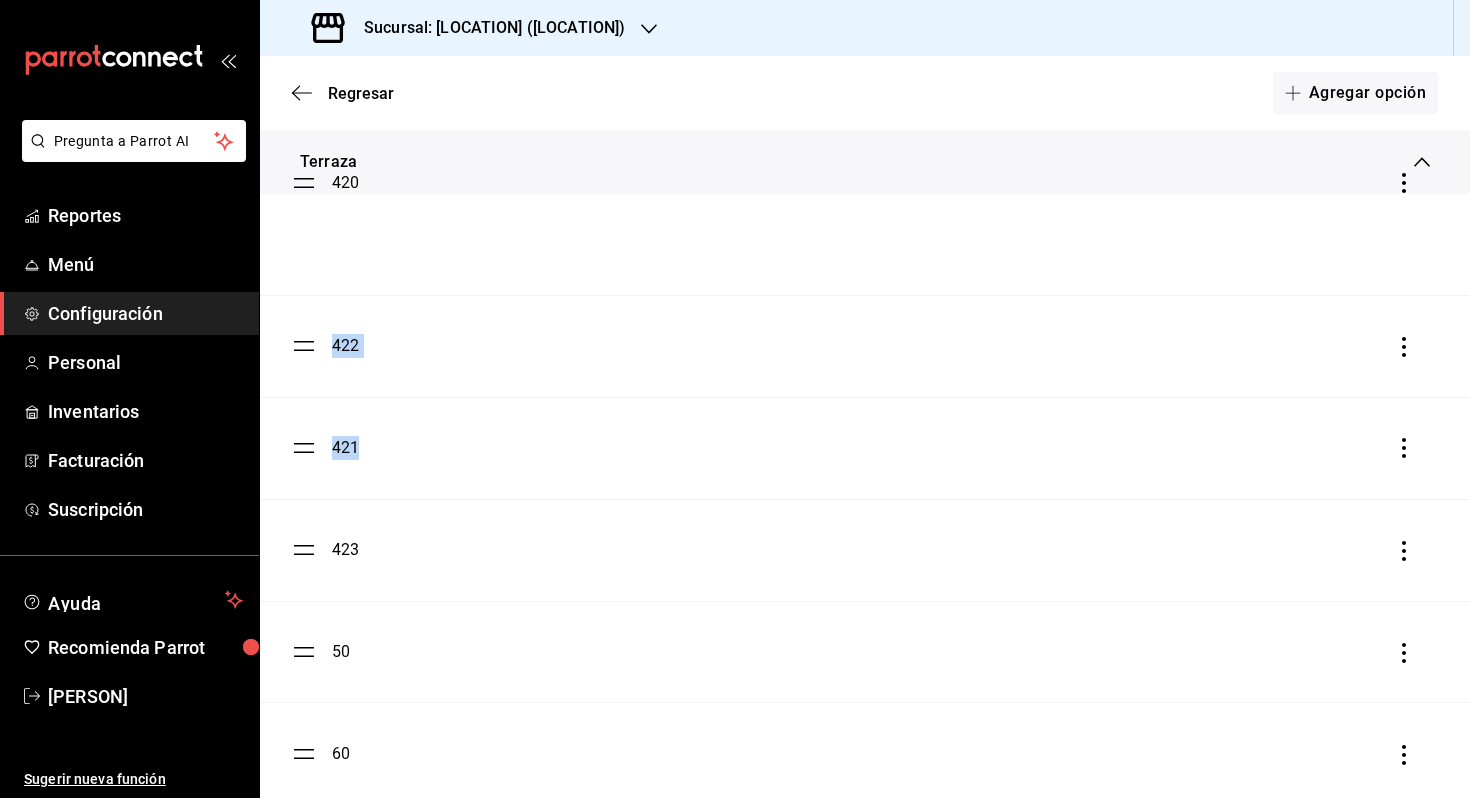 drag, startPoint x: 298, startPoint y: 454, endPoint x: 309, endPoint y: 182, distance: 272.22232 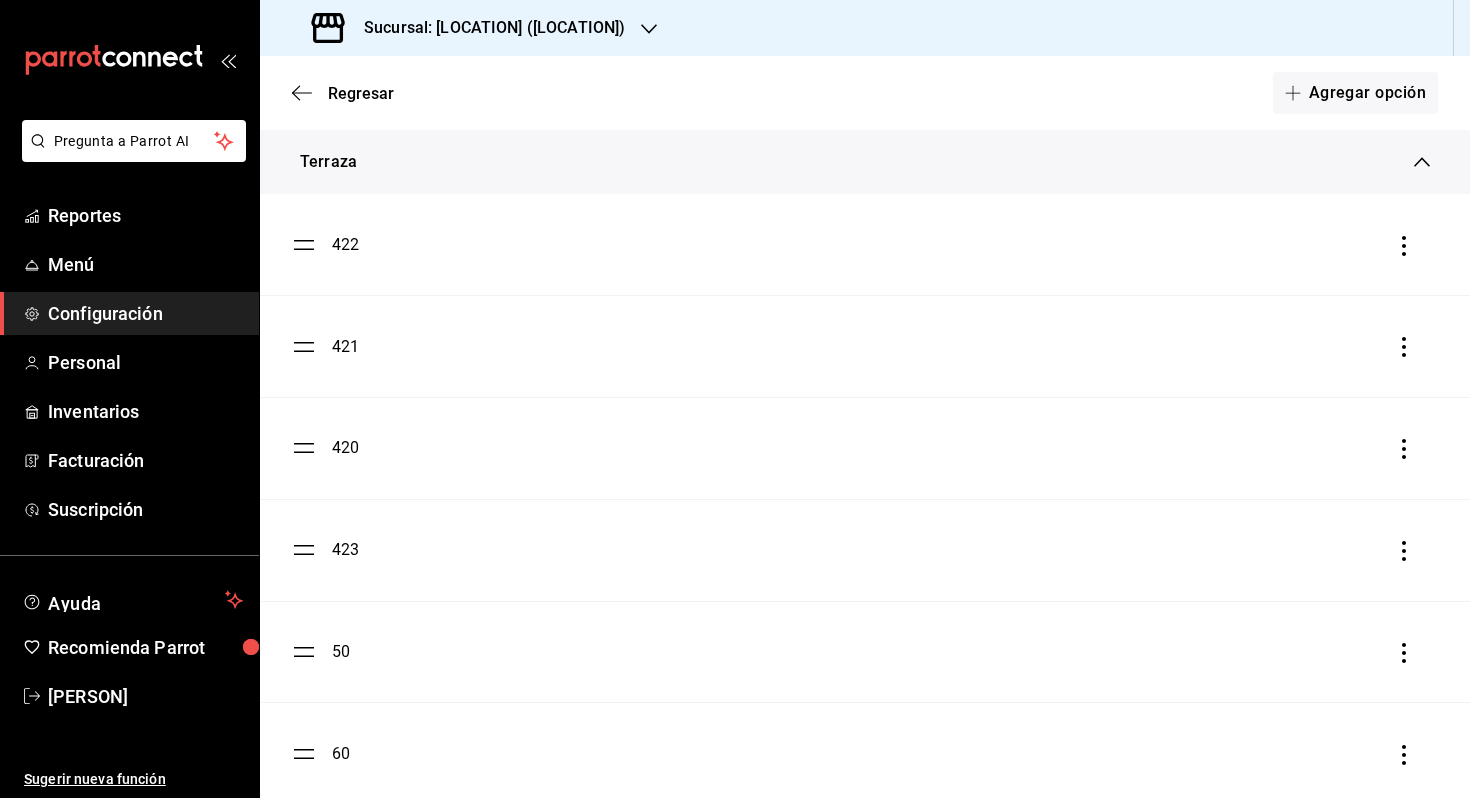 click on "422" at bounding box center [865, 244] 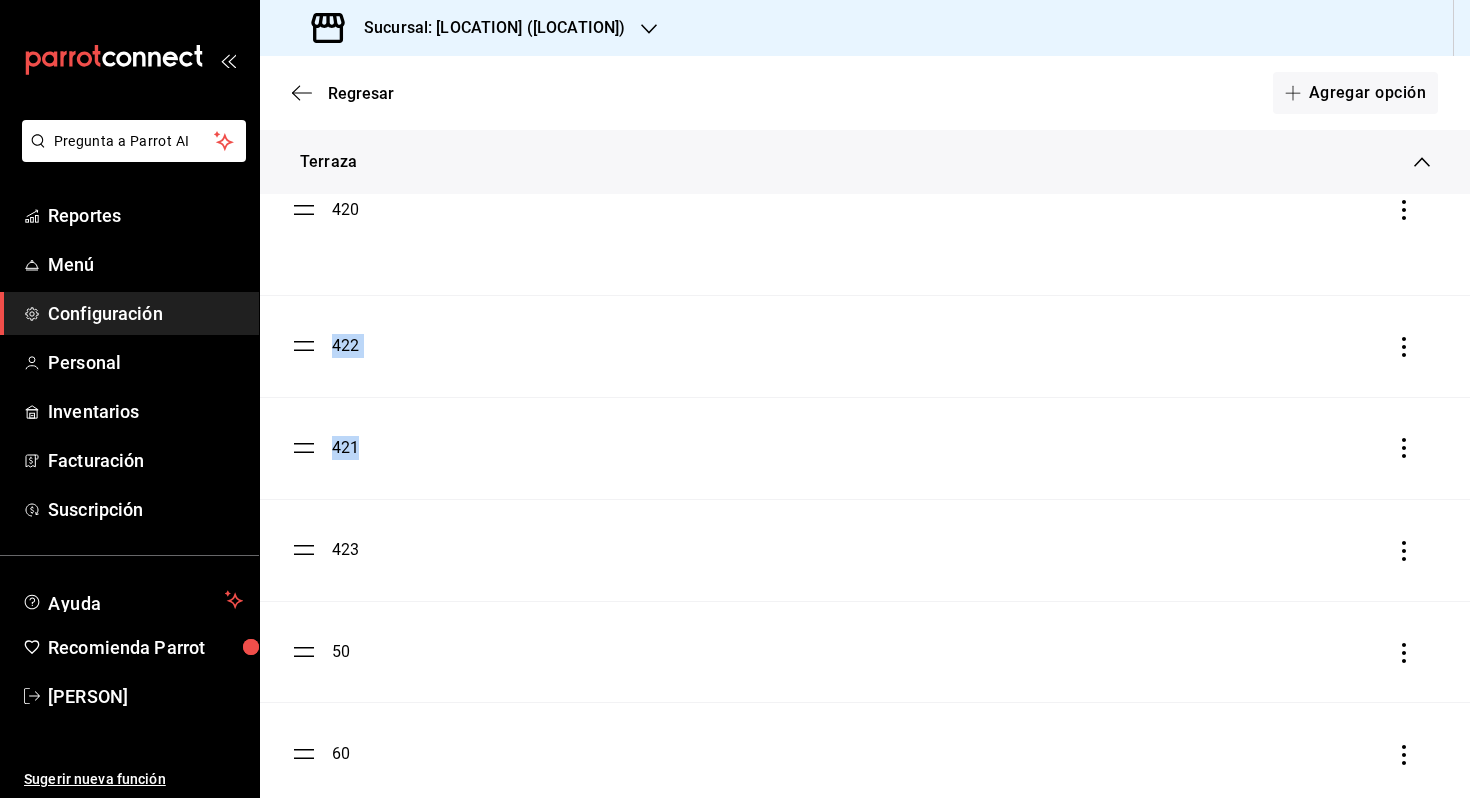drag, startPoint x: 314, startPoint y: 449, endPoint x: 313, endPoint y: 210, distance: 239.00209 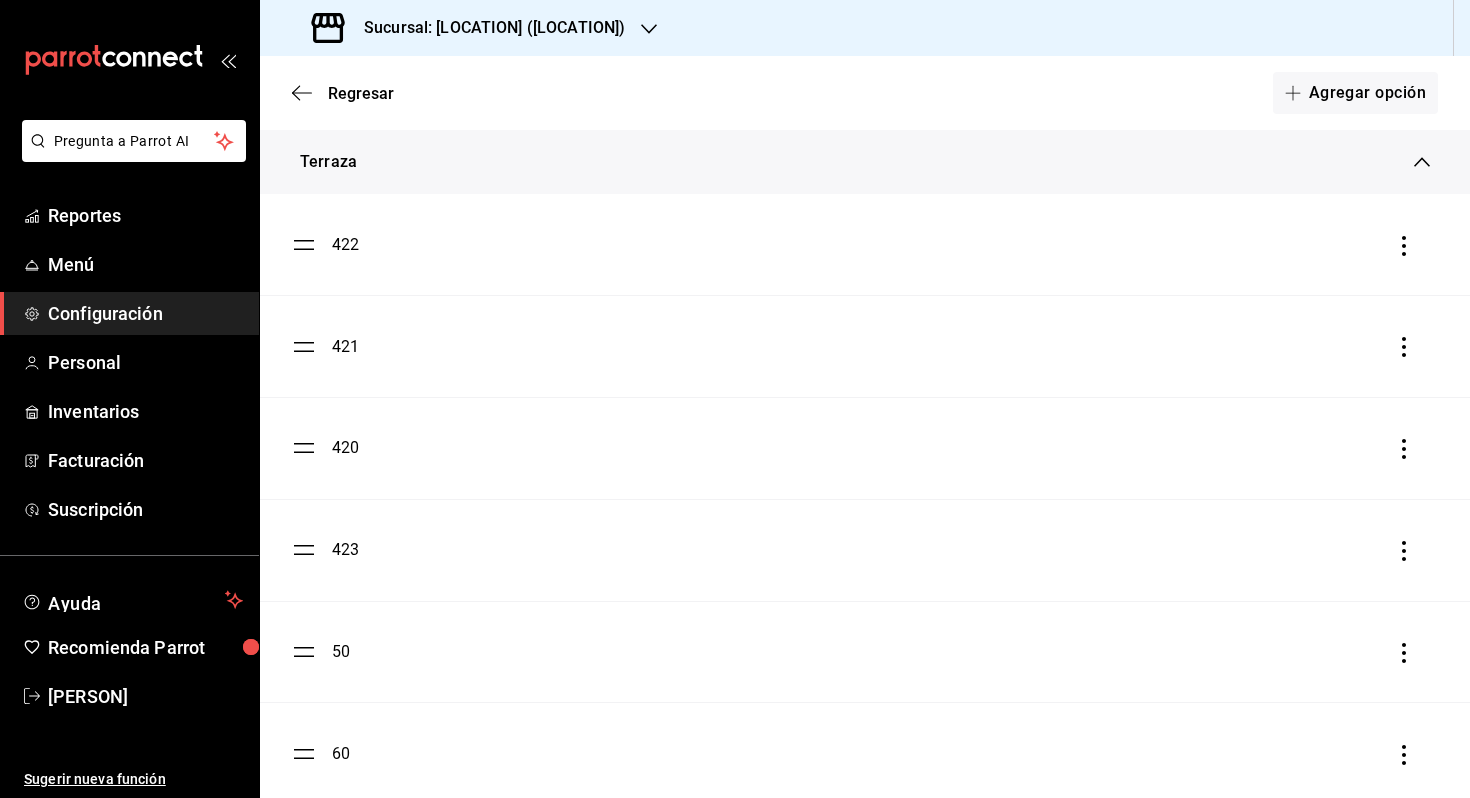 click on "422" at bounding box center [865, 244] 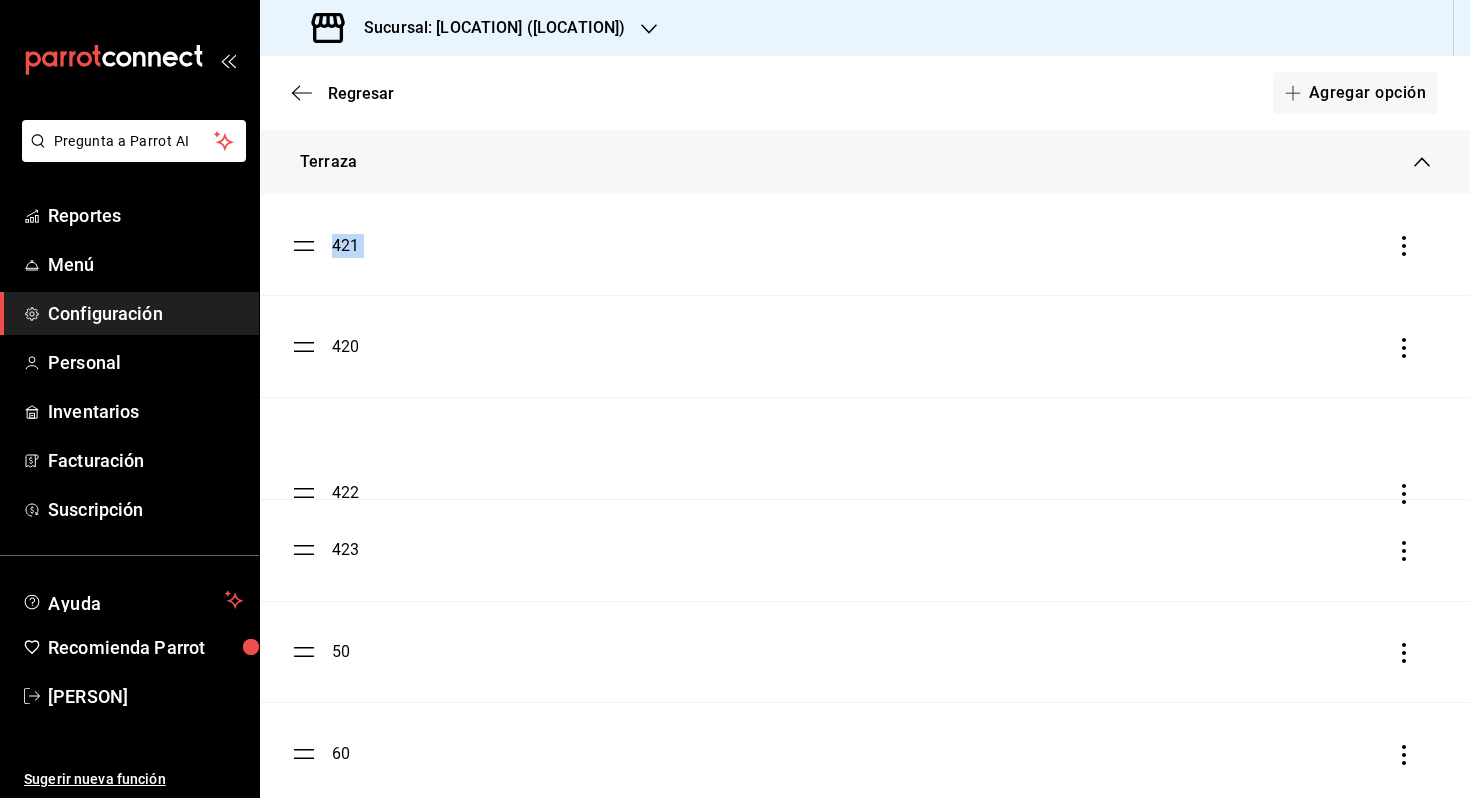 drag, startPoint x: 303, startPoint y: 250, endPoint x: 317, endPoint y: 499, distance: 249.39326 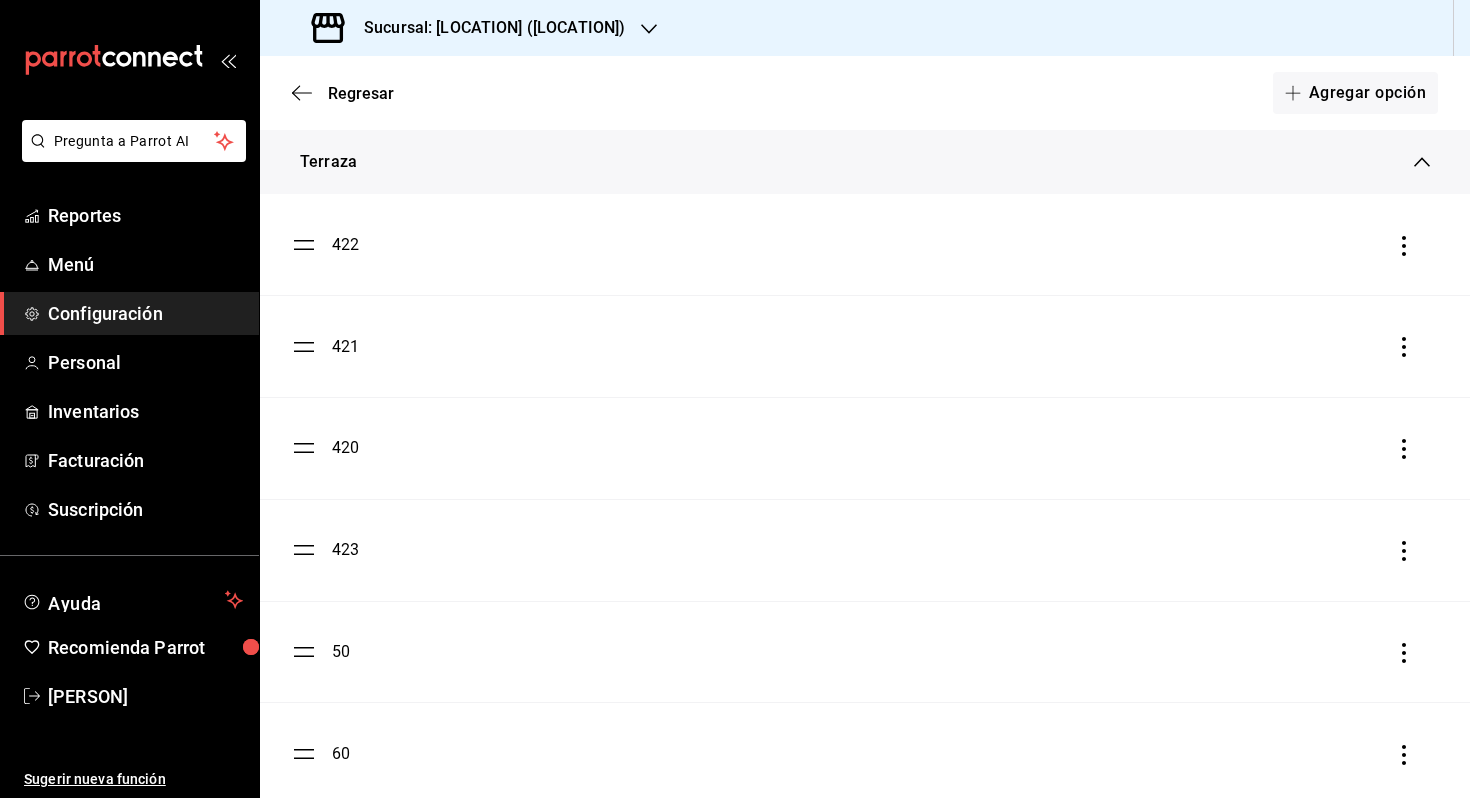 click on "420" at bounding box center [865, 448] 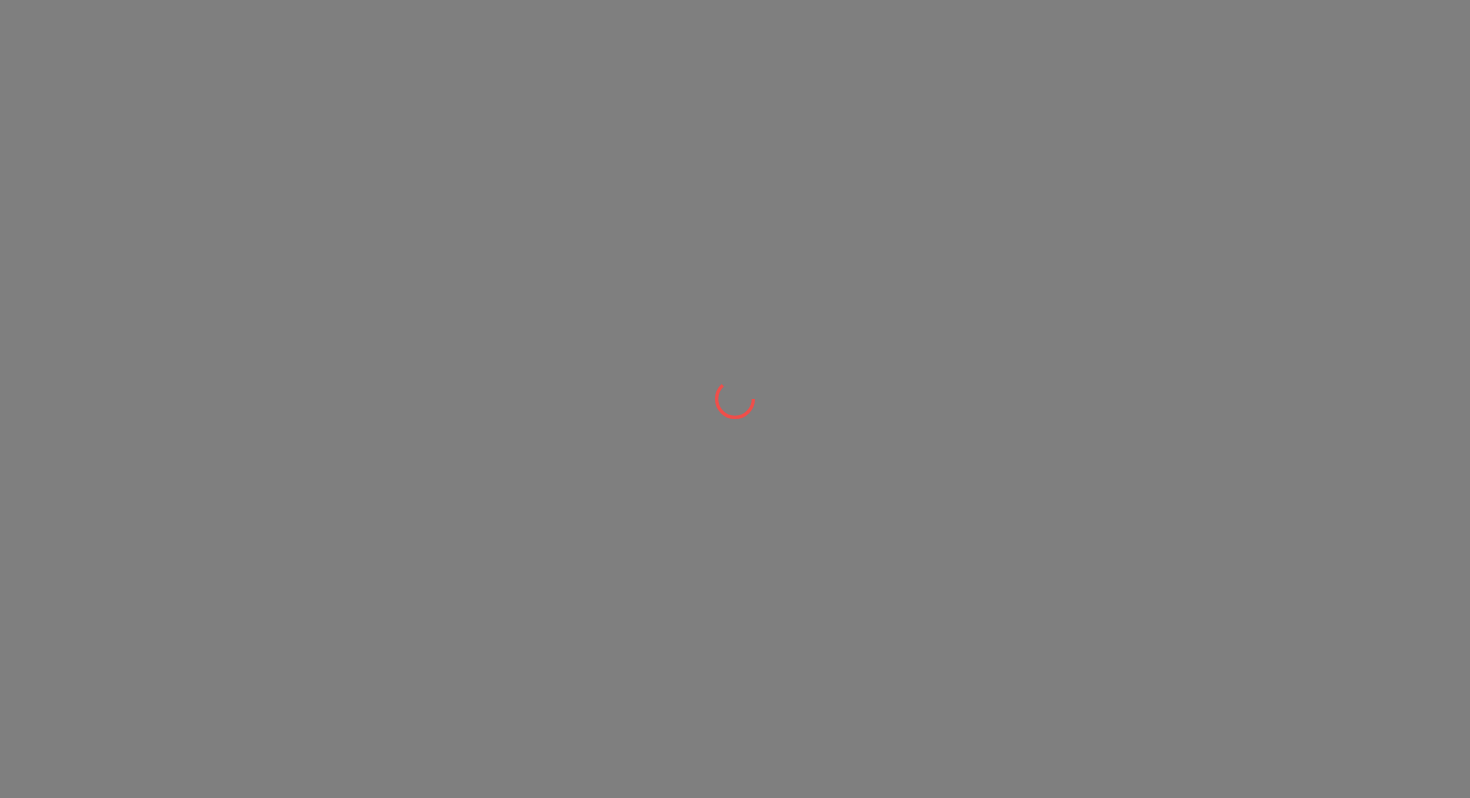 scroll, scrollTop: 0, scrollLeft: 0, axis: both 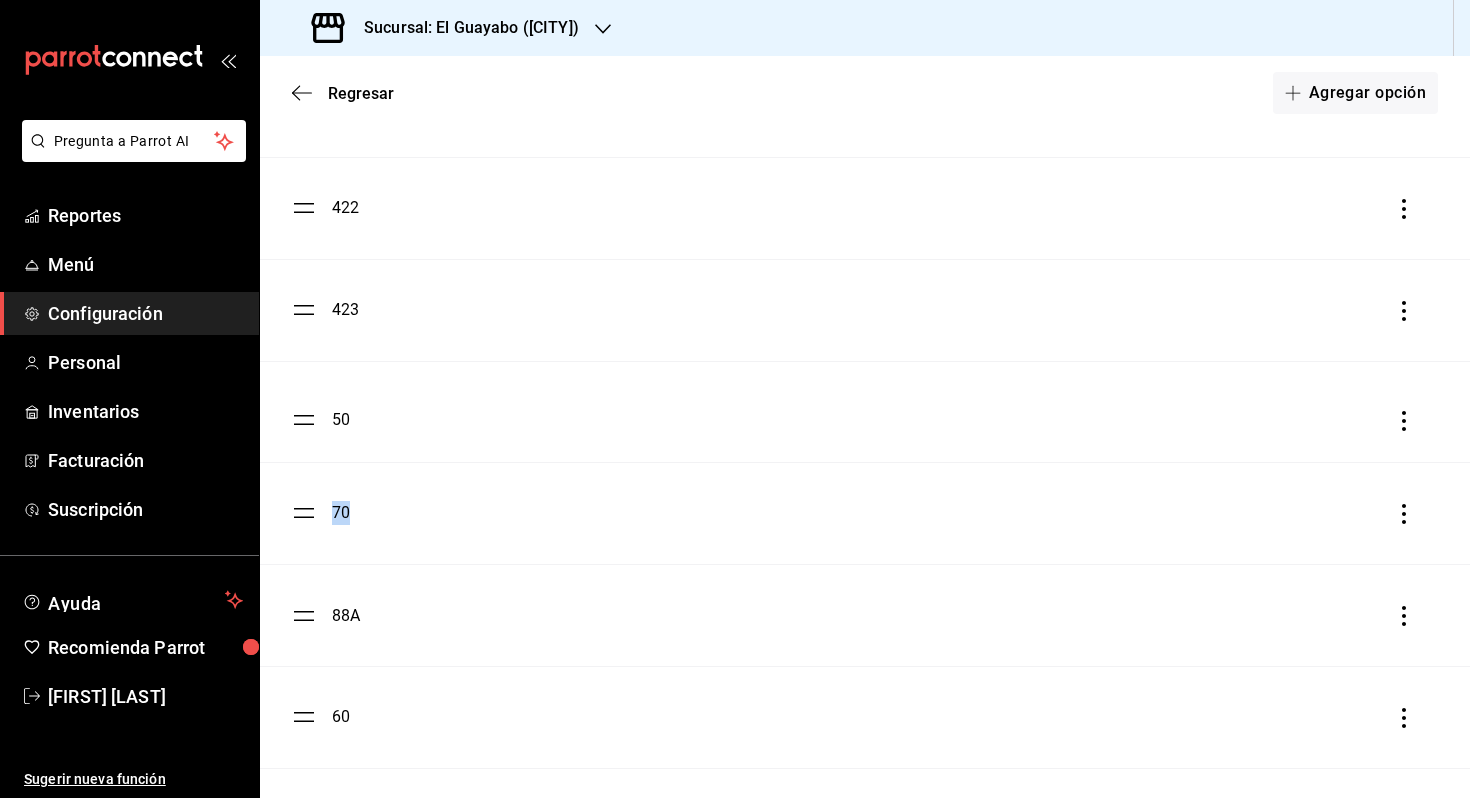 drag, startPoint x: 308, startPoint y: 518, endPoint x: 303, endPoint y: 418, distance: 100.12492 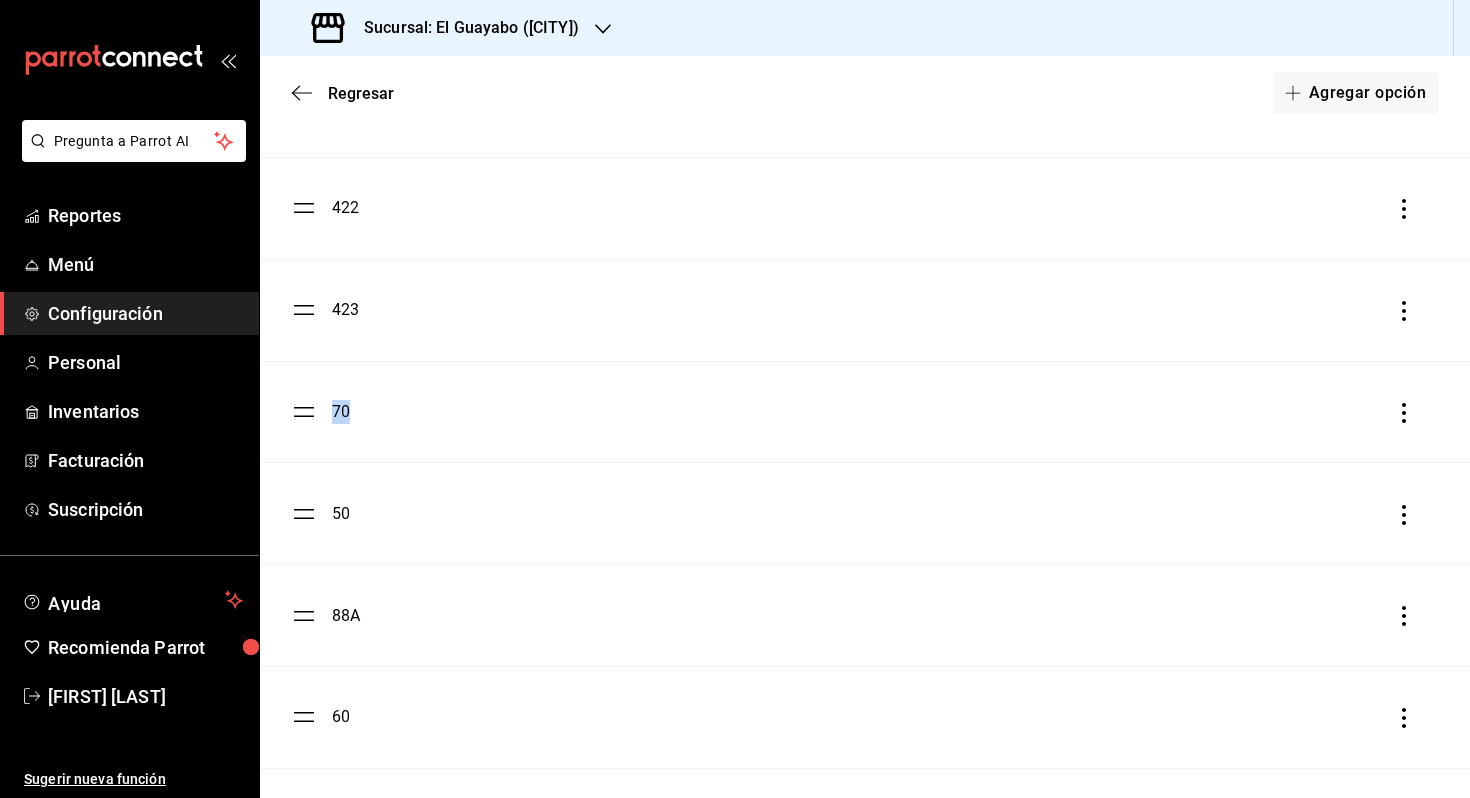 click on "50" at bounding box center (865, 513) 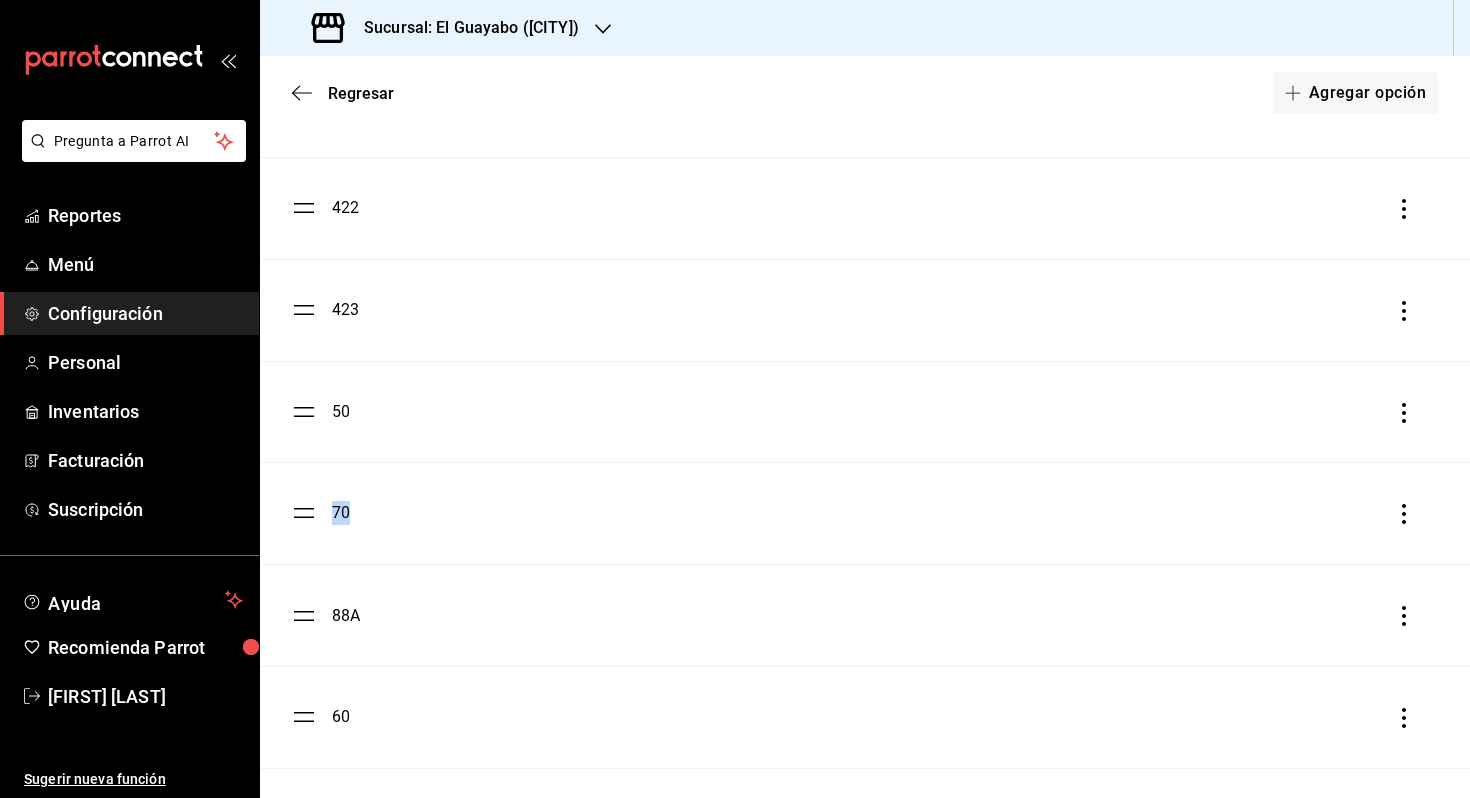 drag, startPoint x: 306, startPoint y: 510, endPoint x: 306, endPoint y: 408, distance: 102 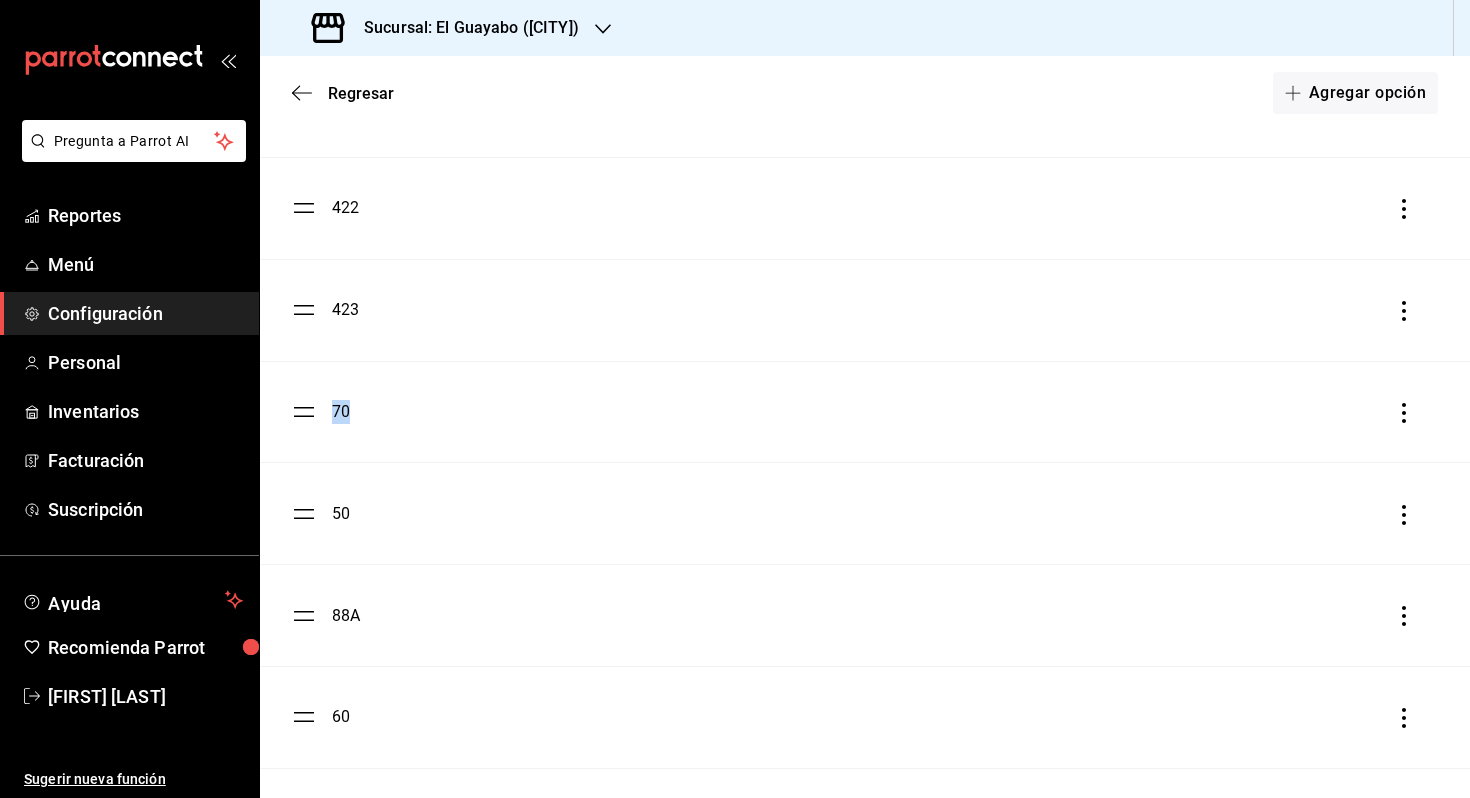 scroll, scrollTop: 1170, scrollLeft: 0, axis: vertical 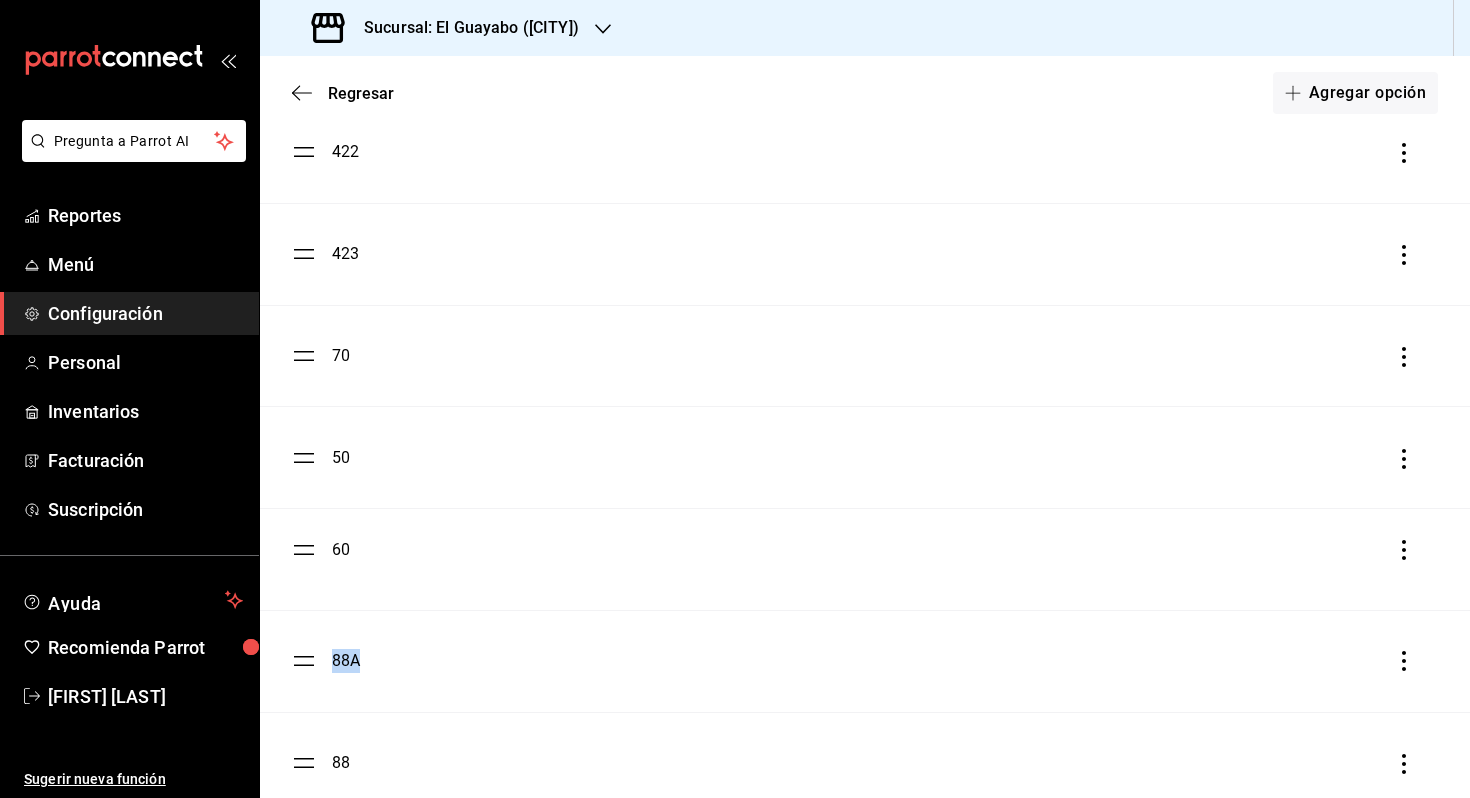 drag, startPoint x: 307, startPoint y: 655, endPoint x: 303, endPoint y: 543, distance: 112.0714 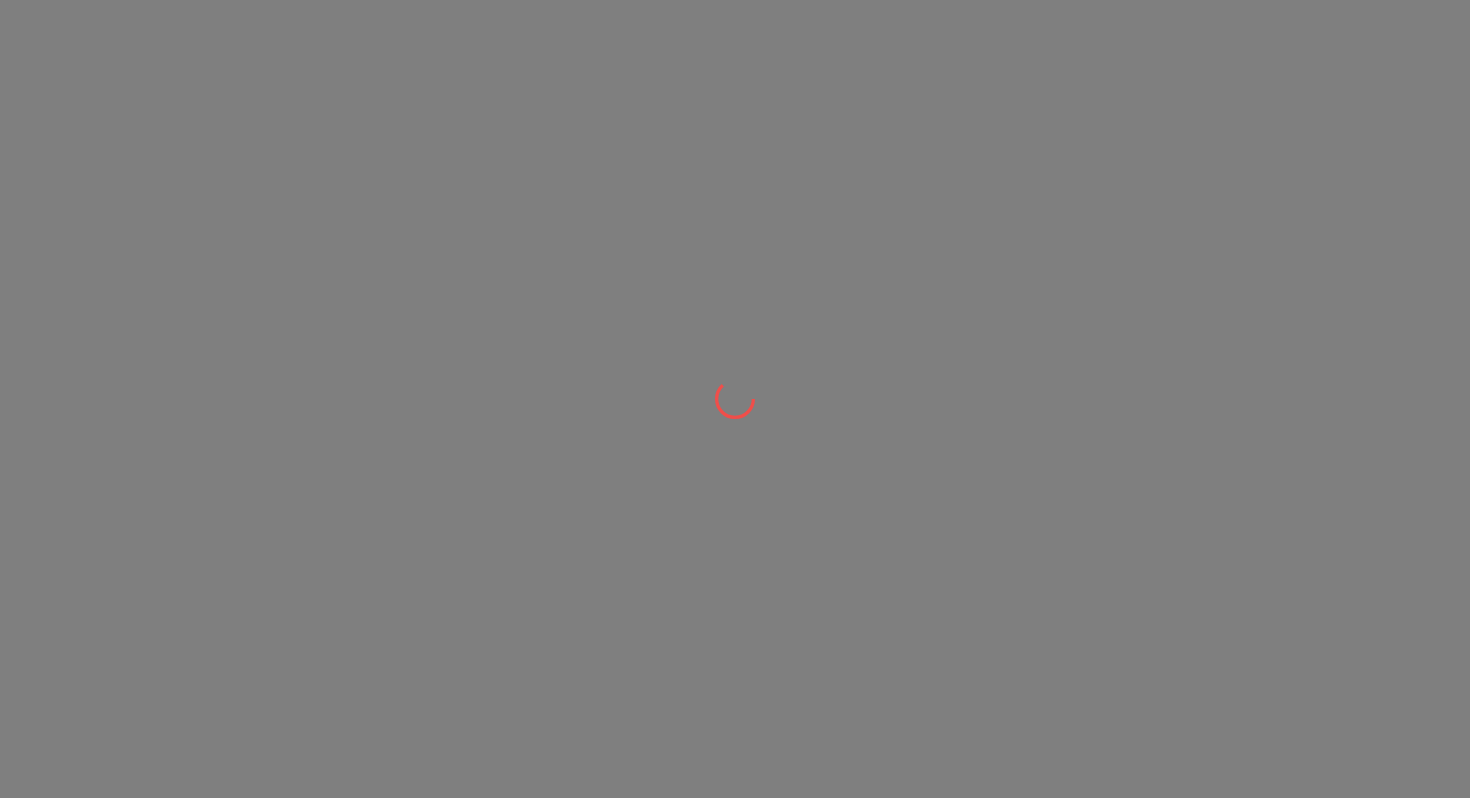 scroll, scrollTop: 0, scrollLeft: 0, axis: both 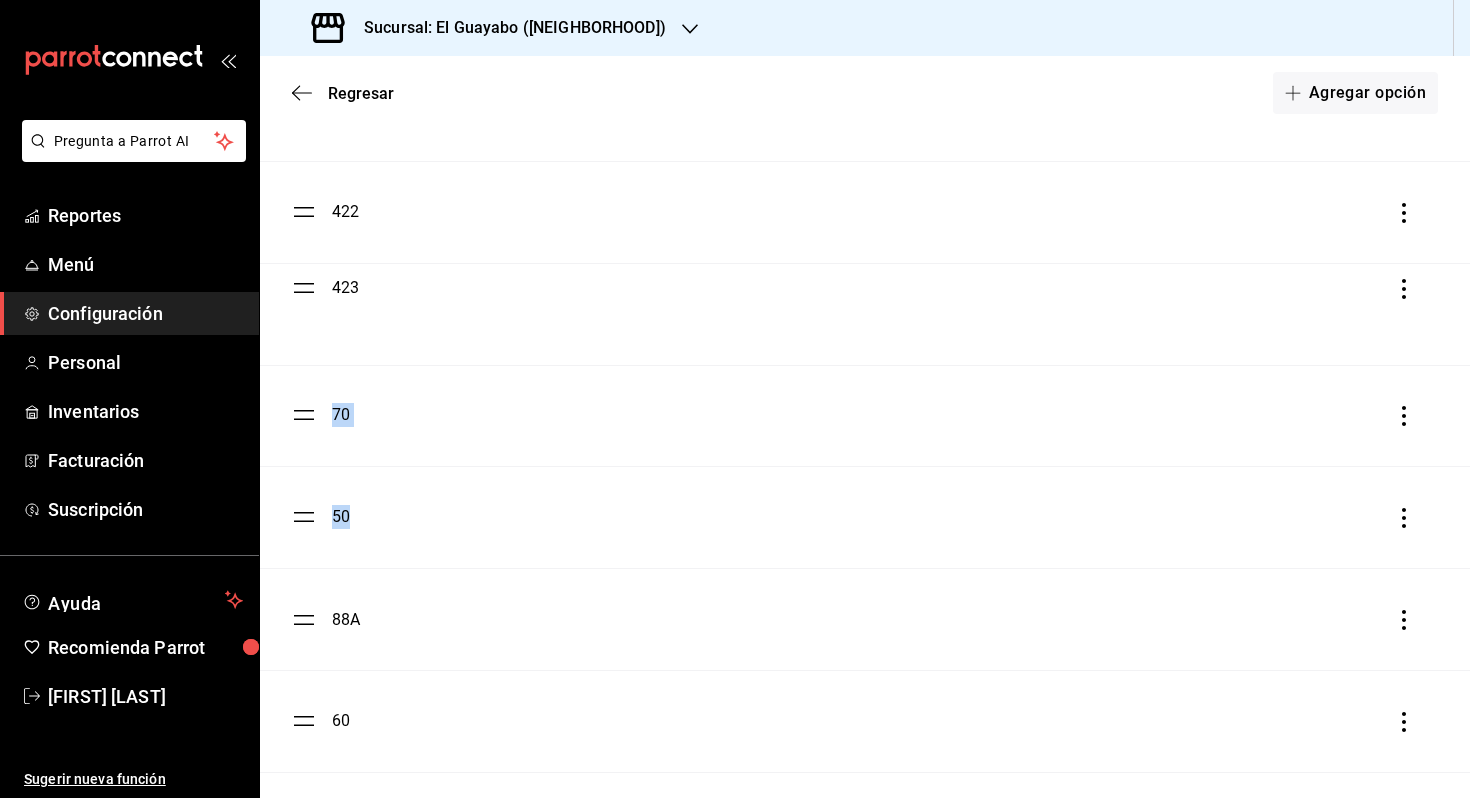drag, startPoint x: 294, startPoint y: 512, endPoint x: 292, endPoint y: 280, distance: 232.00862 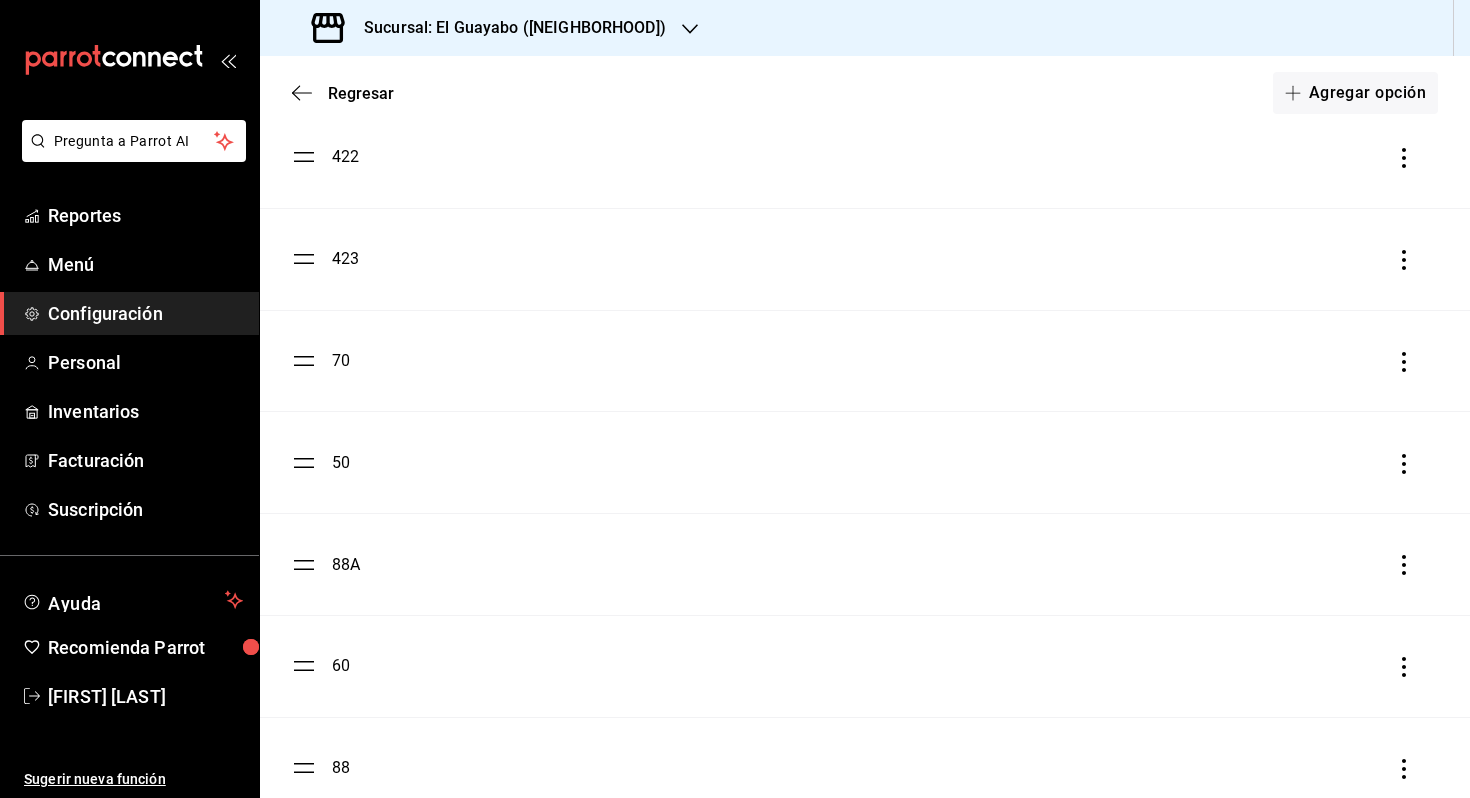 scroll, scrollTop: 1186, scrollLeft: 0, axis: vertical 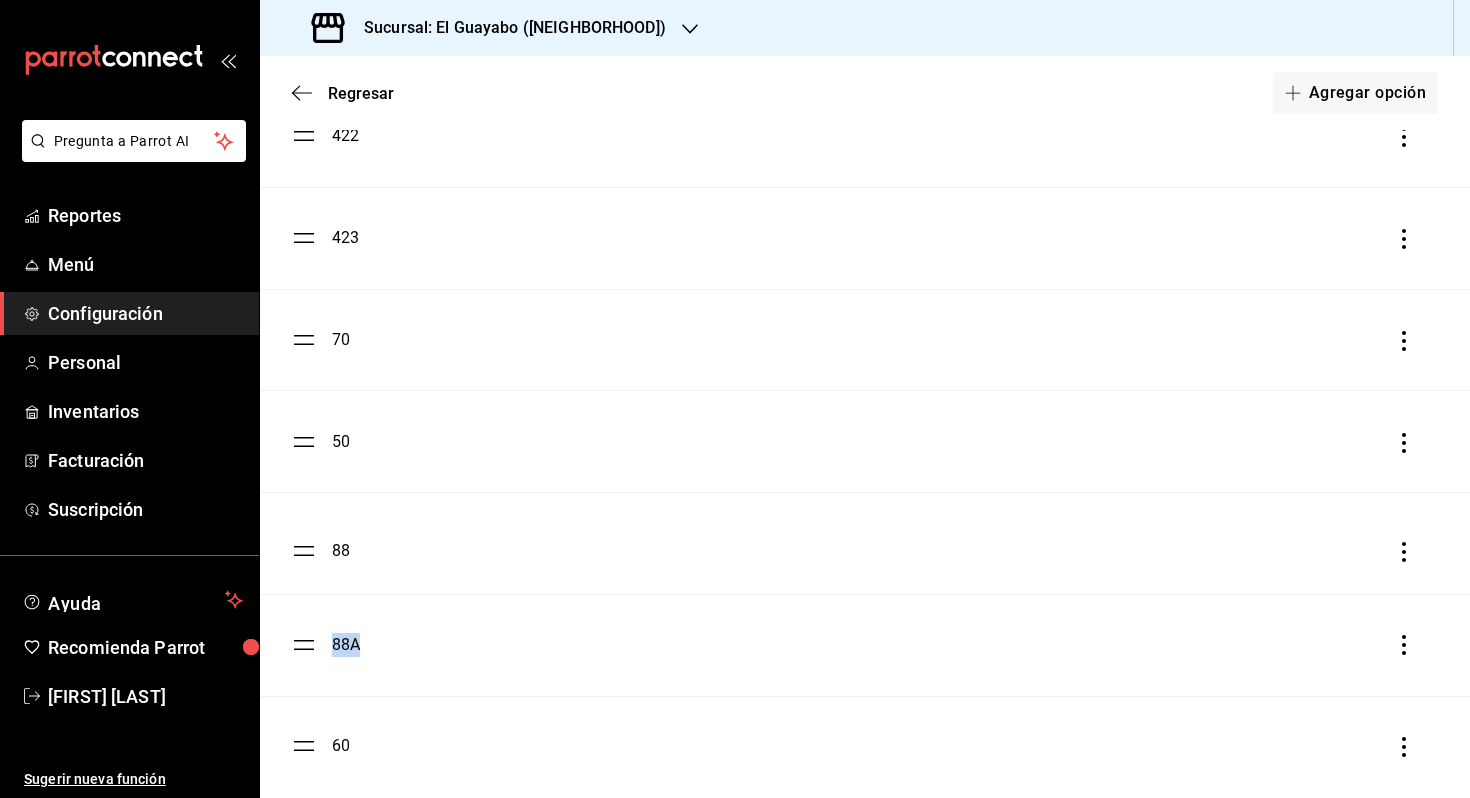 drag, startPoint x: 300, startPoint y: 754, endPoint x: 291, endPoint y: 556, distance: 198.20444 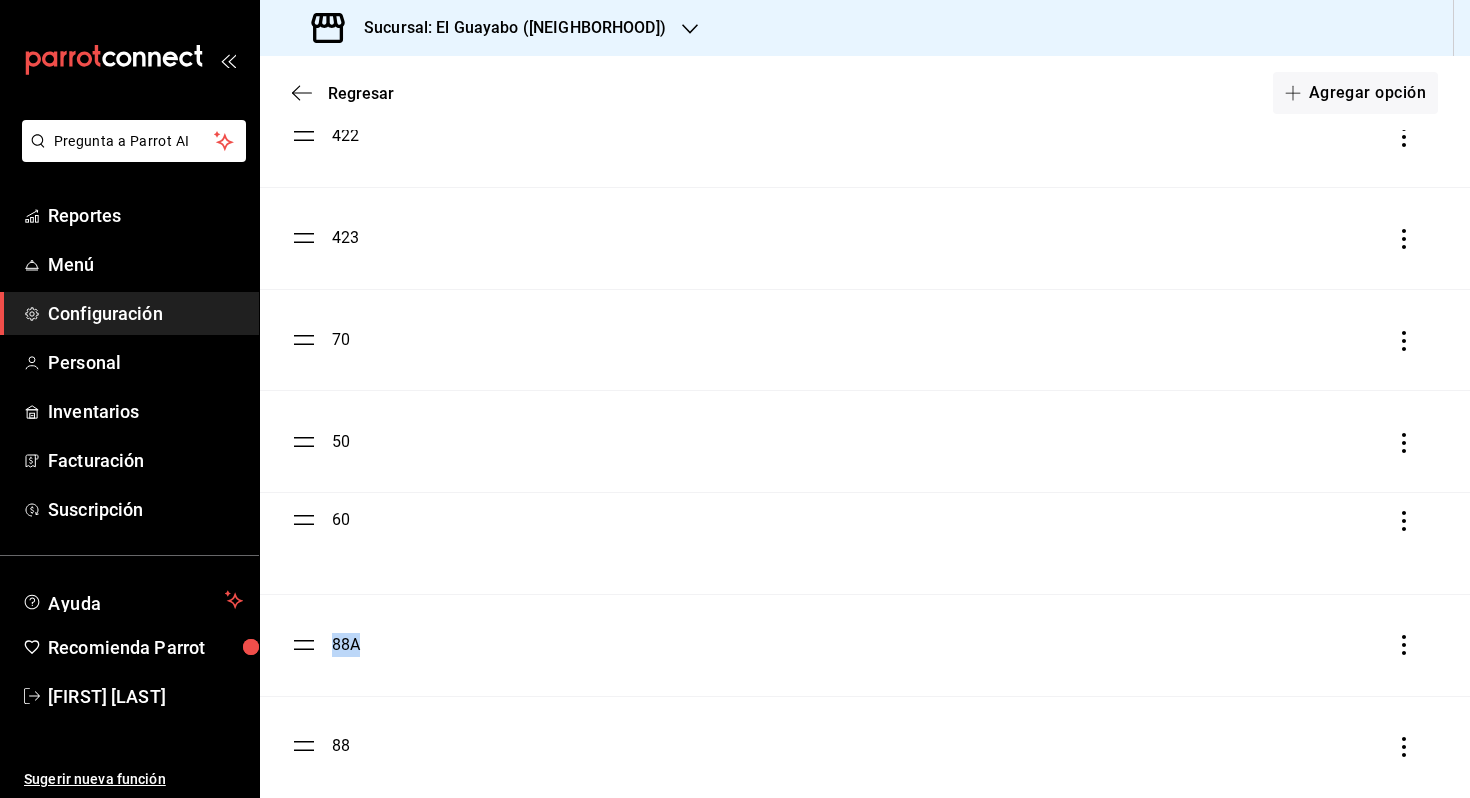 drag, startPoint x: 313, startPoint y: 748, endPoint x: 314, endPoint y: 521, distance: 227.0022 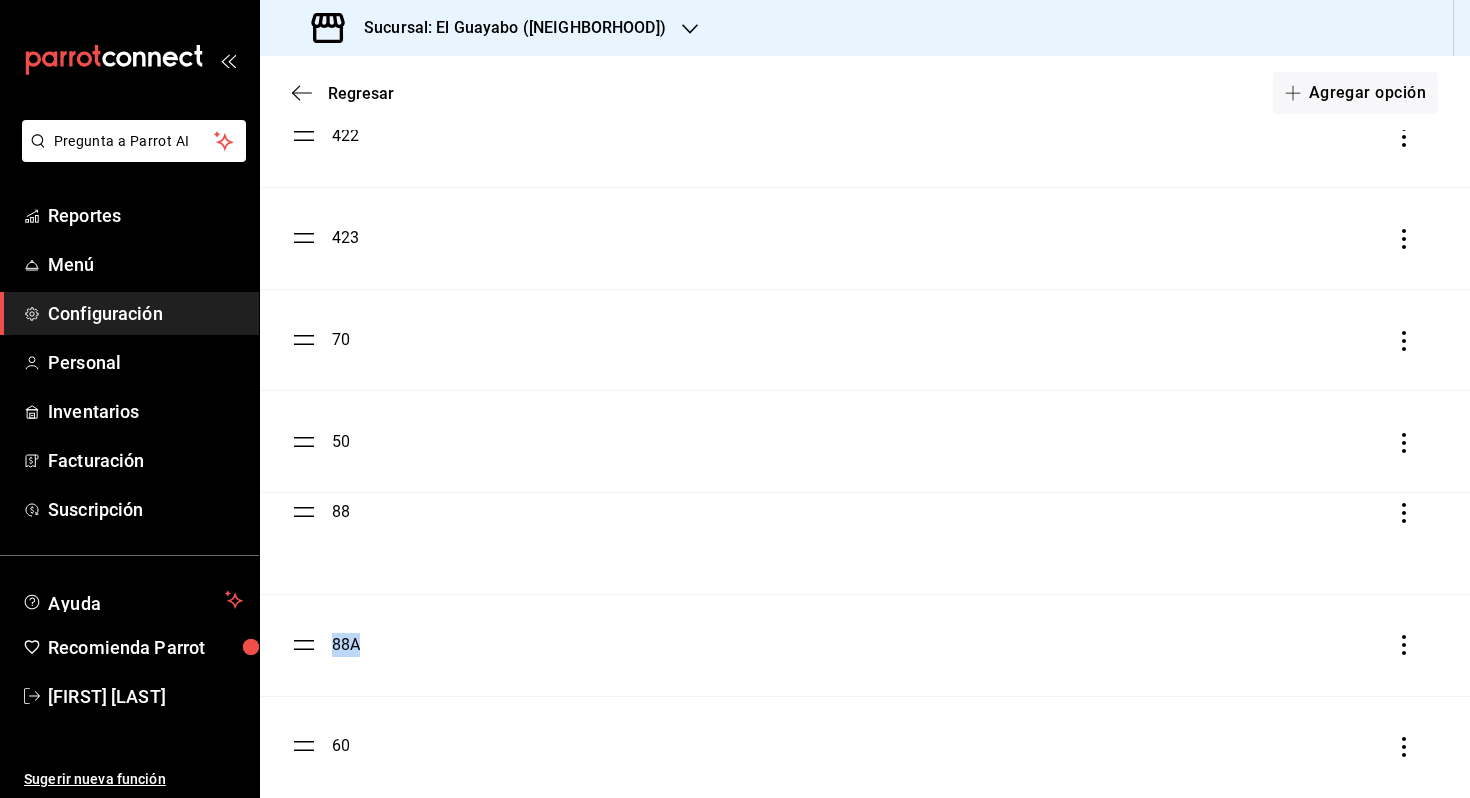 drag, startPoint x: 306, startPoint y: 744, endPoint x: 344, endPoint y: 509, distance: 238.05252 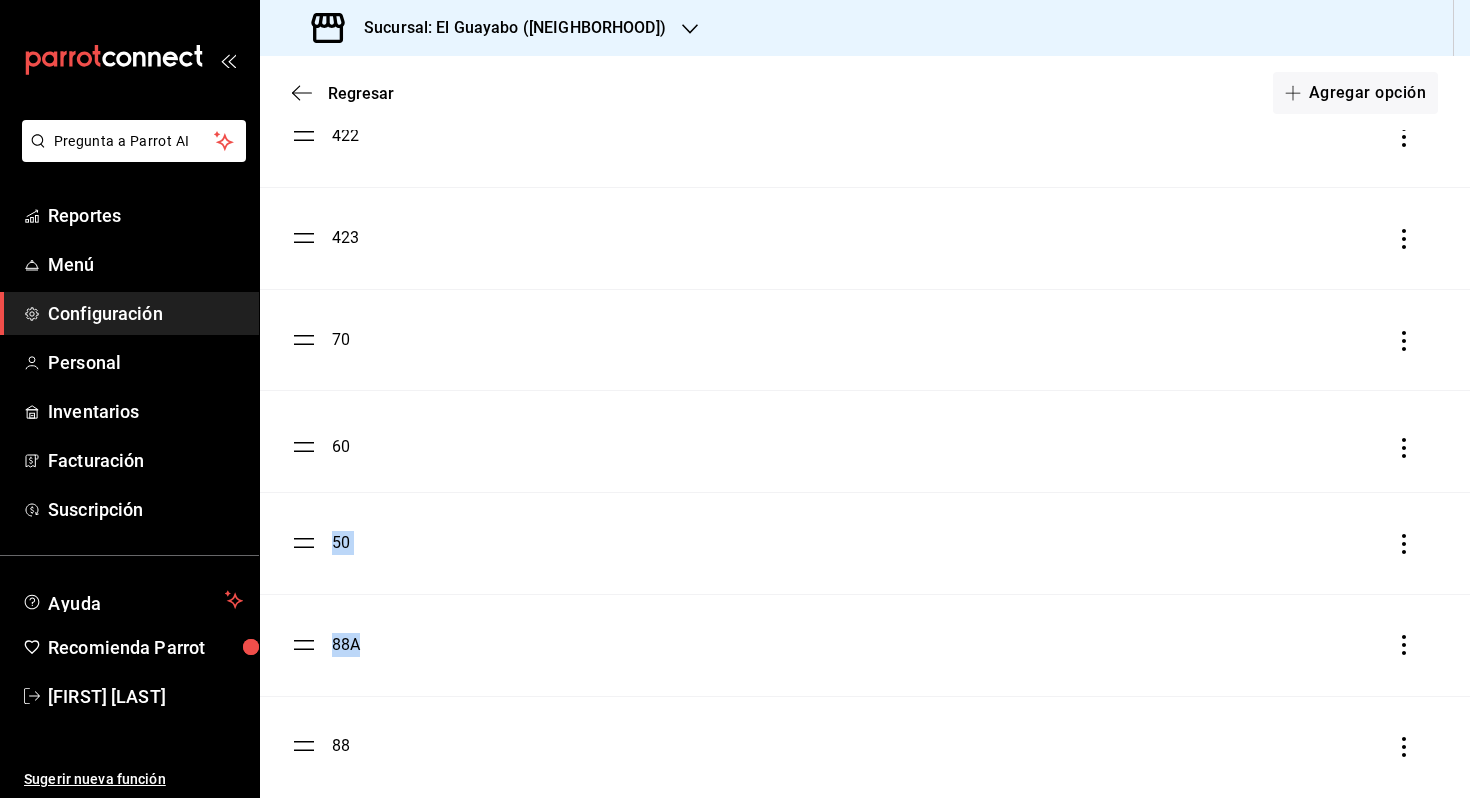 drag, startPoint x: 314, startPoint y: 738, endPoint x: 325, endPoint y: 438, distance: 300.2016 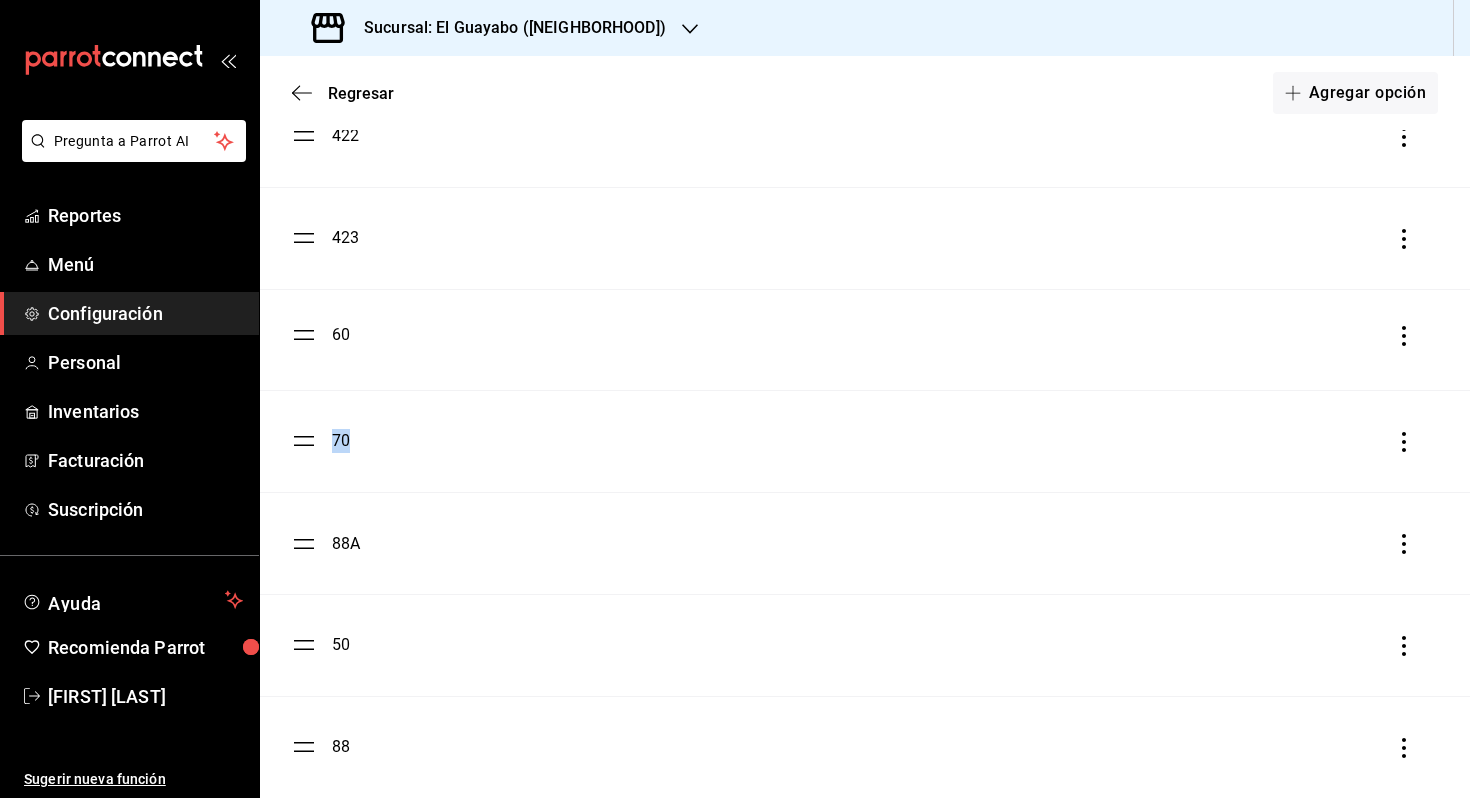 drag, startPoint x: 299, startPoint y: 448, endPoint x: 302, endPoint y: 341, distance: 107.042046 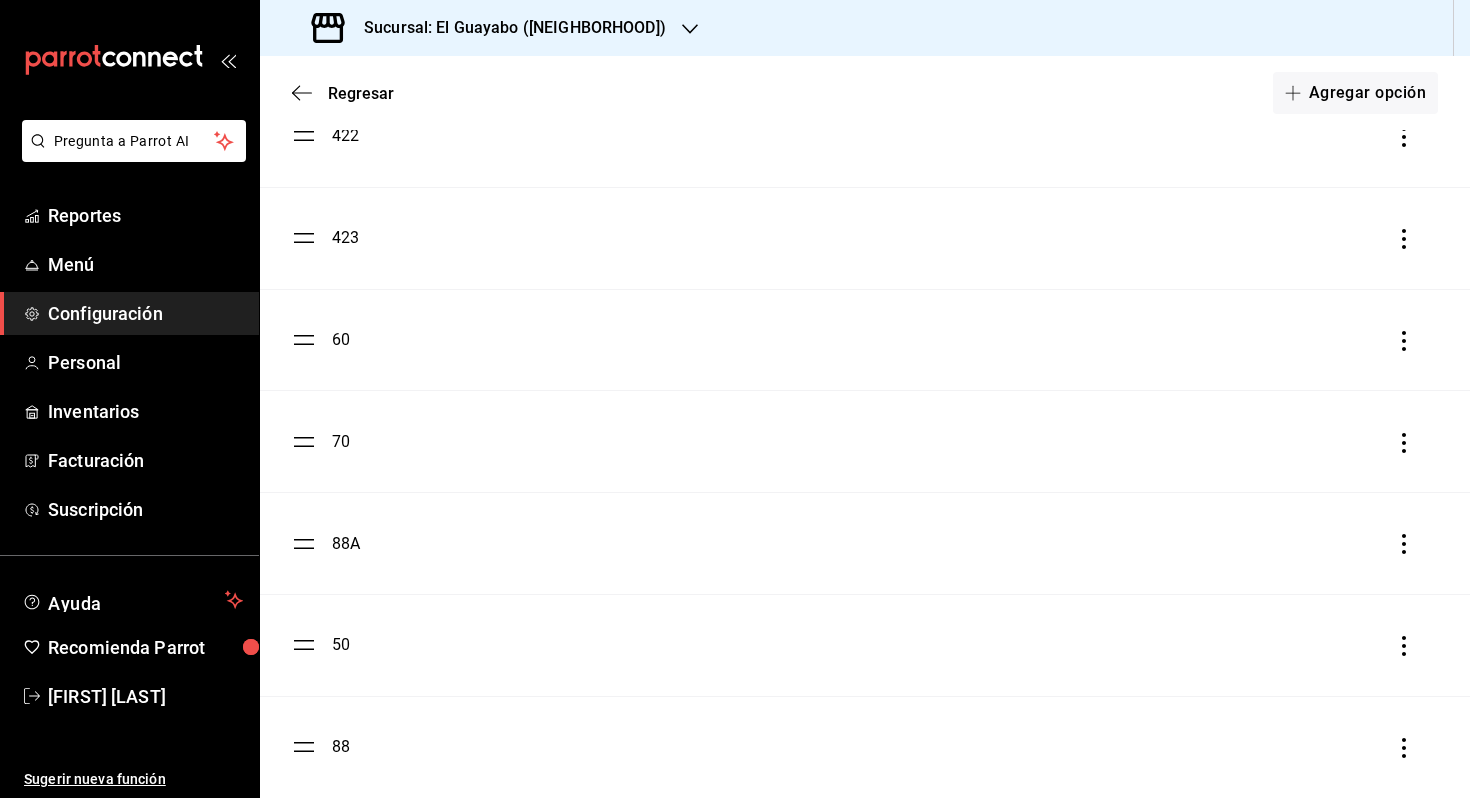 click on "60" at bounding box center (865, 340) 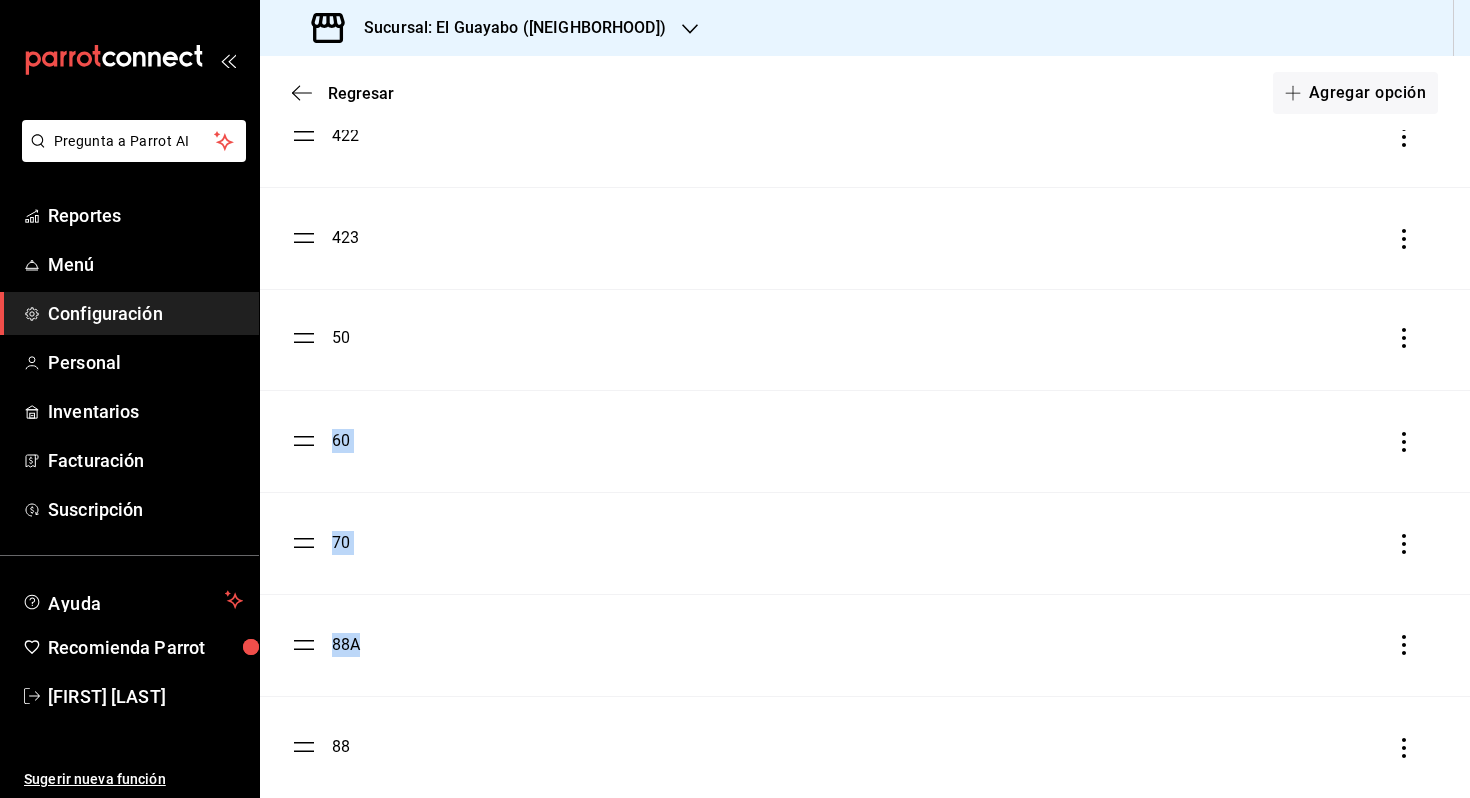 drag, startPoint x: 297, startPoint y: 634, endPoint x: 293, endPoint y: 325, distance: 309.02588 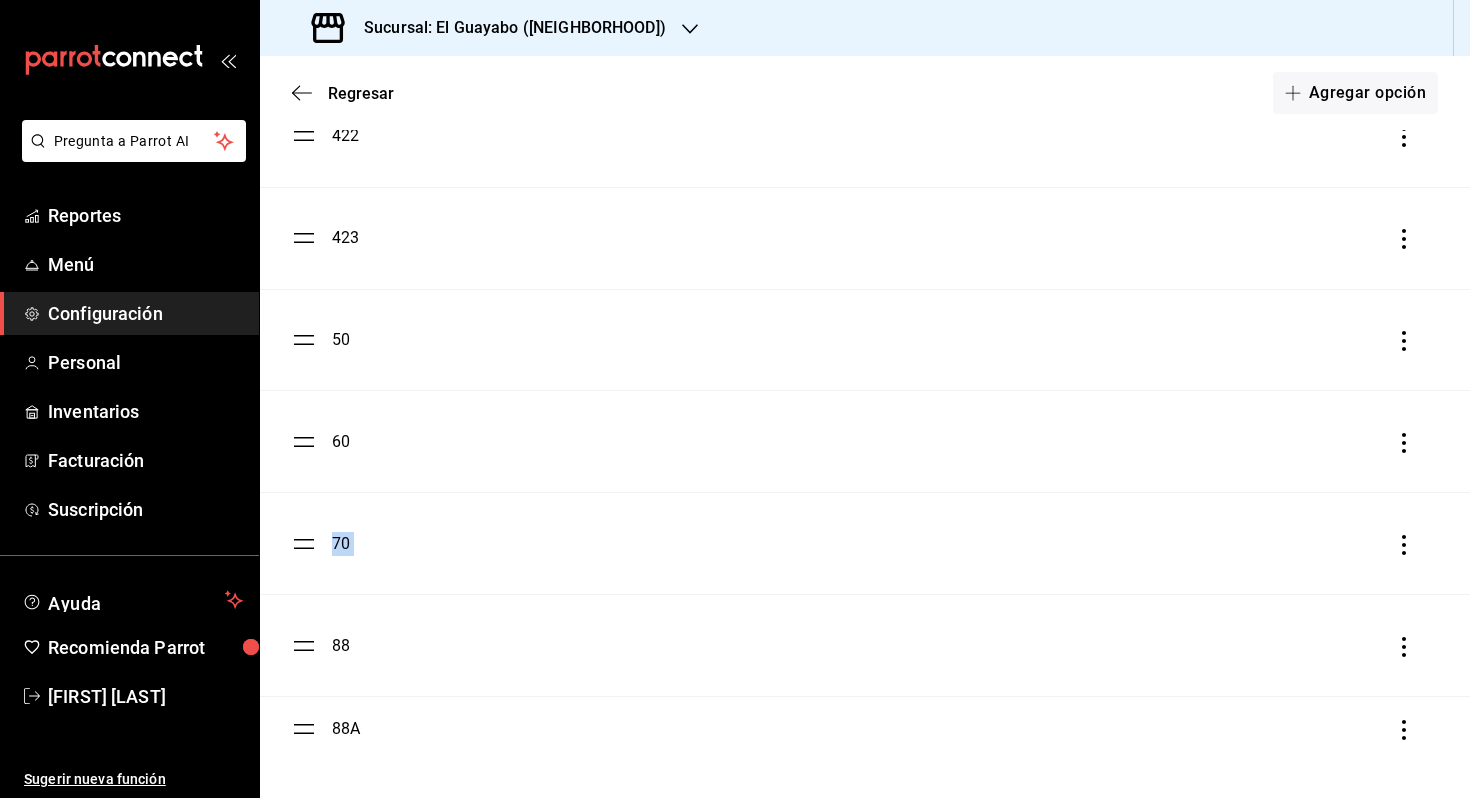 drag, startPoint x: 301, startPoint y: 545, endPoint x: 324, endPoint y: 730, distance: 186.42424 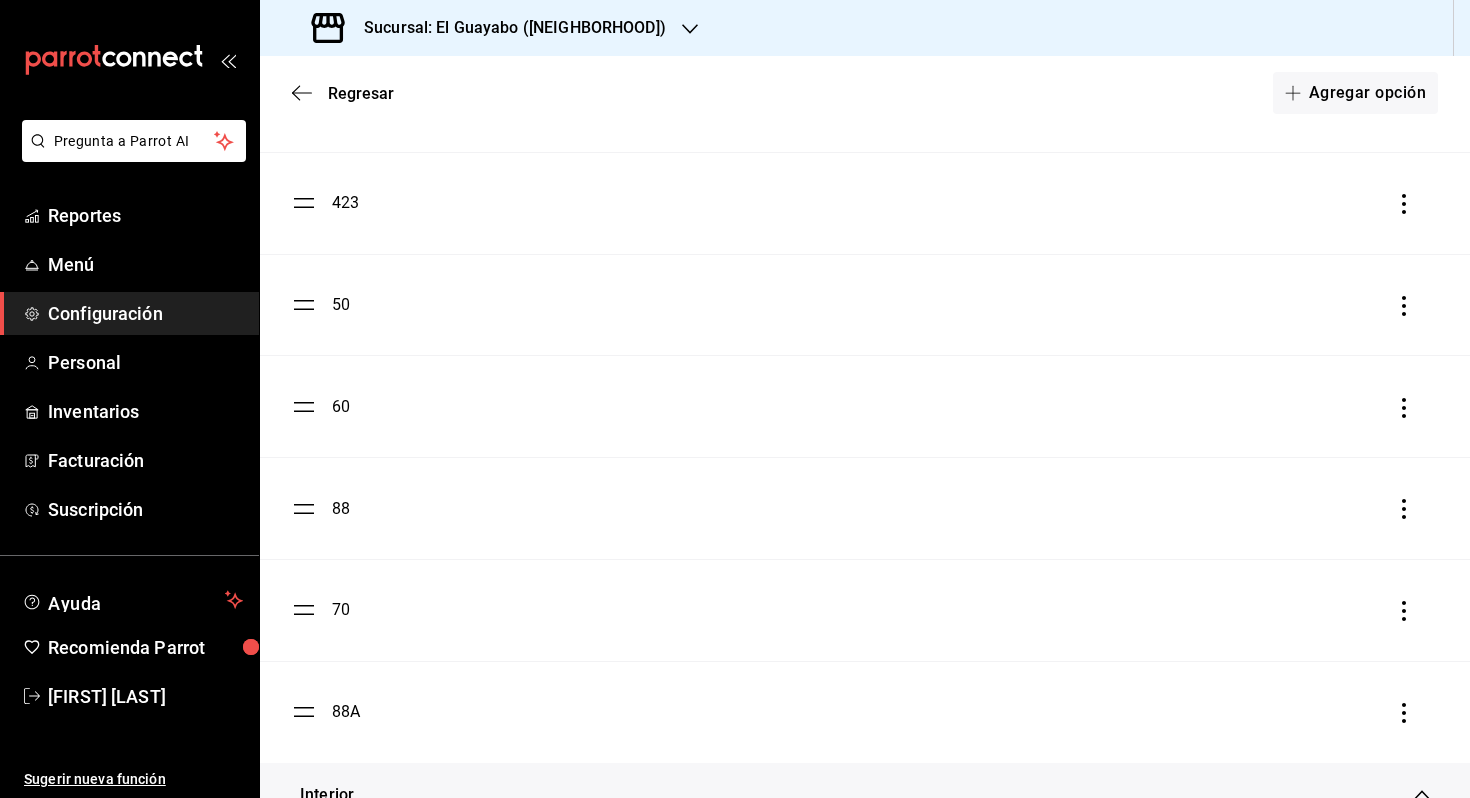 scroll, scrollTop: 1239, scrollLeft: 0, axis: vertical 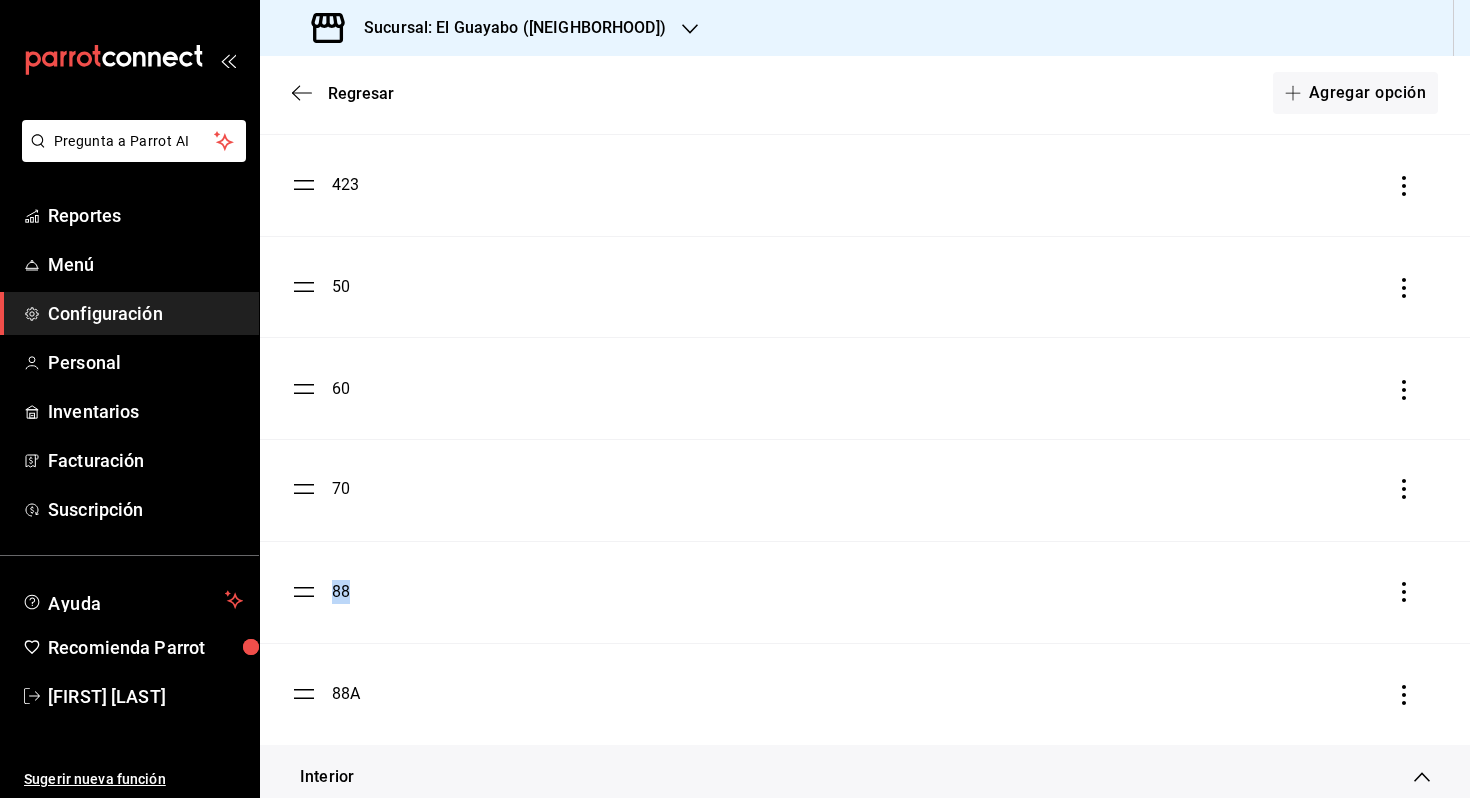 drag, startPoint x: 315, startPoint y: 592, endPoint x: 319, endPoint y: 488, distance: 104.0769 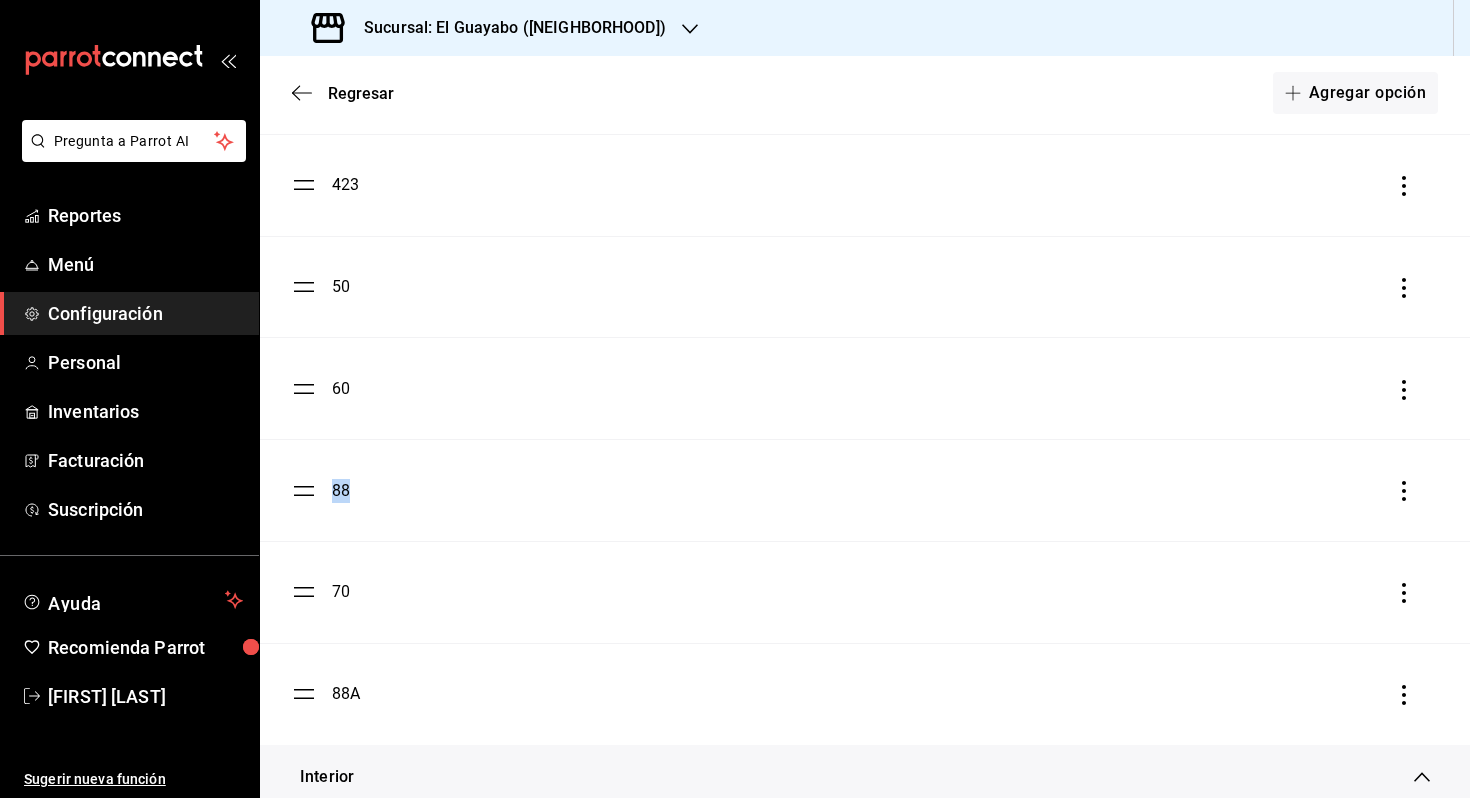 click on "88" at bounding box center (321, 491) 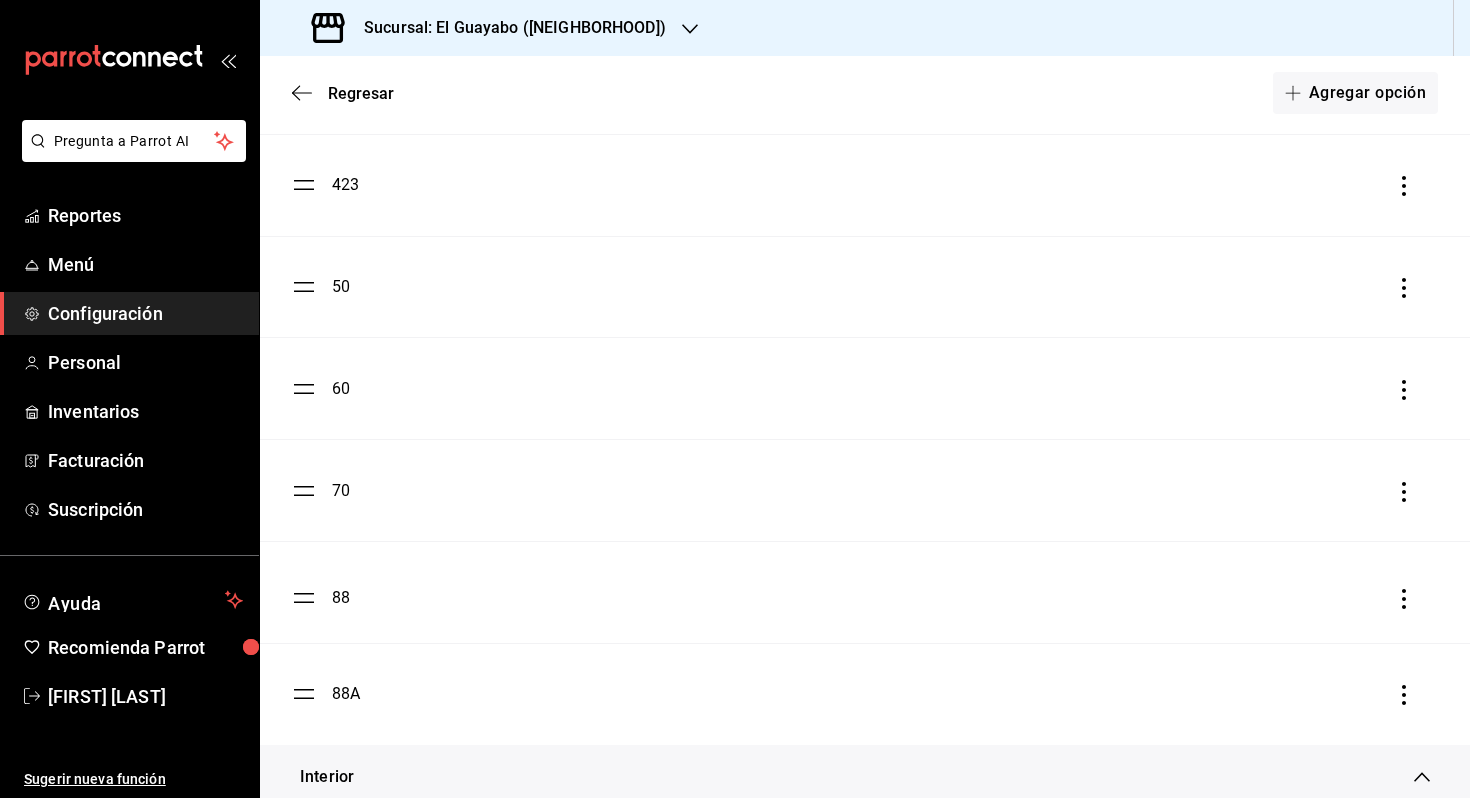drag, startPoint x: 302, startPoint y: 492, endPoint x: 296, endPoint y: 598, distance: 106.16968 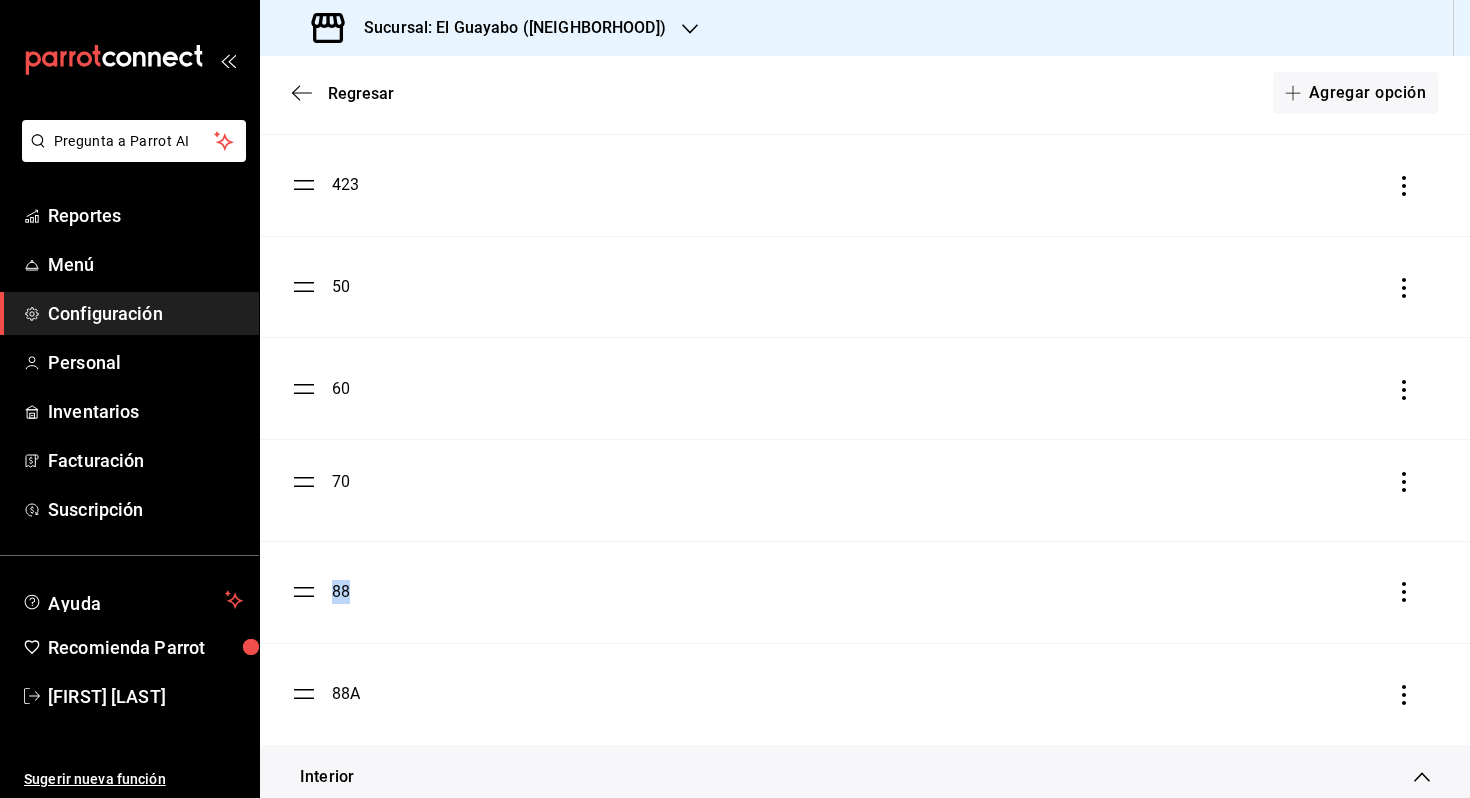 drag, startPoint x: 296, startPoint y: 591, endPoint x: 296, endPoint y: 481, distance: 110 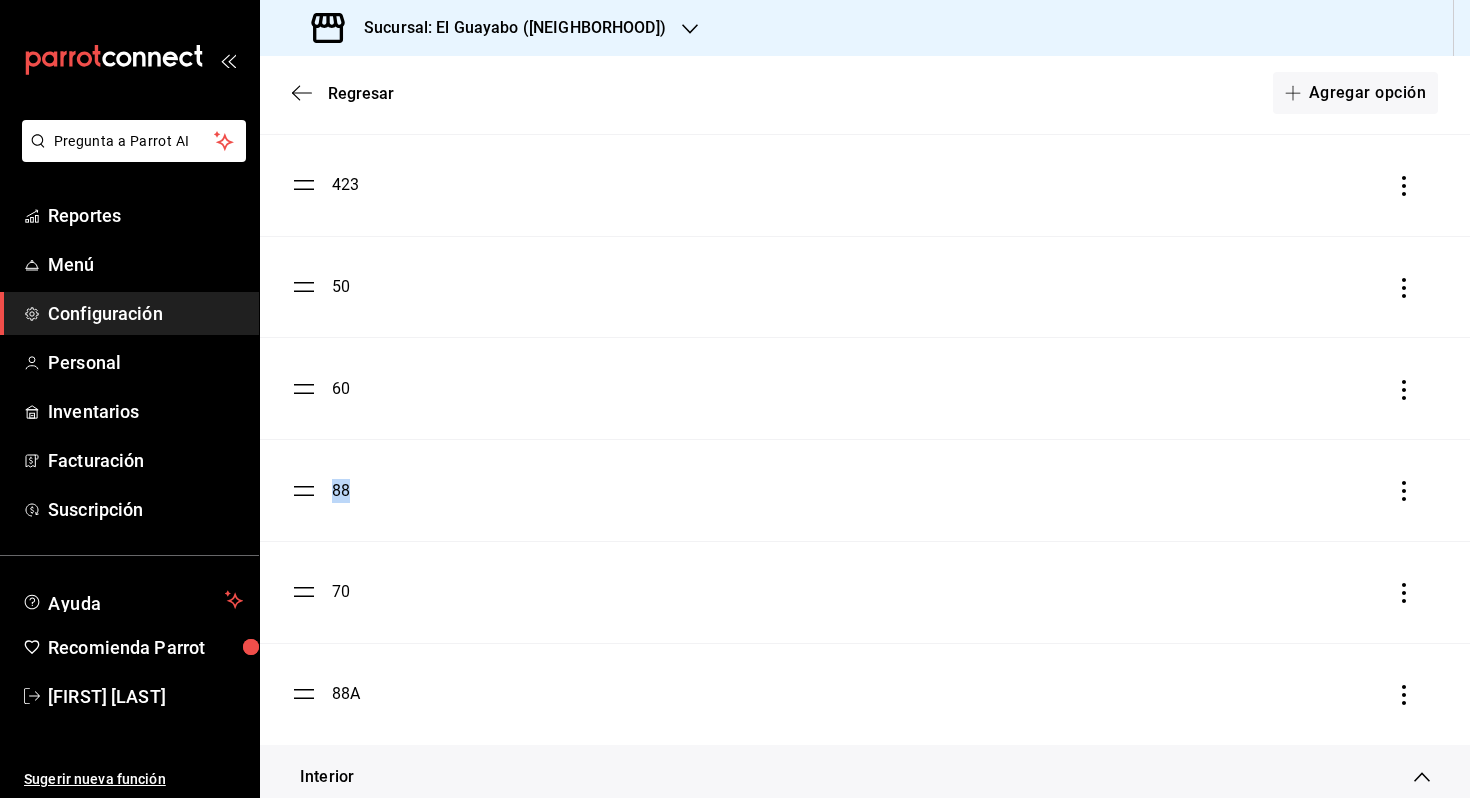 click on "420 421 422 423 50 60 88 70 88A" at bounding box center (865, 286) 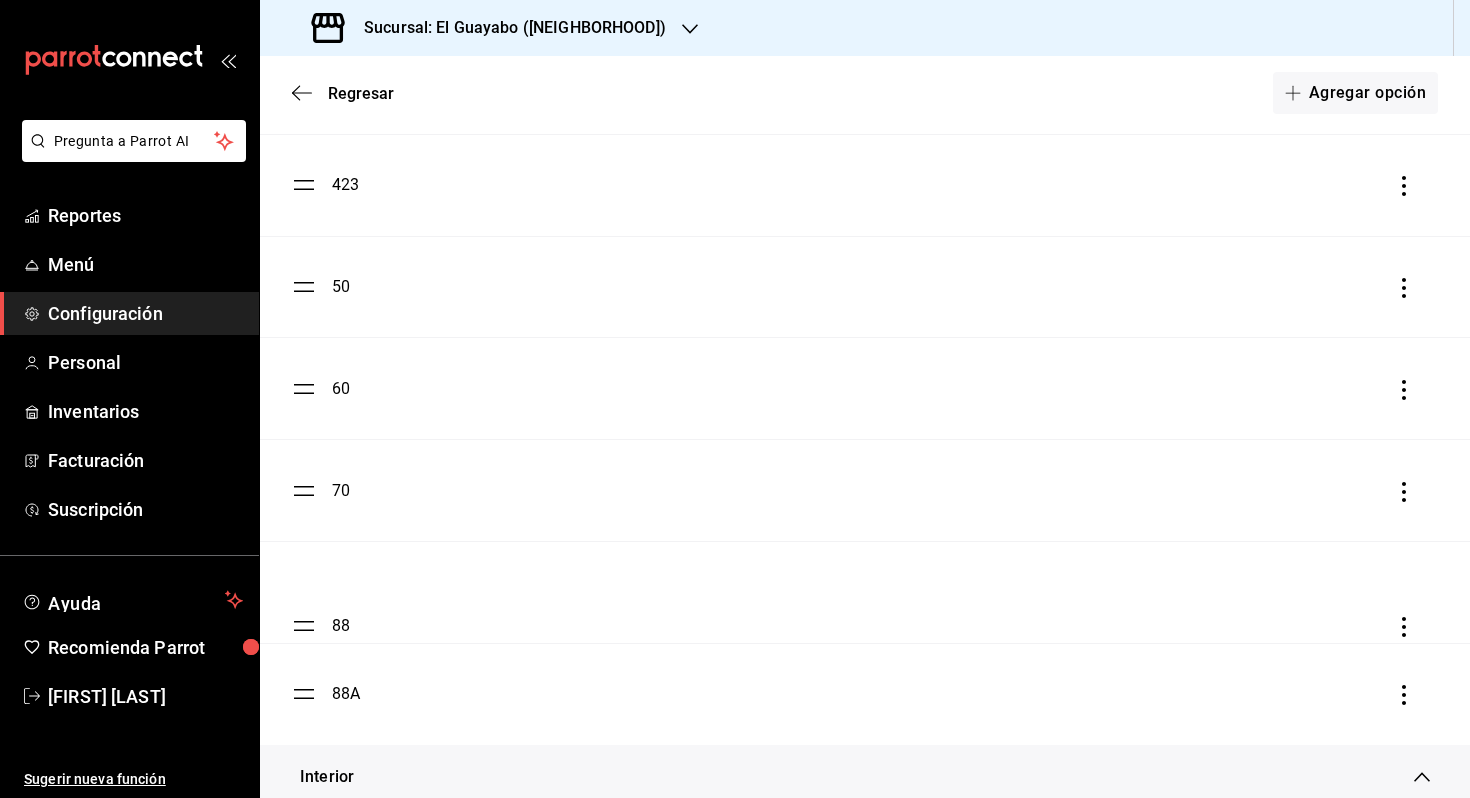 drag, startPoint x: 296, startPoint y: 481, endPoint x: 304, endPoint y: 616, distance: 135.23683 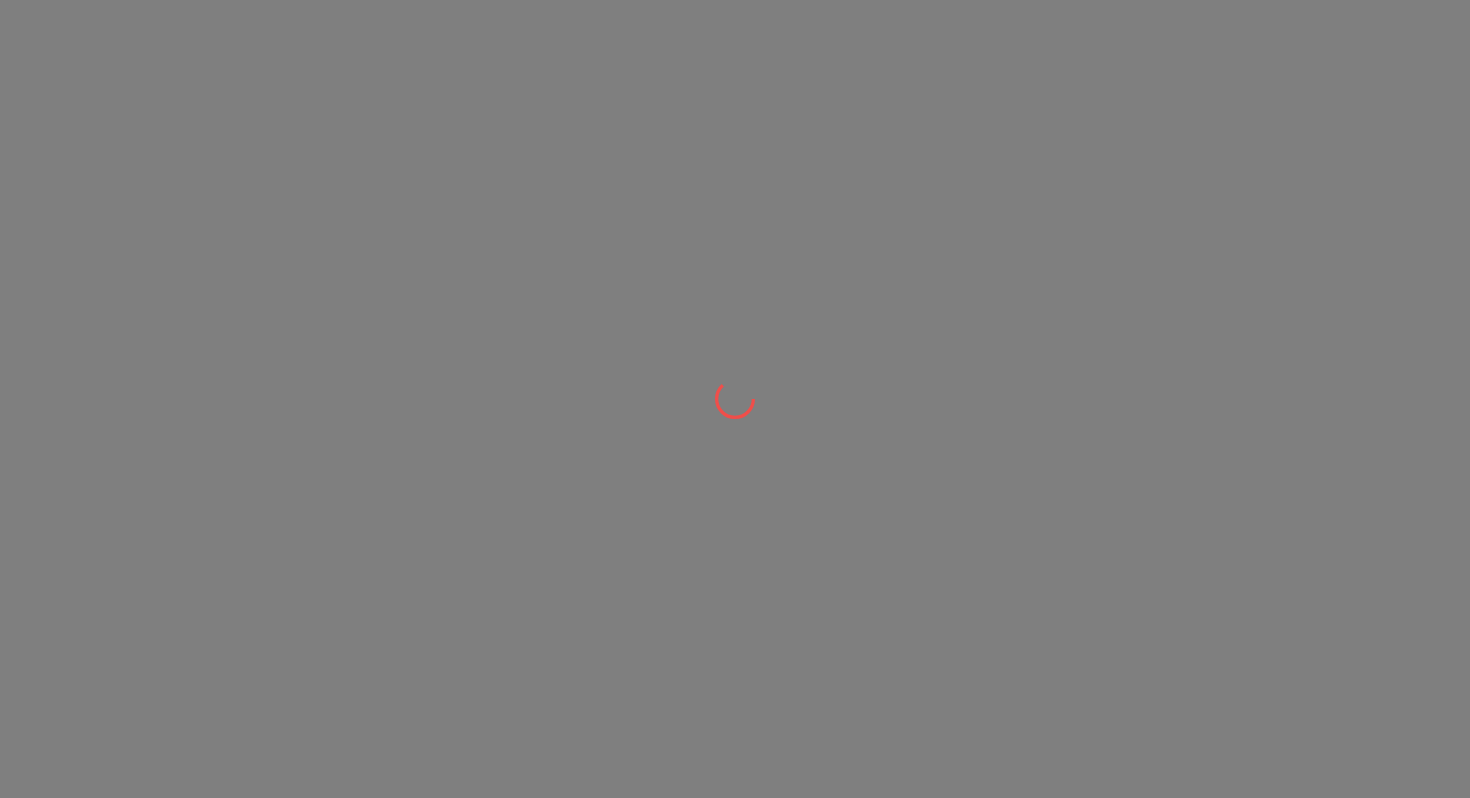 scroll, scrollTop: 0, scrollLeft: 0, axis: both 